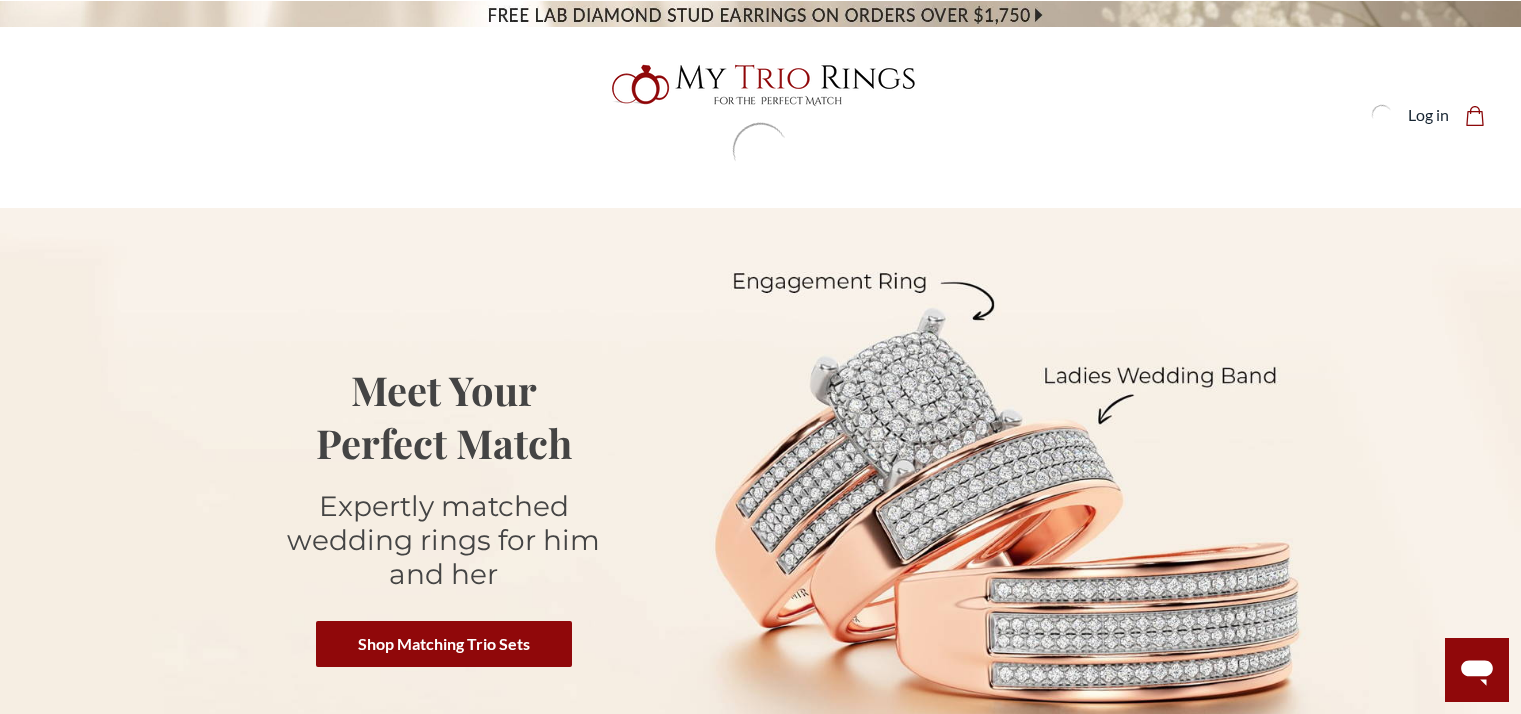 scroll, scrollTop: 0, scrollLeft: 0, axis: both 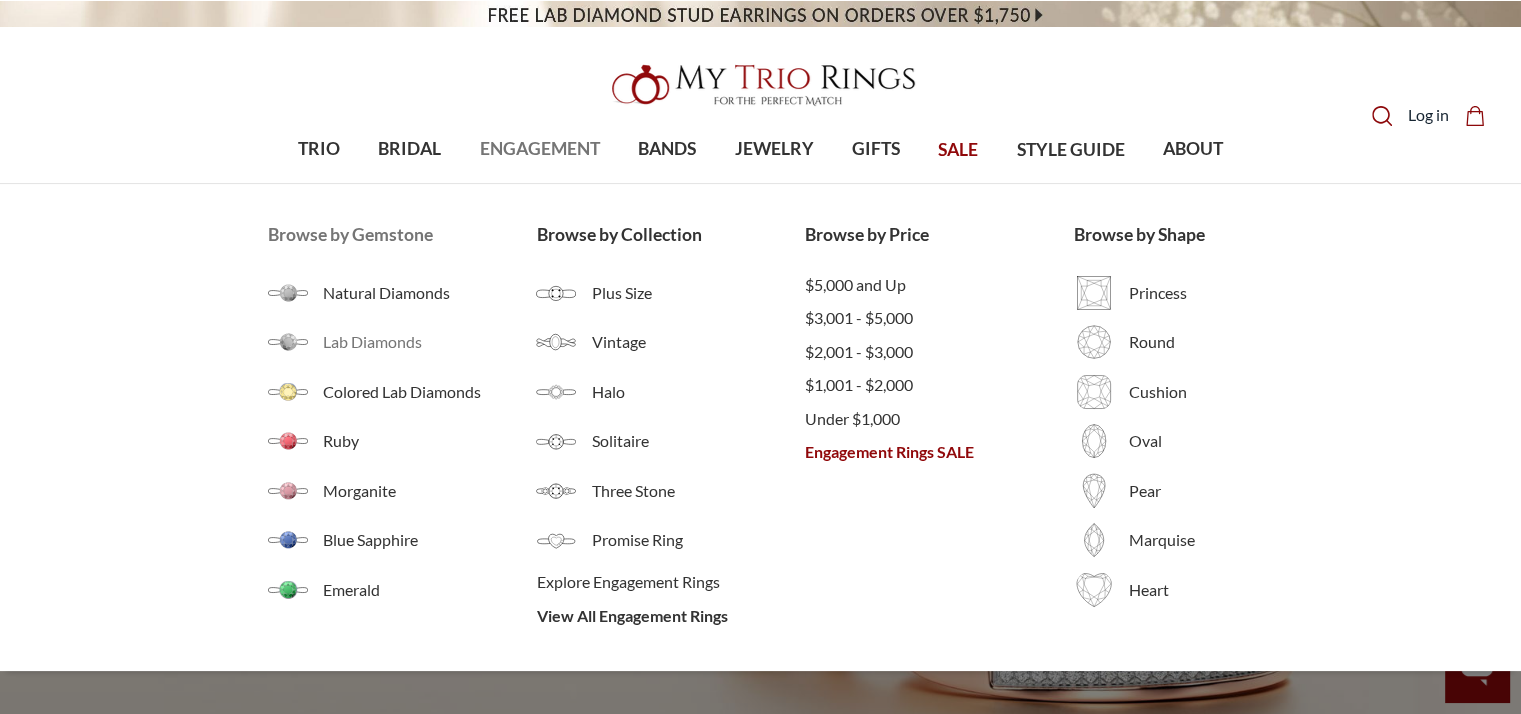 click on "Lab Diamonds" at bounding box center [430, 342] 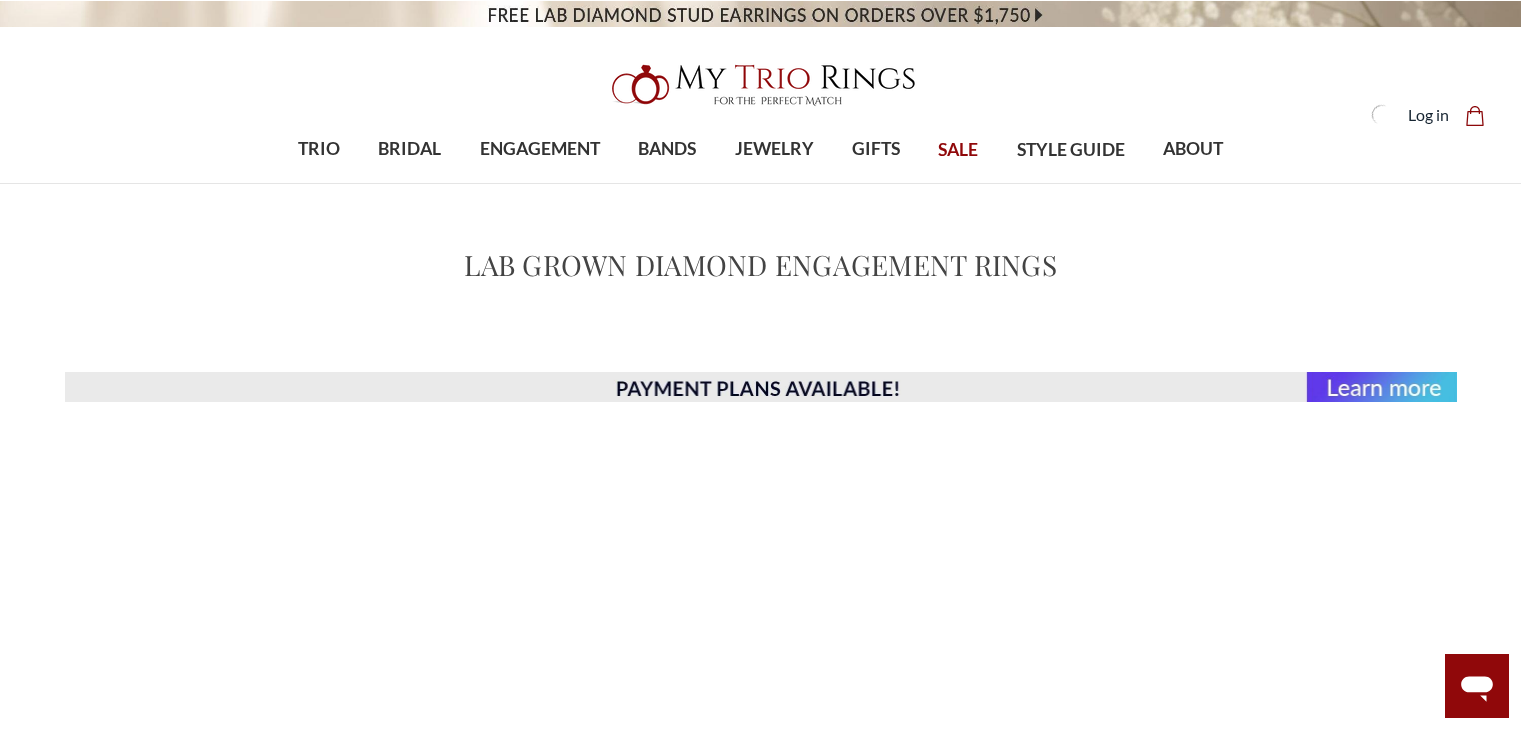 scroll, scrollTop: 0, scrollLeft: 0, axis: both 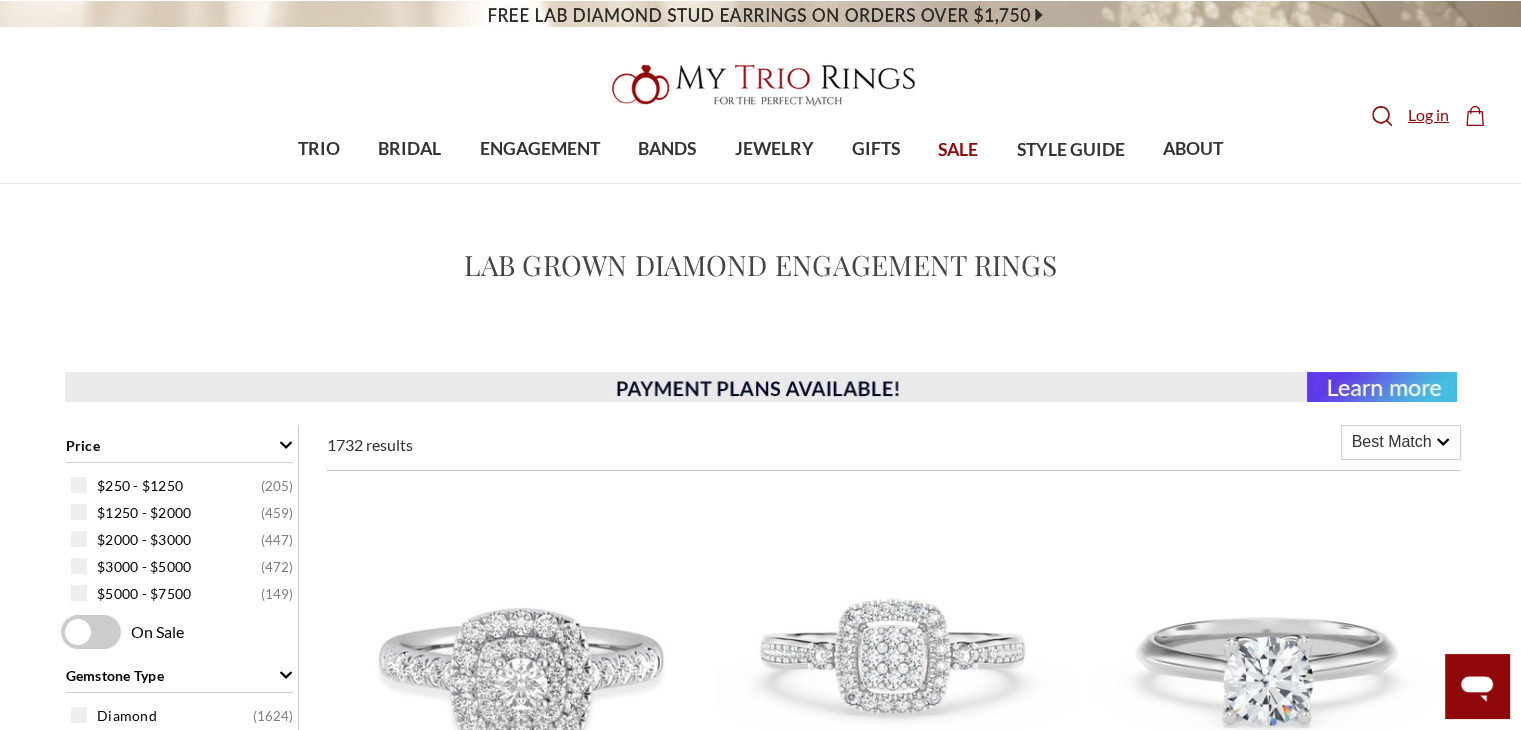 click on "Log in" at bounding box center [1428, 115] 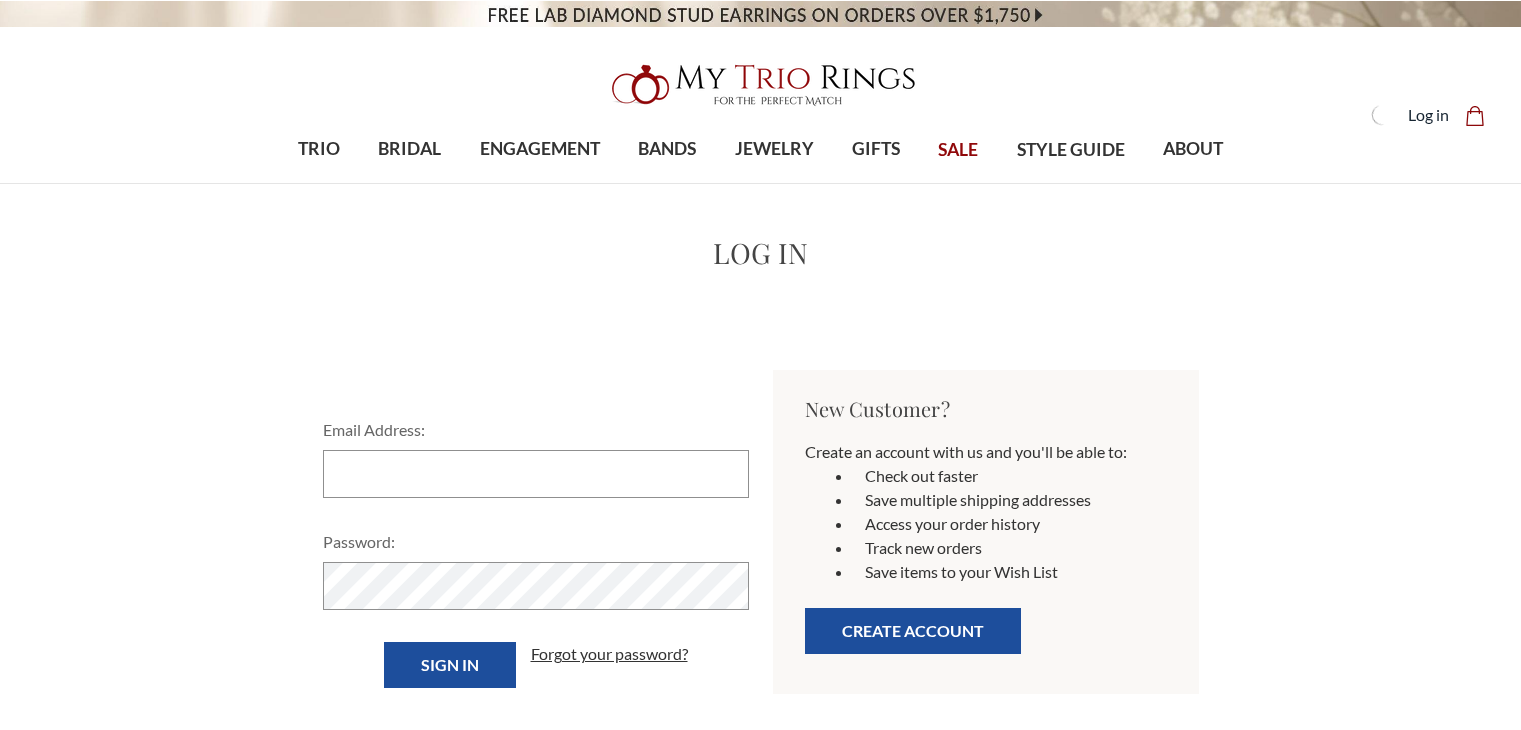 scroll, scrollTop: 0, scrollLeft: 0, axis: both 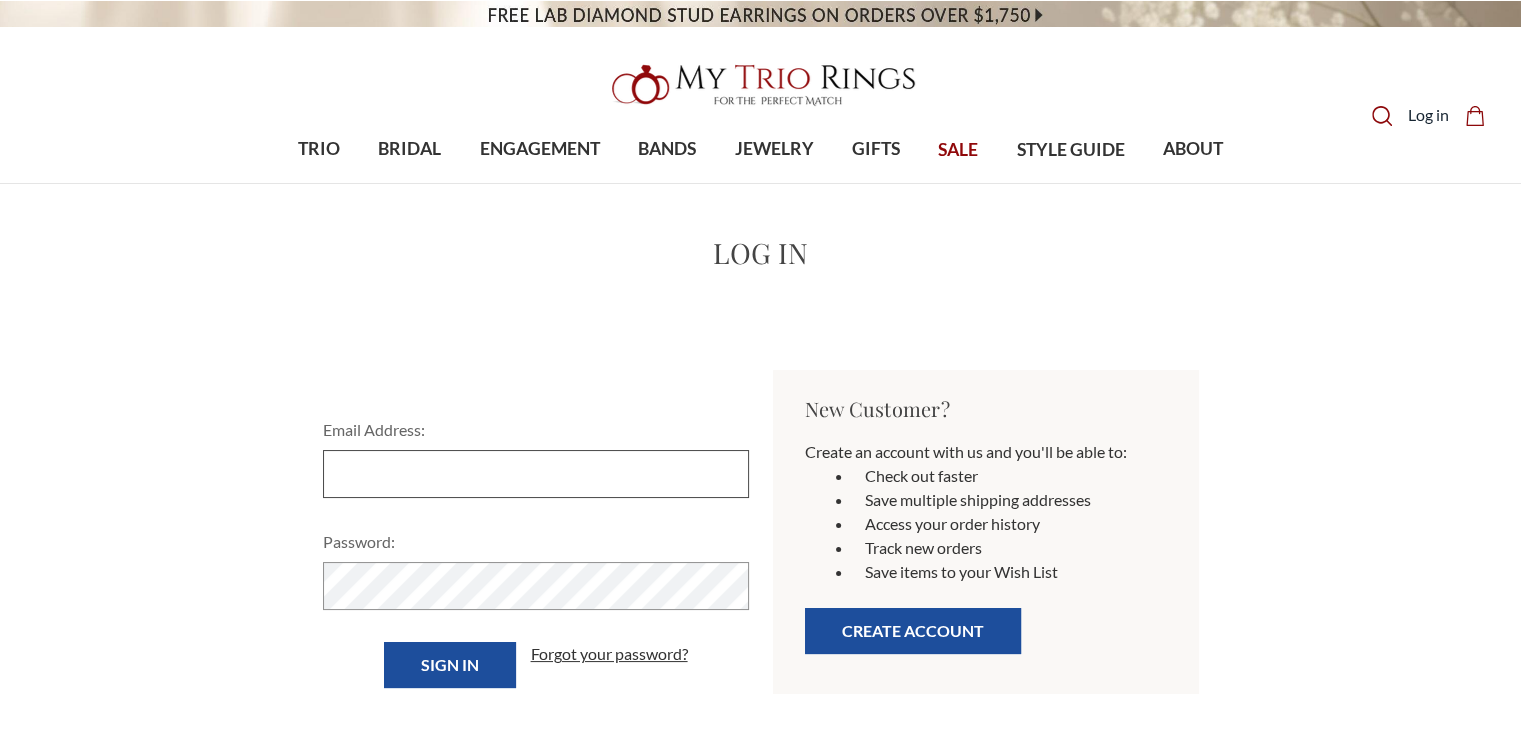 click on "Email Address:" at bounding box center (536, 474) 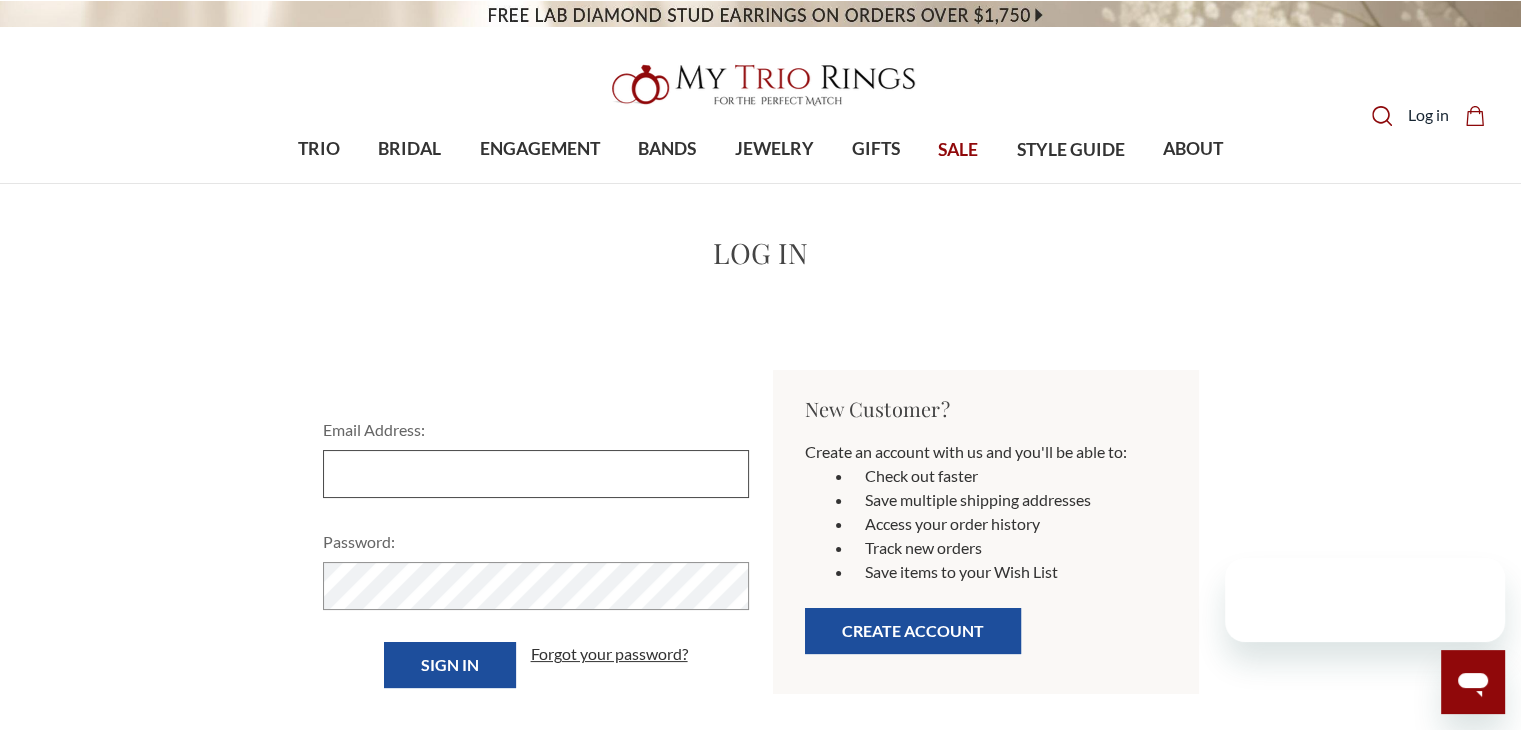 scroll, scrollTop: 0, scrollLeft: 0, axis: both 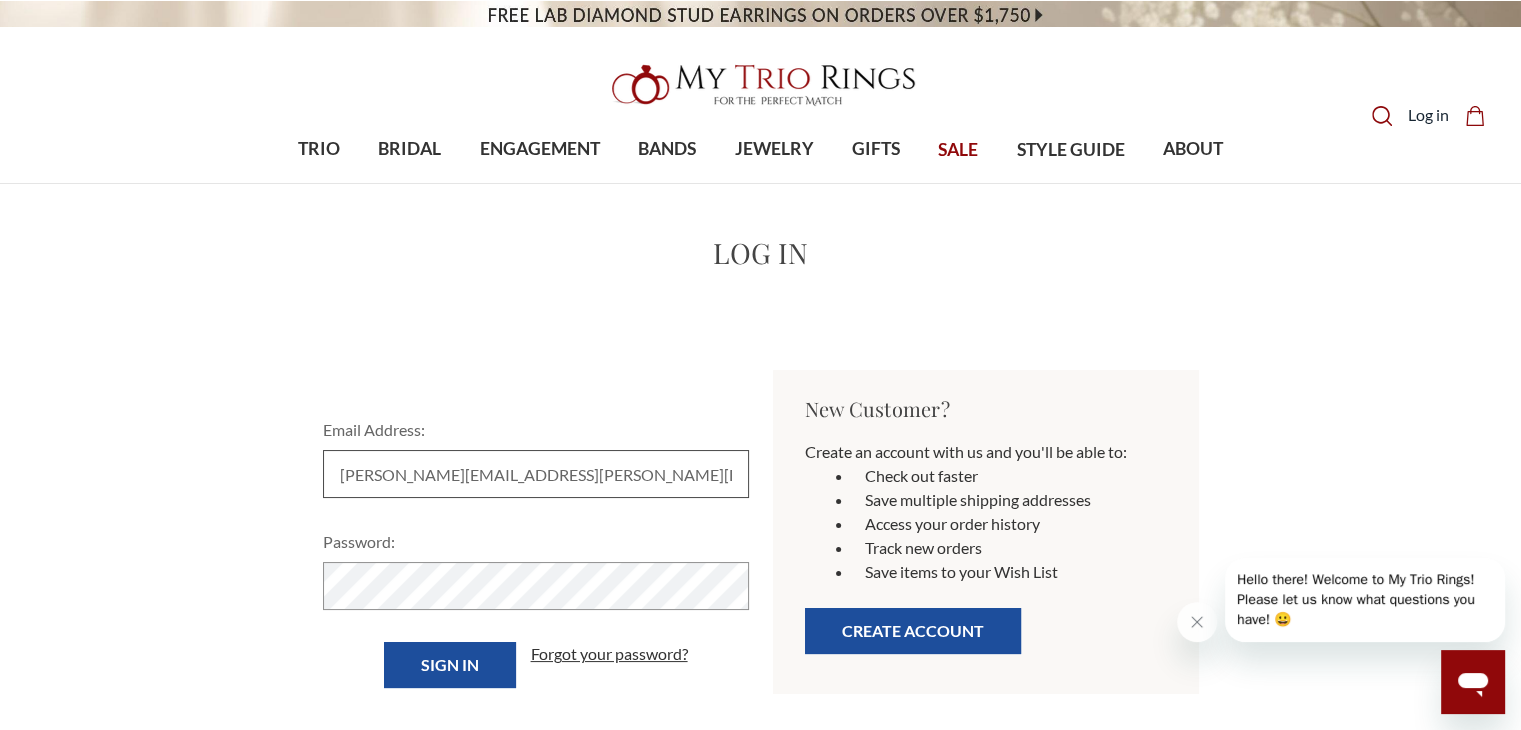 type on "fiser.elizabeth@gmail.com" 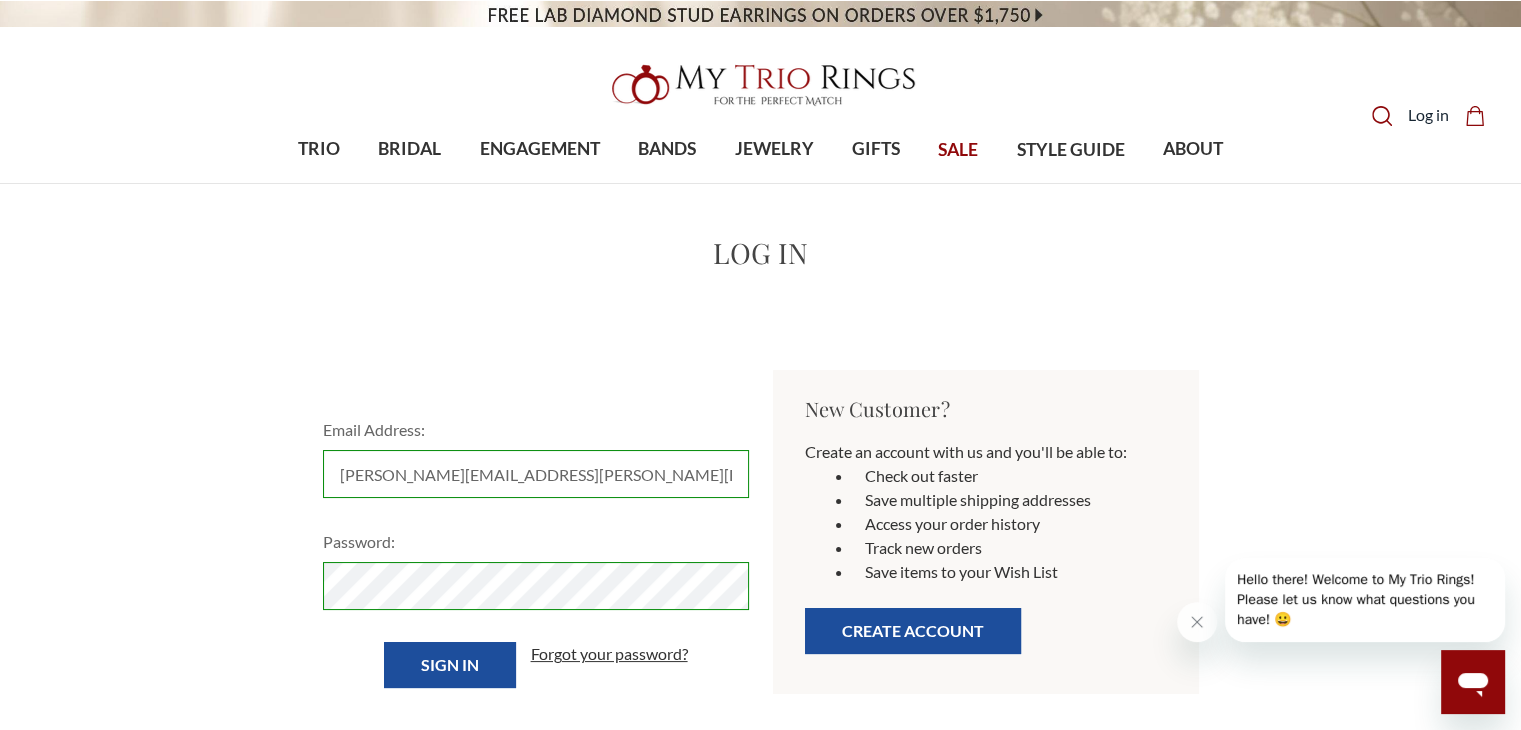 click on "Sign in" at bounding box center [450, 665] 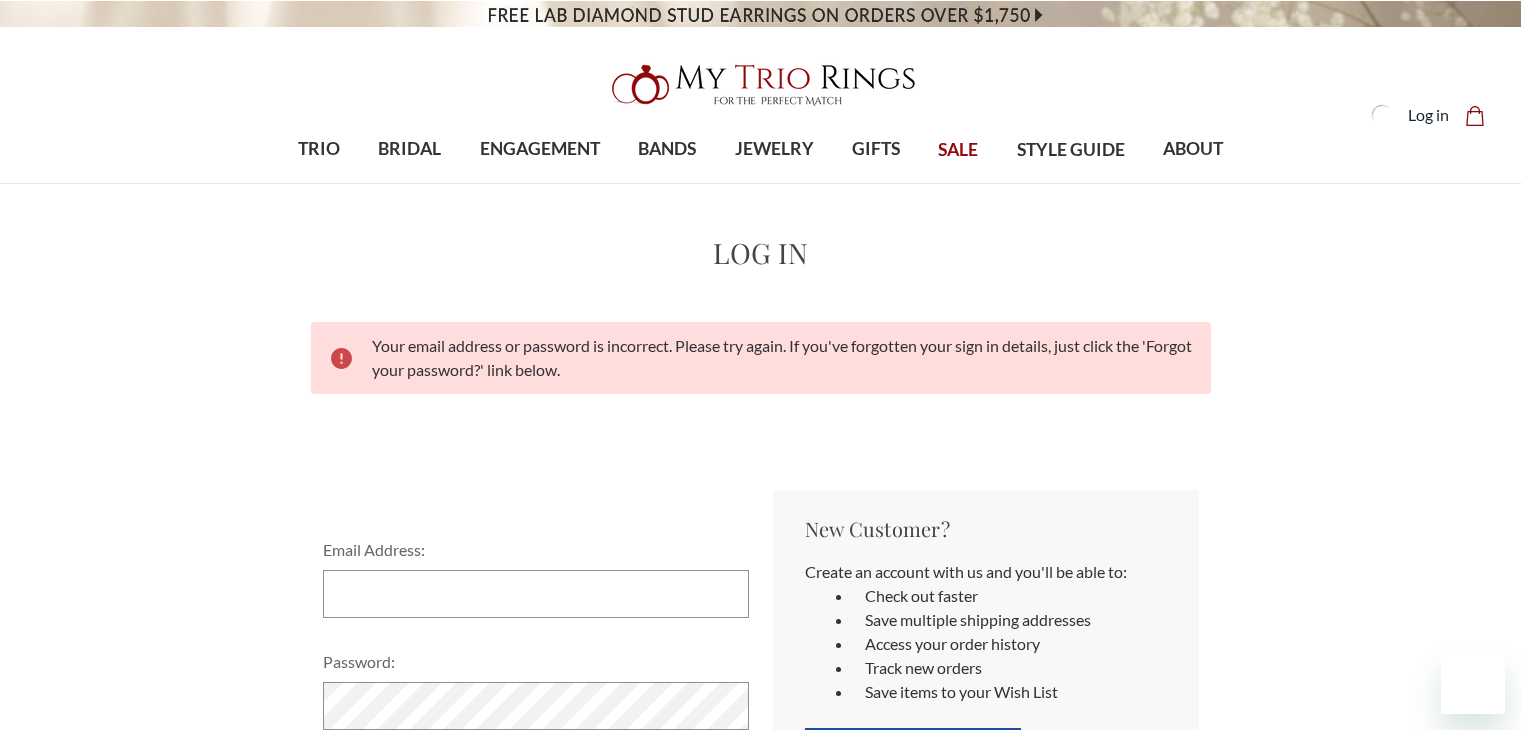 scroll, scrollTop: 0, scrollLeft: 0, axis: both 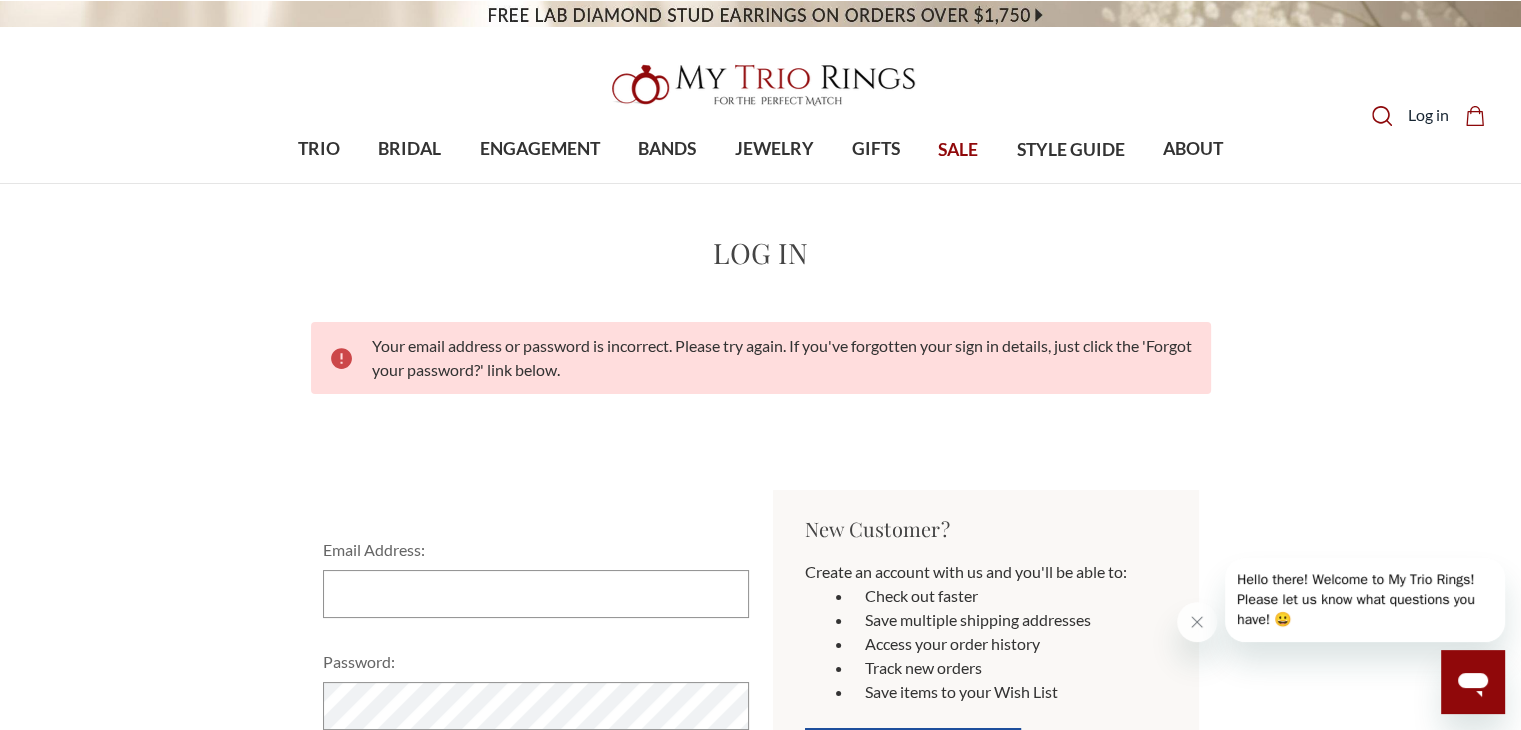 click on "SALE" at bounding box center (958, 150) 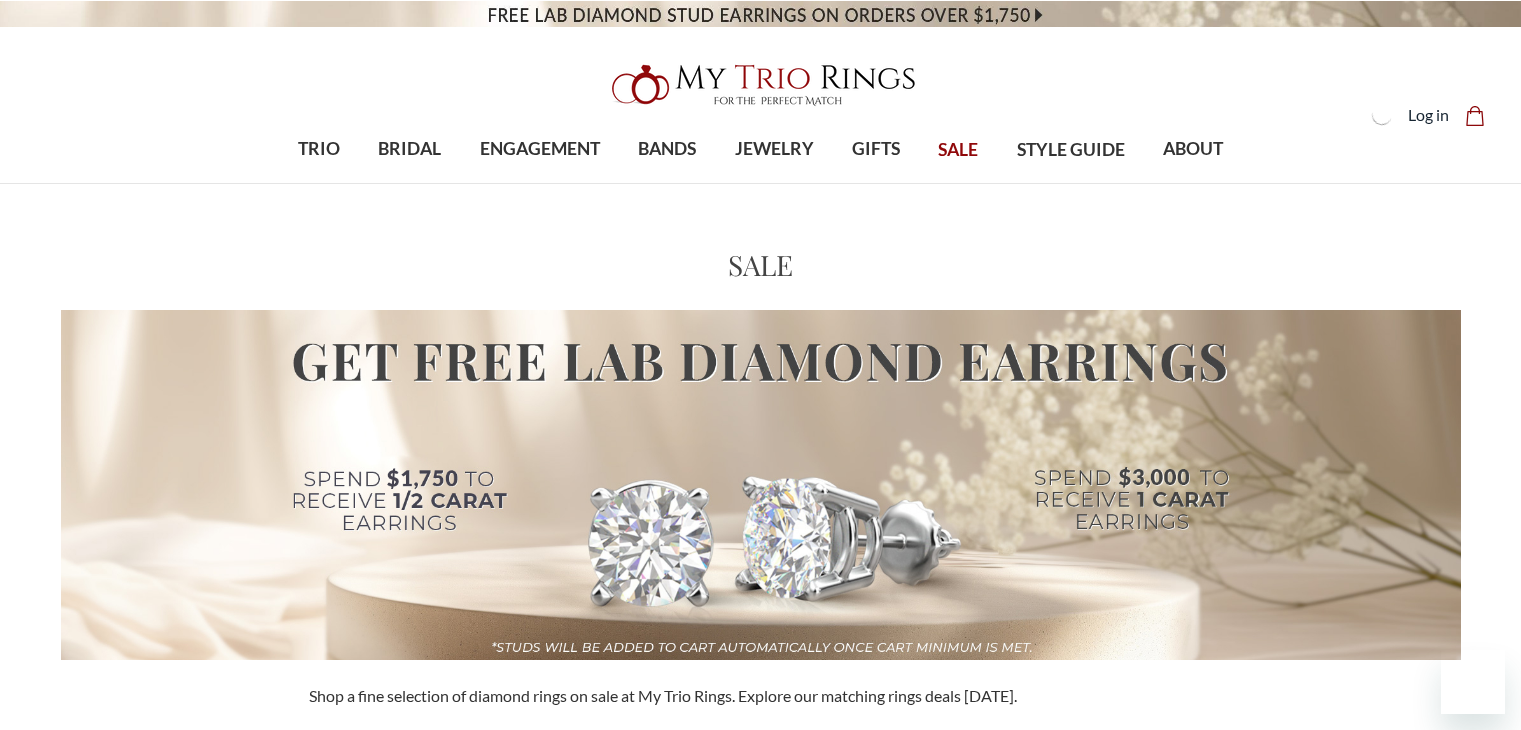 scroll, scrollTop: 0, scrollLeft: 0, axis: both 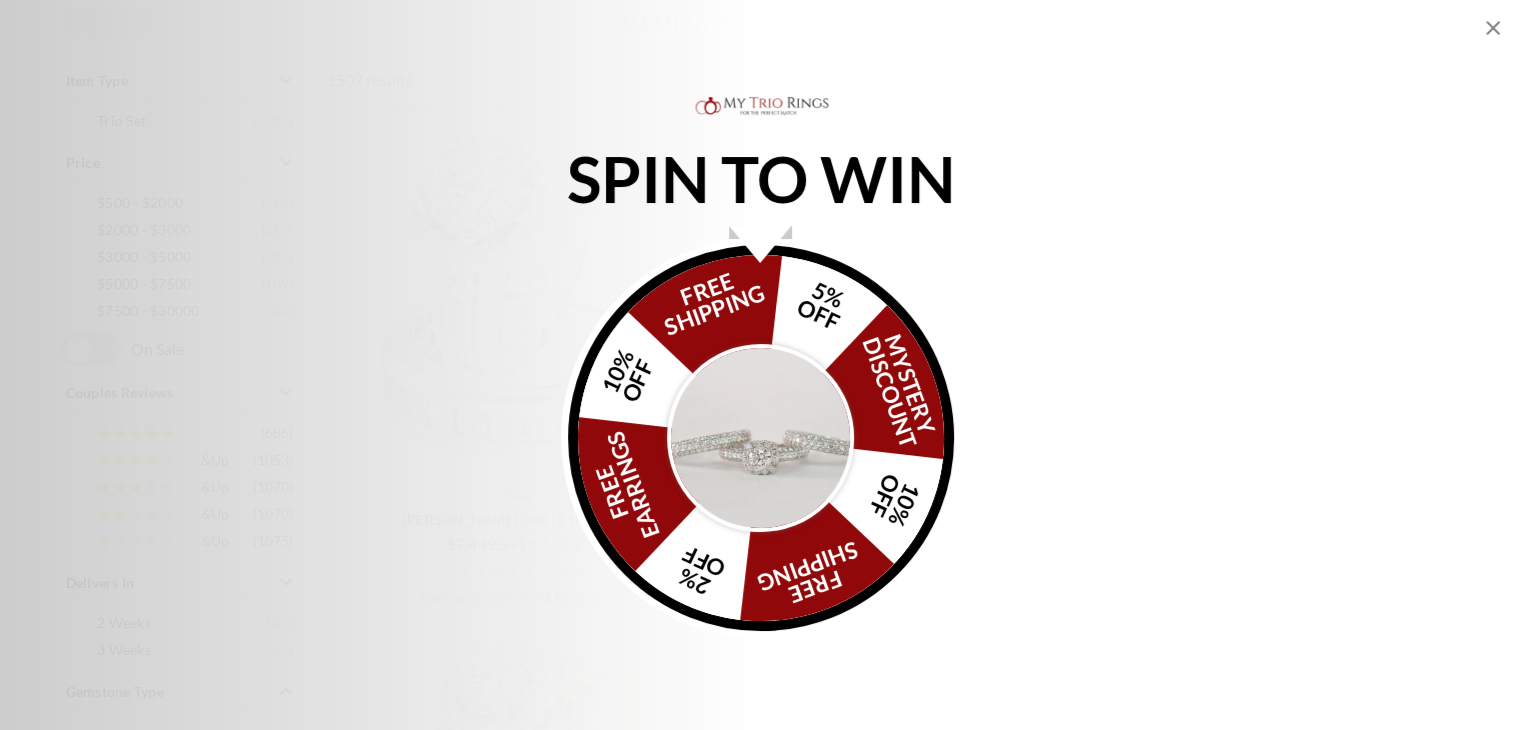 click at bounding box center [761, 438] 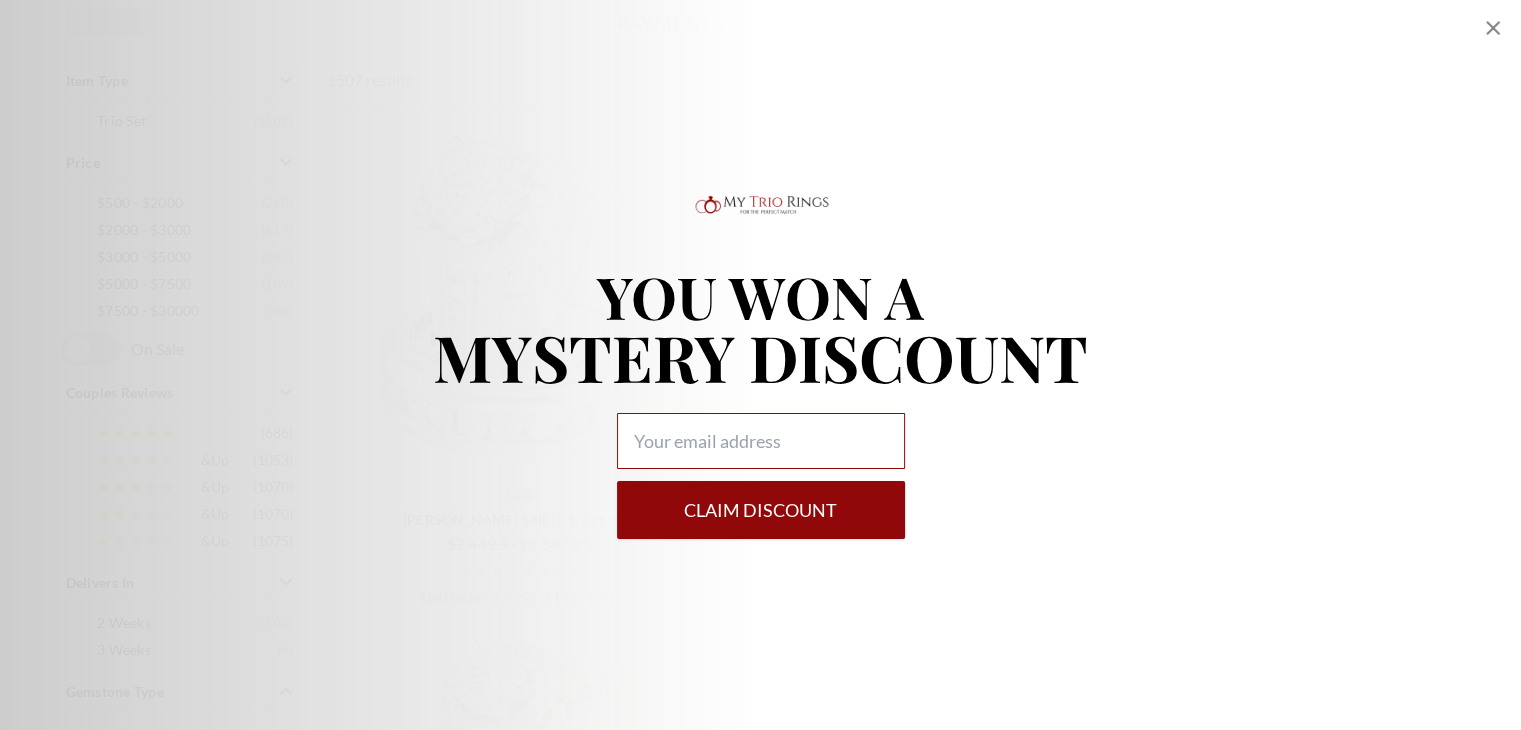 click at bounding box center [761, 441] 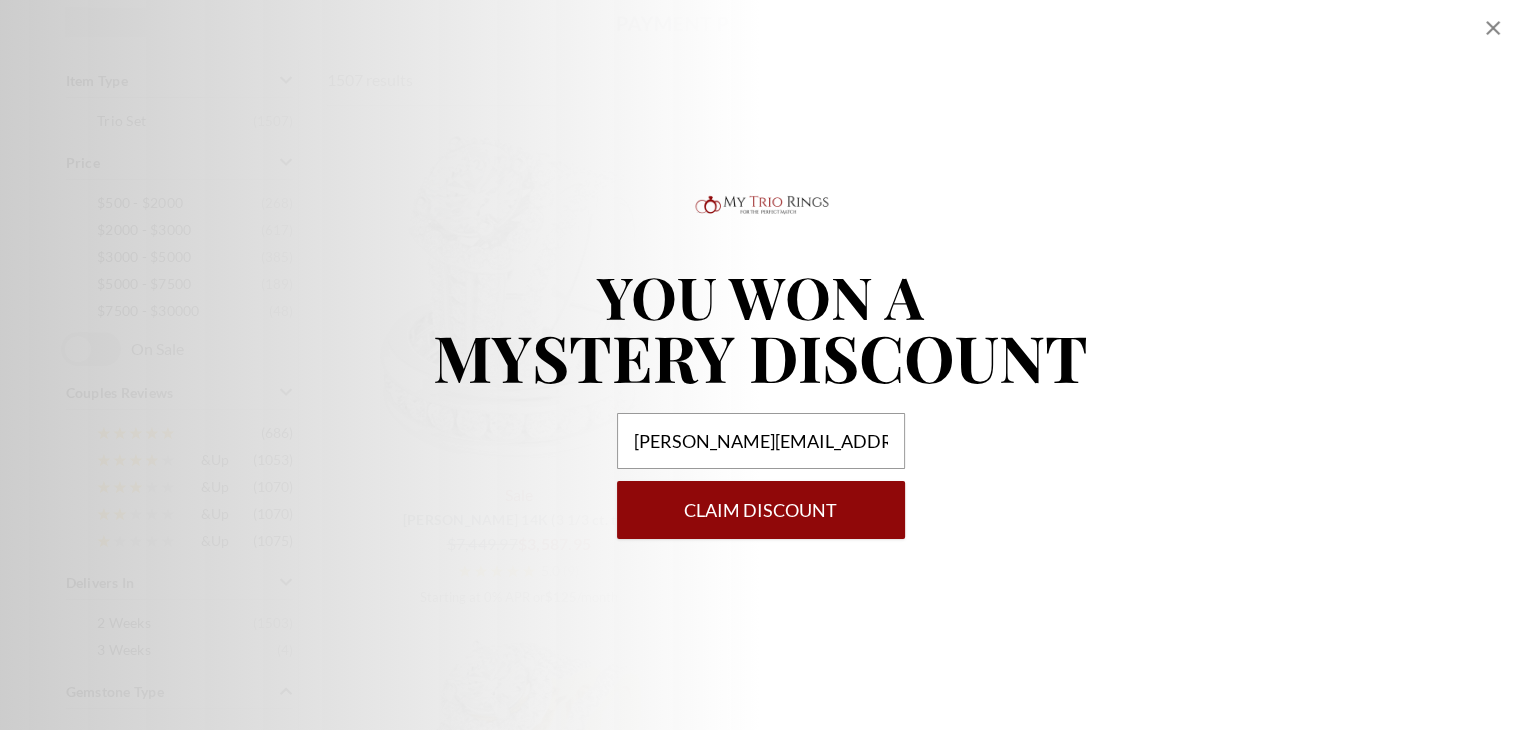 click on "Claim DISCOUNT" at bounding box center (761, 510) 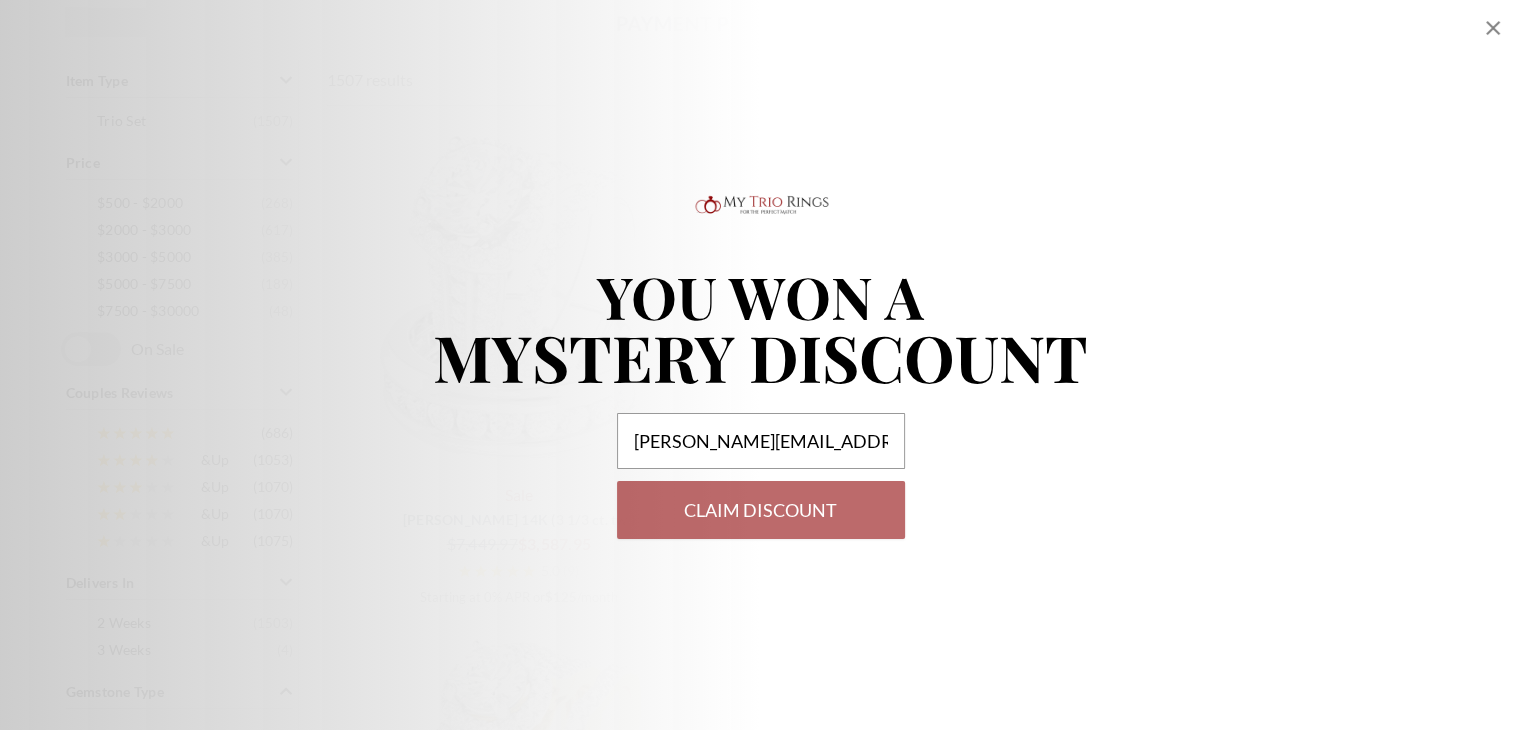 select on "US" 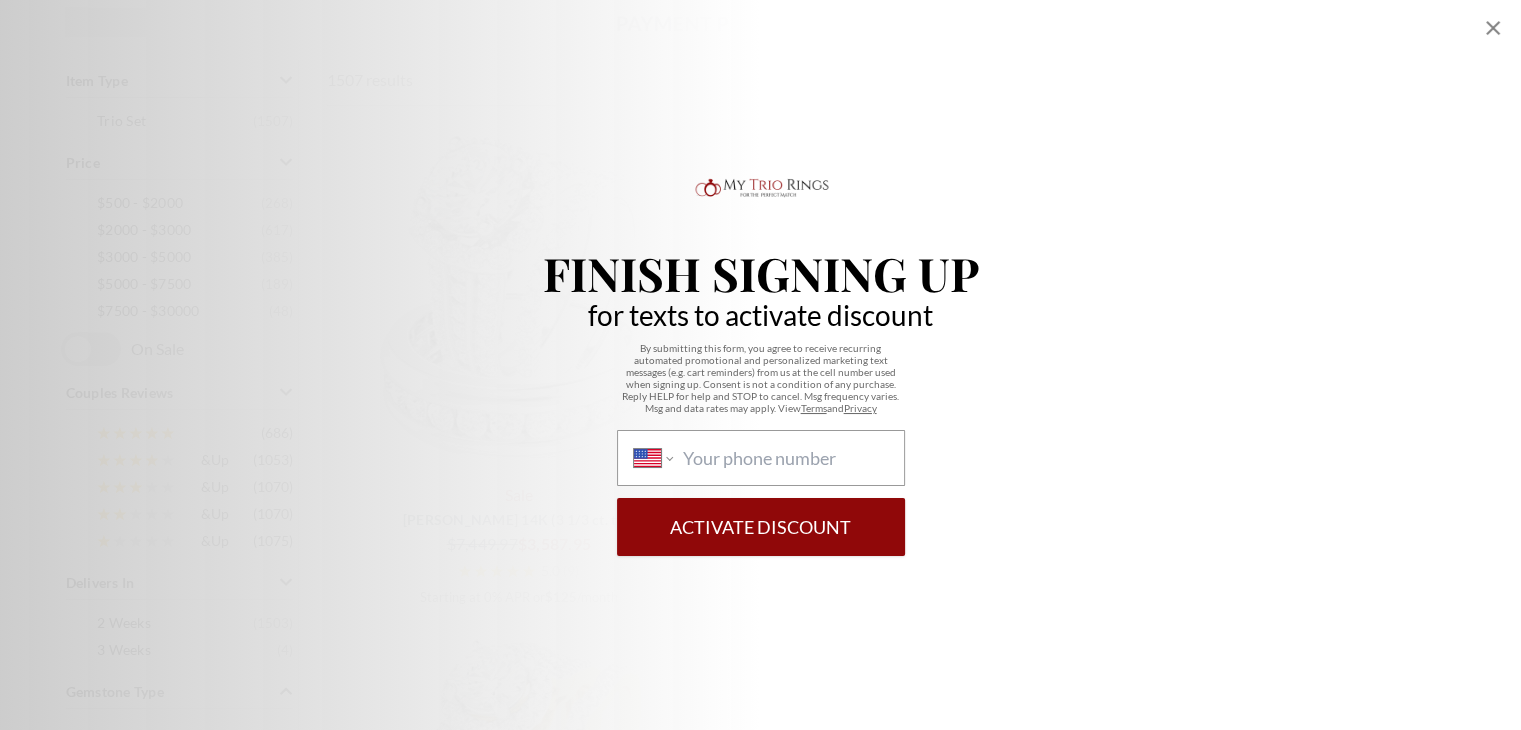 click on "International Afghanistan Åland Islands Albania Algeria American Samoa Andorra Angola Anguilla Antigua and Barbuda Argentina Armenia Aruba Ascension Island Australia Austria Azerbaijan Bahamas Bahrain Bangladesh Barbados Belarus Belgium Belize Benin Bermuda Bhutan Bolivia Bonaire, Sint Eustatius and Saba Bosnia and Herzegovina Botswana Brazil British Indian Ocean Territory Brunei Darussalam Bulgaria Burkina Faso Burundi Cambodia Cameroon Canada Cape Verde Cayman Islands Central African Republic Chad Chile China Christmas Island Cocos (Keeling) Islands Colombia Comoros Congo Congo, Democratic Republic of the Cook Islands Costa Rica Cote d'Ivoire Croatia Cuba Curaçao Cyprus Czech Republic Denmark Djibouti Dominica Dominican Republic Ecuador Egypt El Salvador Equatorial Guinea Eritrea Estonia Ethiopia Falkland Islands Faroe Islands Federated States of Micronesia Fiji Finland France French Guiana French Polynesia Gabon Gambia Georgia Germany Ghana Gibraltar Greece Greenland Grenada Guadeloupe Guam Guatemala" at bounding box center (761, 458) 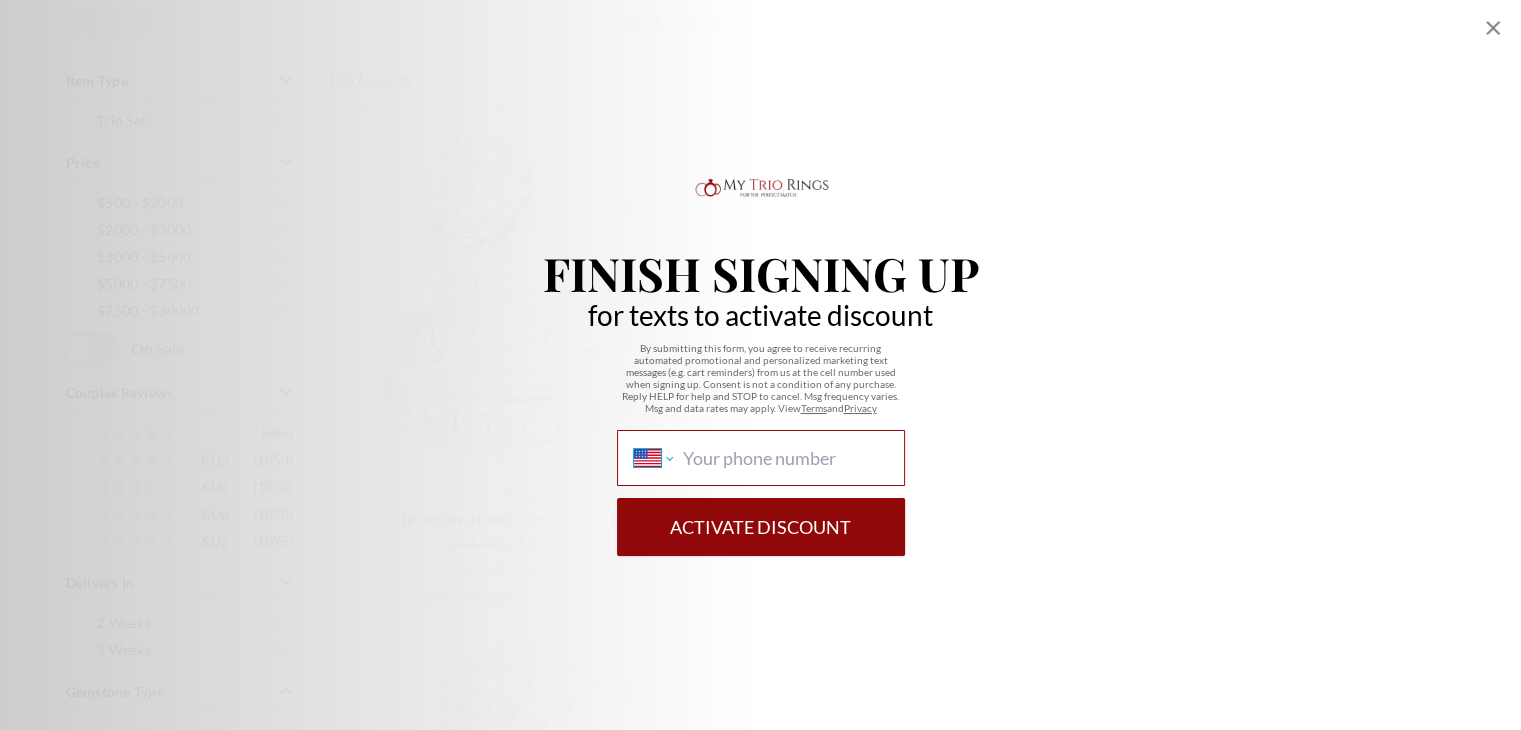 click on "International Afghanistan Åland Islands Albania Algeria American Samoa Andorra Angola Anguilla Antigua and Barbuda Argentina Armenia Aruba Ascension Island Australia Austria Azerbaijan Bahamas Bahrain Bangladesh Barbados Belarus Belgium Belize Benin Bermuda Bhutan Bolivia Bonaire, Sint Eustatius and Saba Bosnia and Herzegovina Botswana Brazil British Indian Ocean Territory Brunei Darussalam Bulgaria Burkina Faso Burundi Cambodia Cameroon Canada Cape Verde Cayman Islands Central African Republic Chad Chile China Christmas Island Cocos (Keeling) Islands Colombia Comoros Congo Congo, Democratic Republic of the Cook Islands Costa Rica Cote d'Ivoire Croatia Cuba Curaçao Cyprus Czech Republic Denmark Djibouti Dominica Dominican Republic Ecuador Egypt El Salvador Equatorial Guinea Eritrea Estonia Ethiopia Falkland Islands Faroe Islands Federated States of Micronesia Fiji Finland France French Guiana French Polynesia Gabon Gambia Georgia Germany Ghana Gibraltar Greece Greenland Grenada Guadeloupe Guam Guatemala" at bounding box center (653, 458) 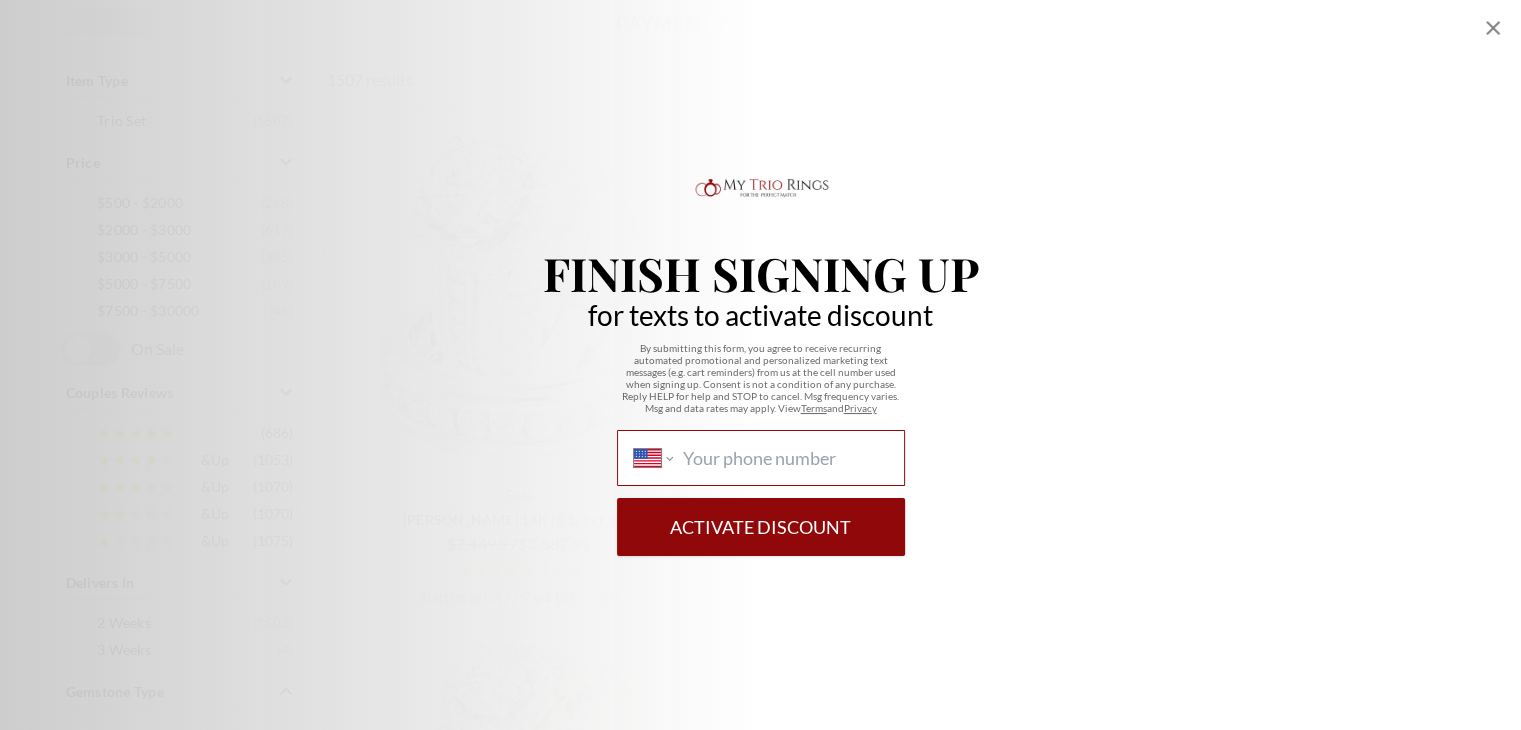 click on "International Afghanistan Åland Islands Albania Algeria American Samoa Andorra Angola Anguilla Antigua and Barbuda Argentina Armenia Aruba Ascension Island Australia Austria Azerbaijan Bahamas Bahrain Bangladesh Barbados Belarus Belgium Belize Benin Bermuda Bhutan Bolivia Bonaire, Sint Eustatius and Saba Bosnia and Herzegovina Botswana Brazil British Indian Ocean Territory Brunei Darussalam Bulgaria Burkina Faso Burundi Cambodia Cameroon Canada Cape Verde Cayman Islands Central African Republic Chad Chile China Christmas Island Cocos (Keeling) Islands Colombia Comoros Congo Congo, Democratic Republic of the Cook Islands Costa Rica Cote d'Ivoire Croatia Cuba Curaçao Cyprus Czech Republic Denmark Djibouti Dominica Dominican Republic Ecuador Egypt El Salvador Equatorial Guinea Eritrea Estonia Ethiopia Falkland Islands Faroe Islands Federated States of Micronesia Fiji Finland France French Guiana French Polynesia Gabon Gambia Georgia Germany Ghana Gibraltar Greece Greenland Grenada Guadeloupe Guam Guatemala" at bounding box center (784, 458) 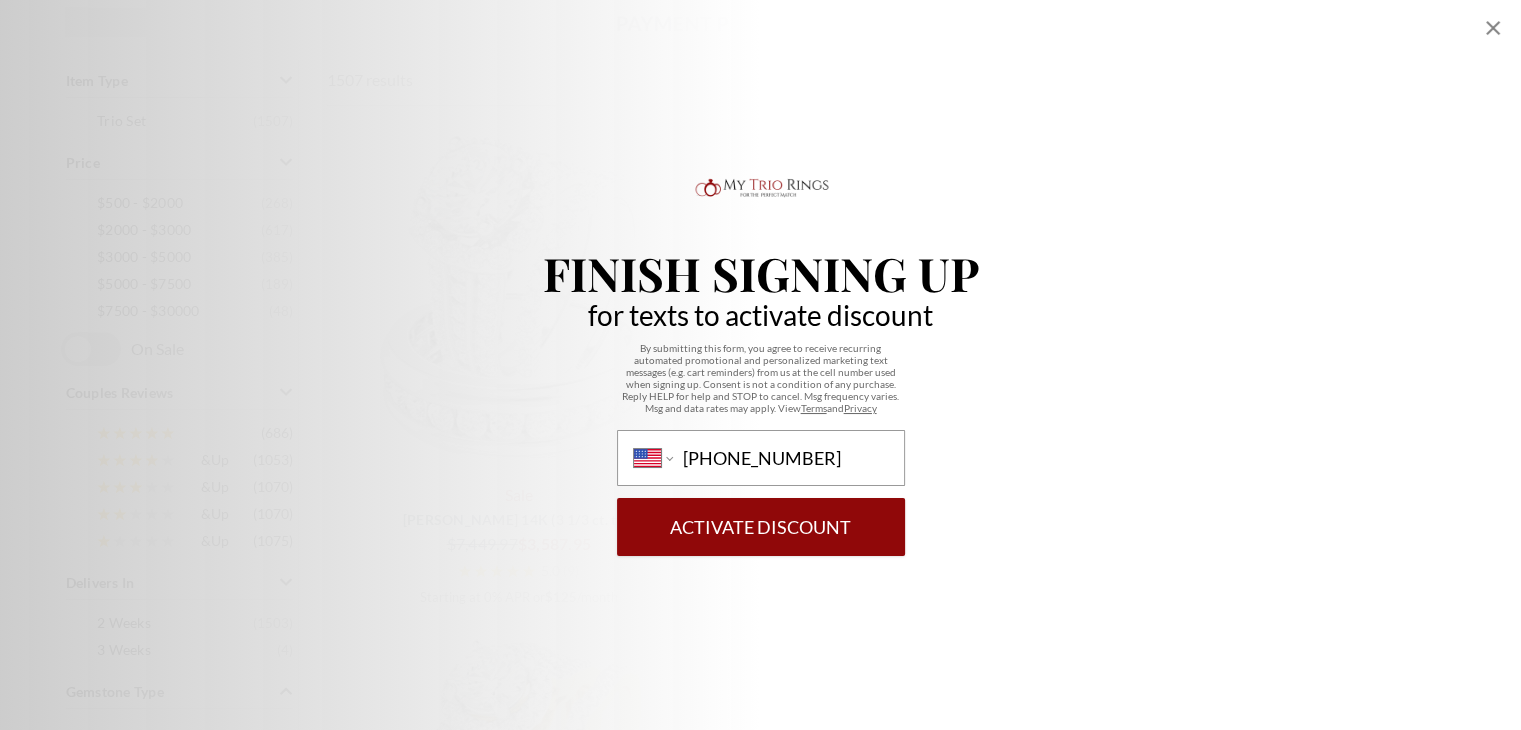click on "Activate Discount" at bounding box center (761, 527) 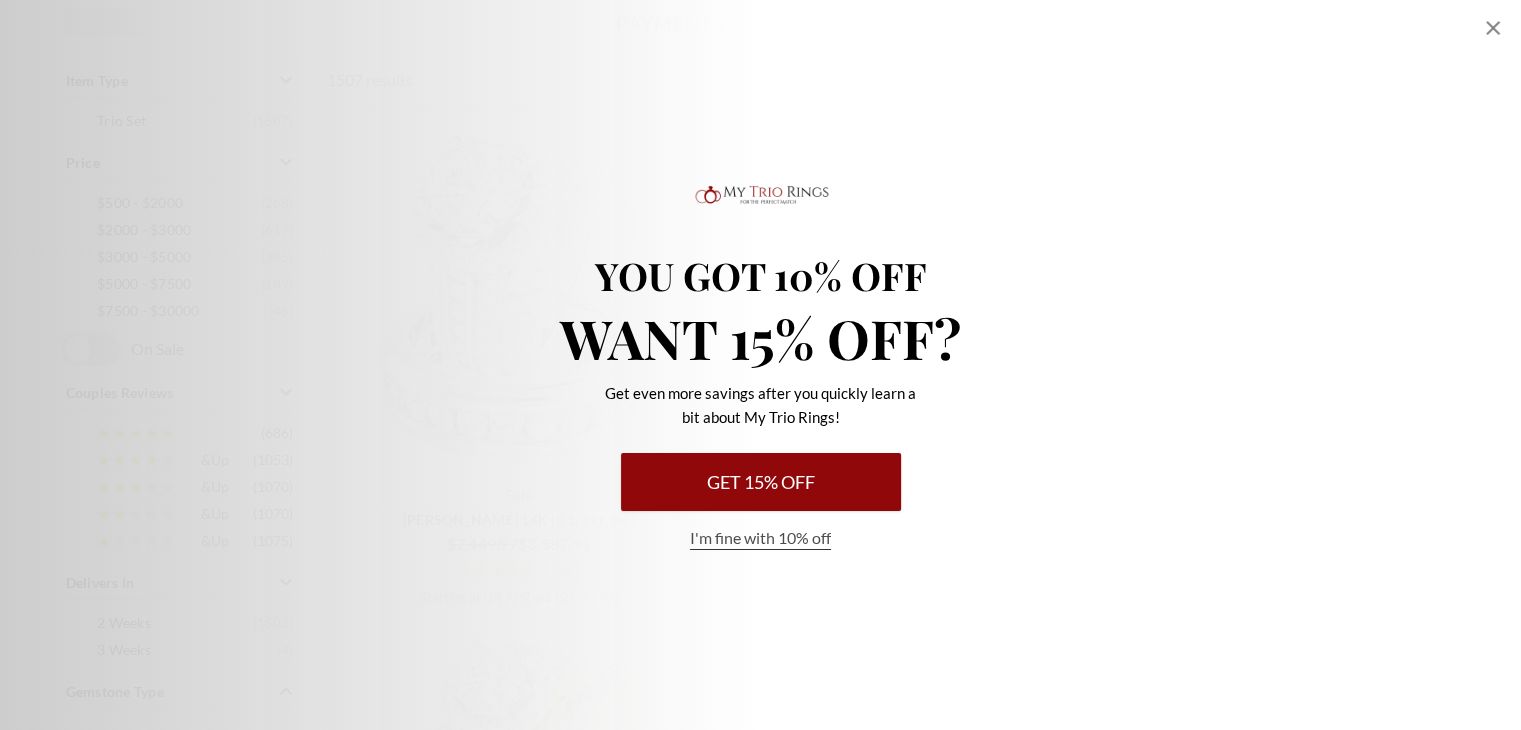 click on "Get 15% Off" at bounding box center (761, 482) 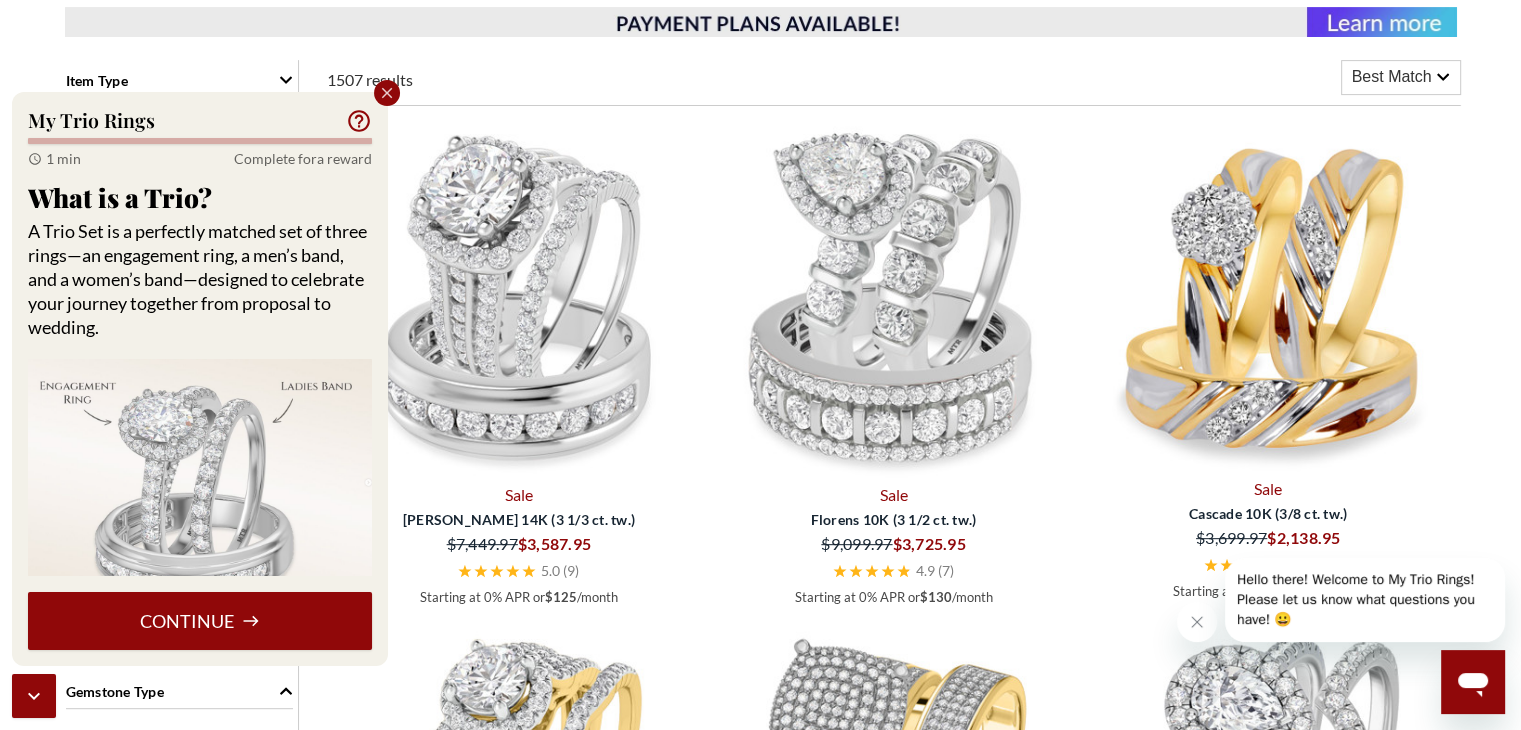 click on "Continue" at bounding box center [200, 621] 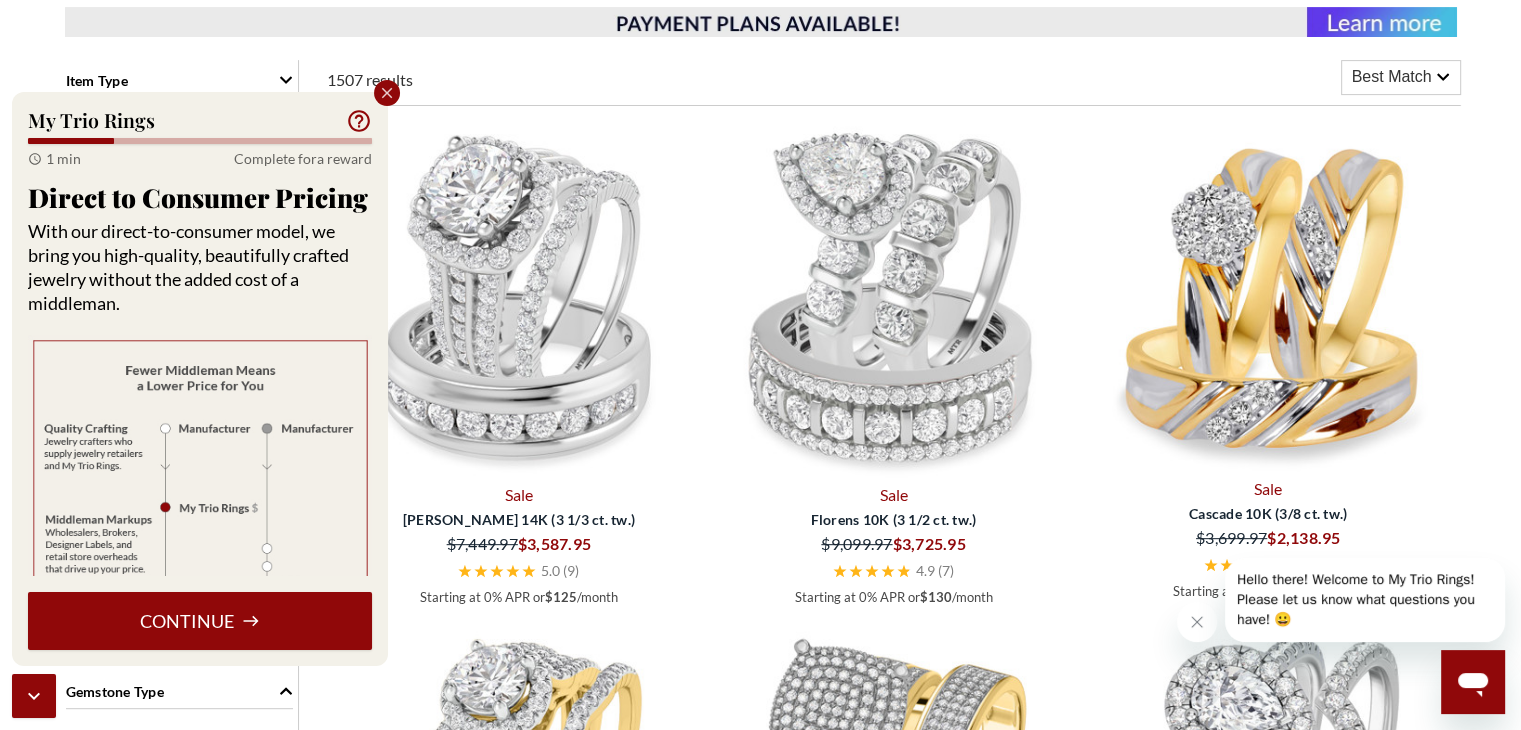 click on "Continue" at bounding box center [200, 621] 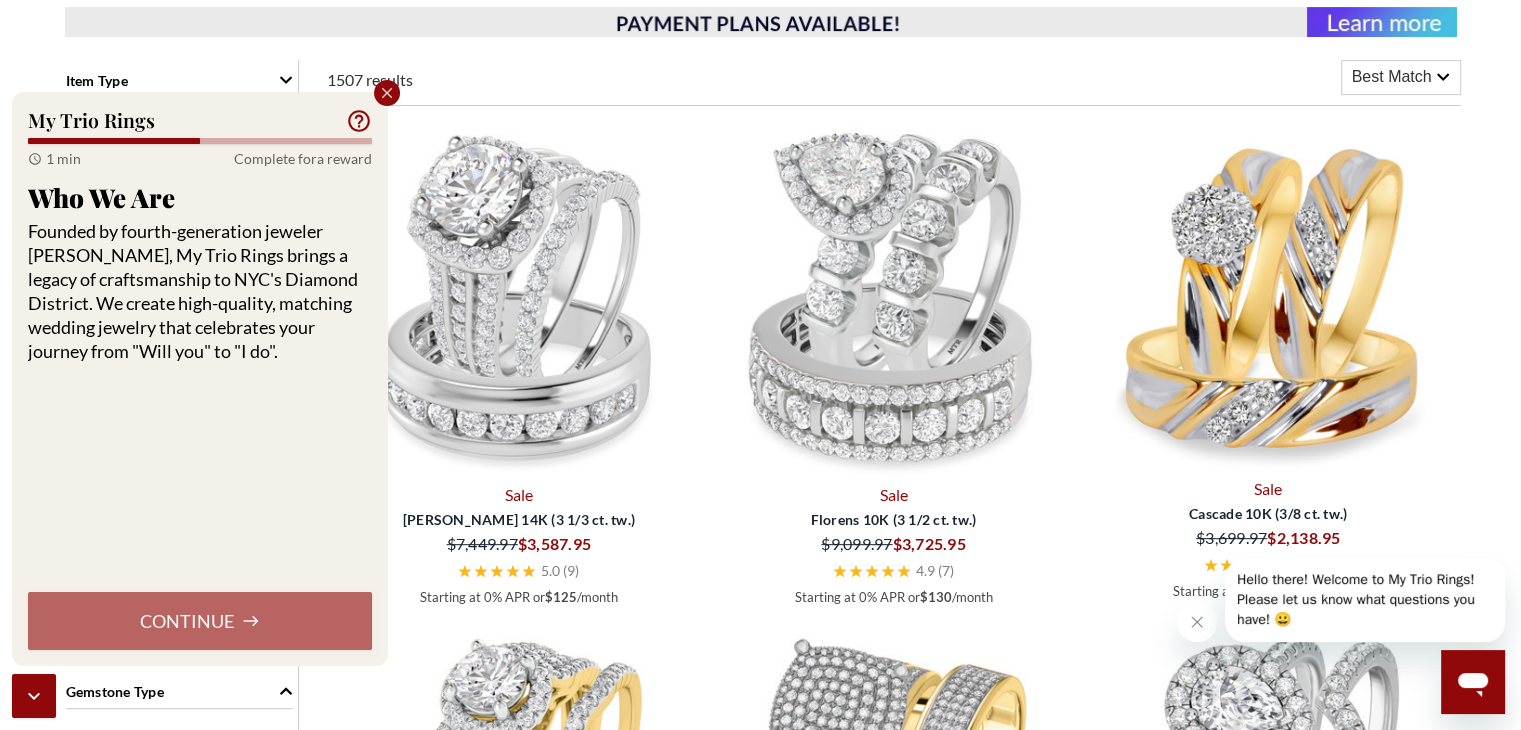 click on "Continue" at bounding box center [200, 621] 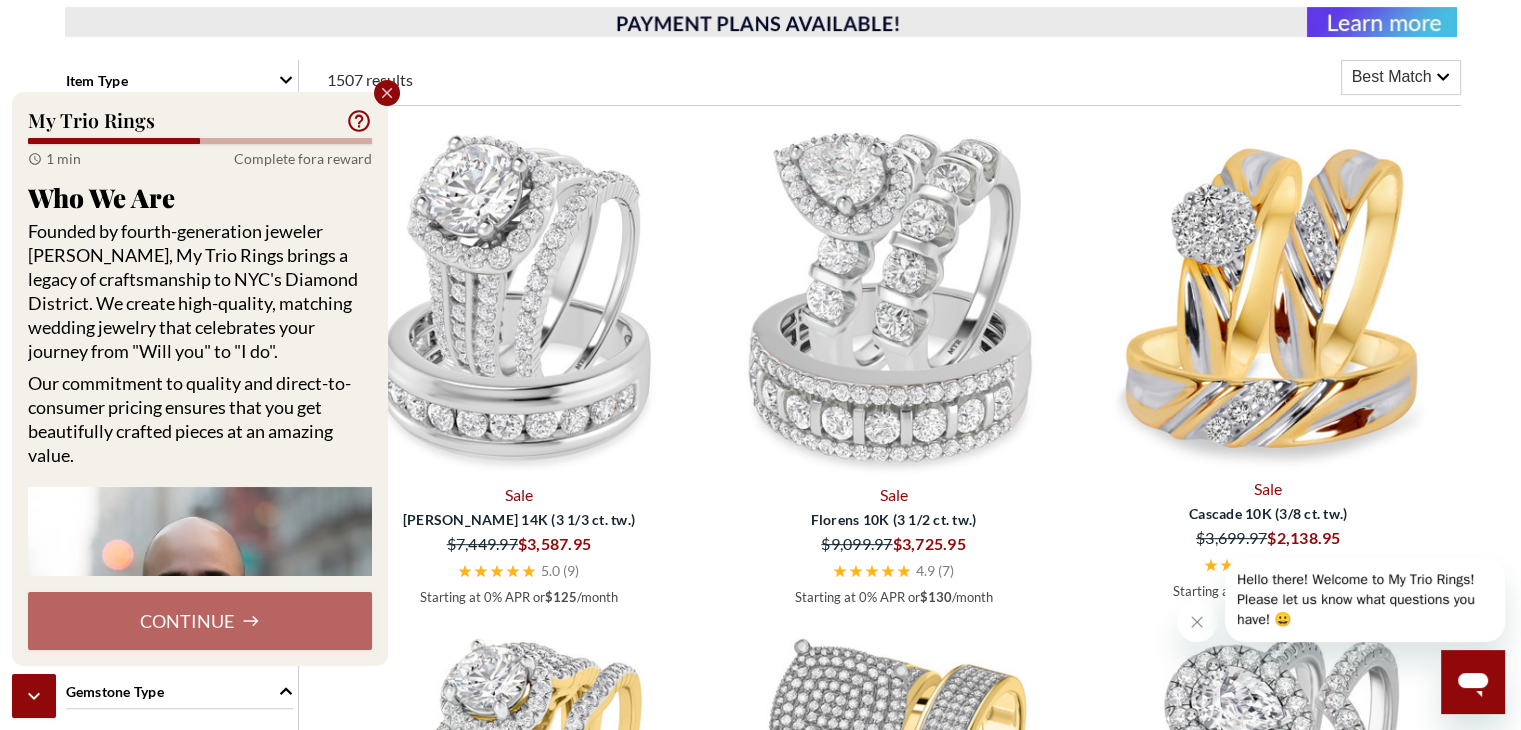 click on "Continue" at bounding box center (200, 621) 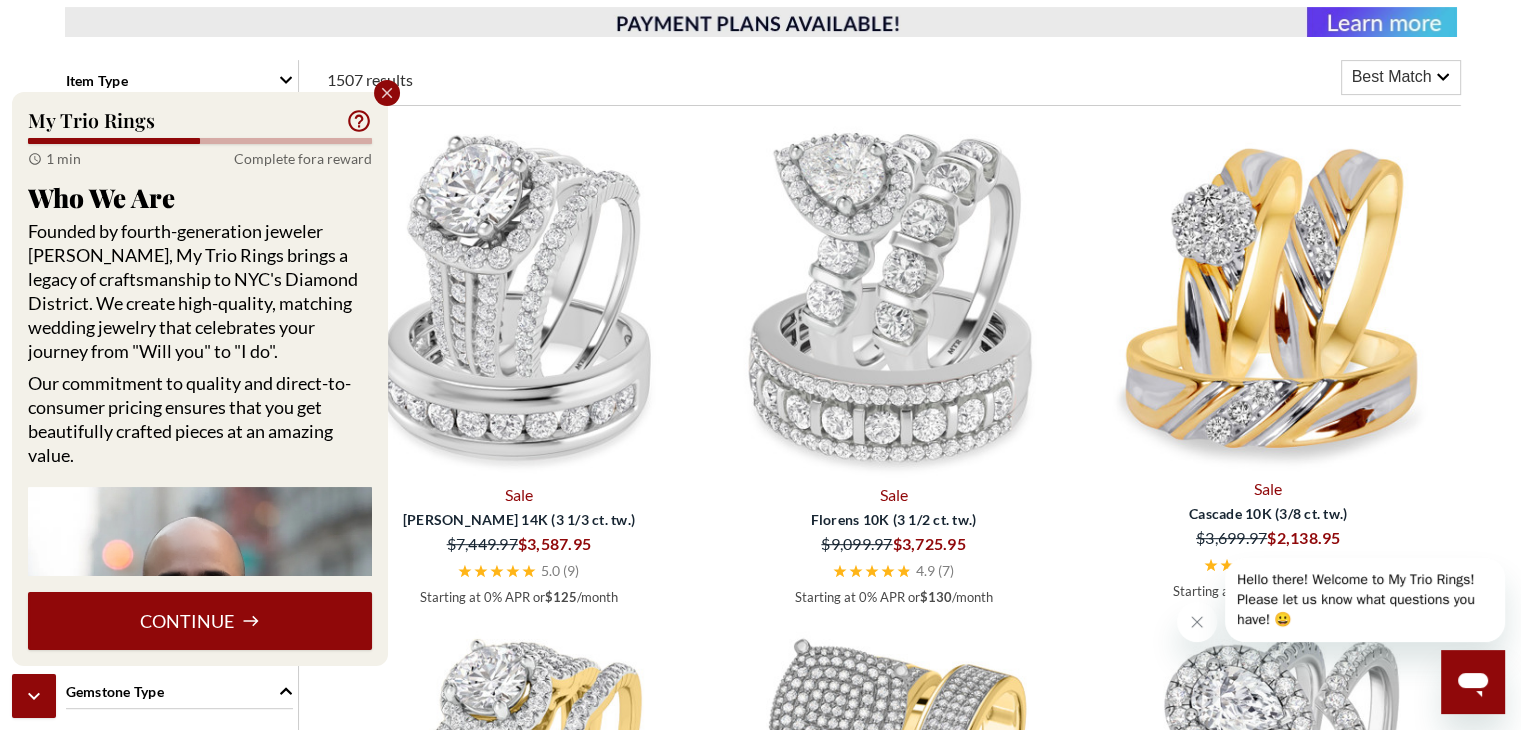 click on "Continue" at bounding box center [200, 621] 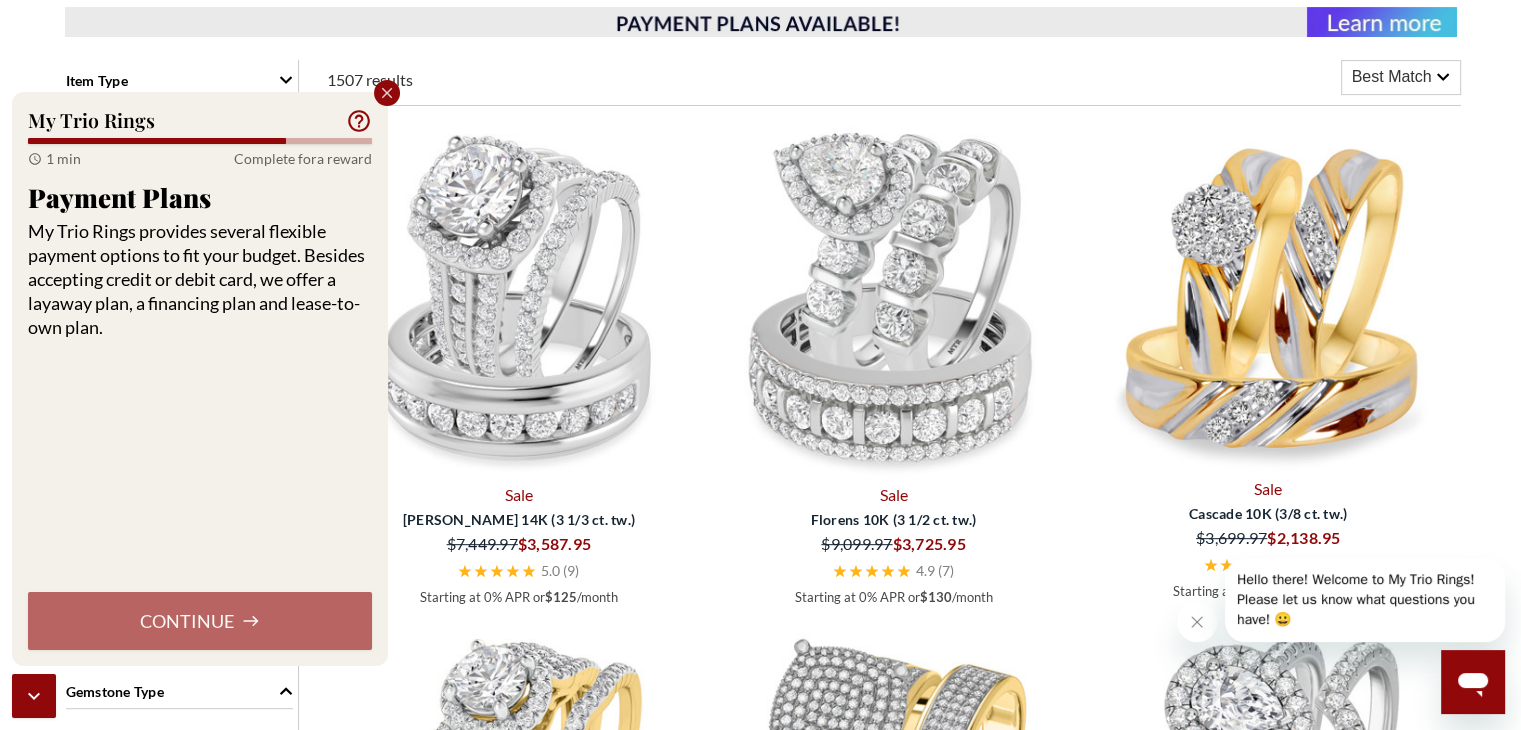 click on "Continue" at bounding box center (200, 621) 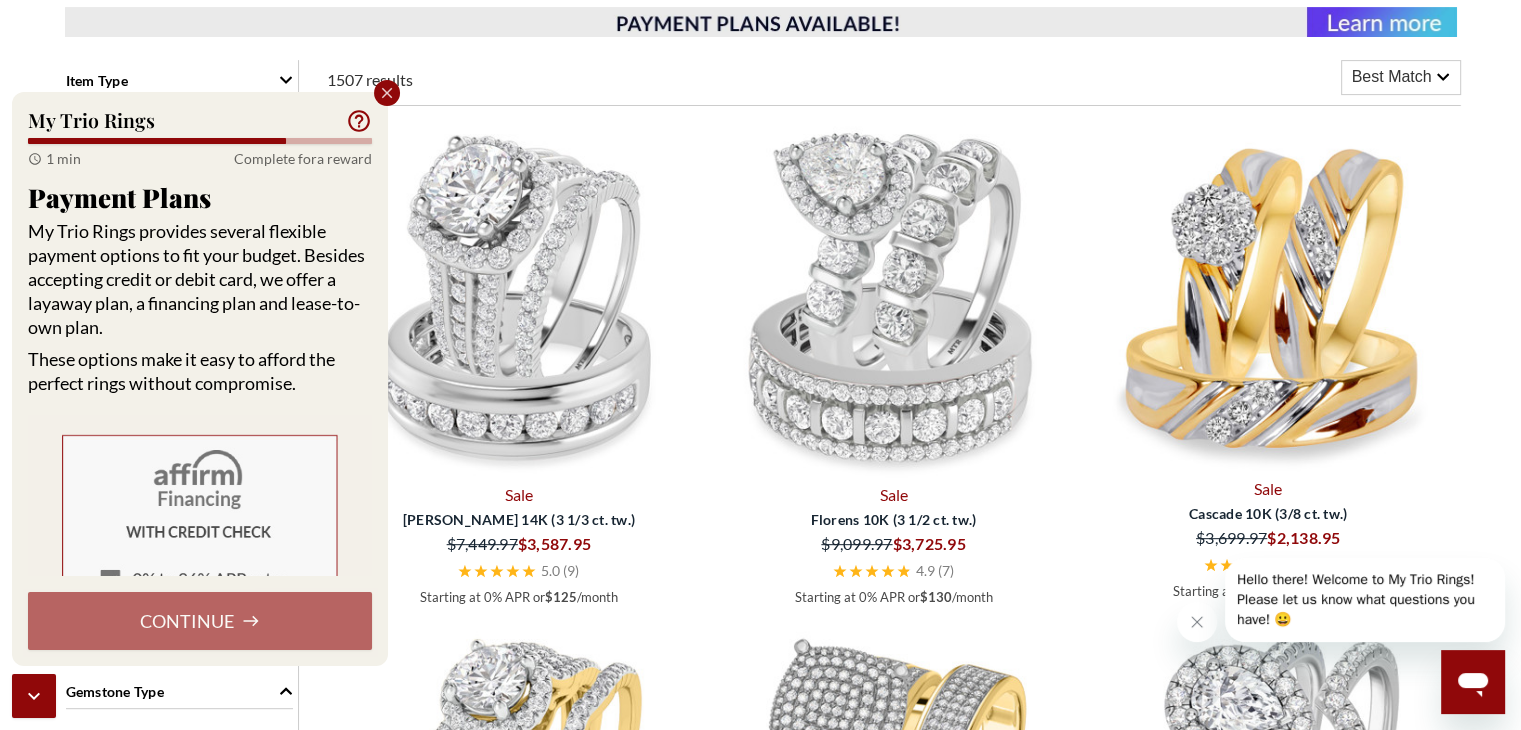 click on "Continue" at bounding box center [200, 621] 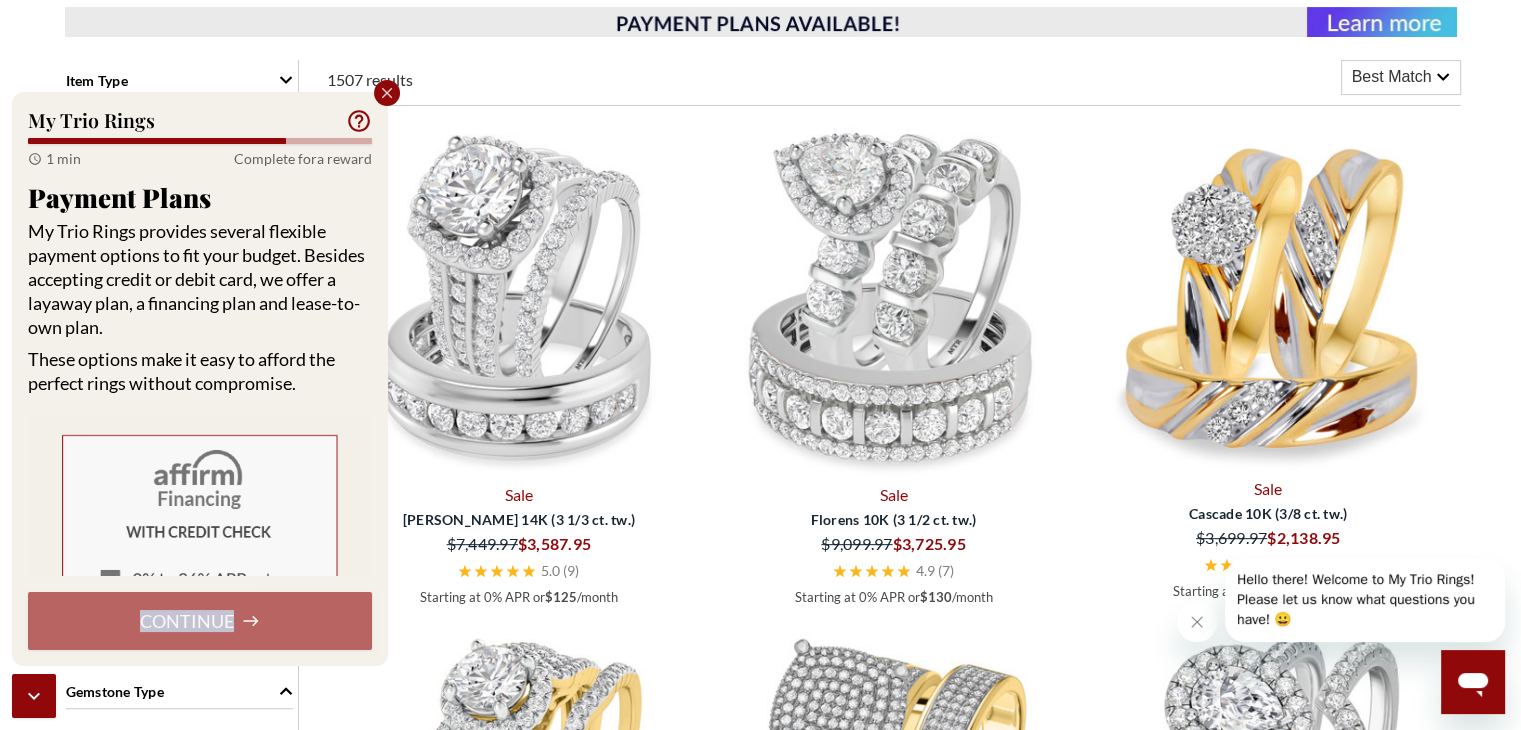 click on "Continue" at bounding box center [200, 621] 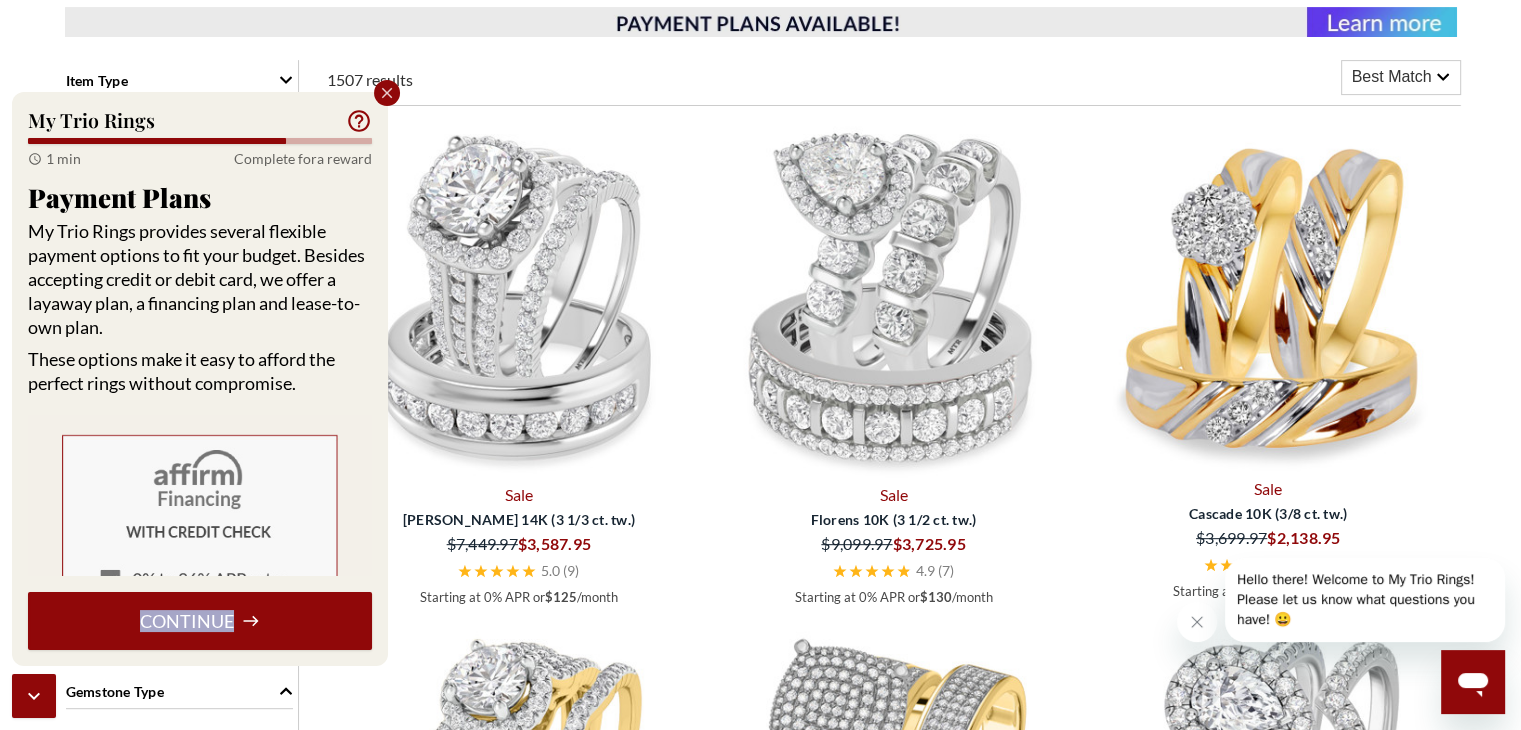 click on "Continue" at bounding box center (200, 621) 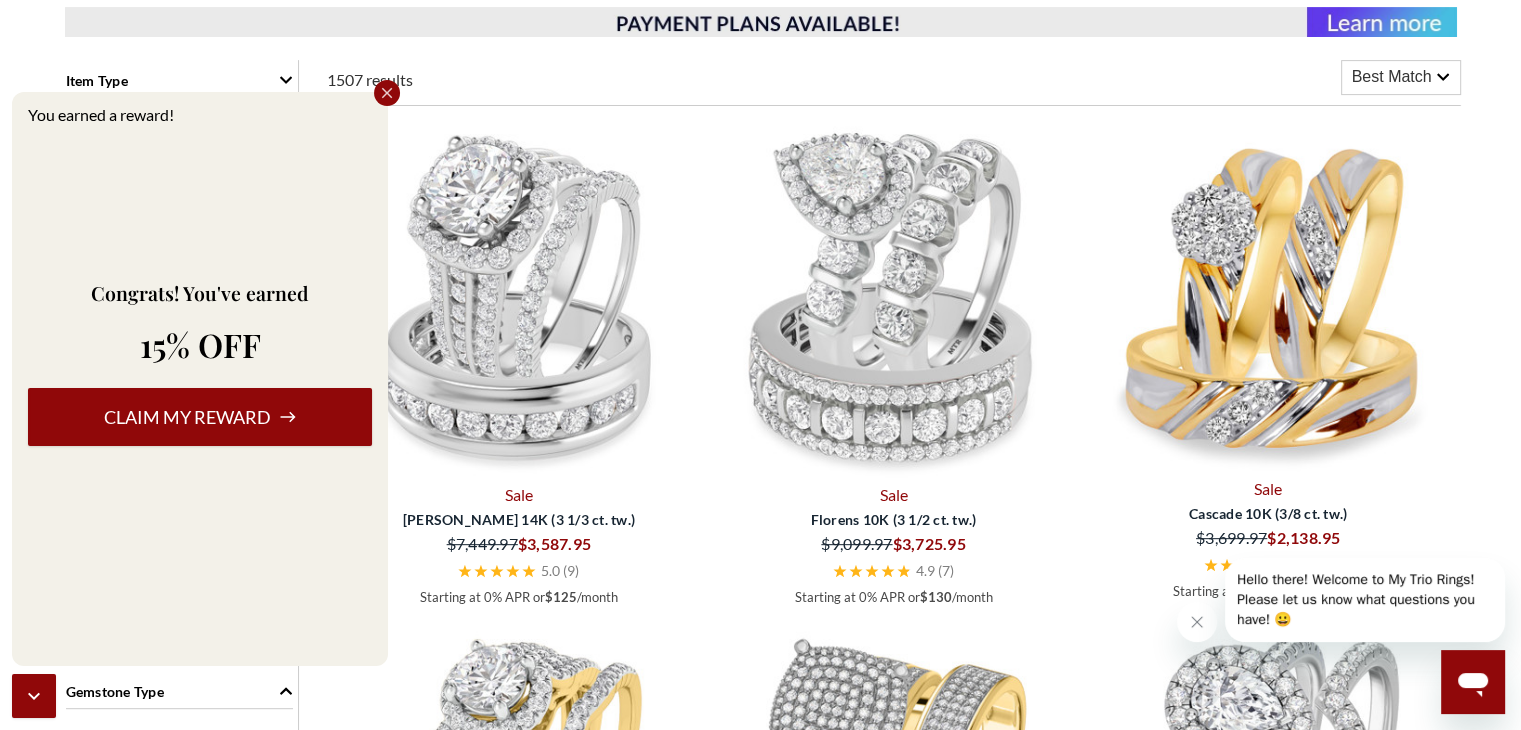 click on "Claim my reward" at bounding box center [200, 417] 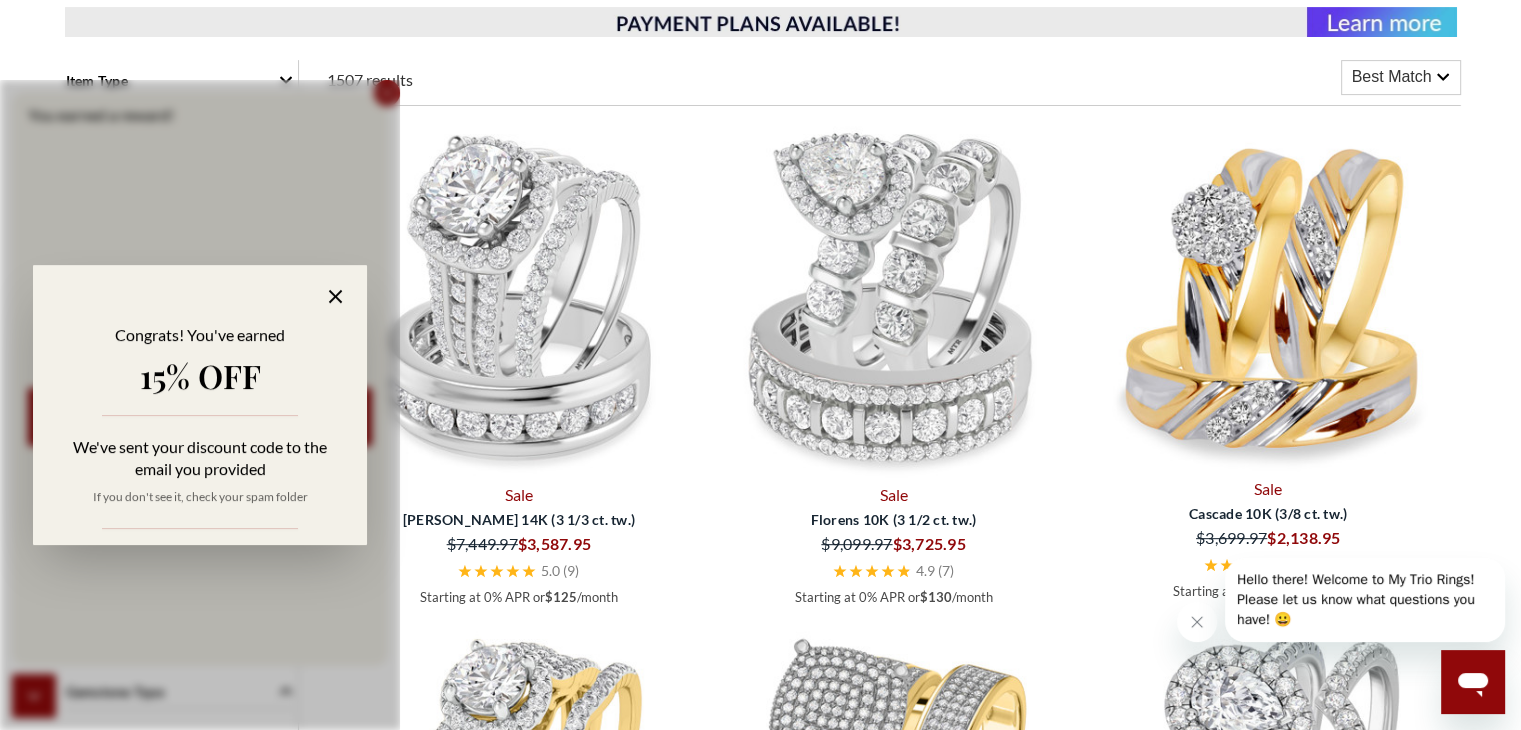 click 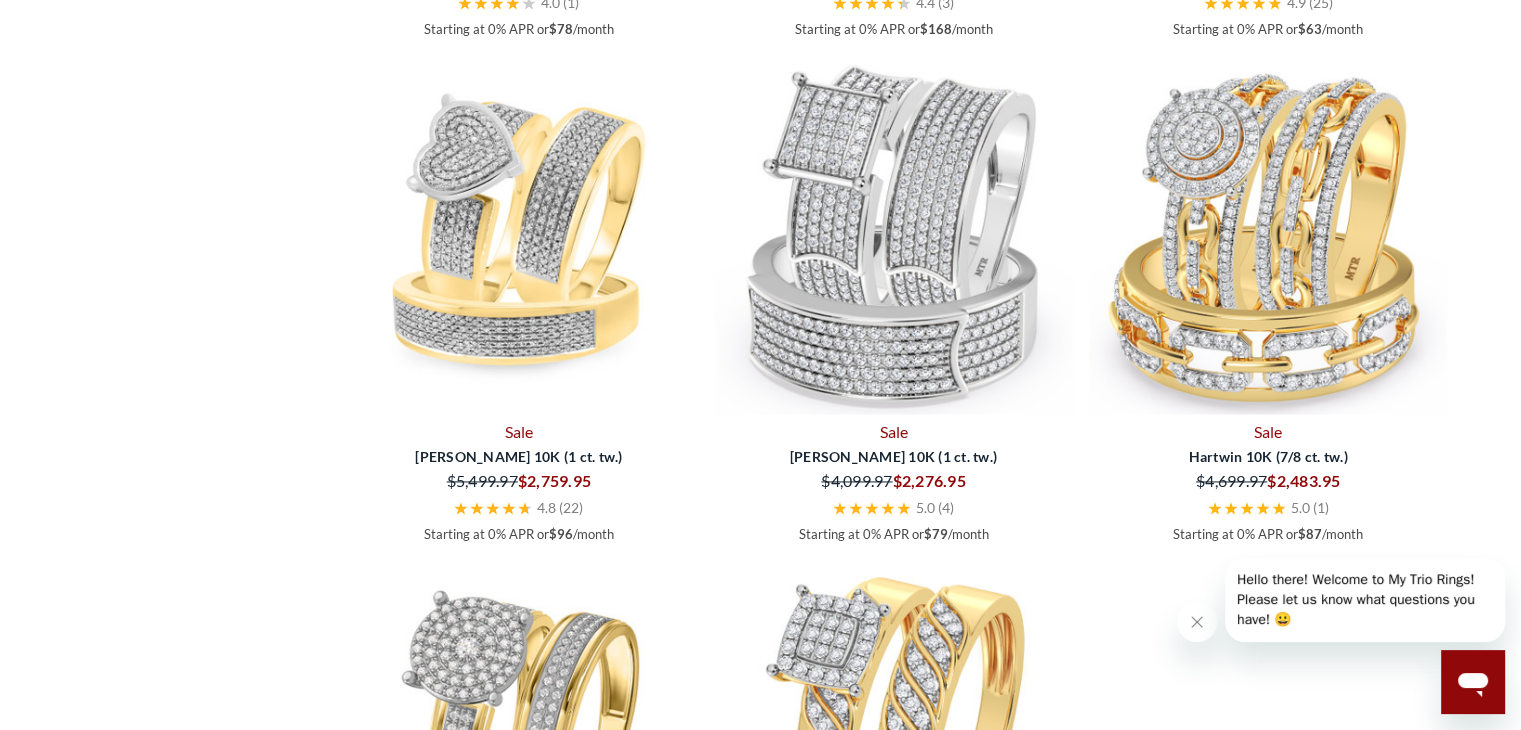 scroll, scrollTop: 2888, scrollLeft: 0, axis: vertical 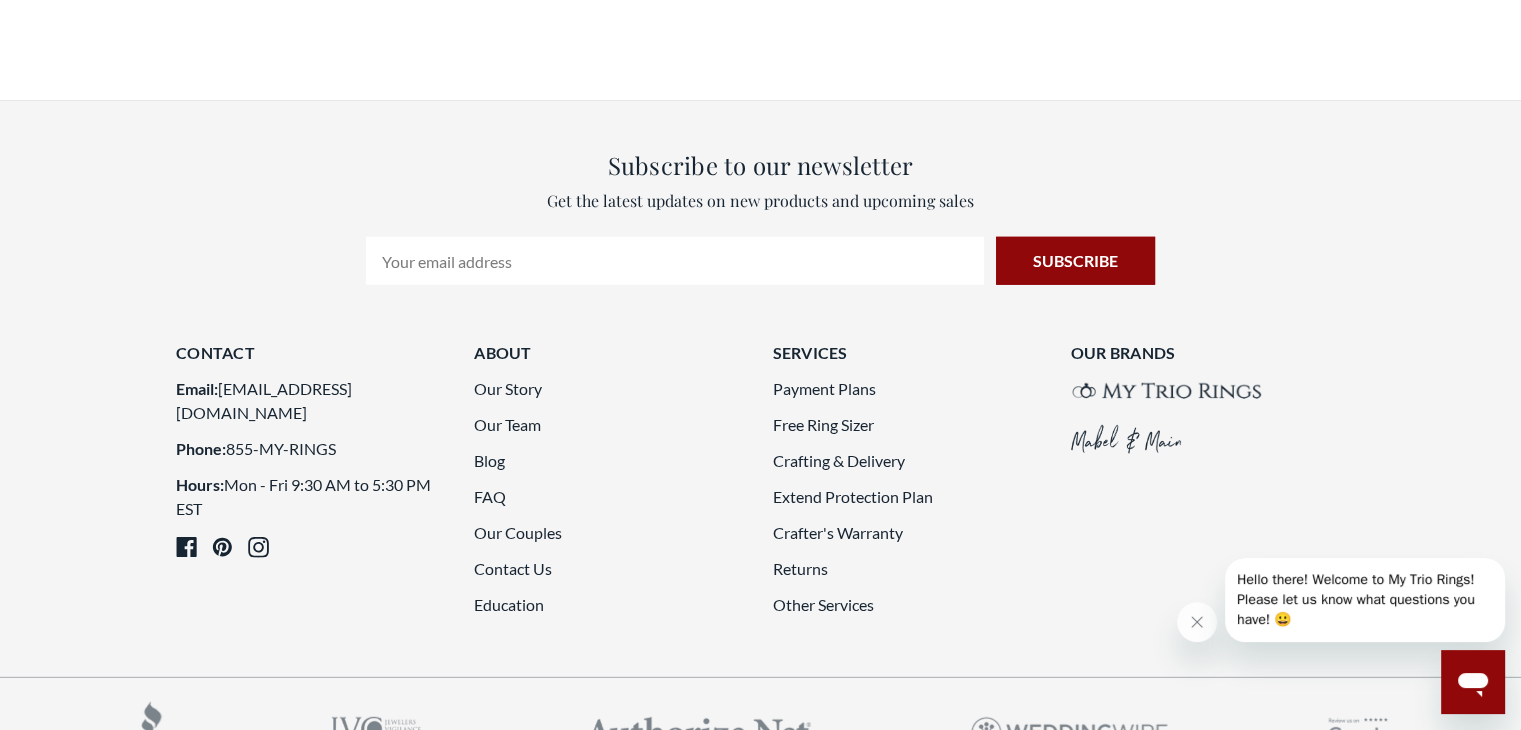 click 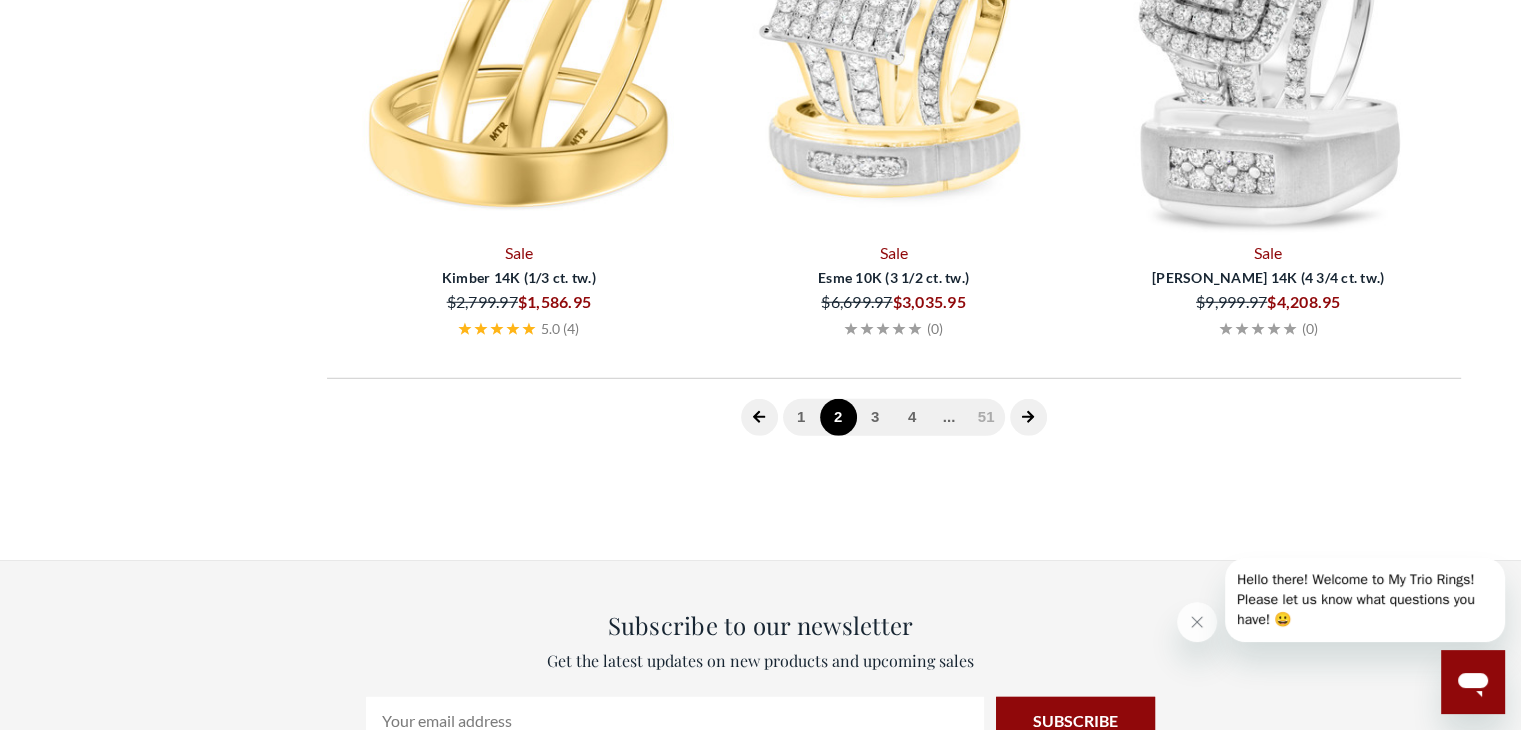 scroll, scrollTop: 776, scrollLeft: 0, axis: vertical 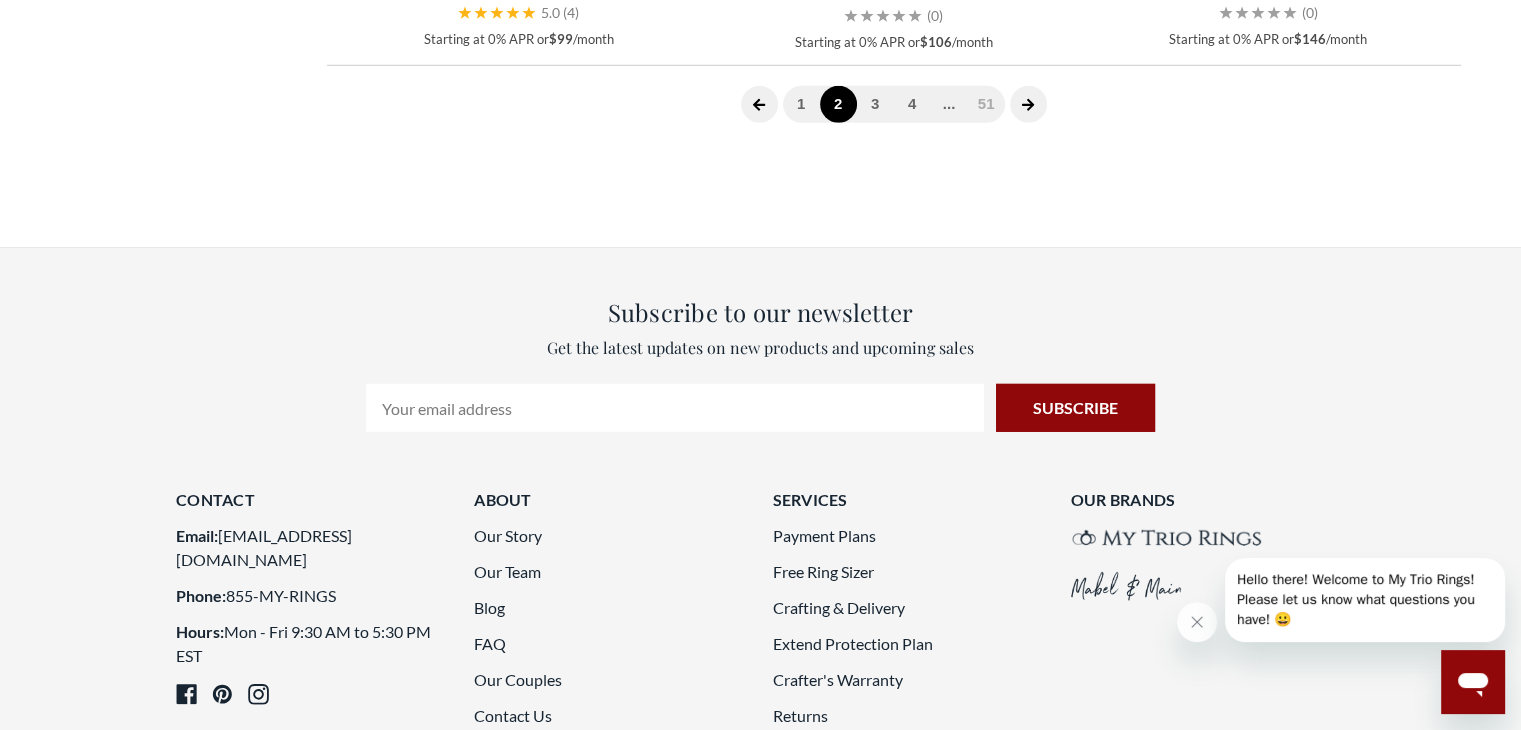 click at bounding box center [1028, 104] 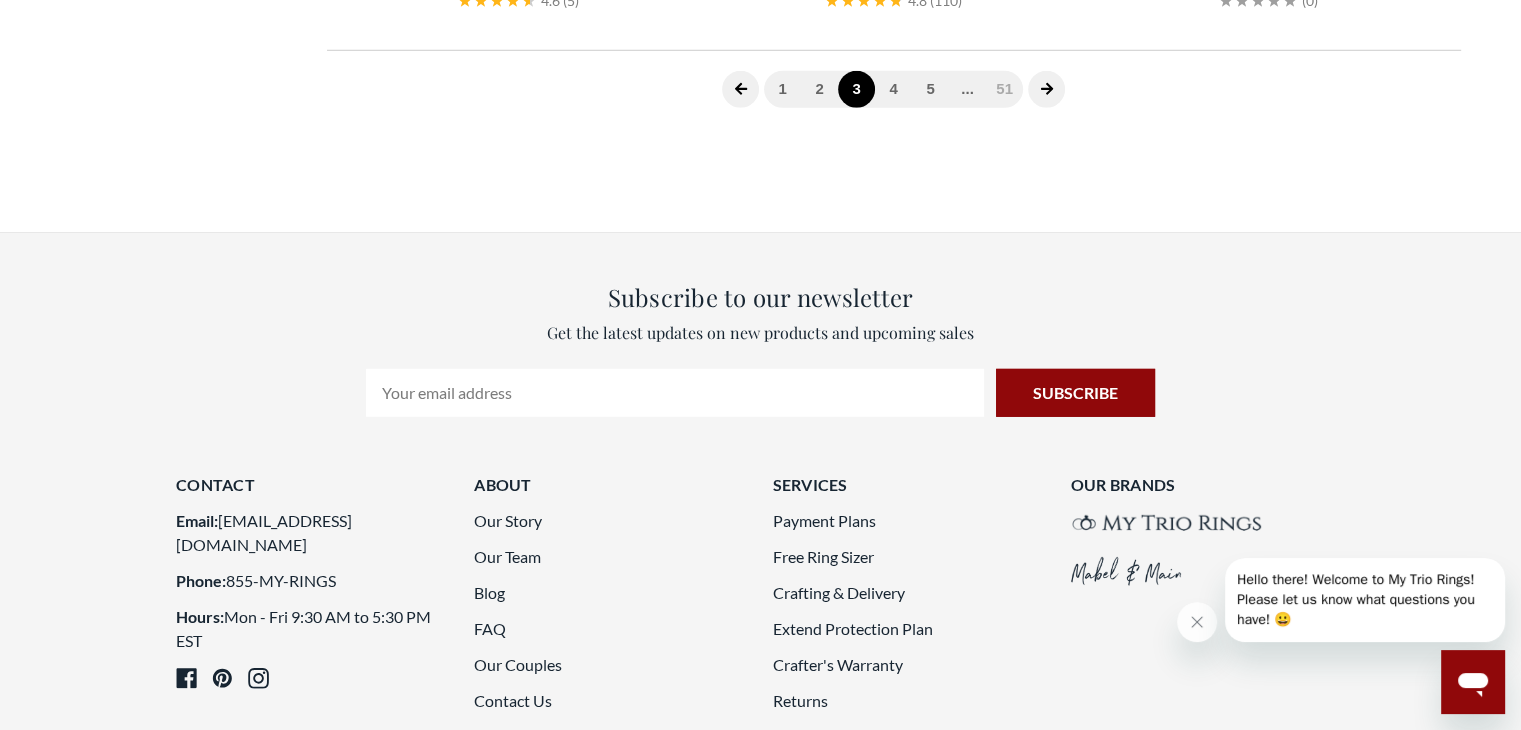 scroll, scrollTop: 776, scrollLeft: 0, axis: vertical 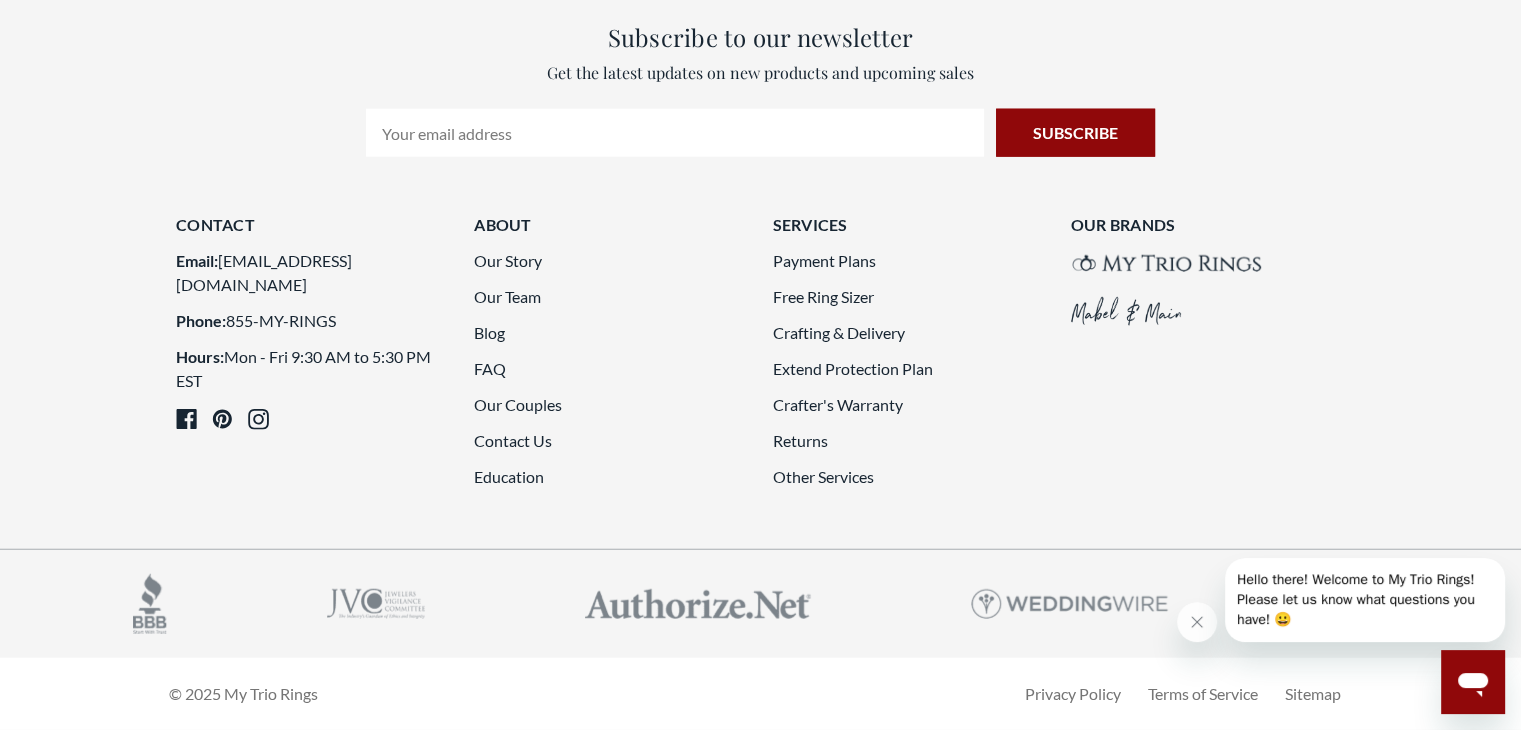 click 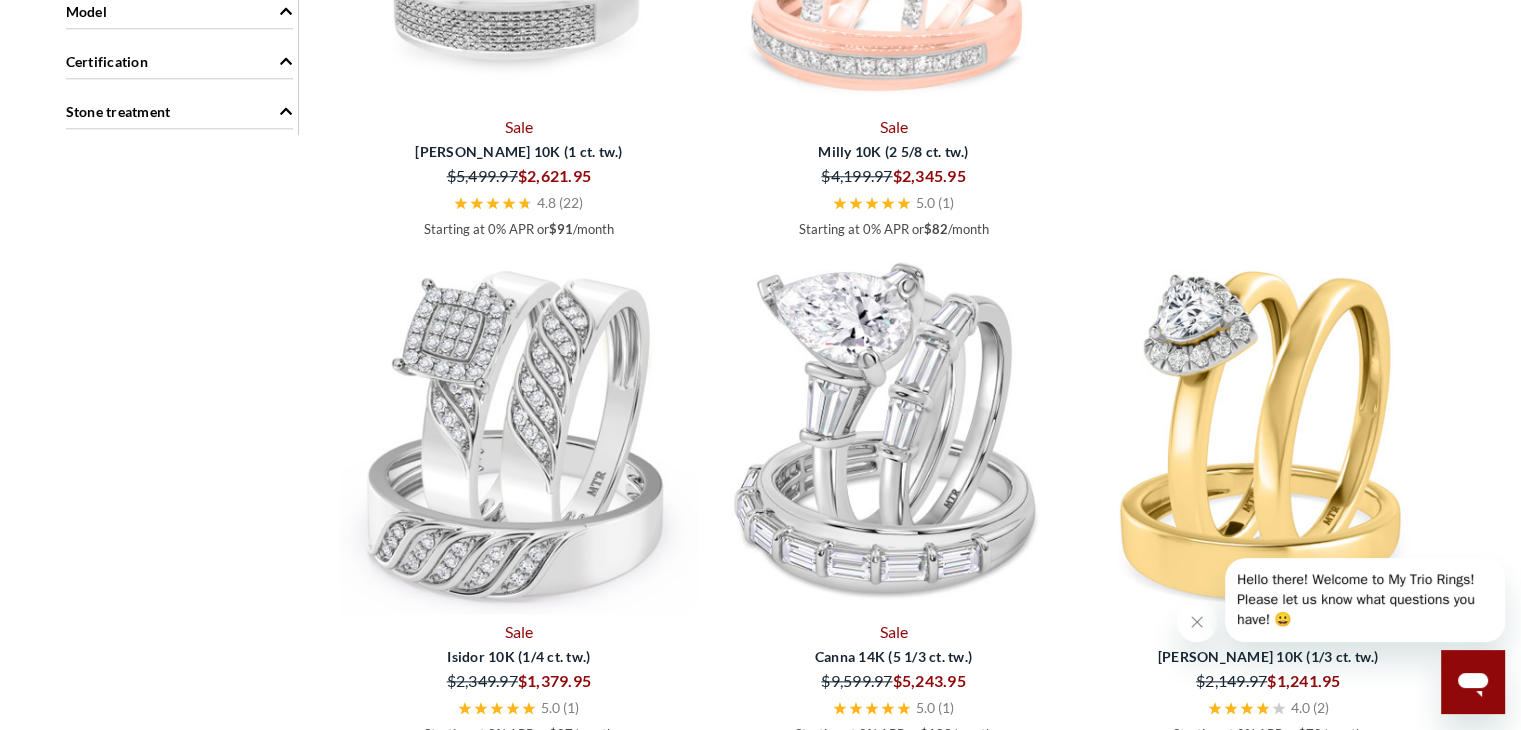 scroll, scrollTop: 776, scrollLeft: 0, axis: vertical 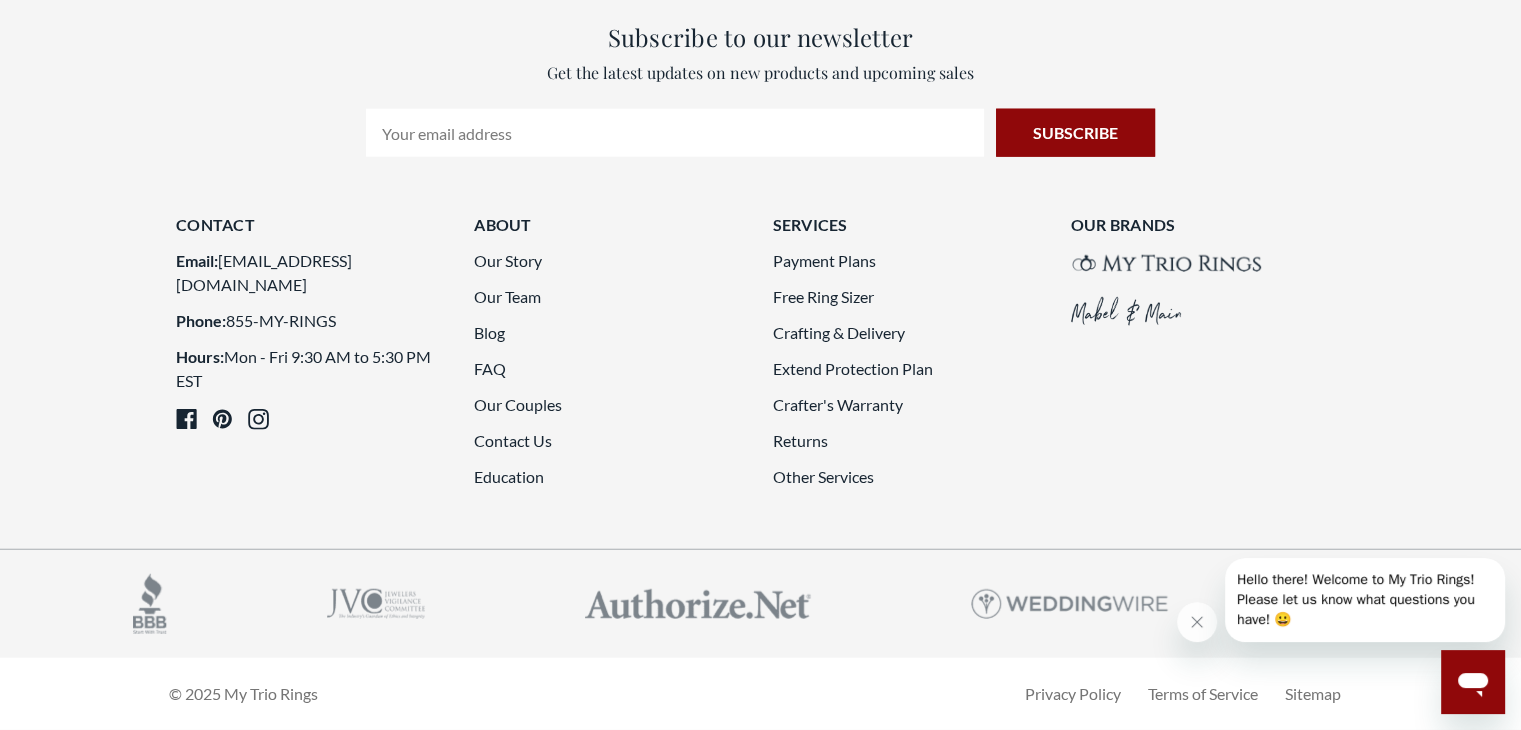 click on "5" 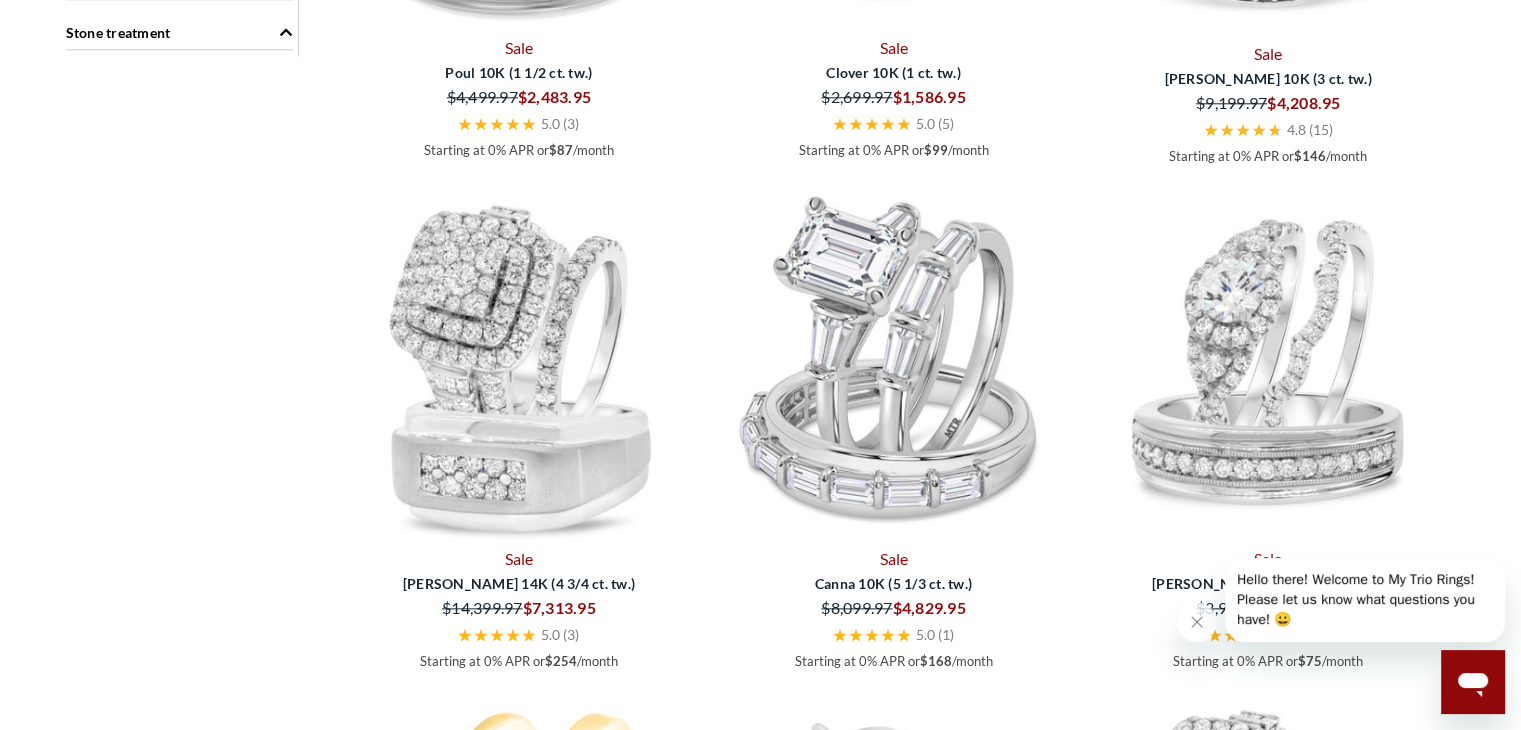 scroll, scrollTop: 2277, scrollLeft: 0, axis: vertical 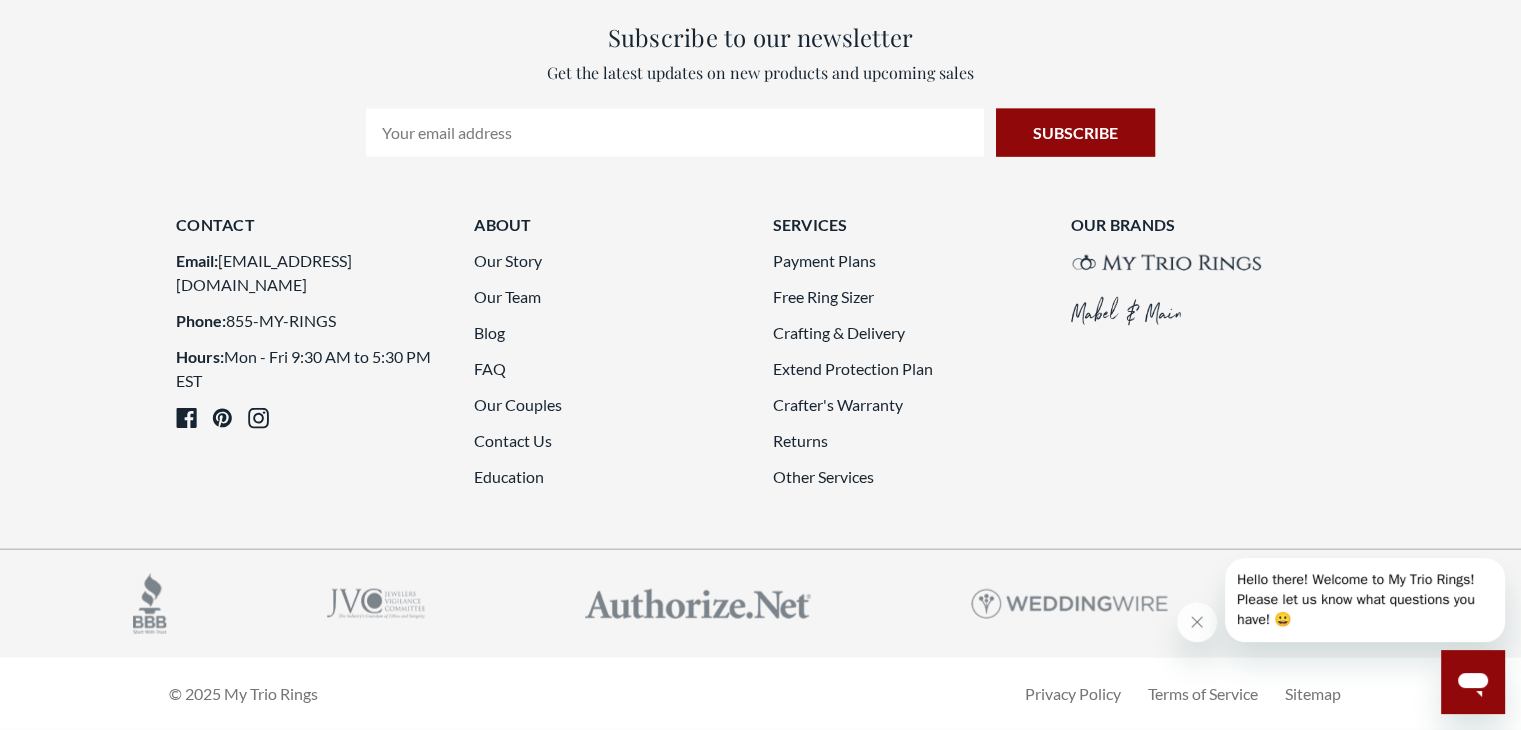 click on "6" 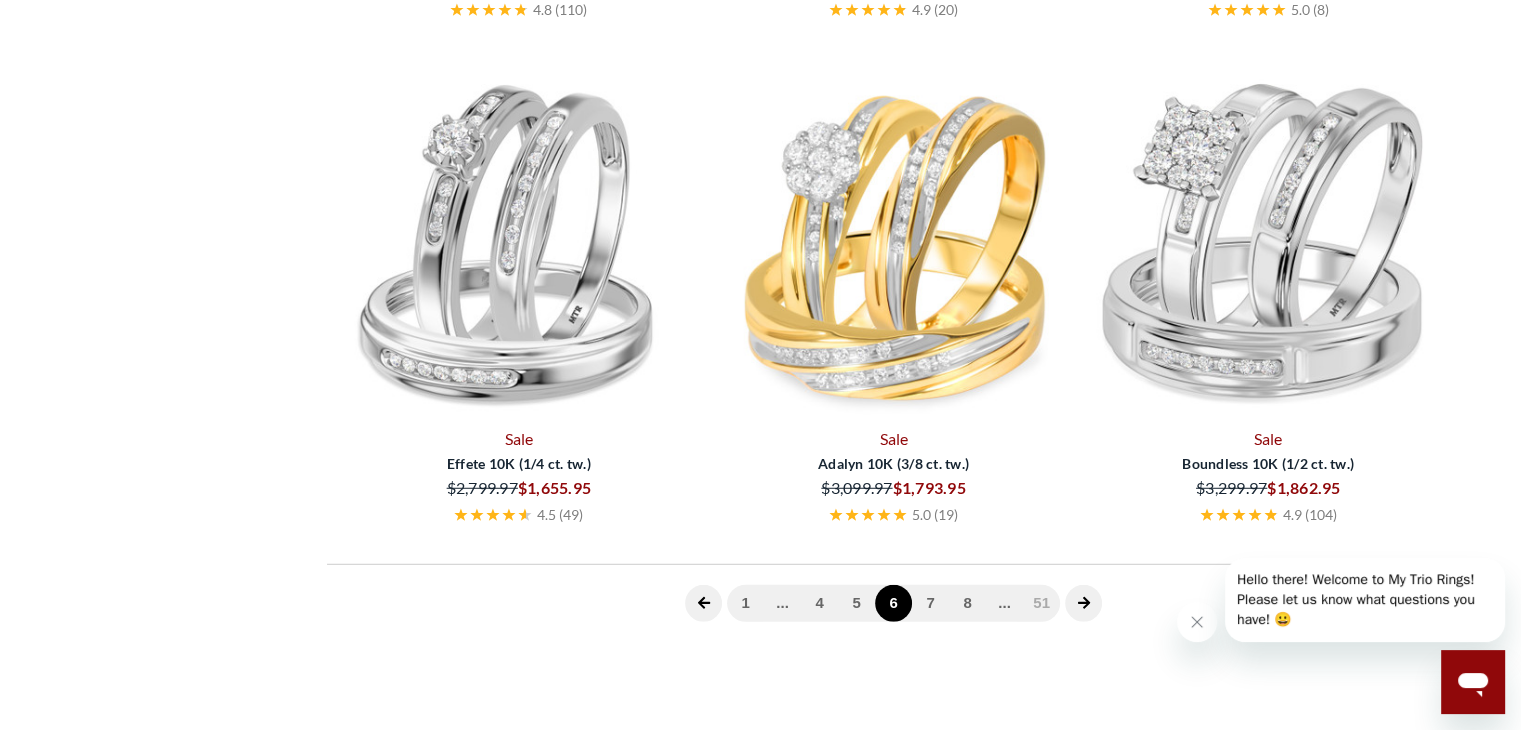 scroll, scrollTop: 776, scrollLeft: 0, axis: vertical 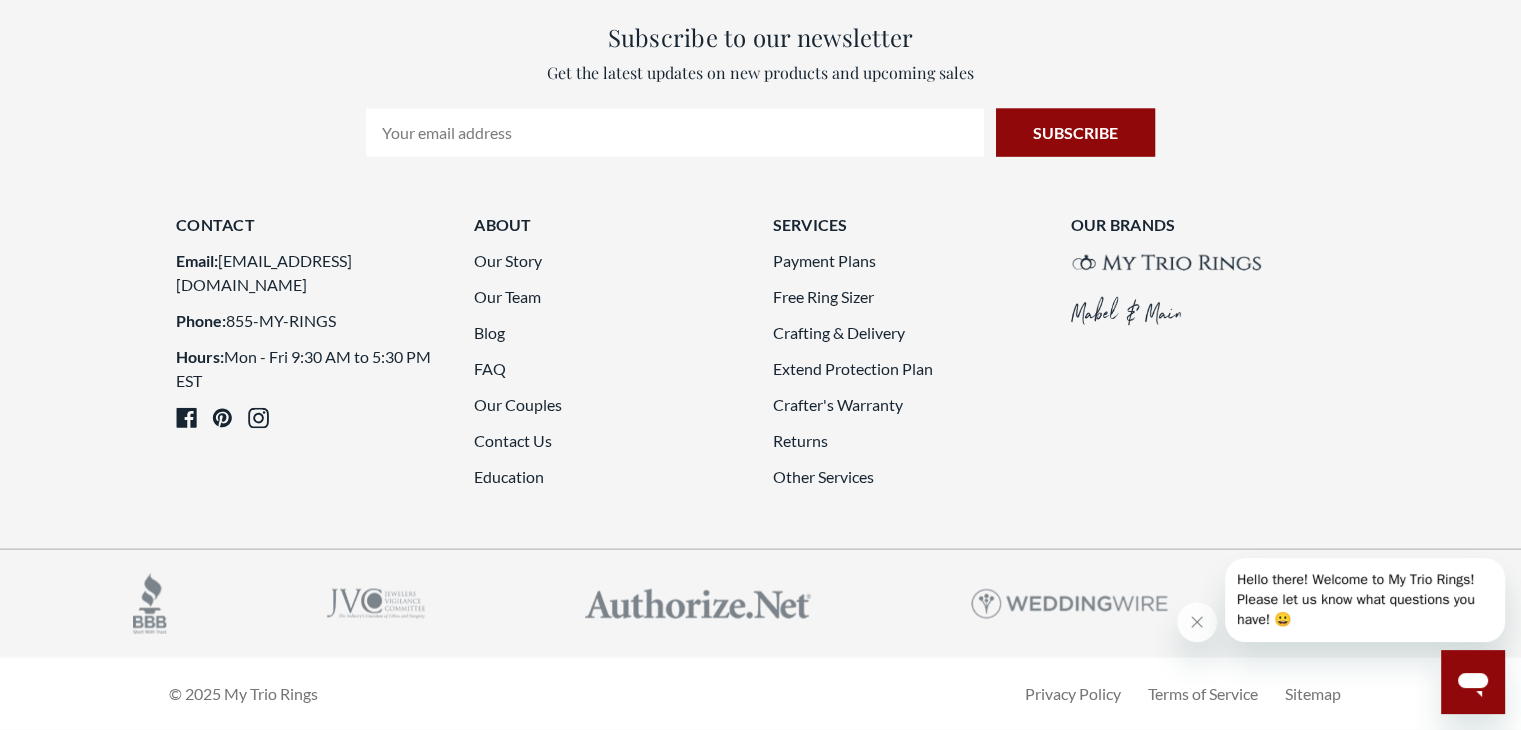 click on "7" 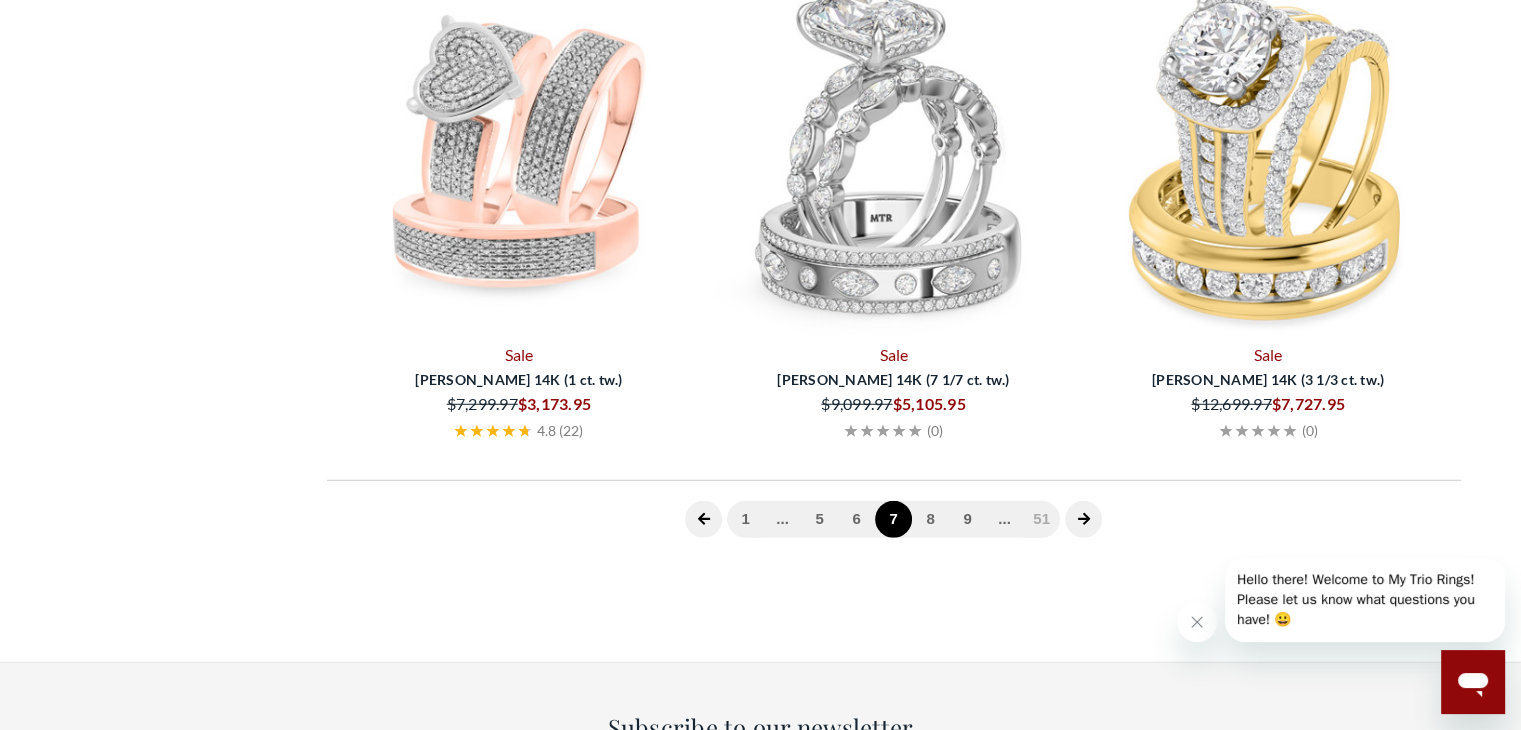 scroll, scrollTop: 776, scrollLeft: 0, axis: vertical 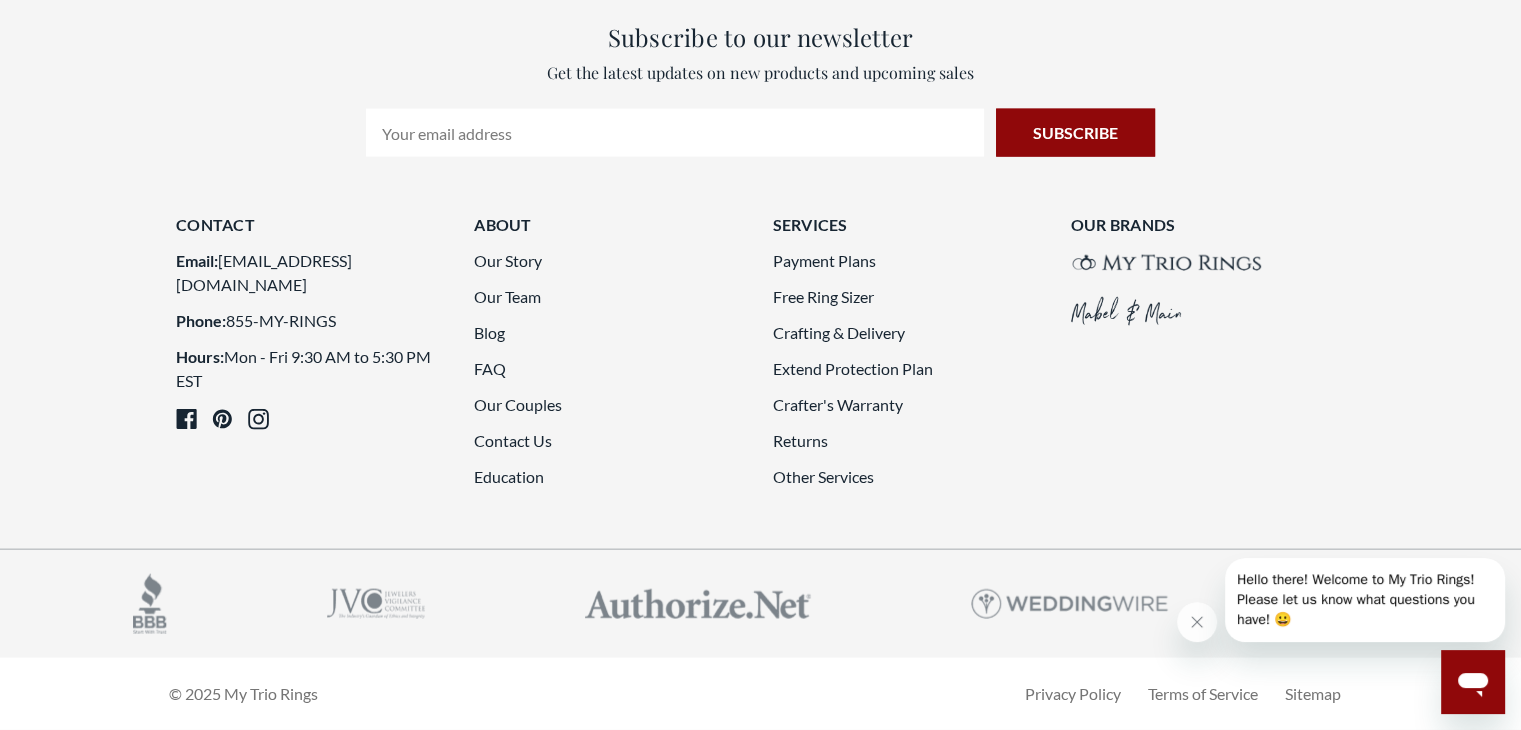 click on "8" 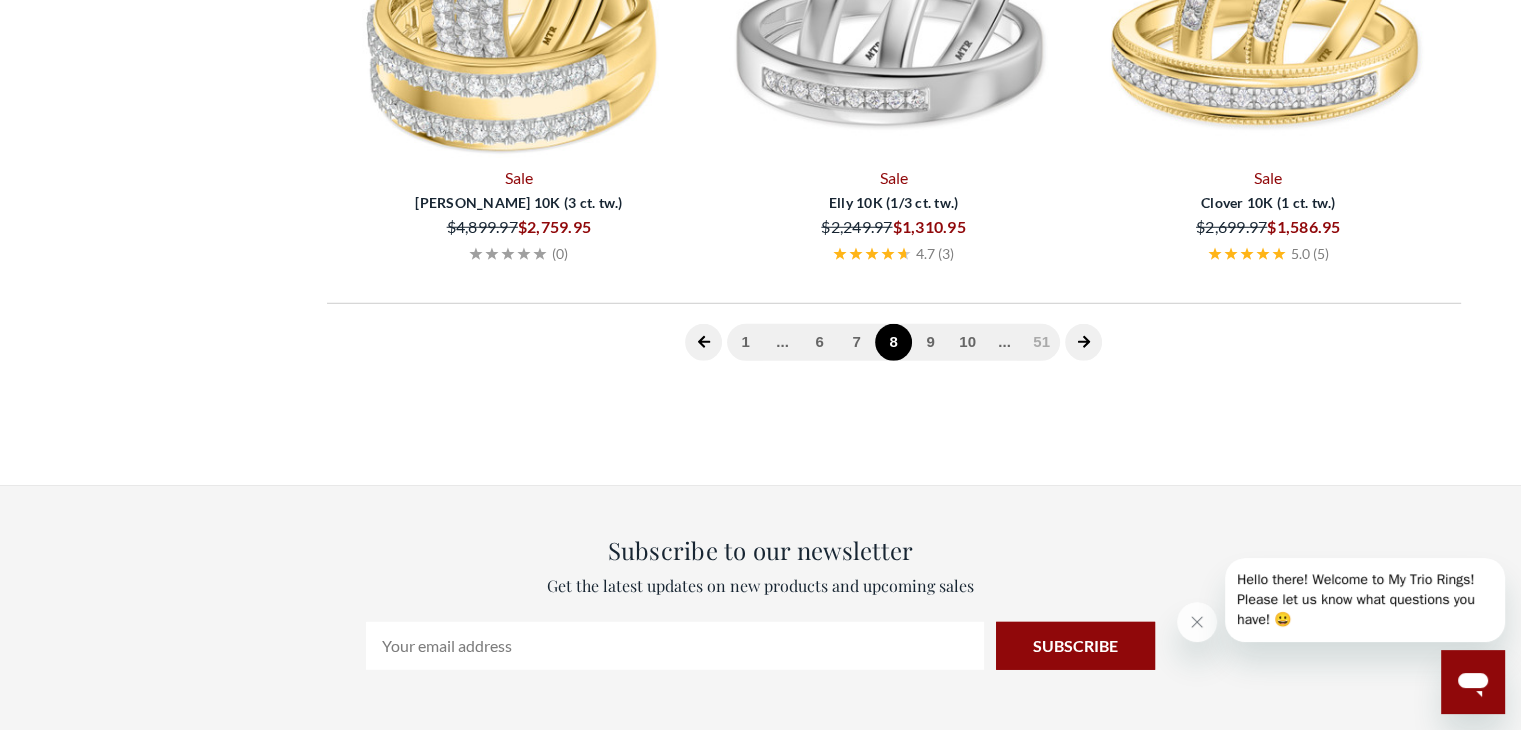 scroll, scrollTop: 776, scrollLeft: 0, axis: vertical 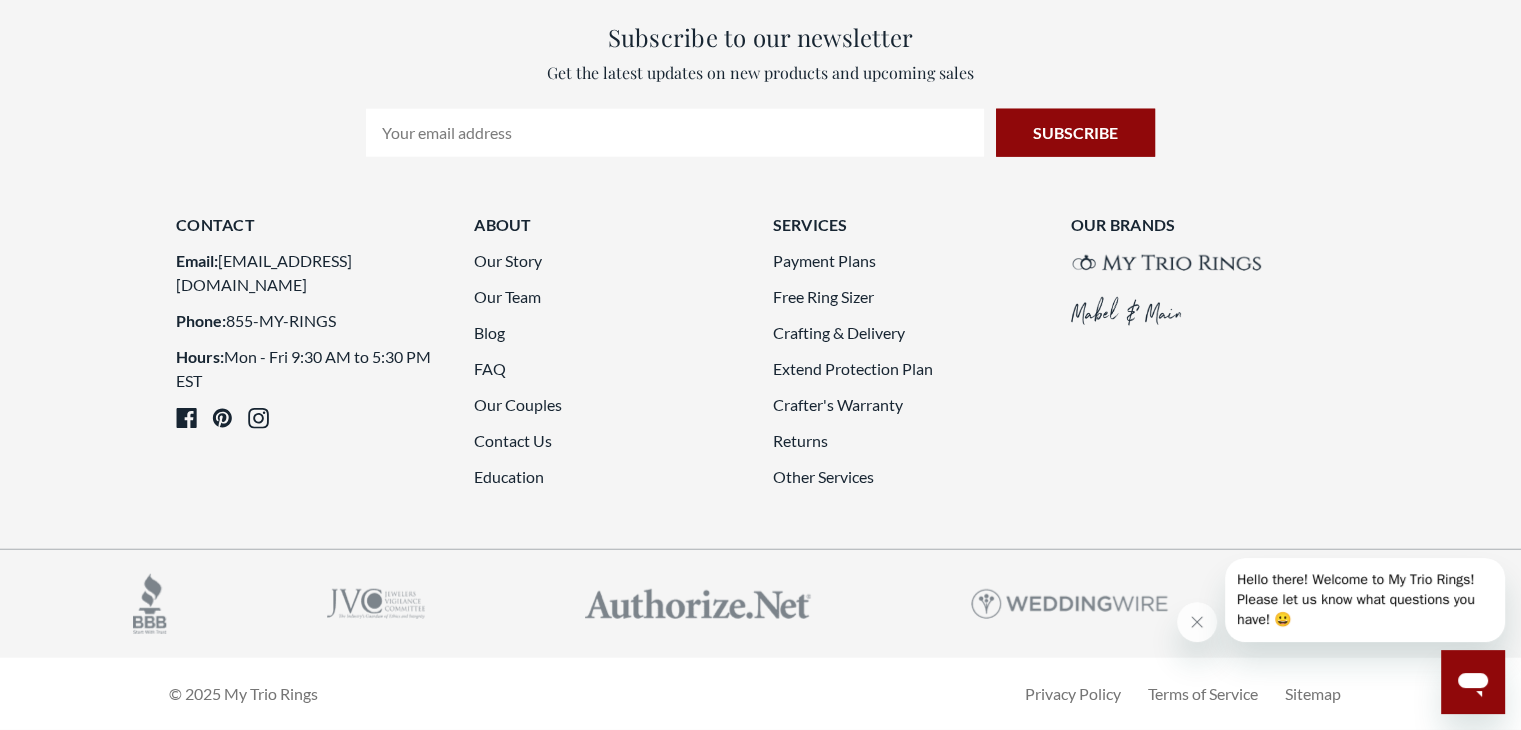 click at bounding box center [1083, -171] 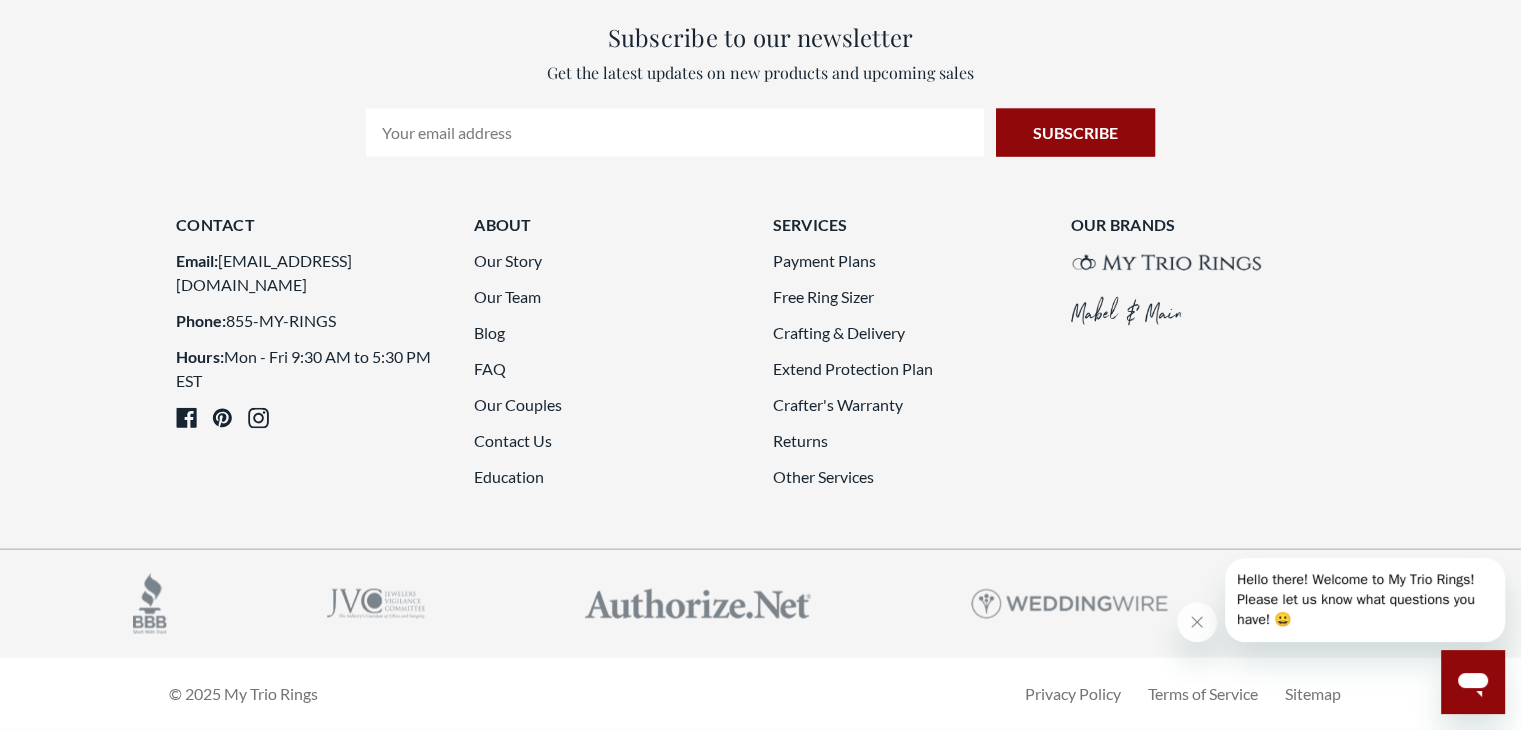scroll, scrollTop: 5492, scrollLeft: 0, axis: vertical 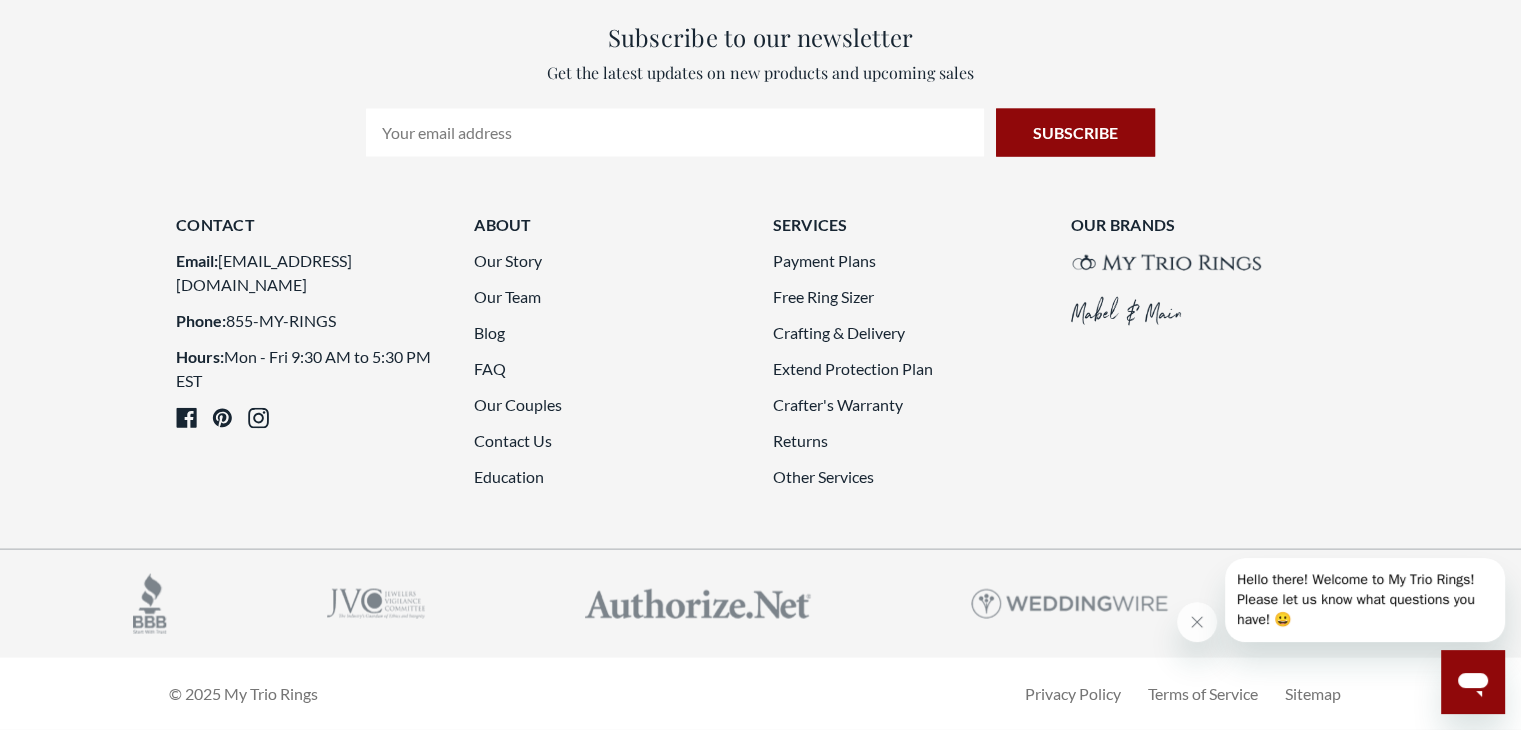 click on "10" 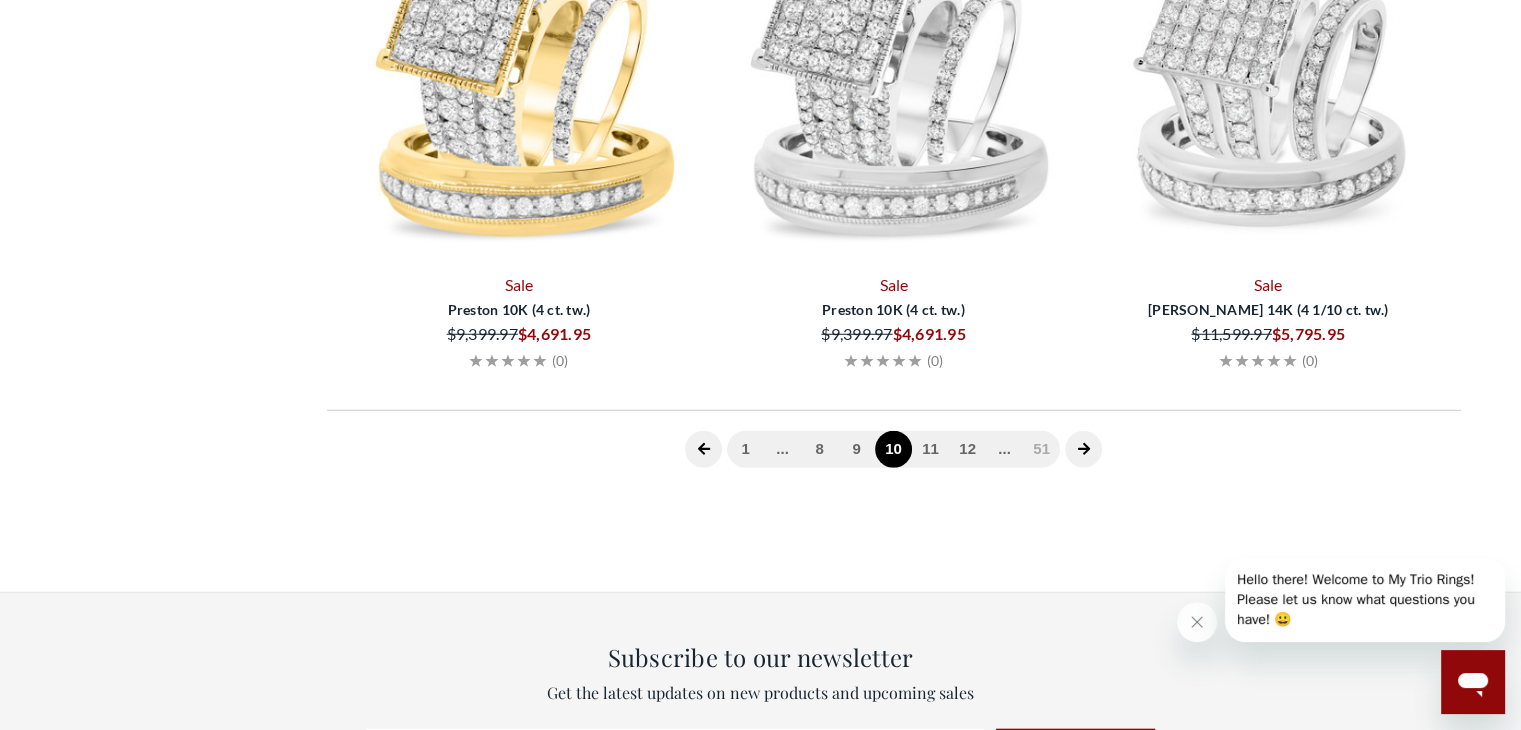 scroll, scrollTop: 776, scrollLeft: 0, axis: vertical 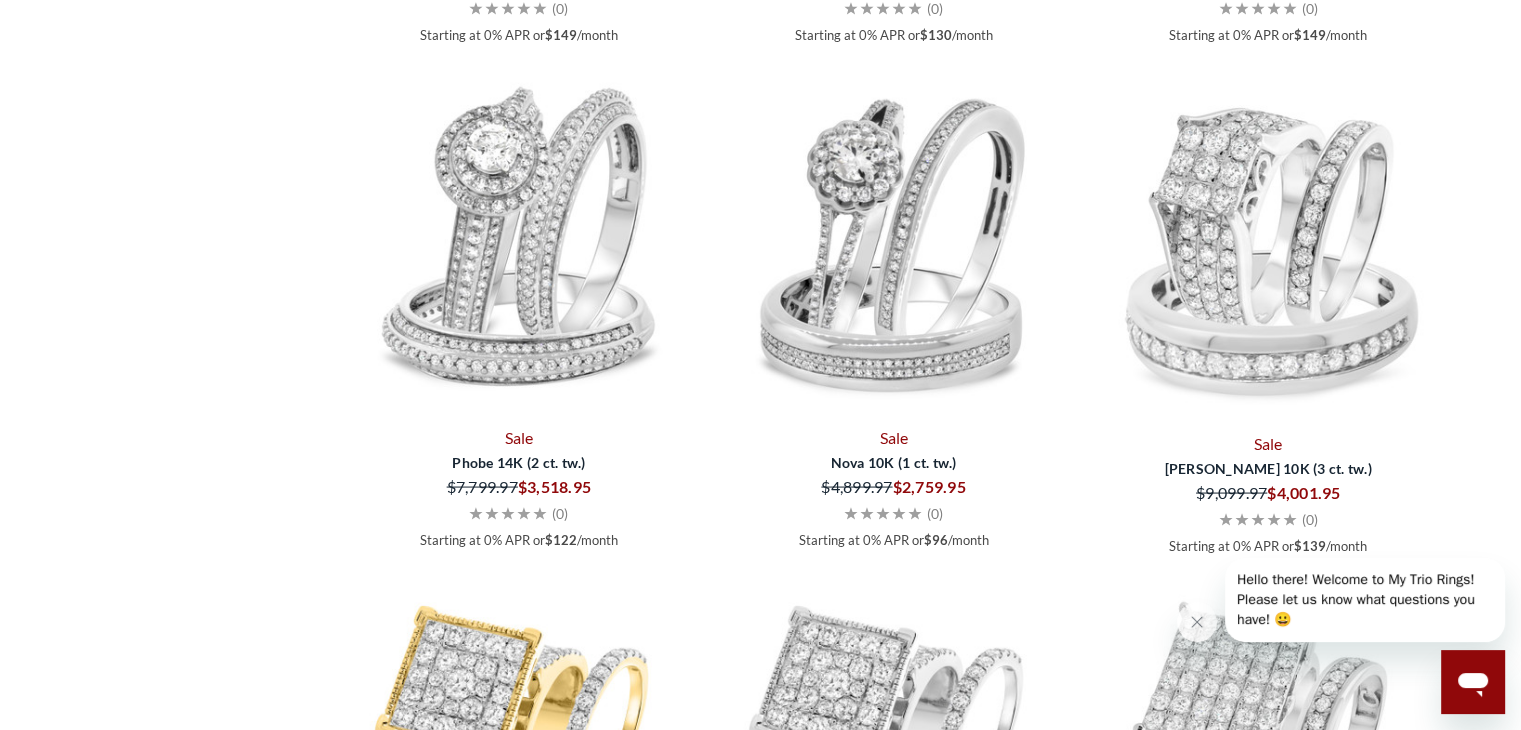 drag, startPoint x: 1501, startPoint y: 385, endPoint x: 1535, endPoint y: 544, distance: 162.59459 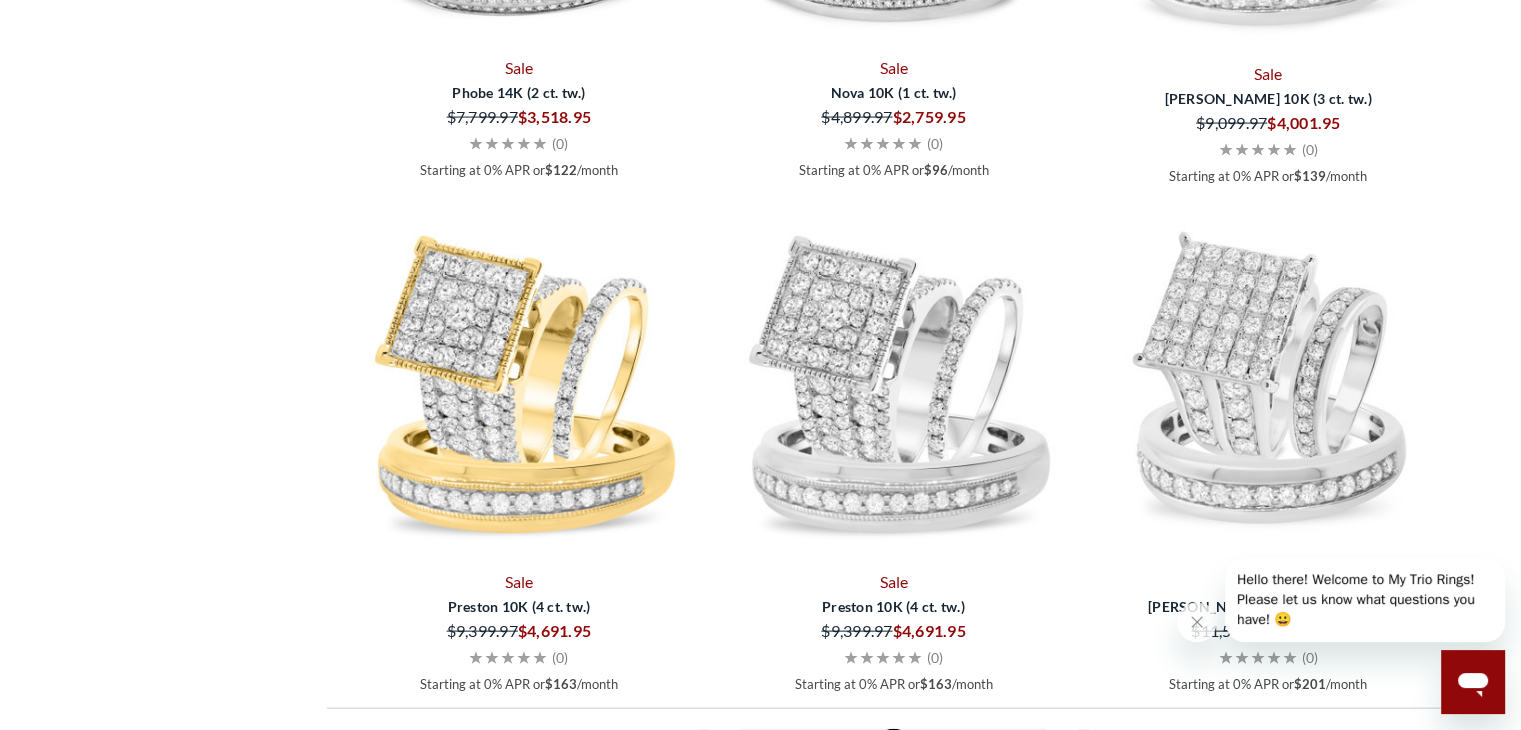 scroll, scrollTop: 4172, scrollLeft: 0, axis: vertical 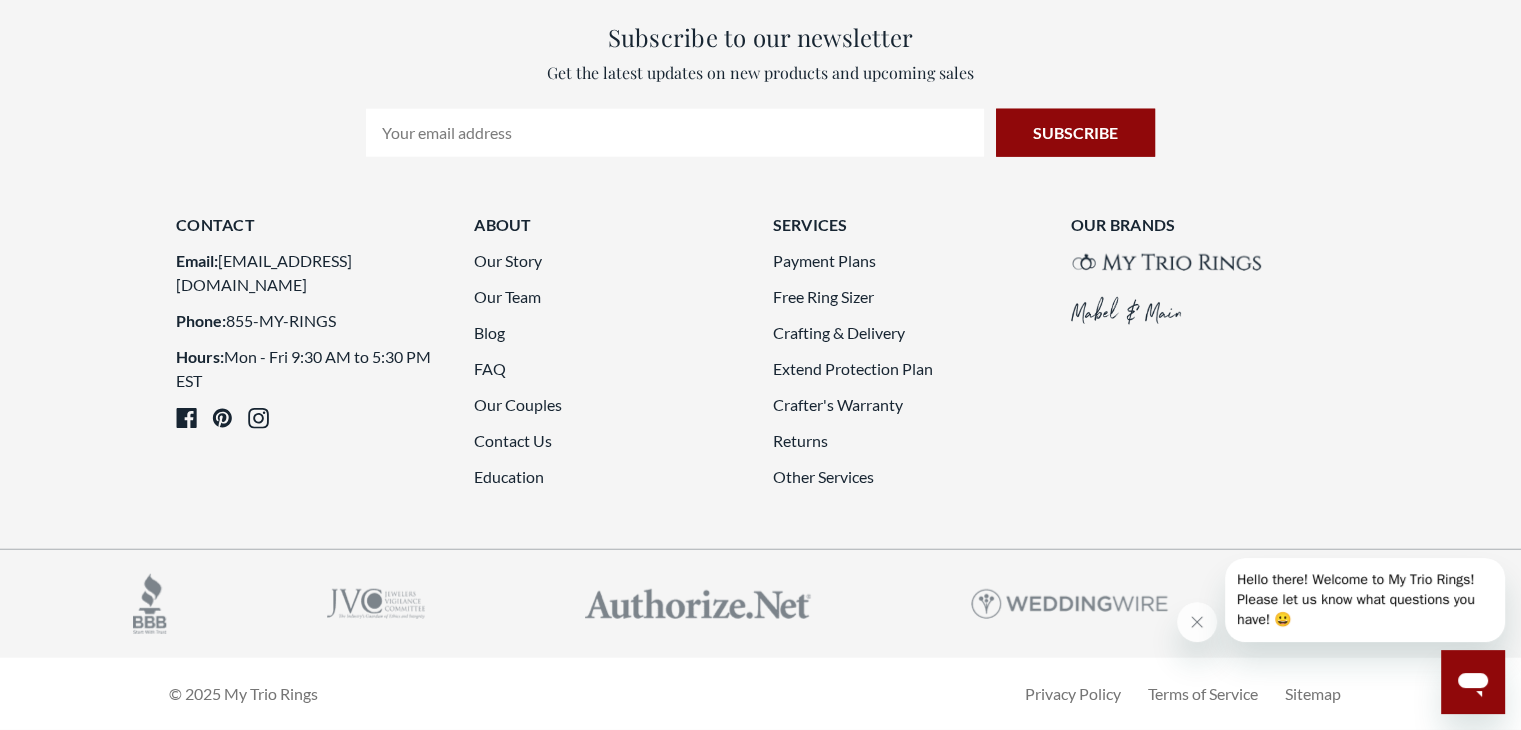 click 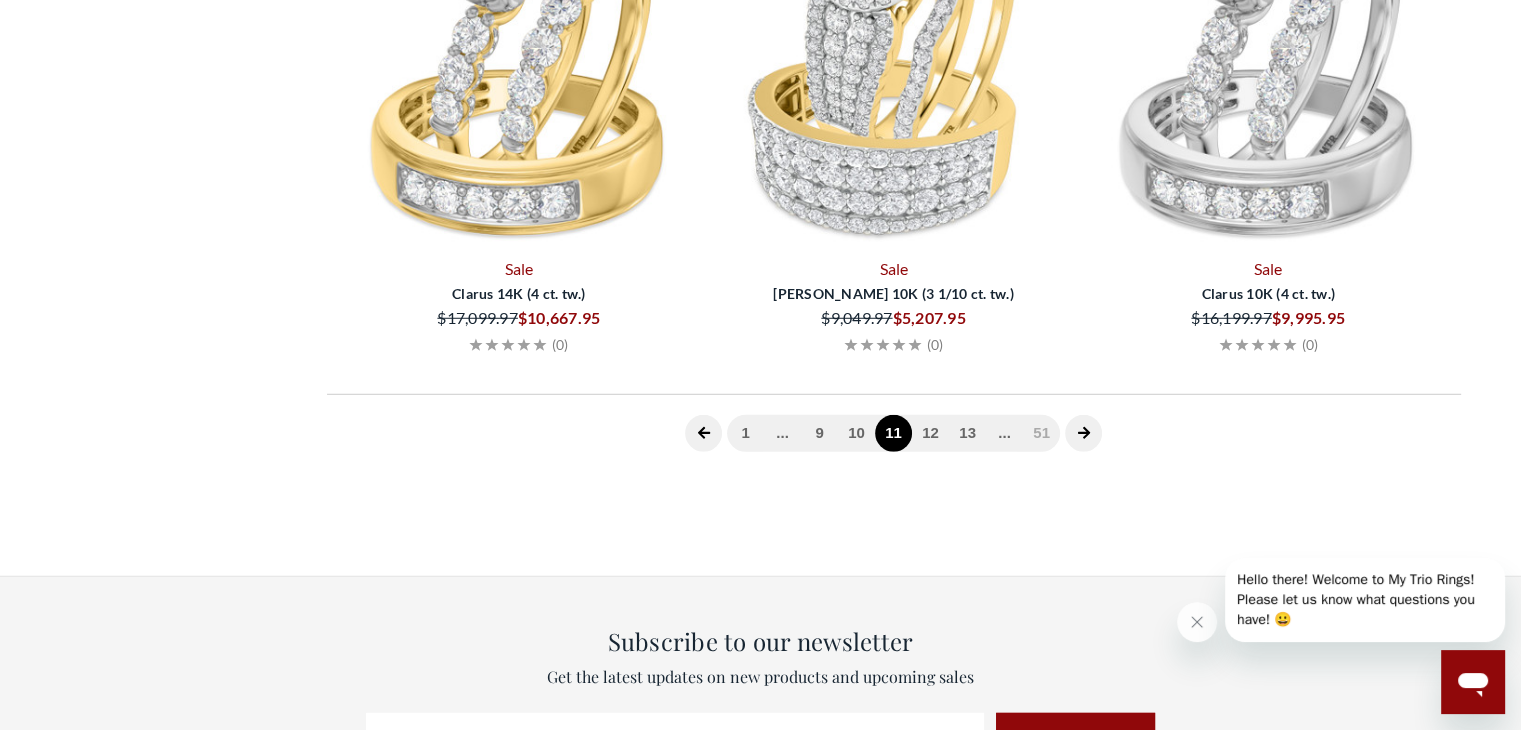 scroll, scrollTop: 776, scrollLeft: 0, axis: vertical 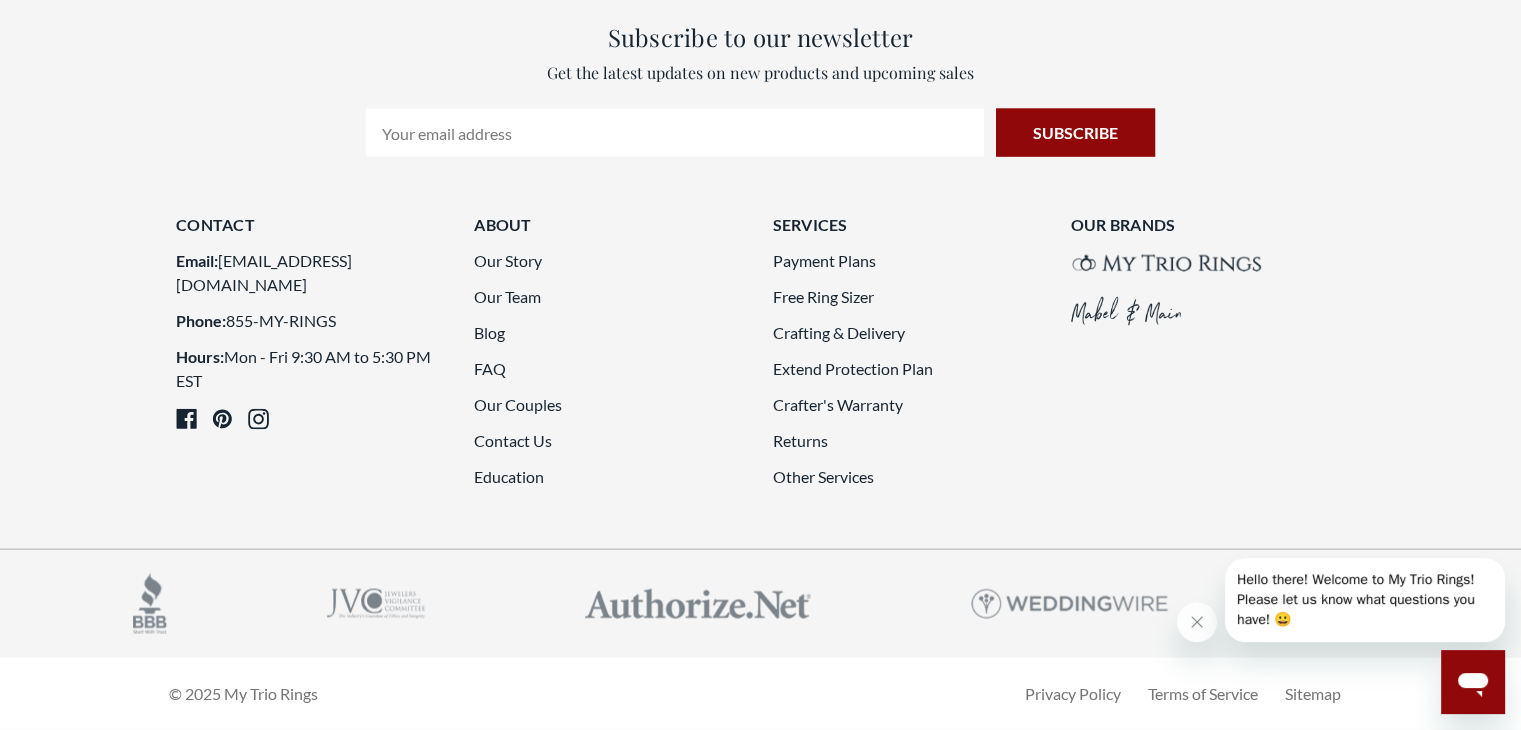 click on "12" 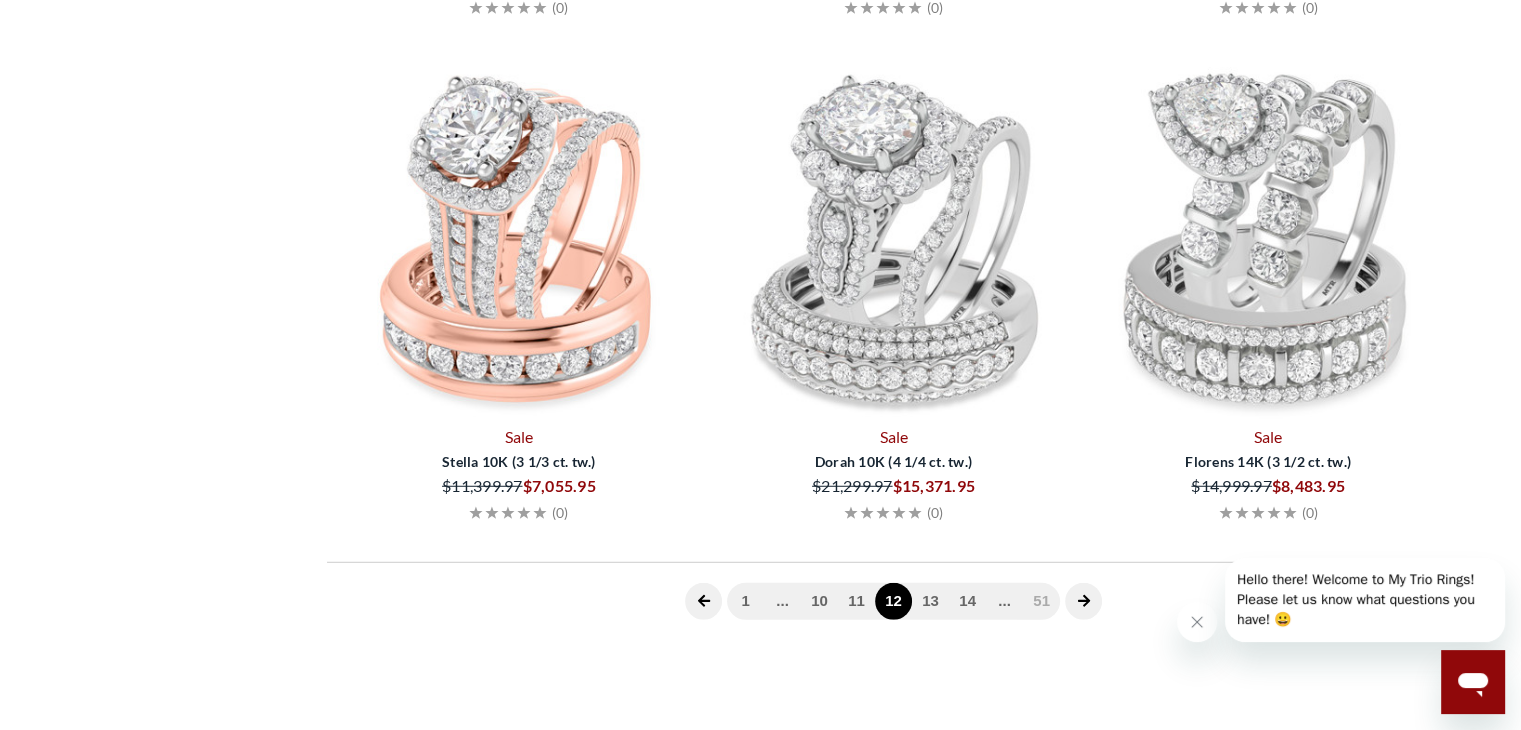 scroll, scrollTop: 776, scrollLeft: 0, axis: vertical 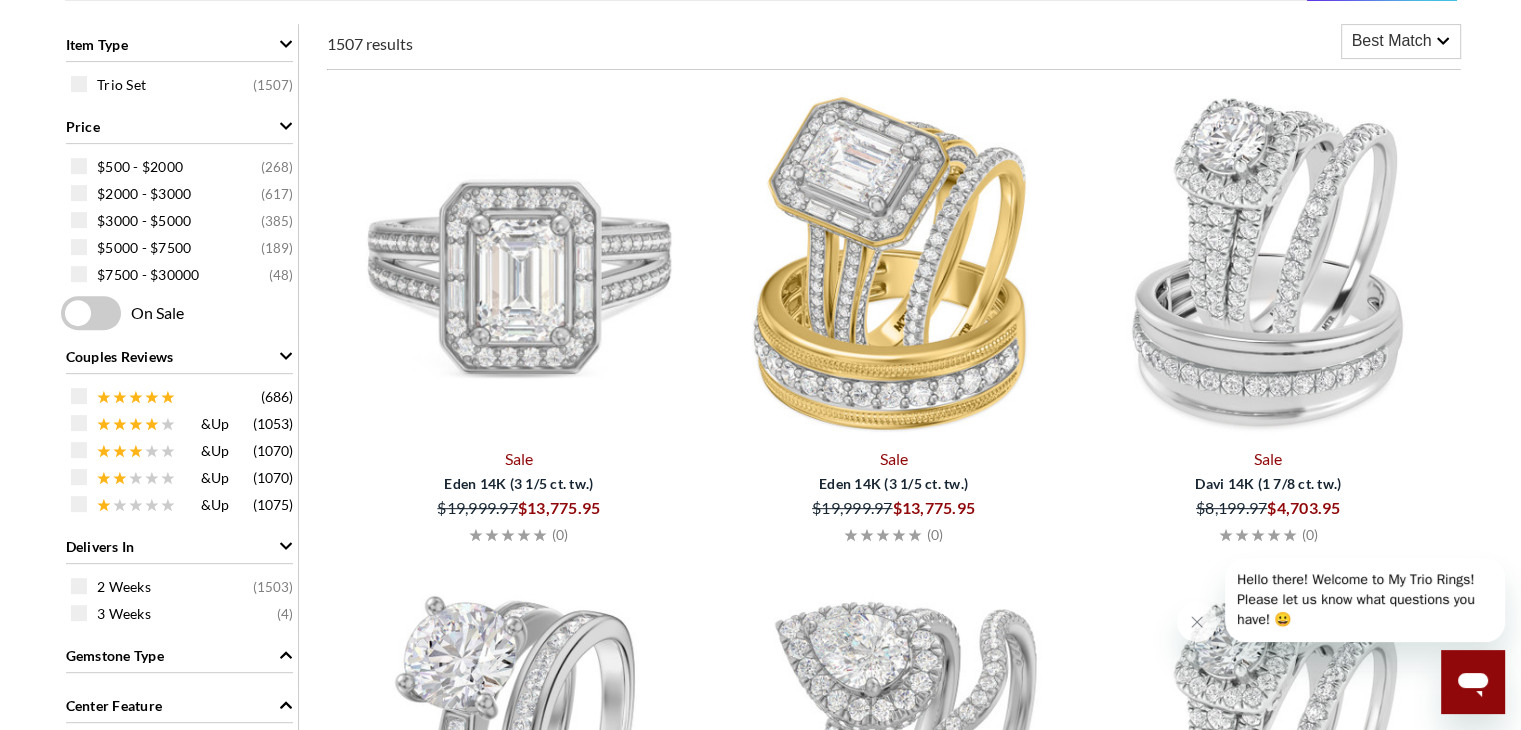click at bounding box center [519, 262] 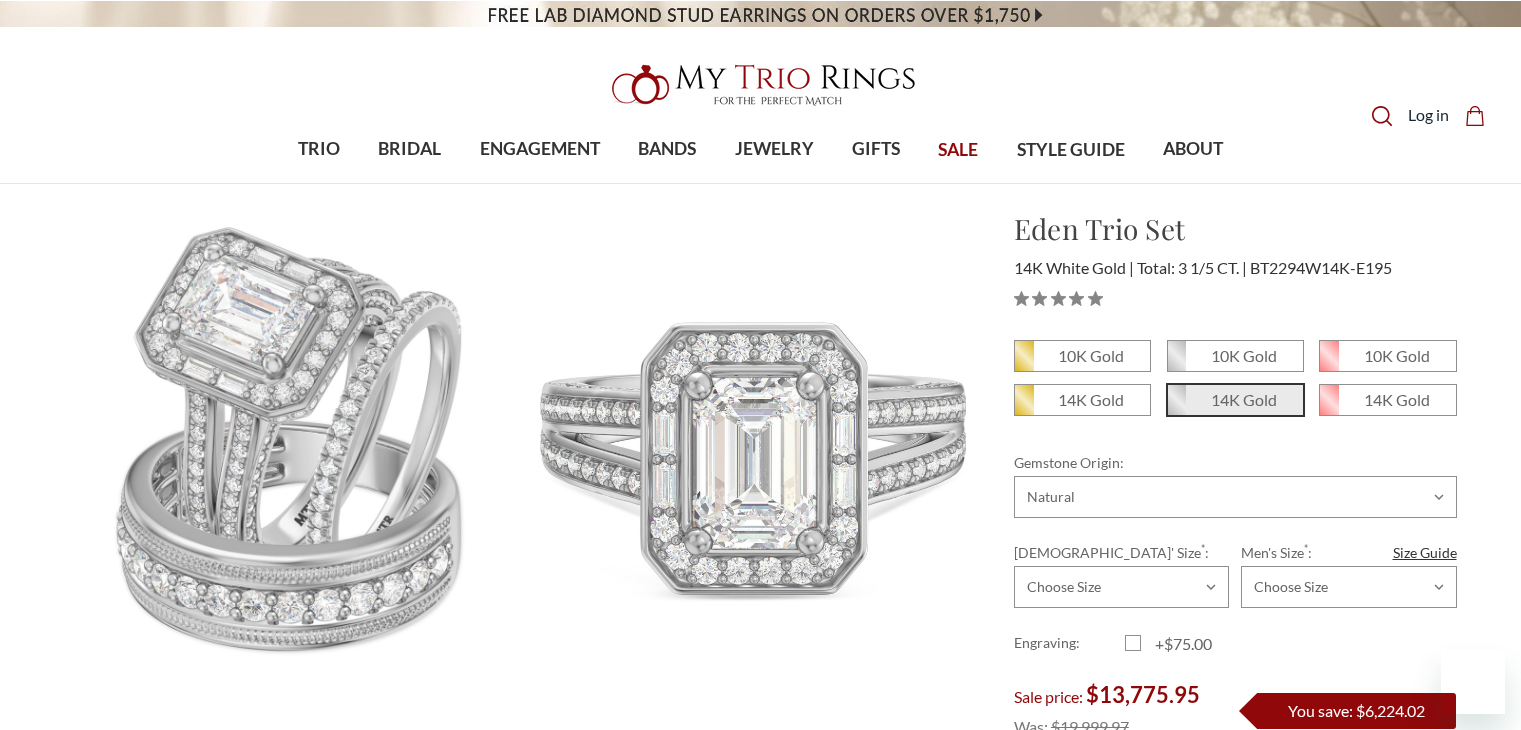 scroll, scrollTop: 0, scrollLeft: 0, axis: both 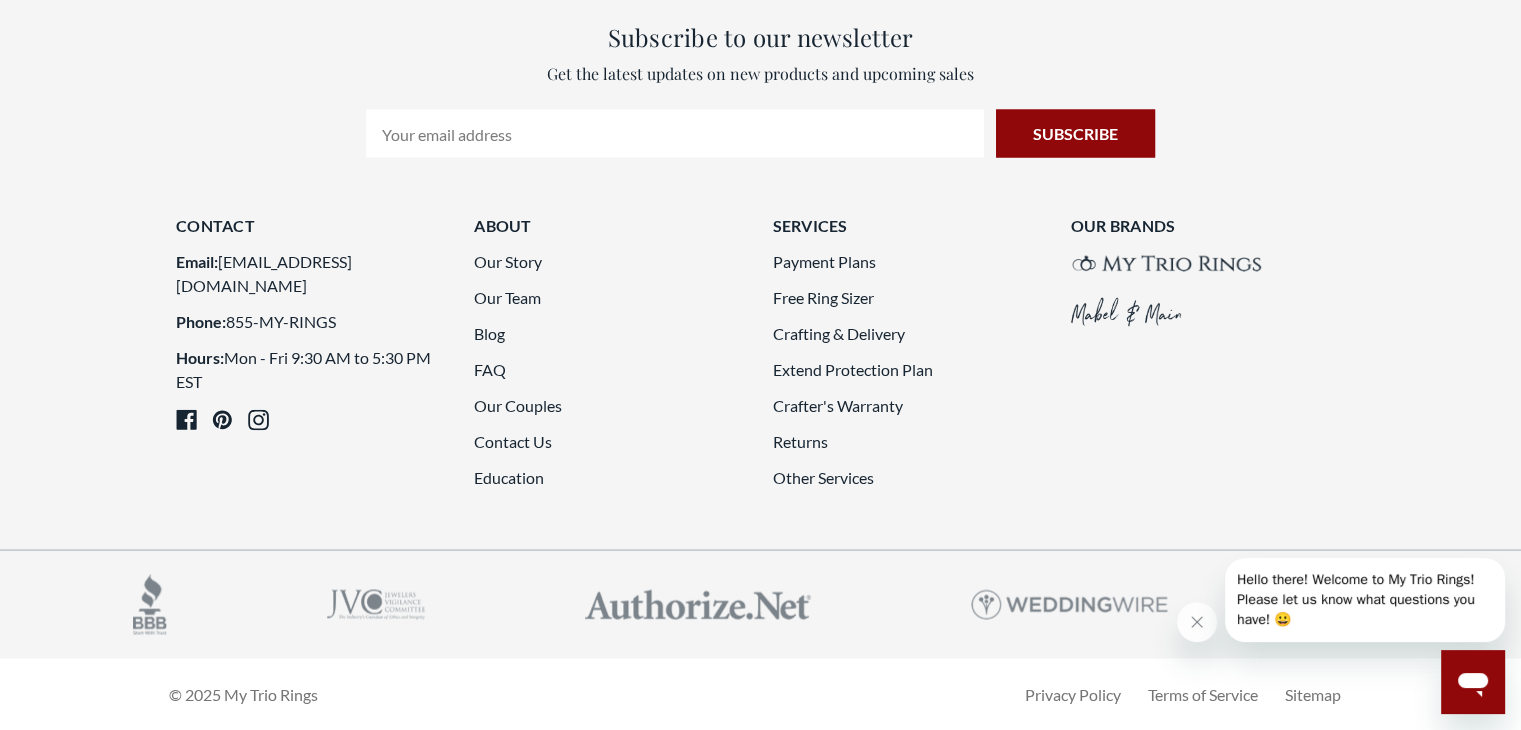 click at bounding box center [1083, -171] 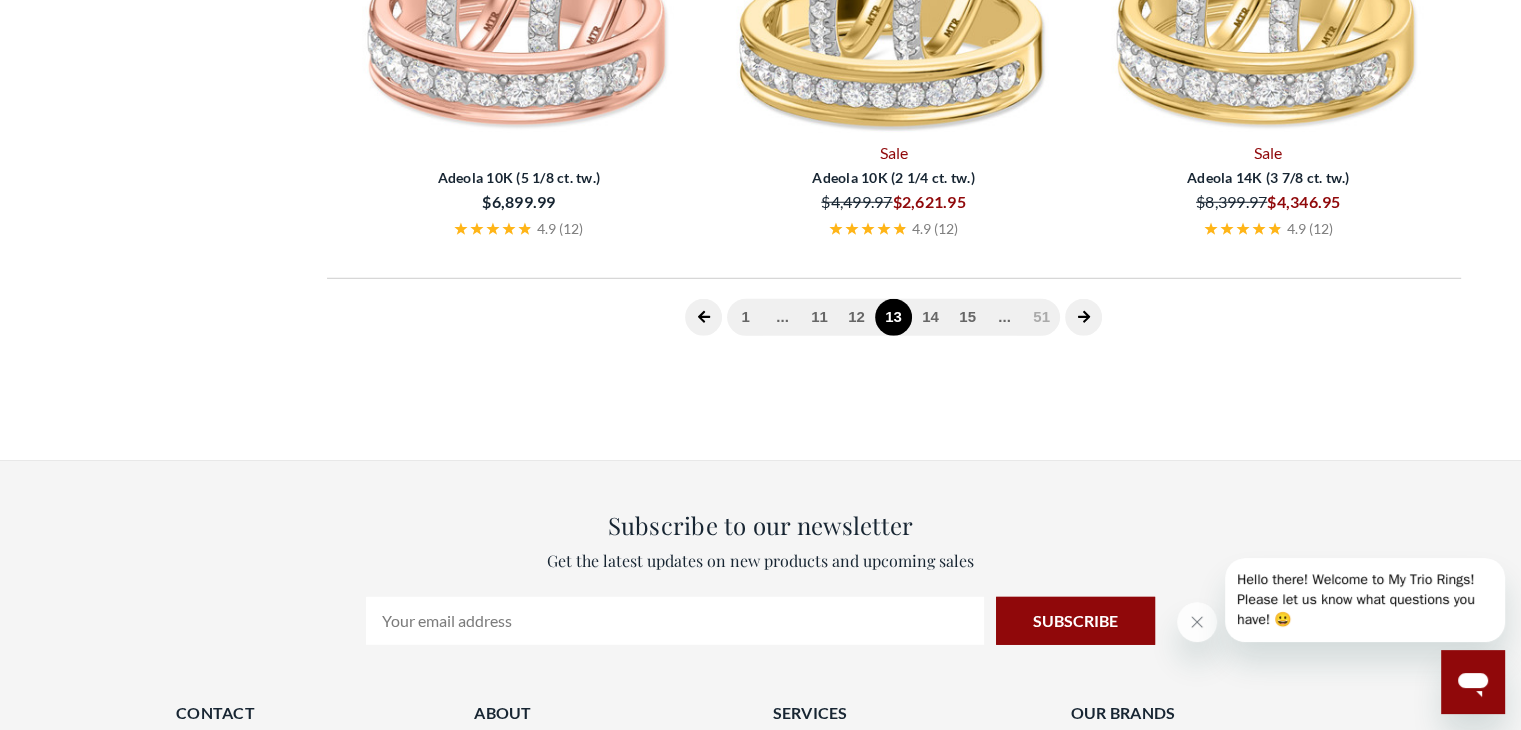 scroll, scrollTop: 776, scrollLeft: 0, axis: vertical 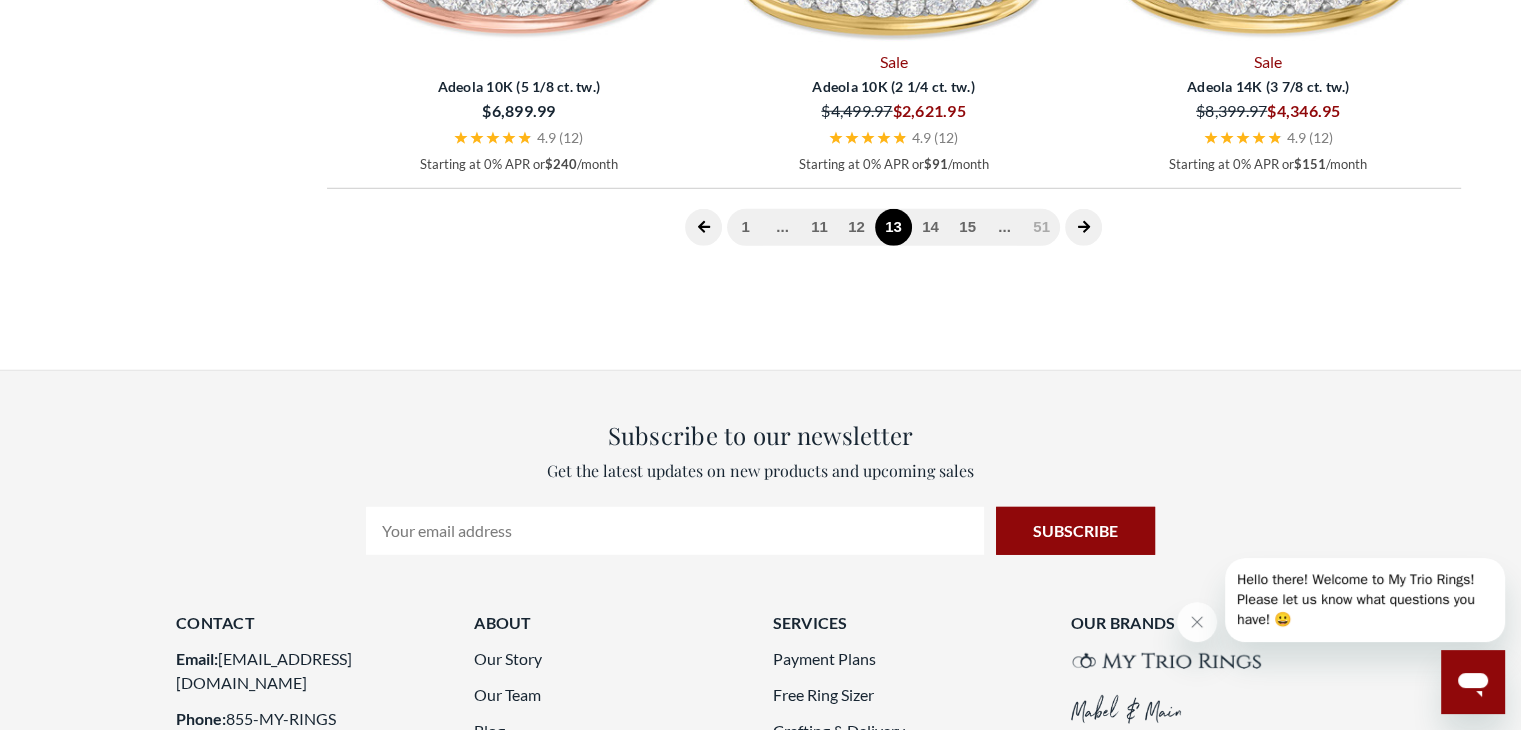click 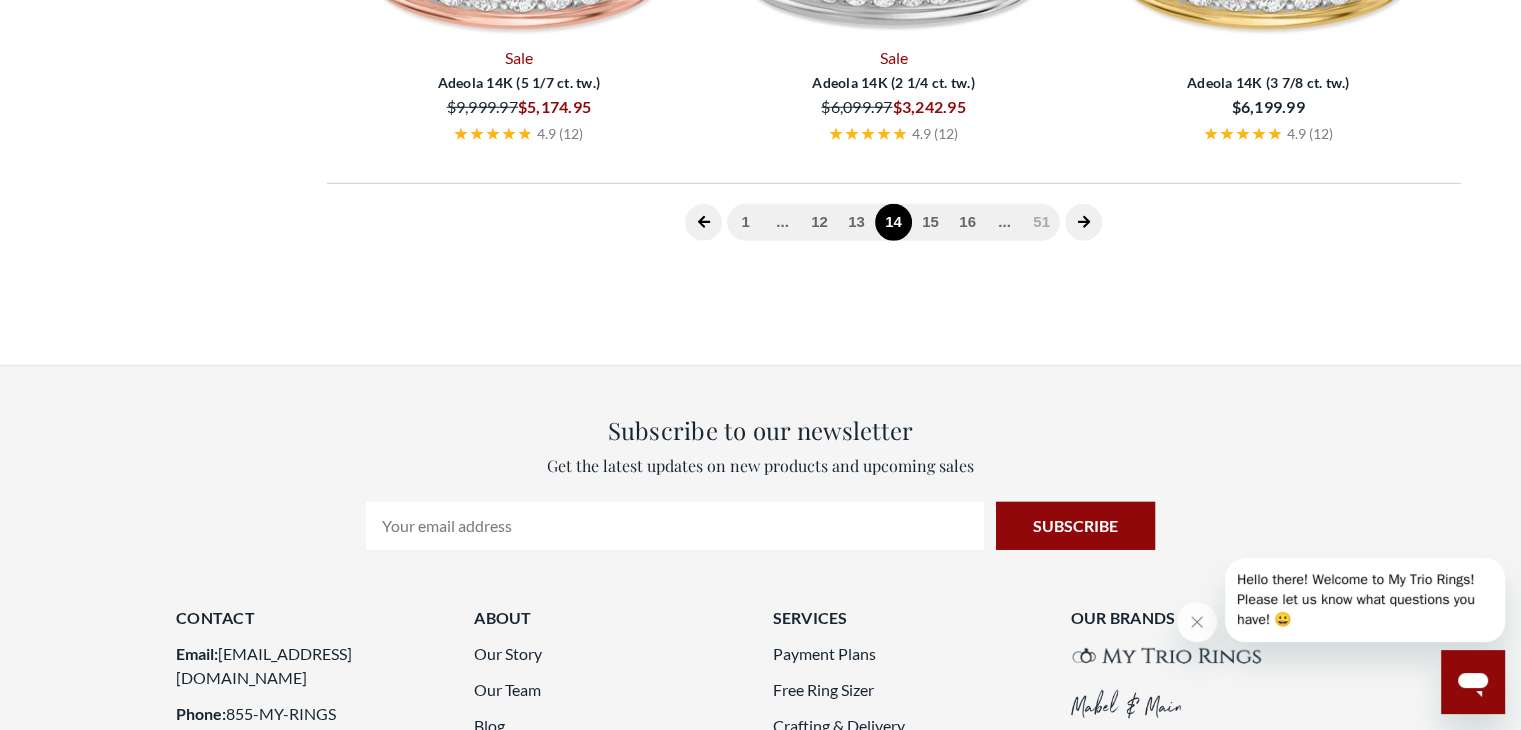 scroll, scrollTop: 776, scrollLeft: 0, axis: vertical 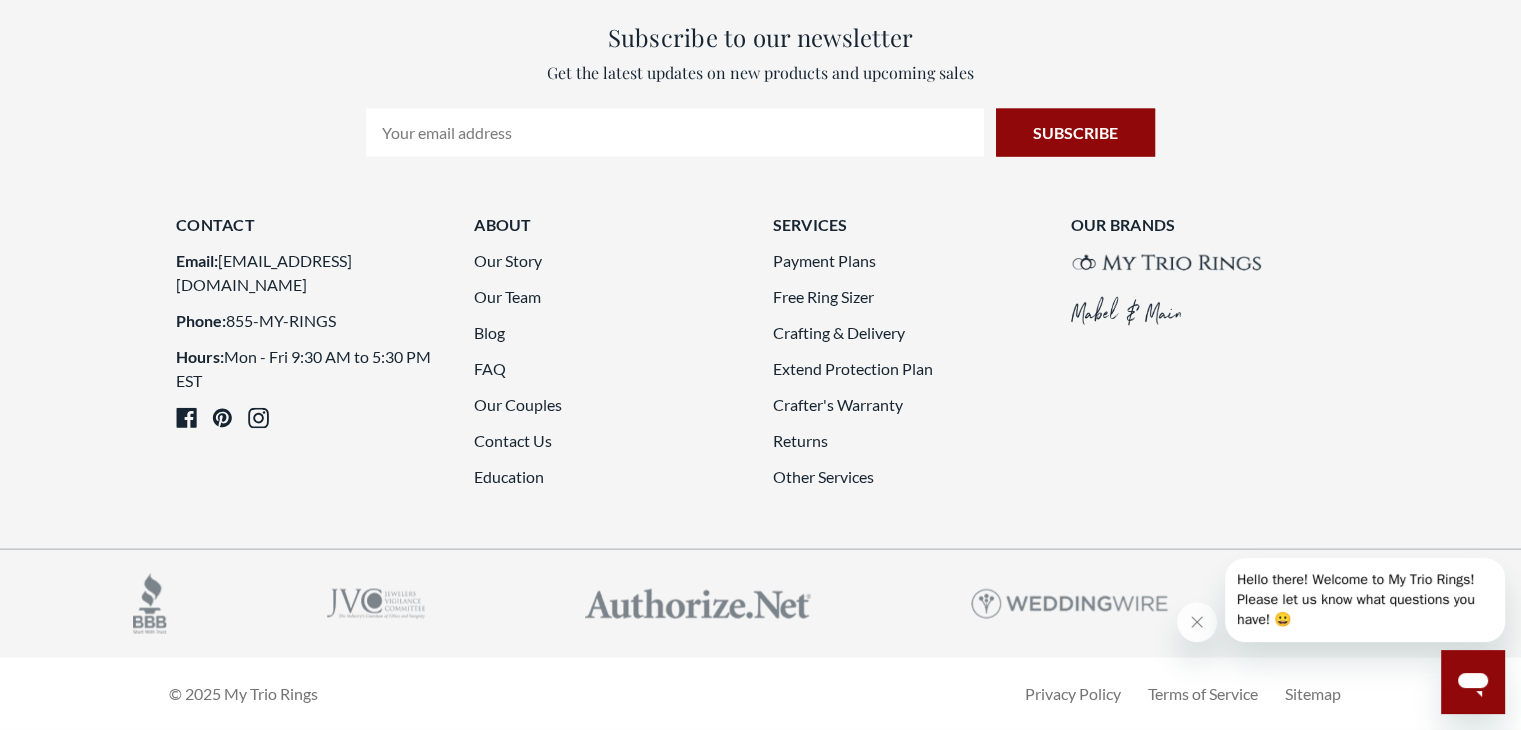 click 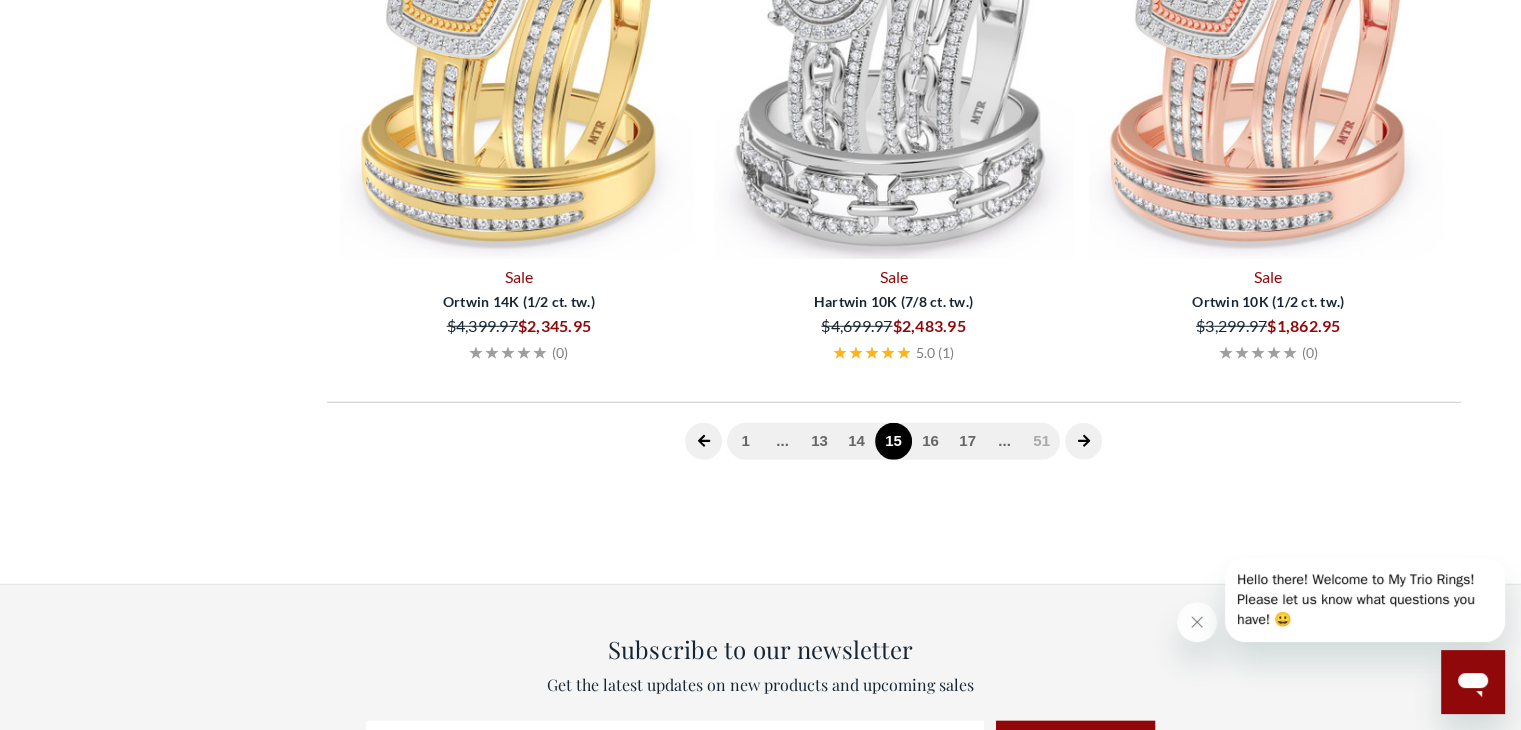 scroll, scrollTop: 776, scrollLeft: 0, axis: vertical 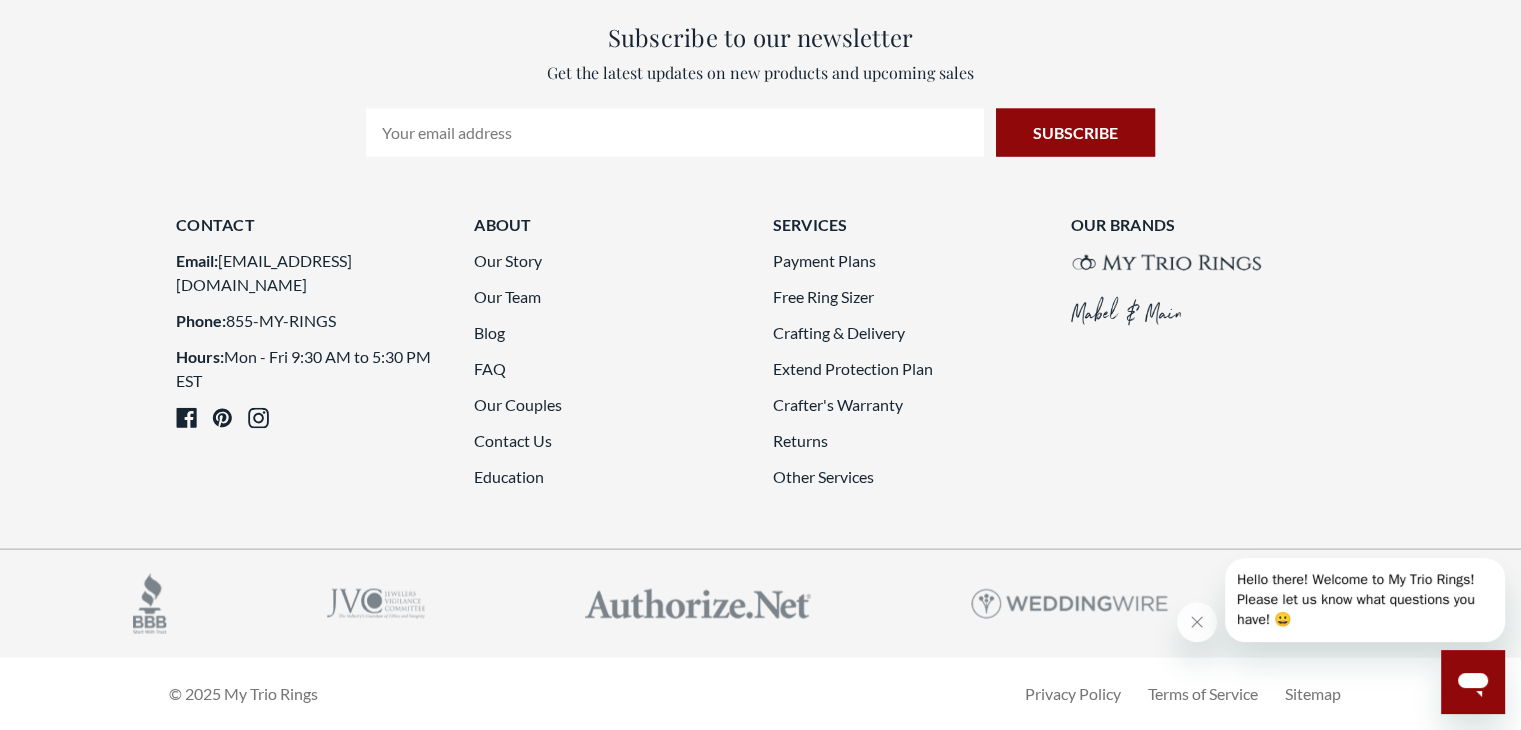 click at bounding box center (1083, -171) 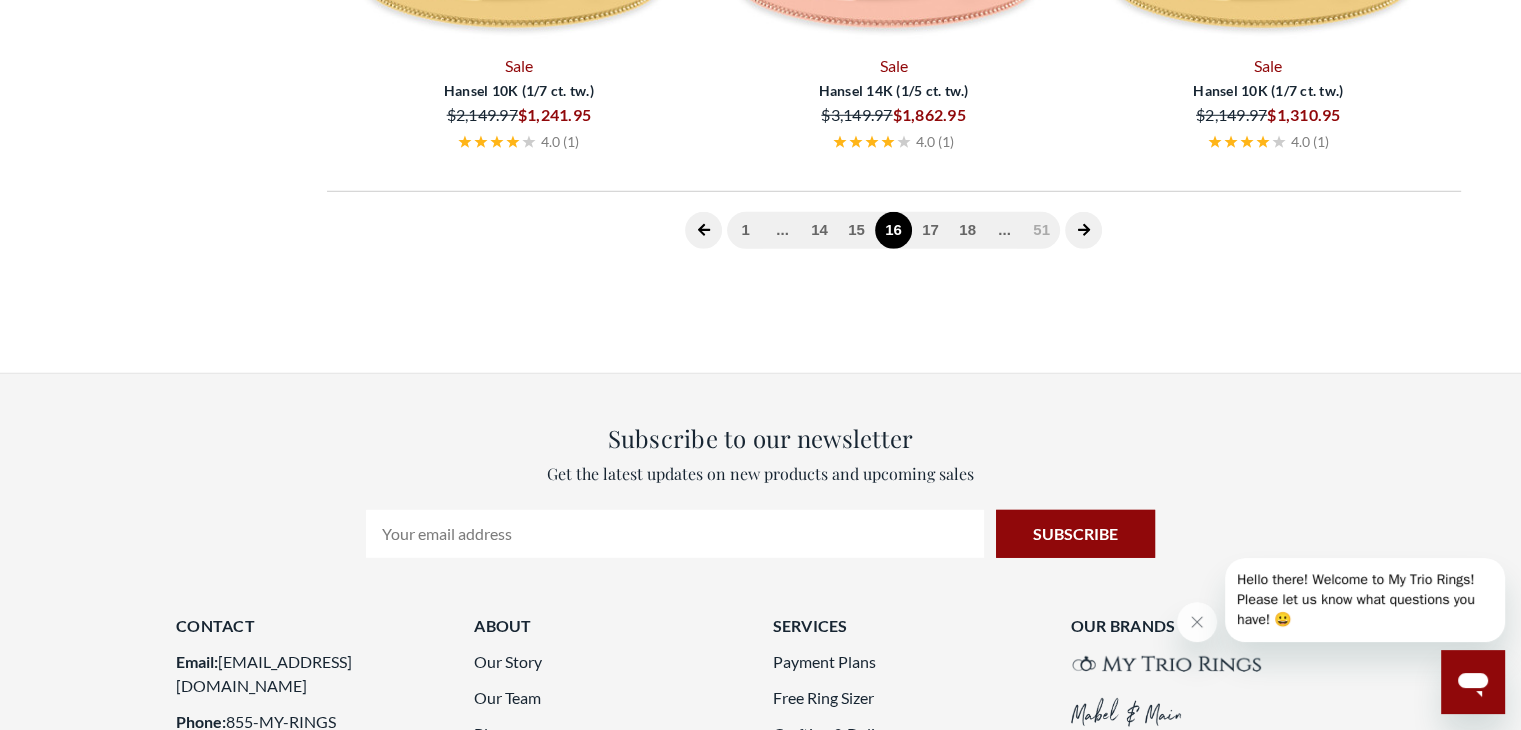 scroll, scrollTop: 776, scrollLeft: 0, axis: vertical 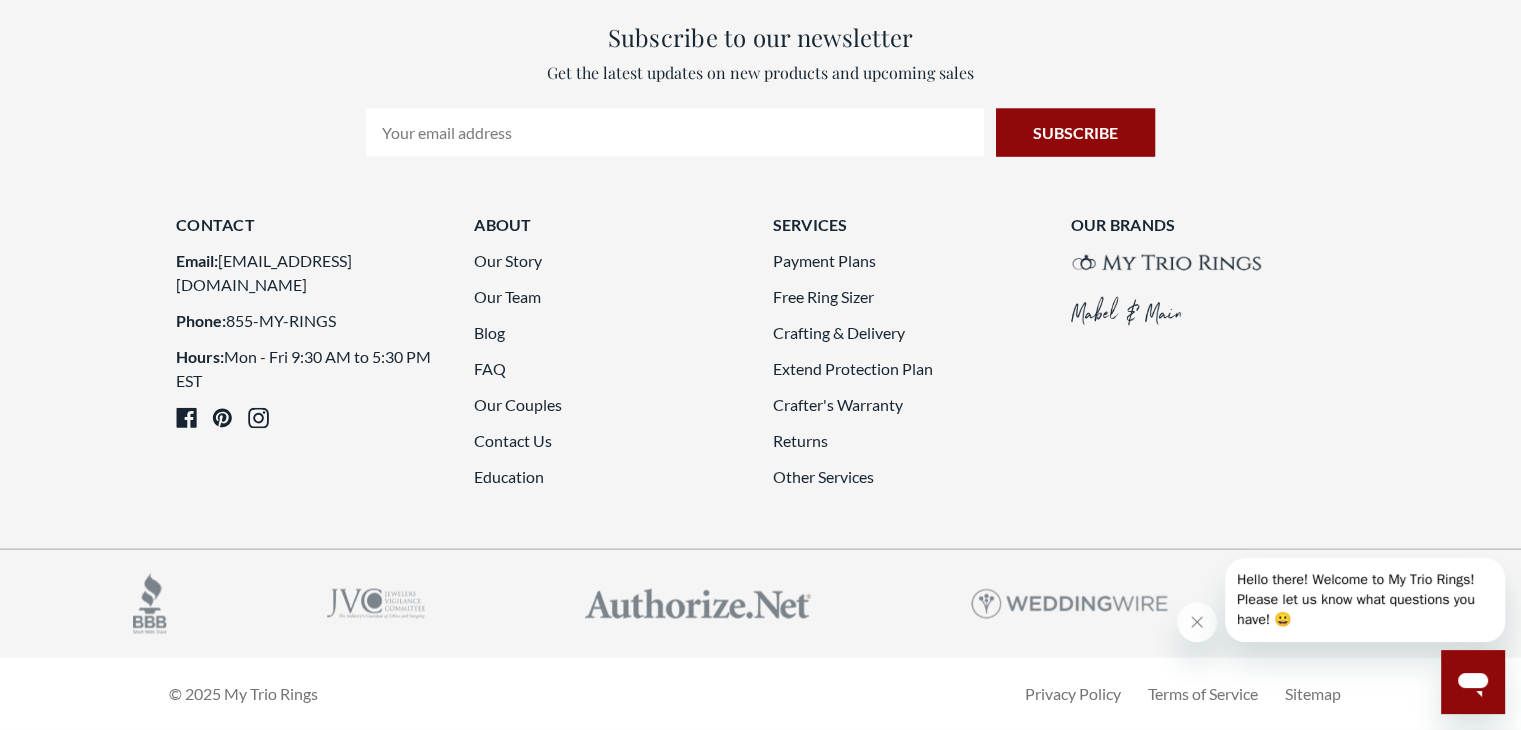 click at bounding box center [1083, -171] 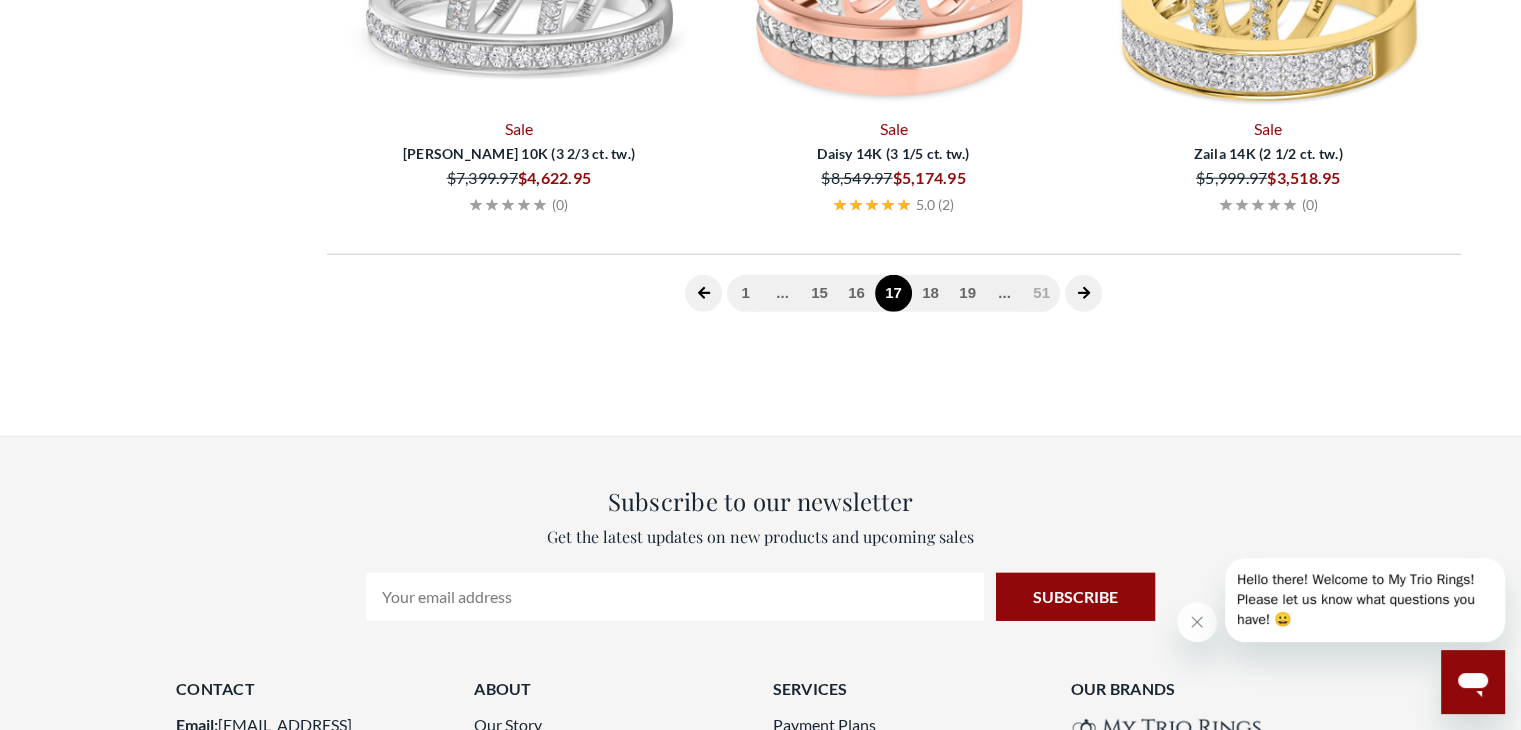 scroll, scrollTop: 776, scrollLeft: 0, axis: vertical 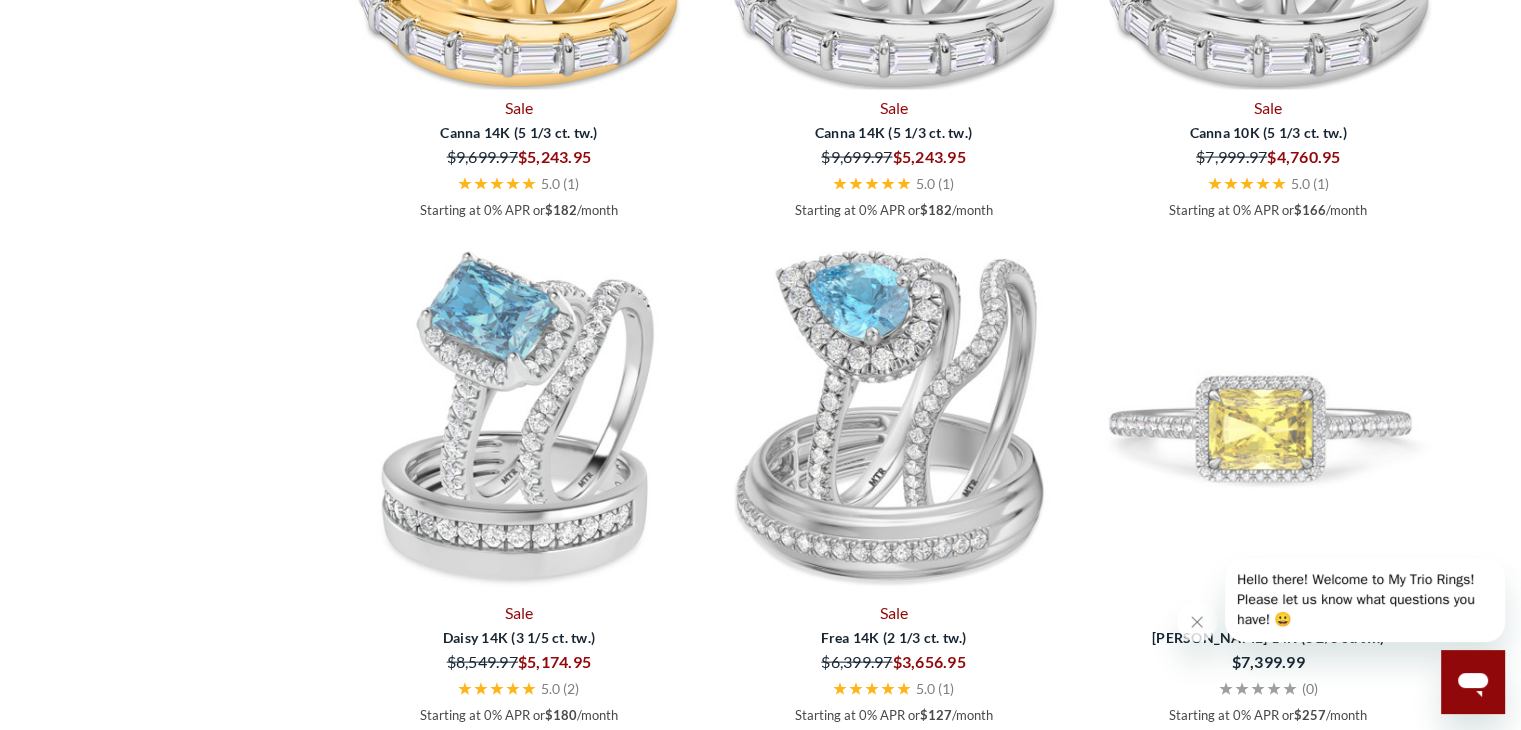 click at bounding box center (1268, 416) 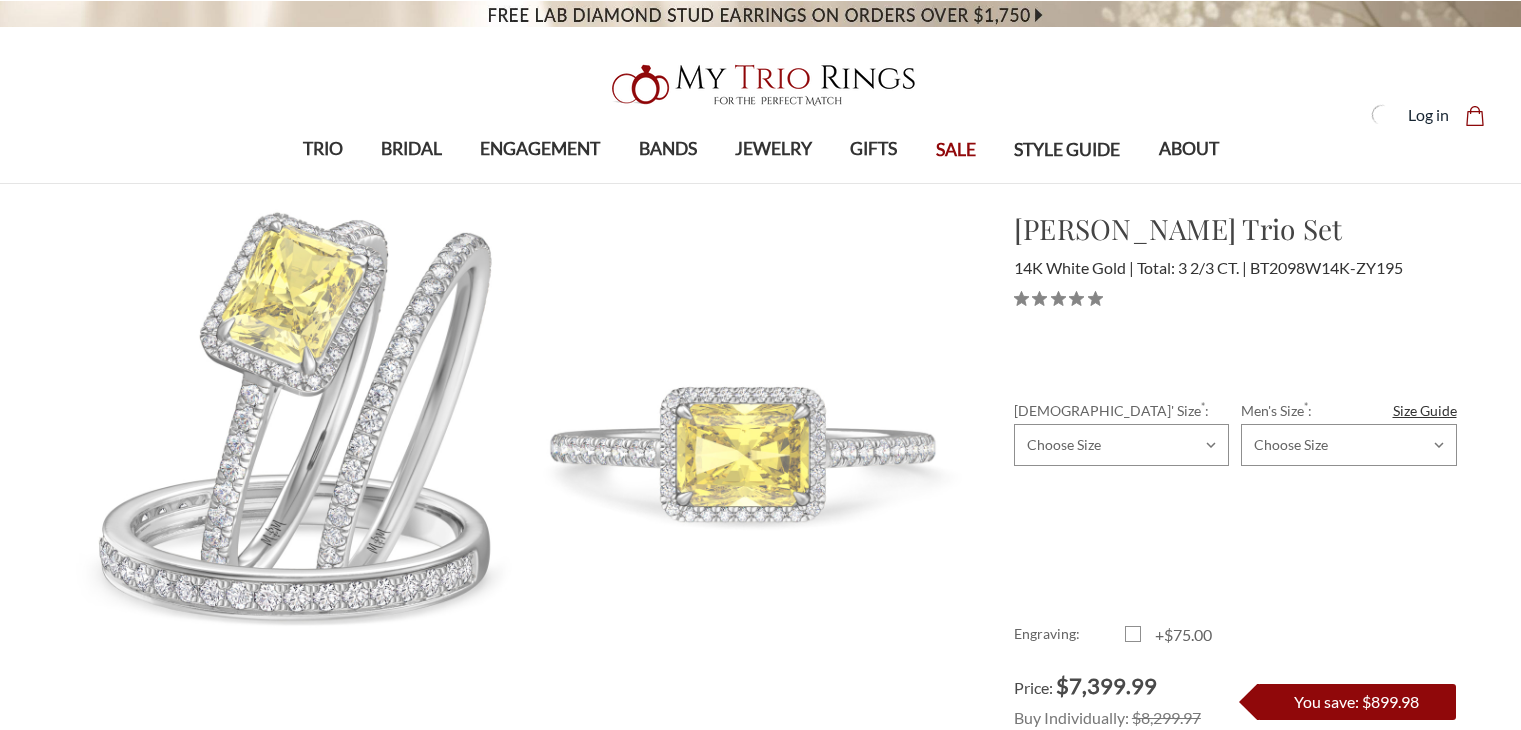 scroll, scrollTop: 0, scrollLeft: 0, axis: both 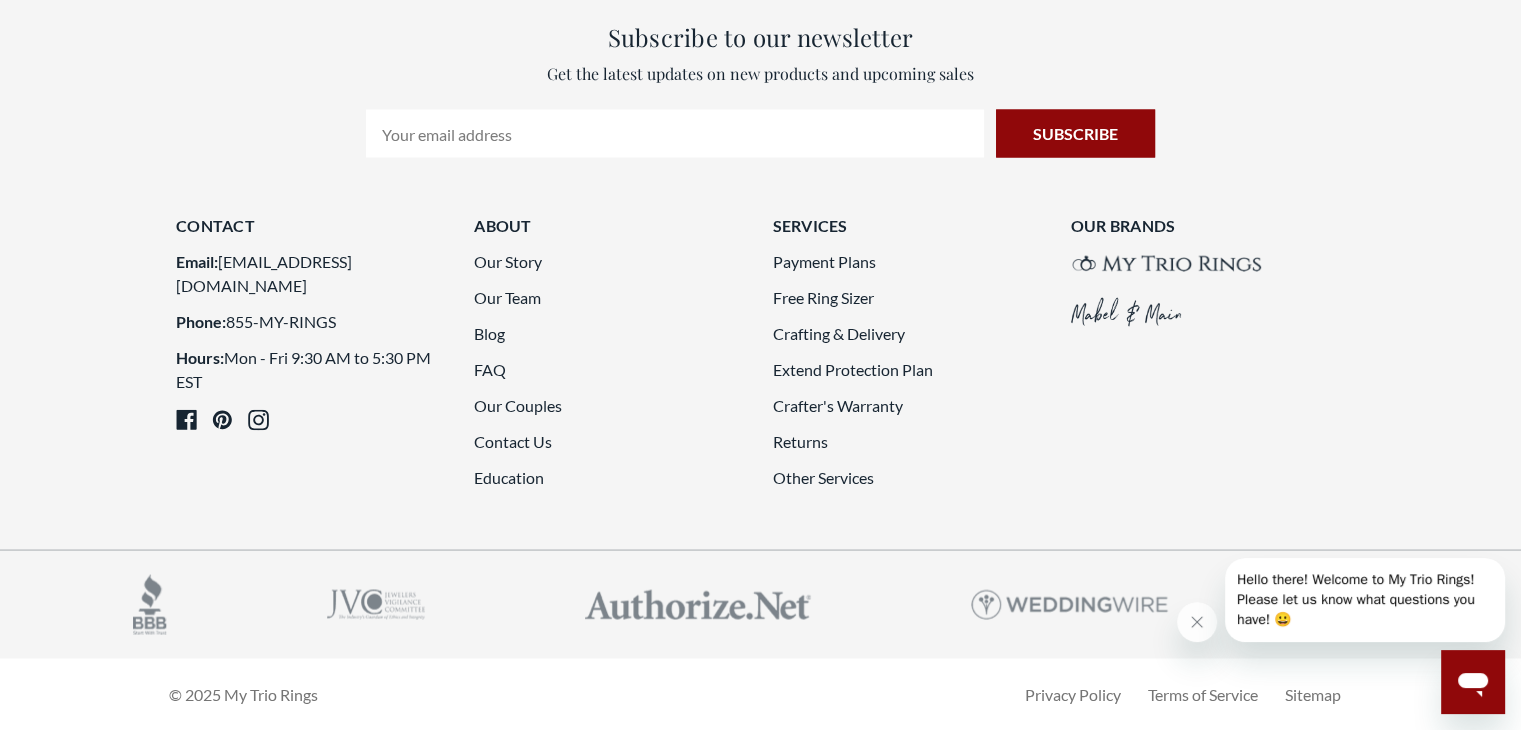 click on "18" 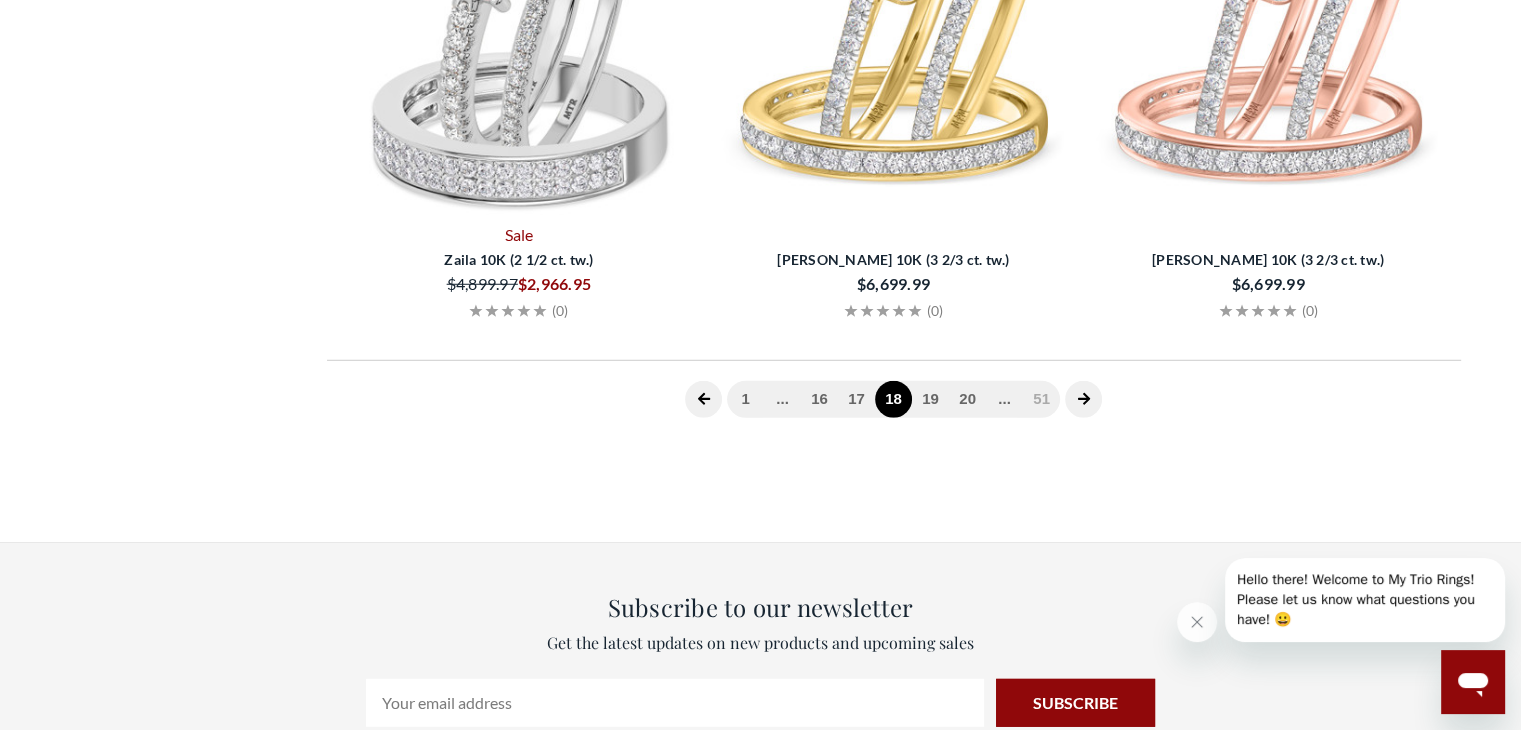 scroll, scrollTop: 776, scrollLeft: 0, axis: vertical 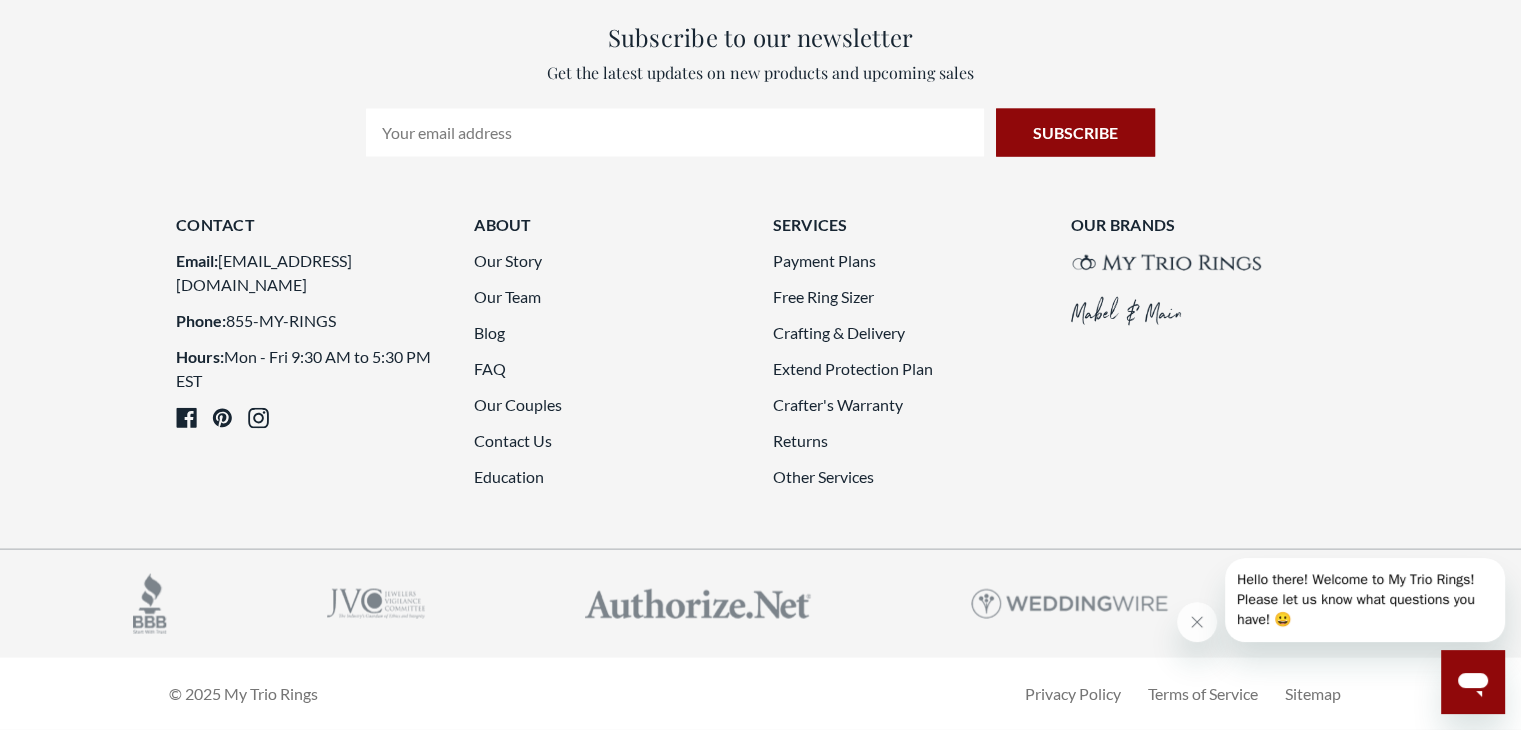 click on "19" 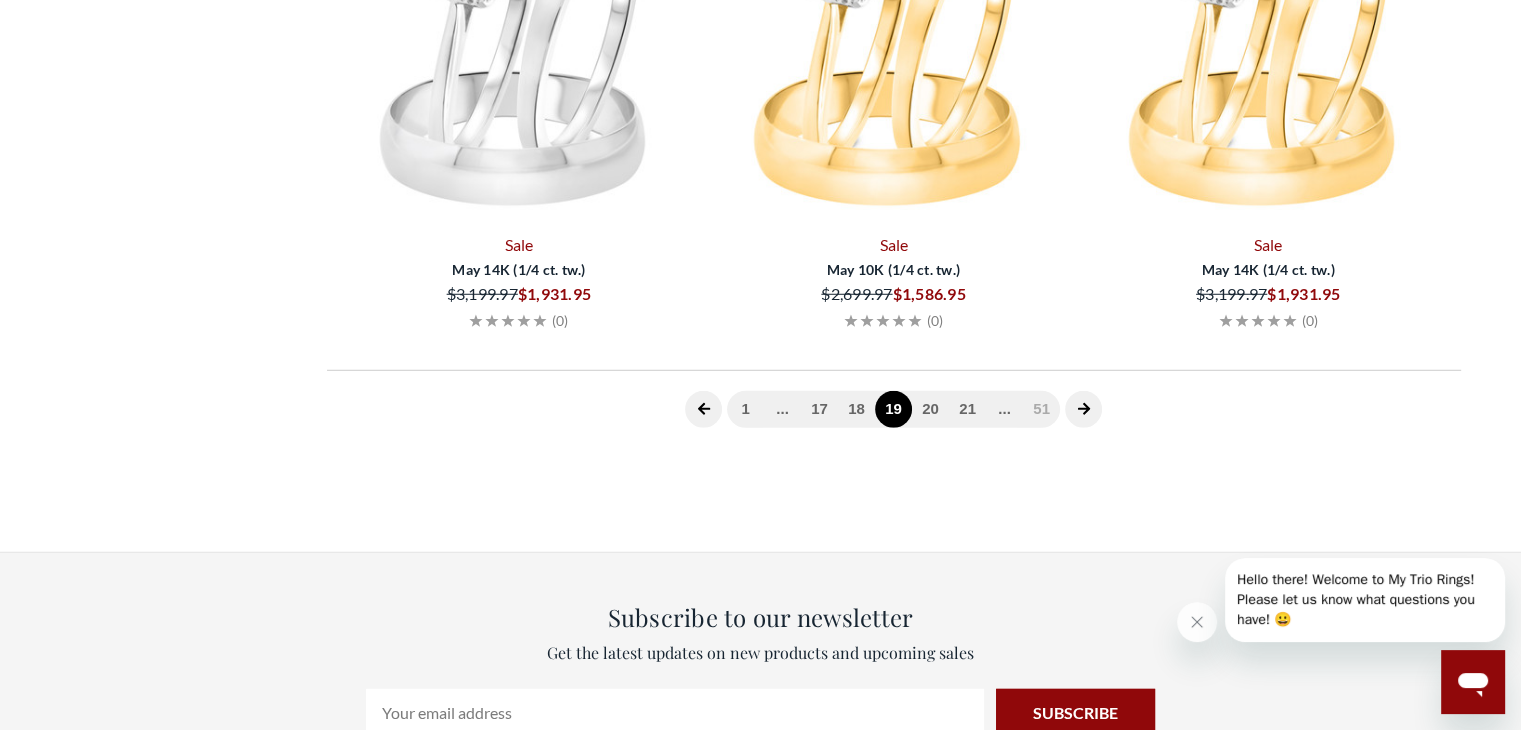 scroll, scrollTop: 776, scrollLeft: 0, axis: vertical 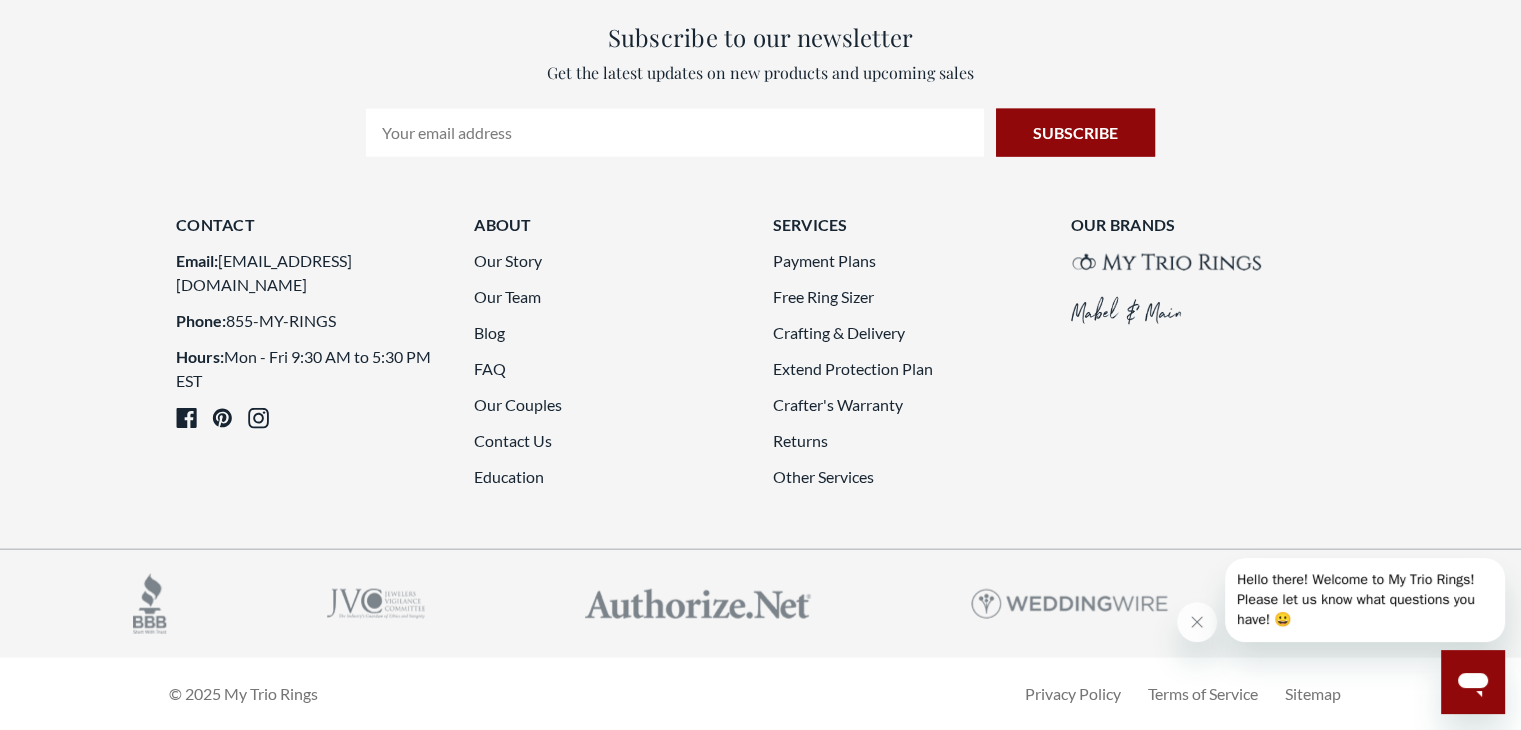 click on "20" 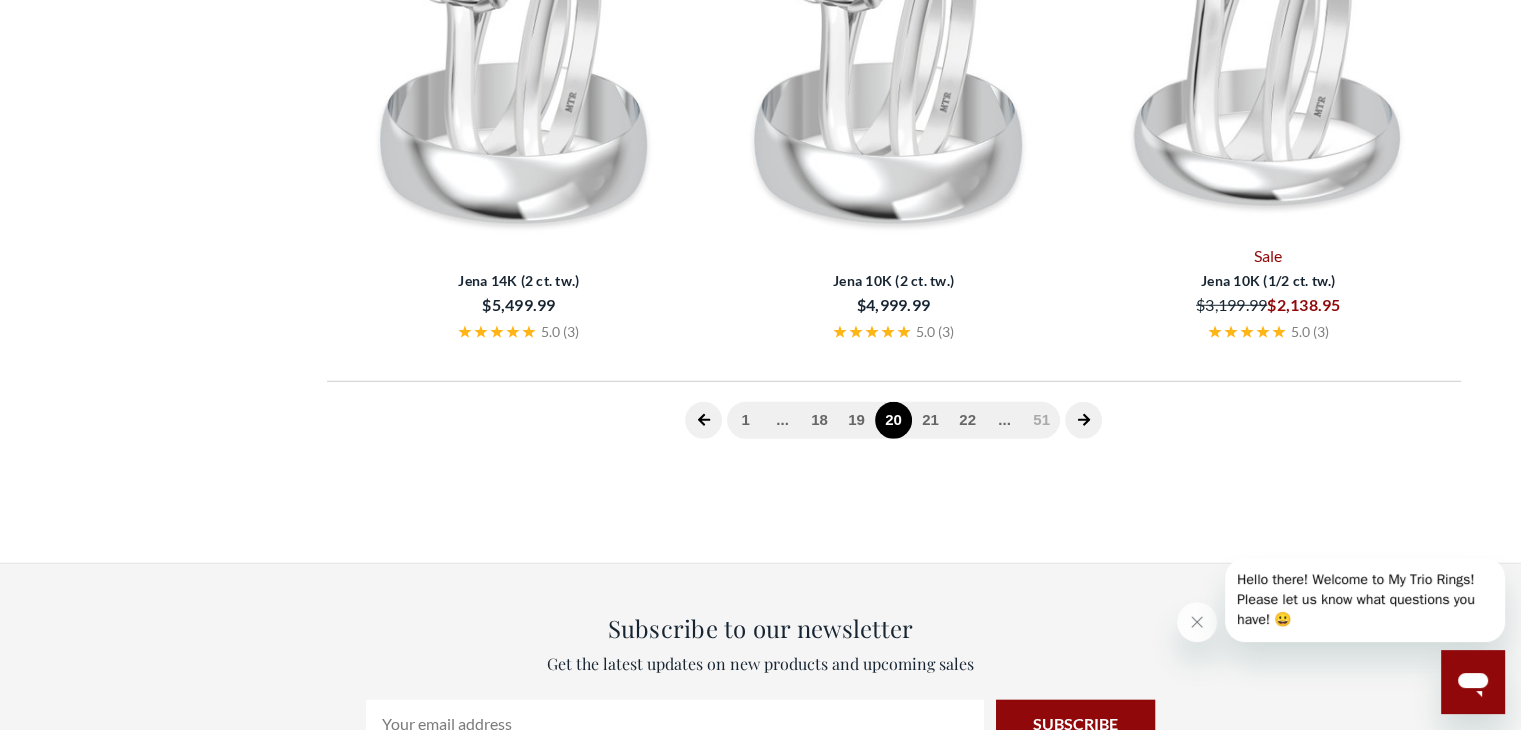 scroll, scrollTop: 776, scrollLeft: 0, axis: vertical 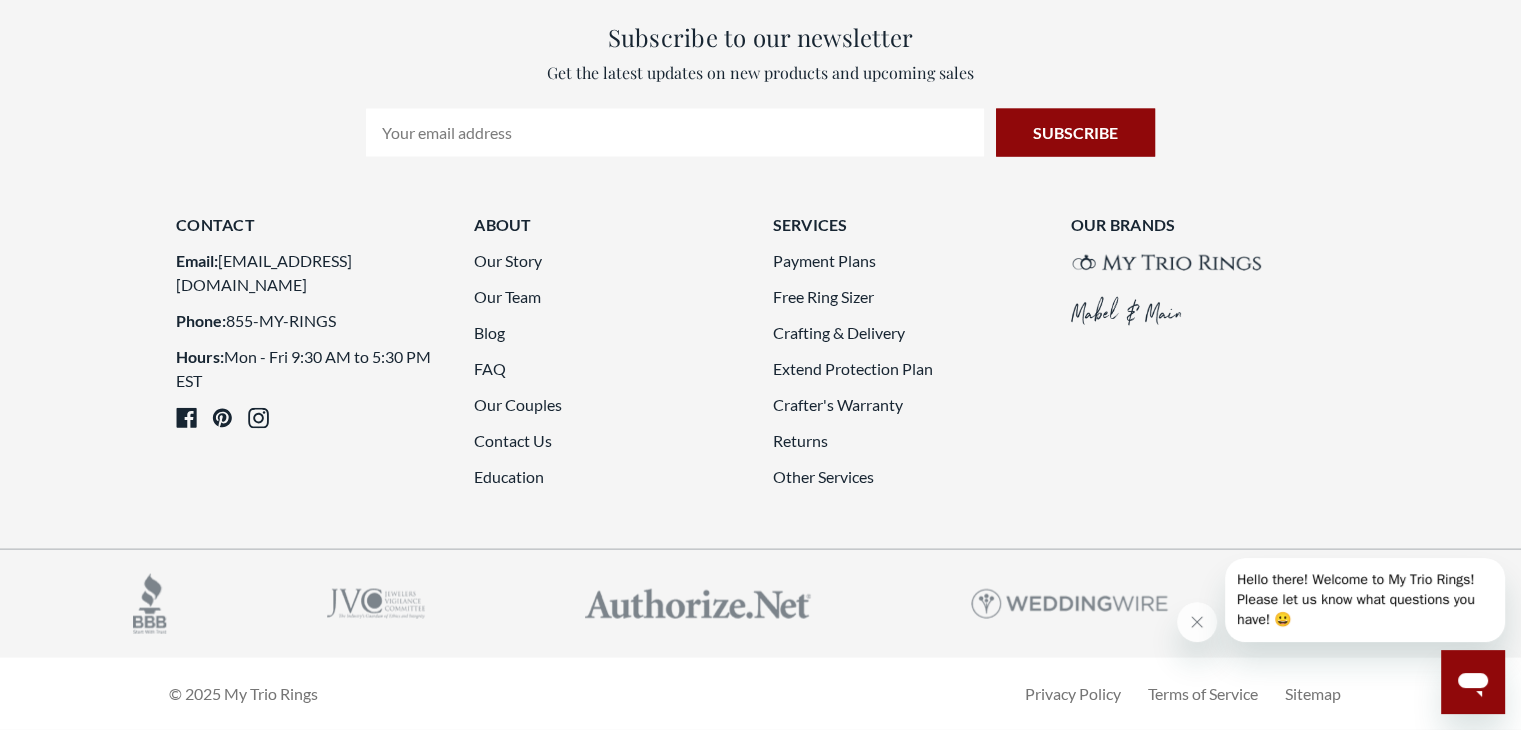 click on "21" 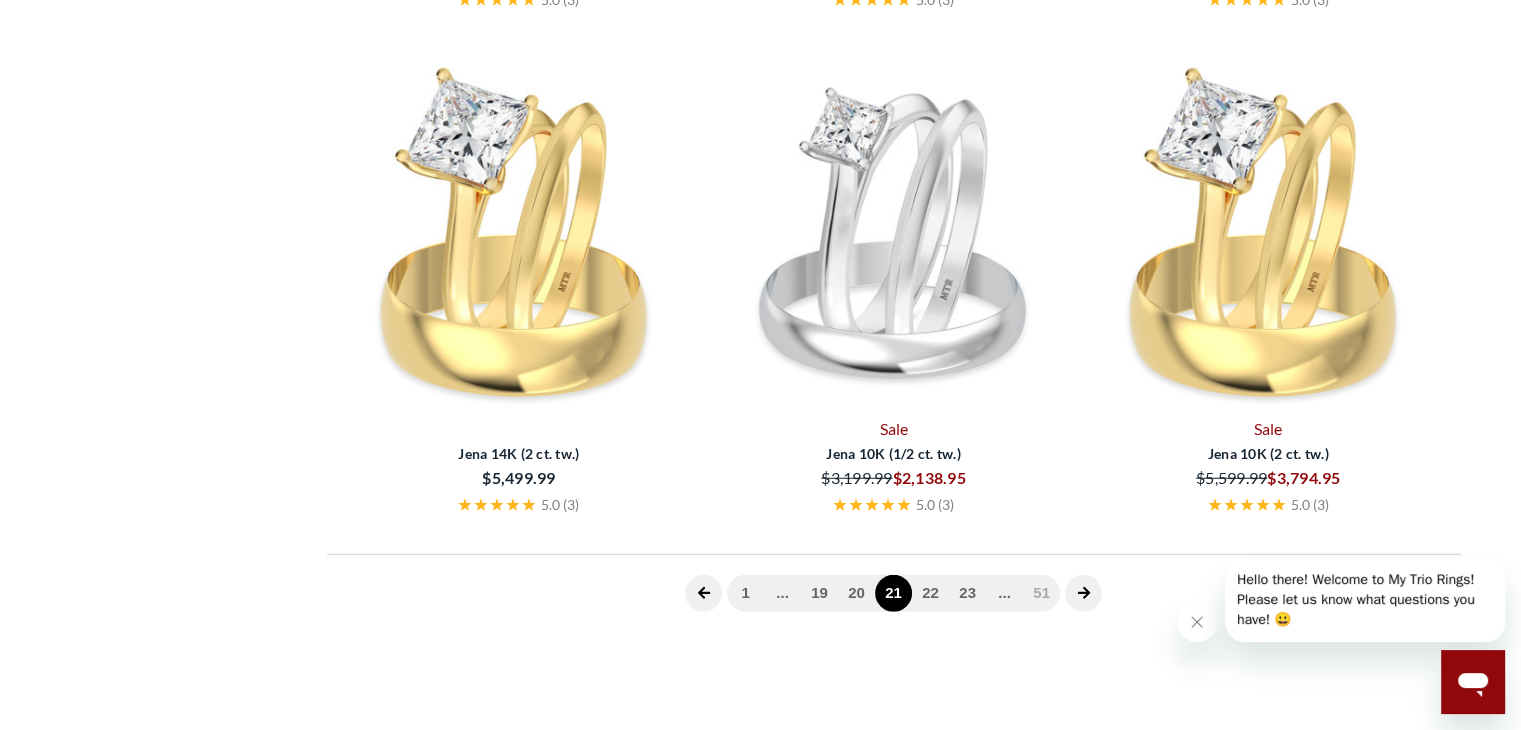 scroll, scrollTop: 776, scrollLeft: 0, axis: vertical 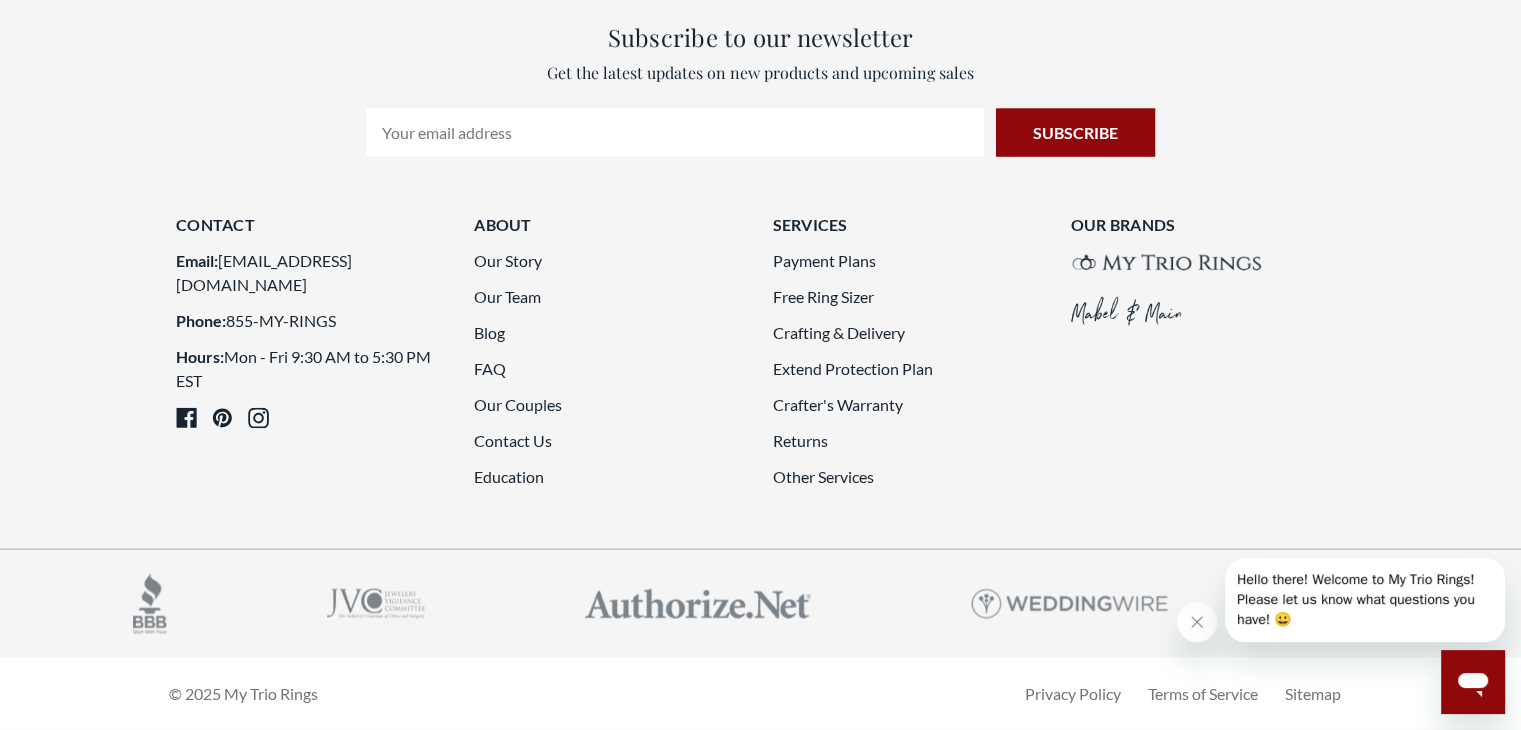 click on "22" 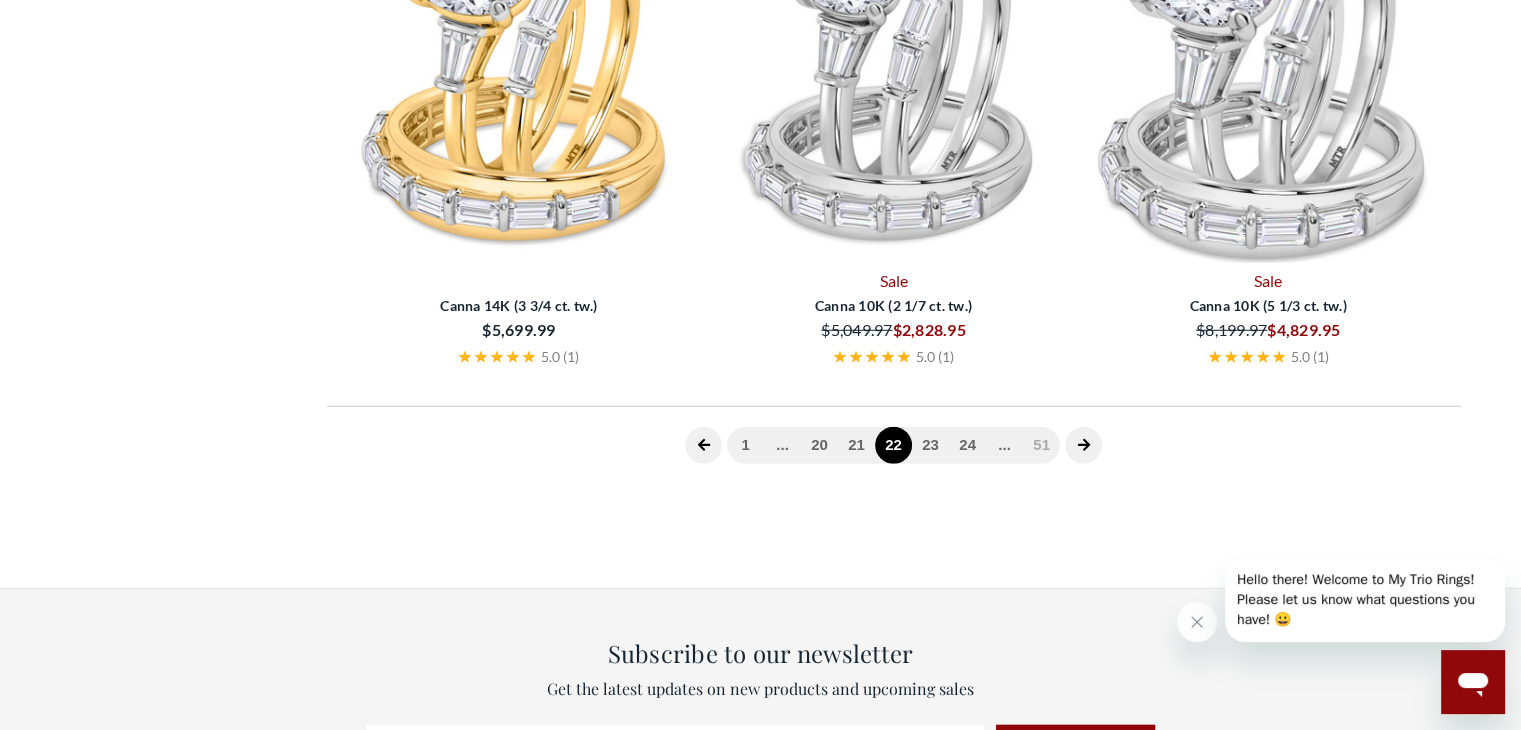 scroll, scrollTop: 776, scrollLeft: 0, axis: vertical 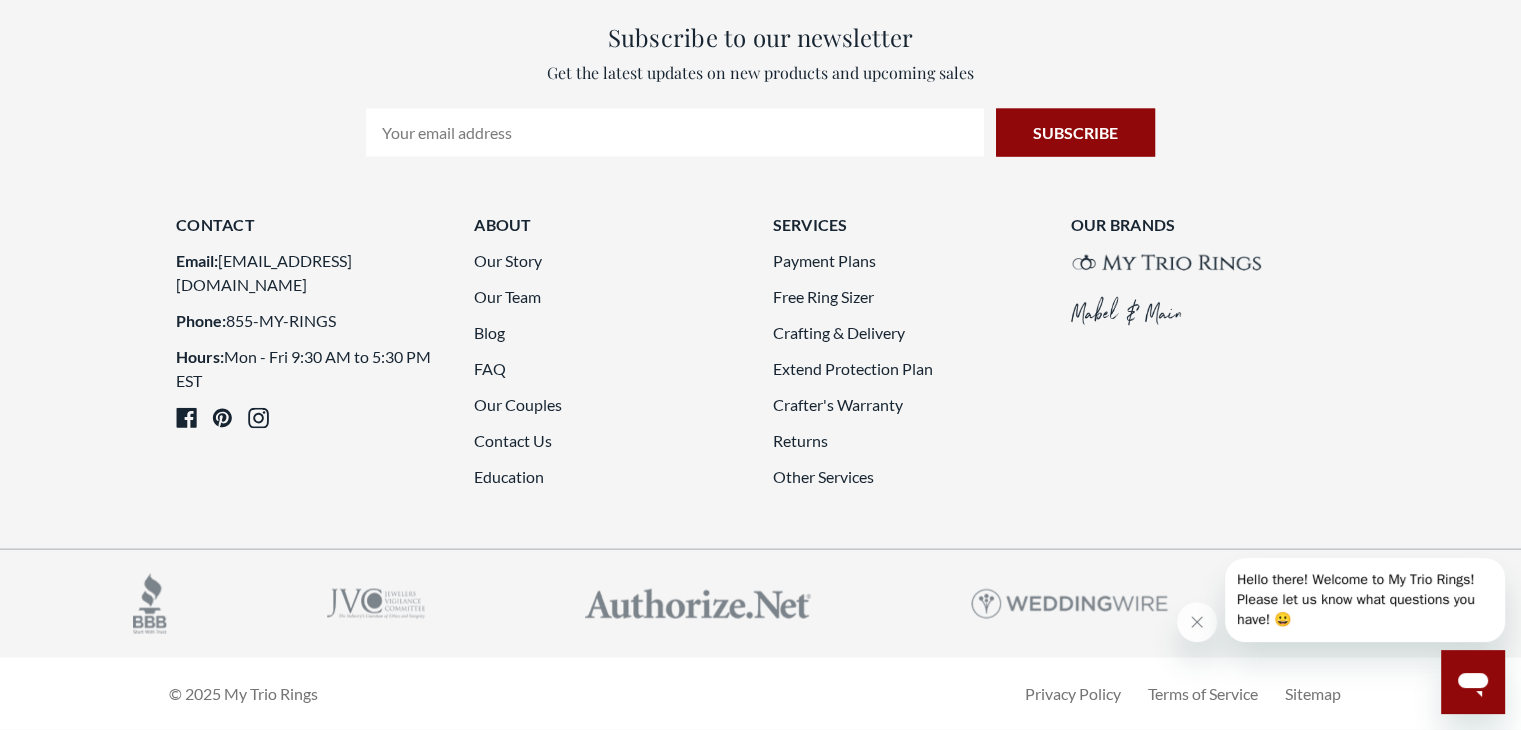 drag, startPoint x: 1520, startPoint y: 496, endPoint x: 1526, endPoint y: 510, distance: 15.231546 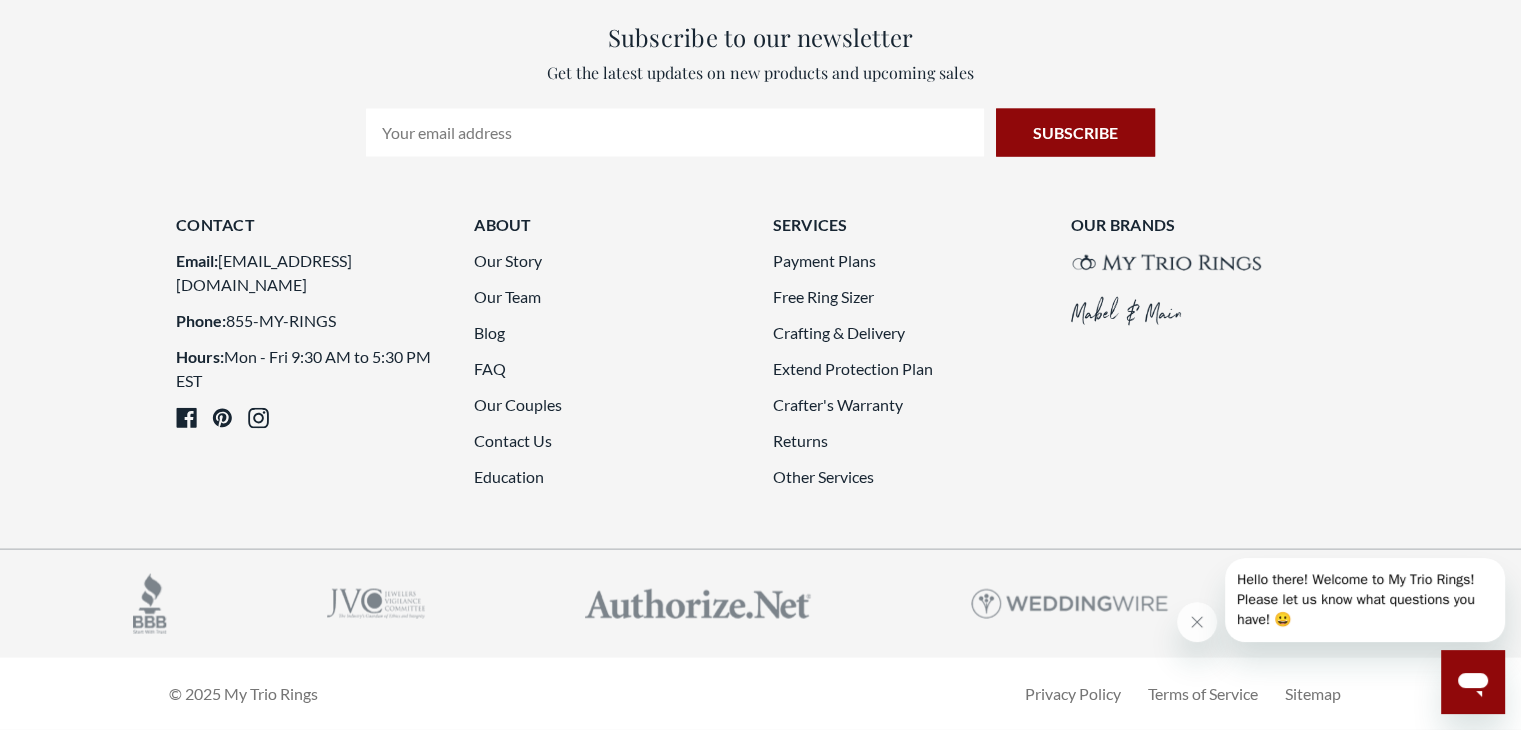 scroll, scrollTop: 4344, scrollLeft: 0, axis: vertical 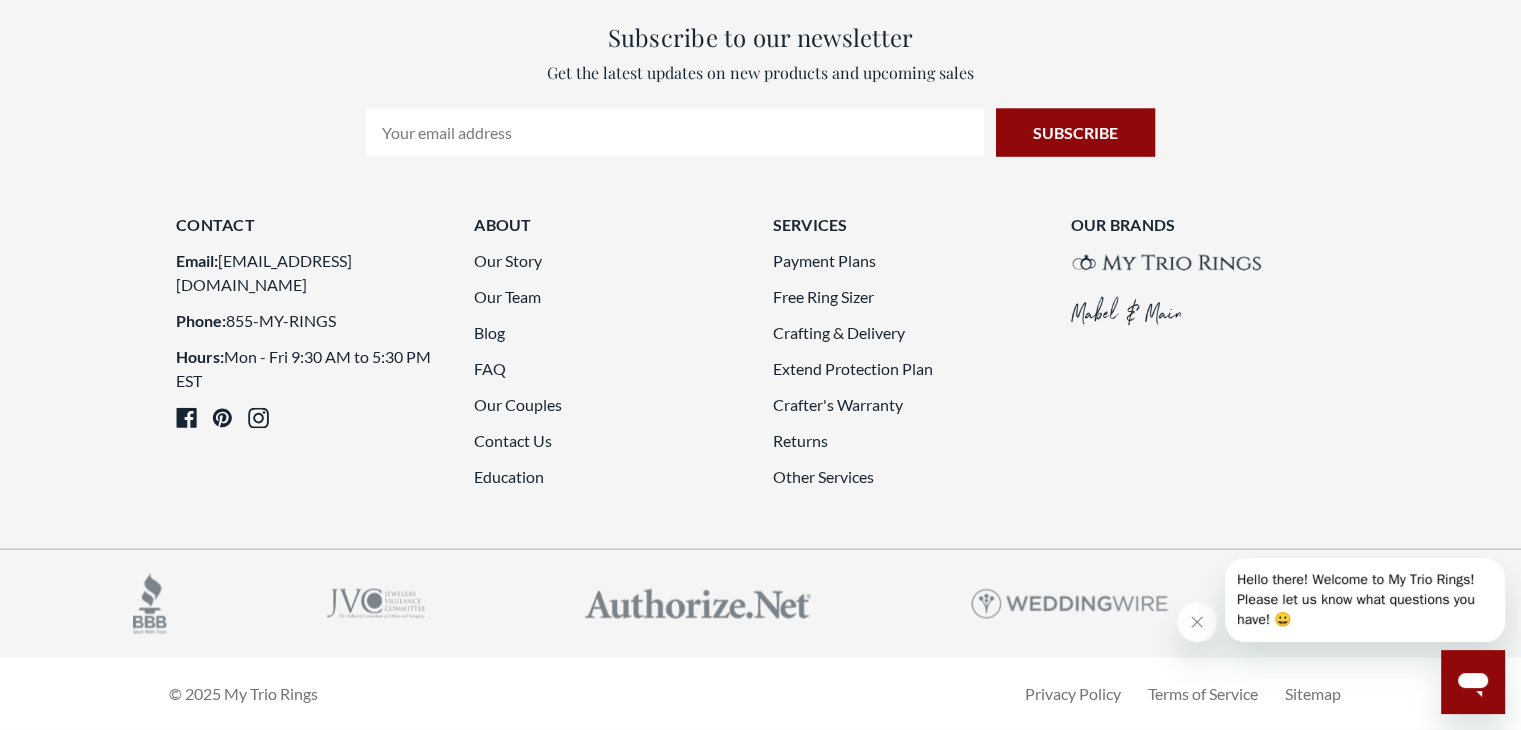 click on "23" 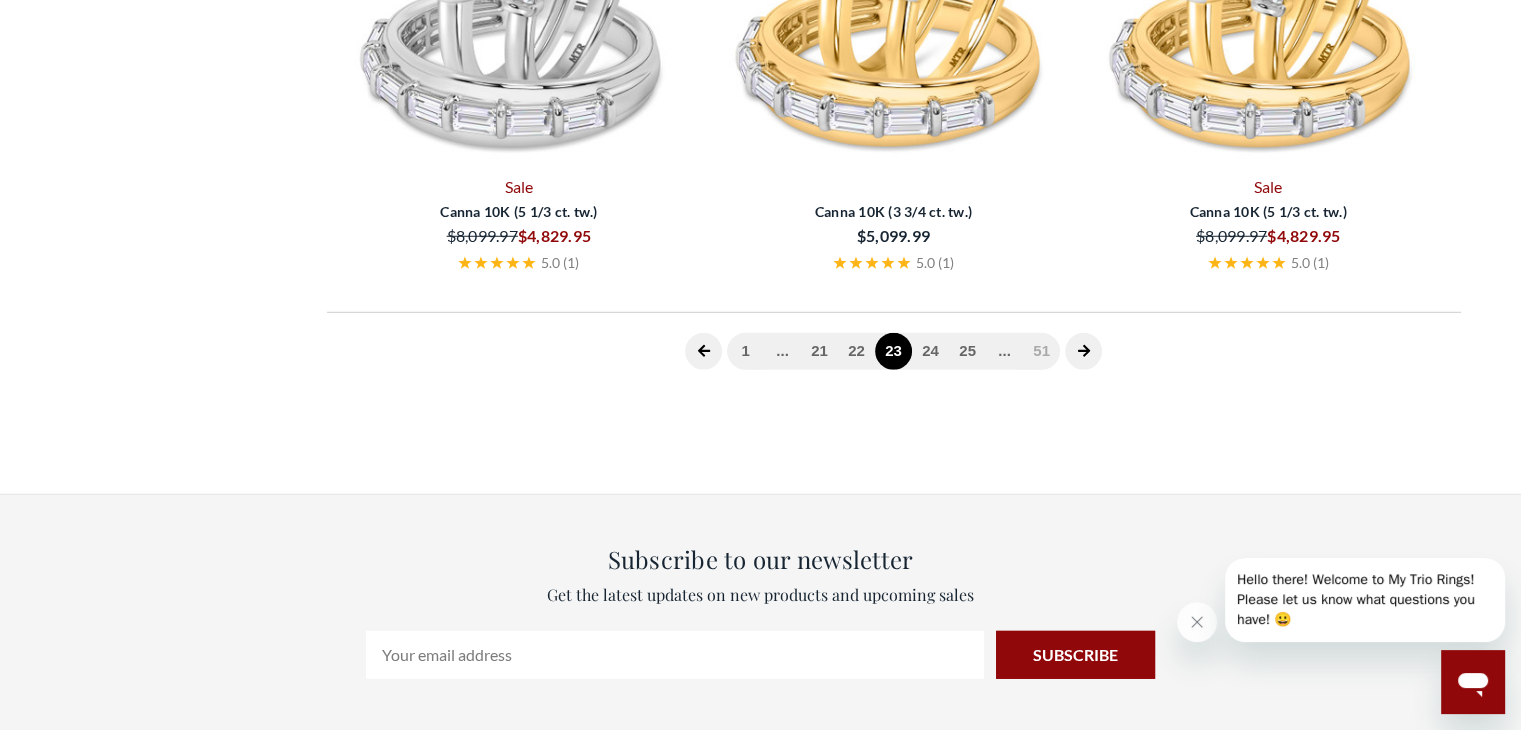 scroll, scrollTop: 776, scrollLeft: 0, axis: vertical 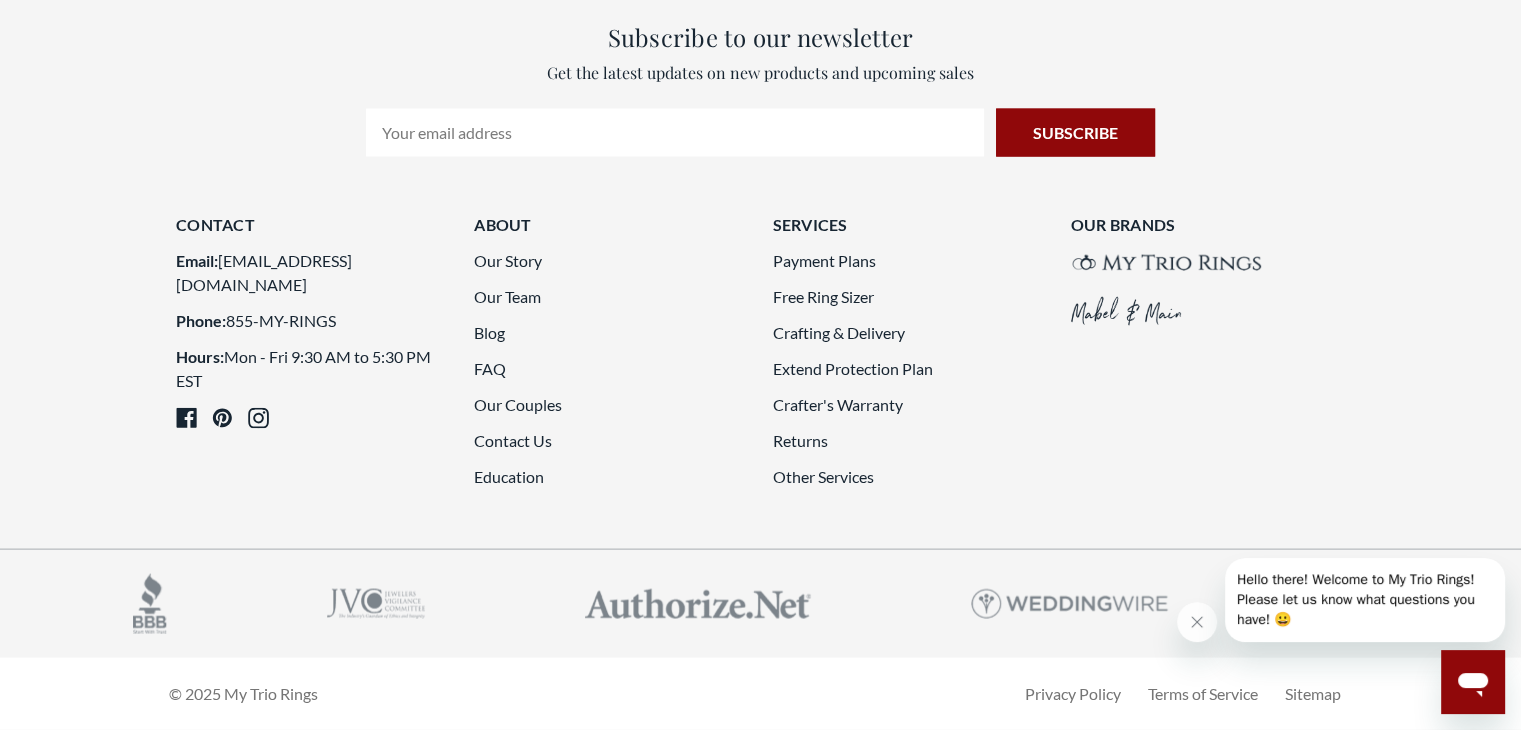 click on "24" 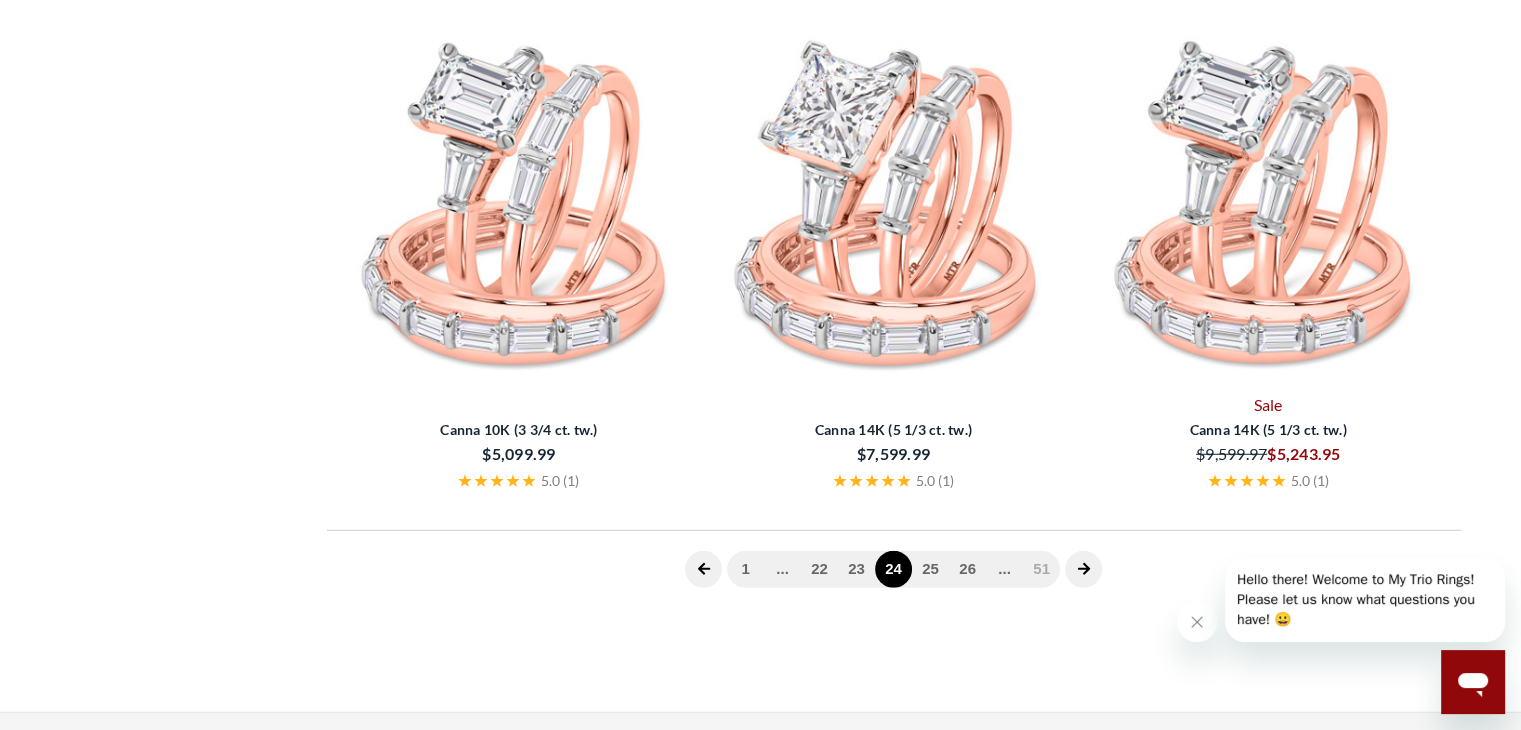 scroll, scrollTop: 776, scrollLeft: 0, axis: vertical 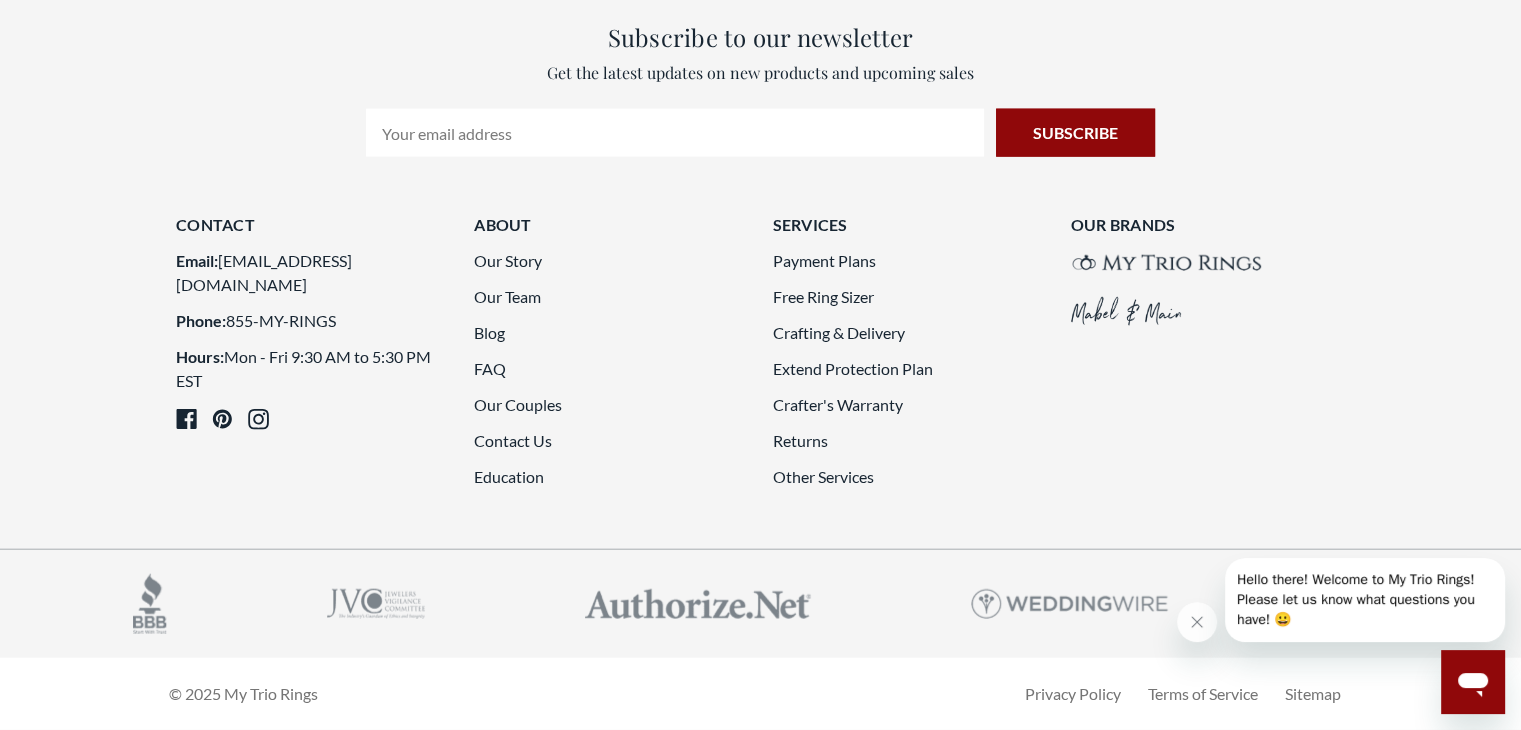 click on "25" 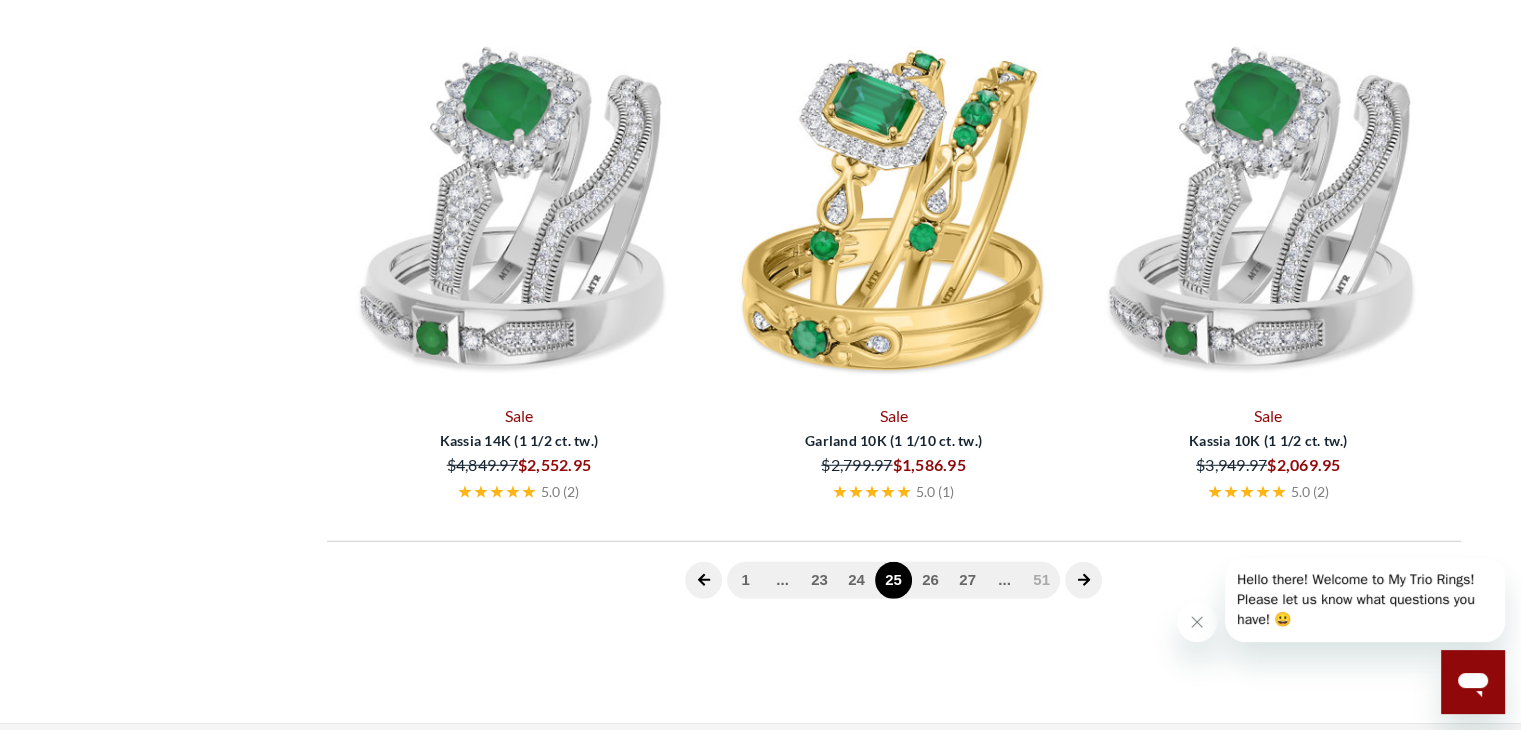 scroll, scrollTop: 776, scrollLeft: 0, axis: vertical 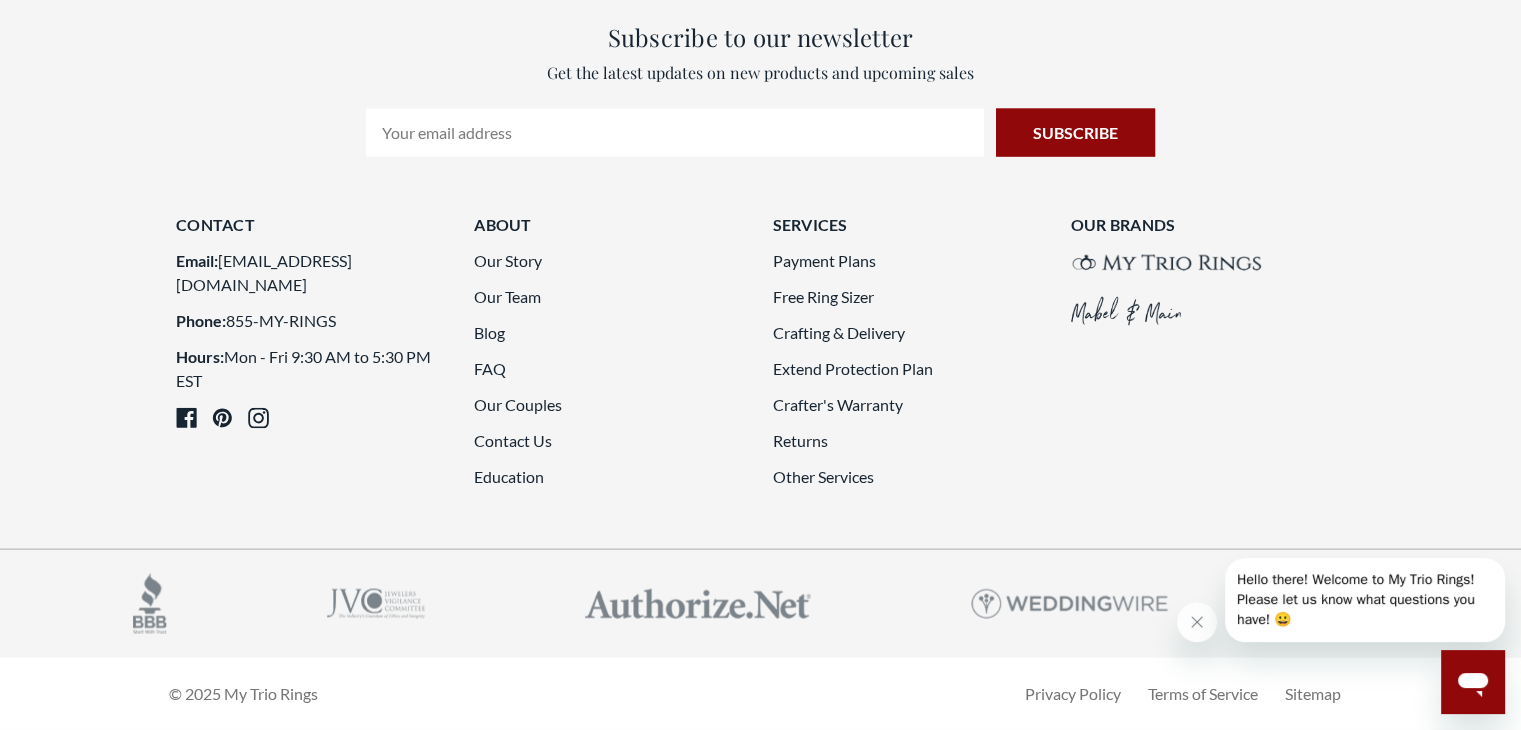 click on "1   ...                                                                                       23     24     25     26     27                                                                                               ...   51" at bounding box center [893, -171] 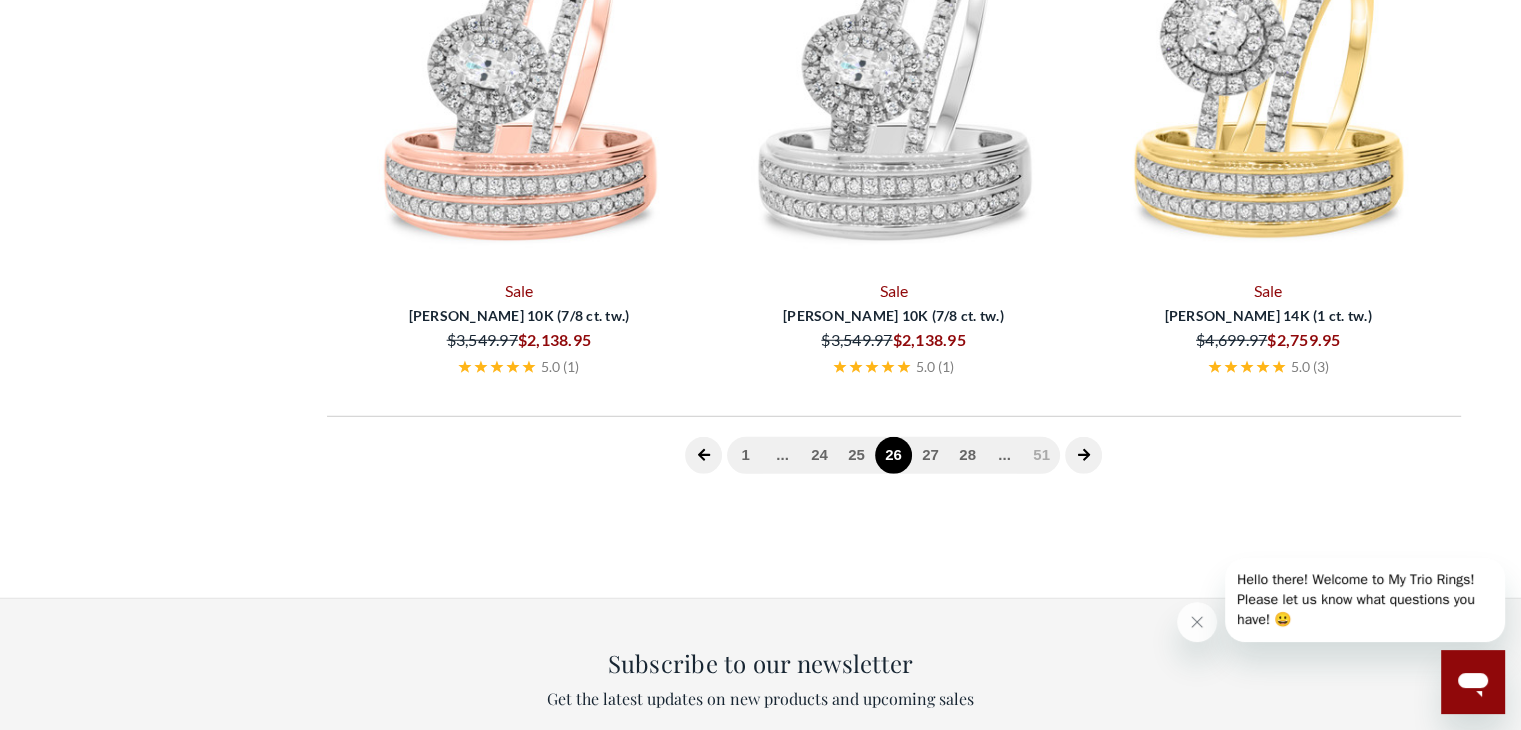 scroll, scrollTop: 776, scrollLeft: 0, axis: vertical 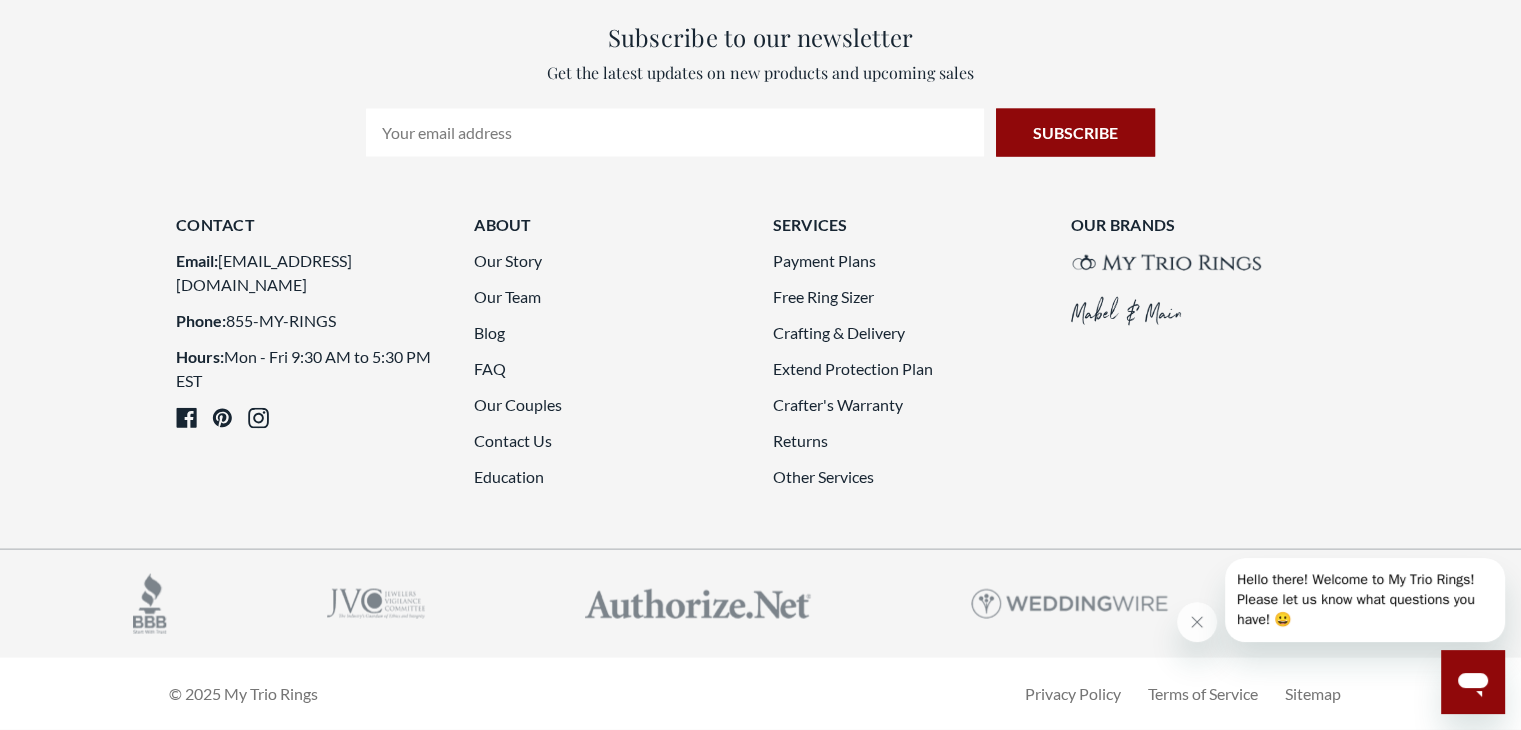 click on "27" 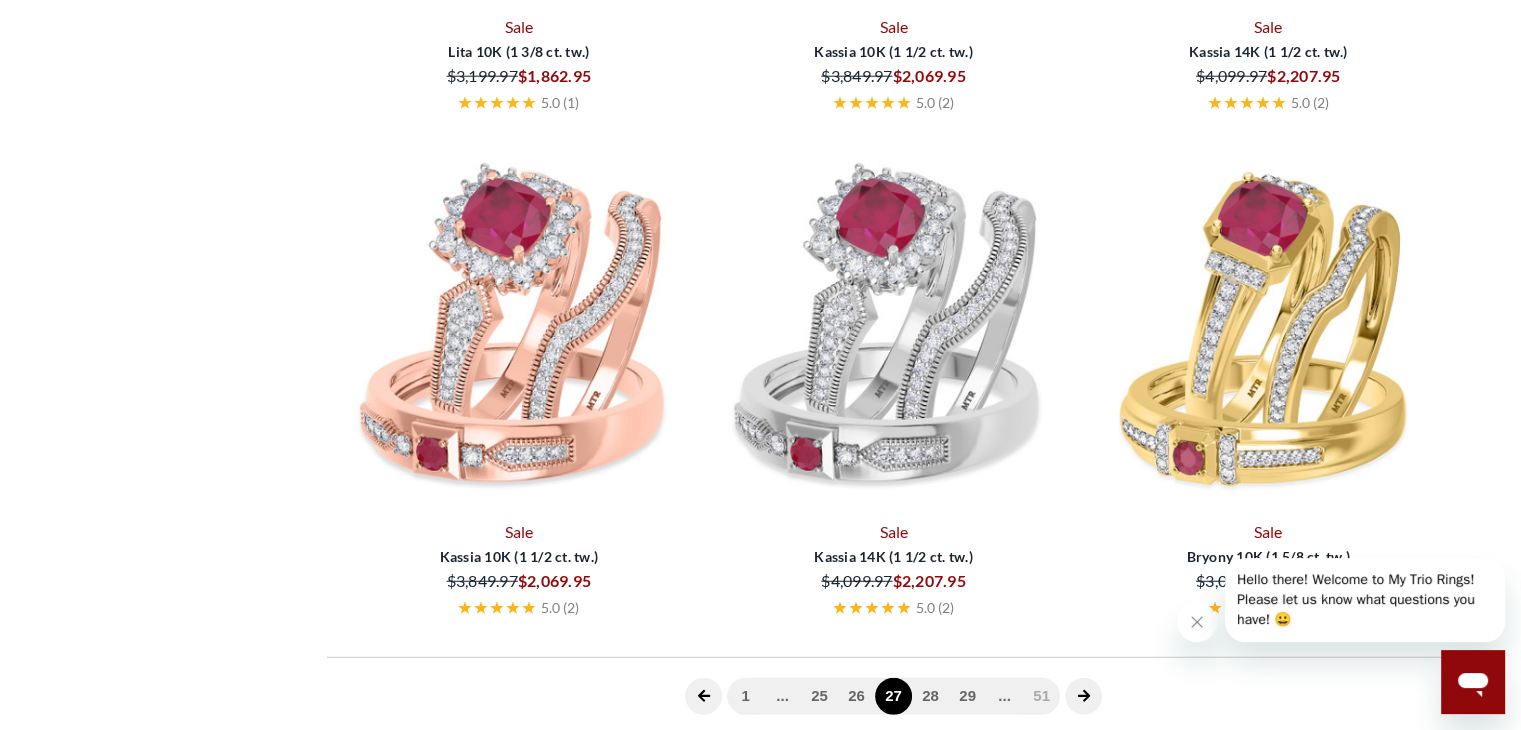 scroll, scrollTop: 776, scrollLeft: 0, axis: vertical 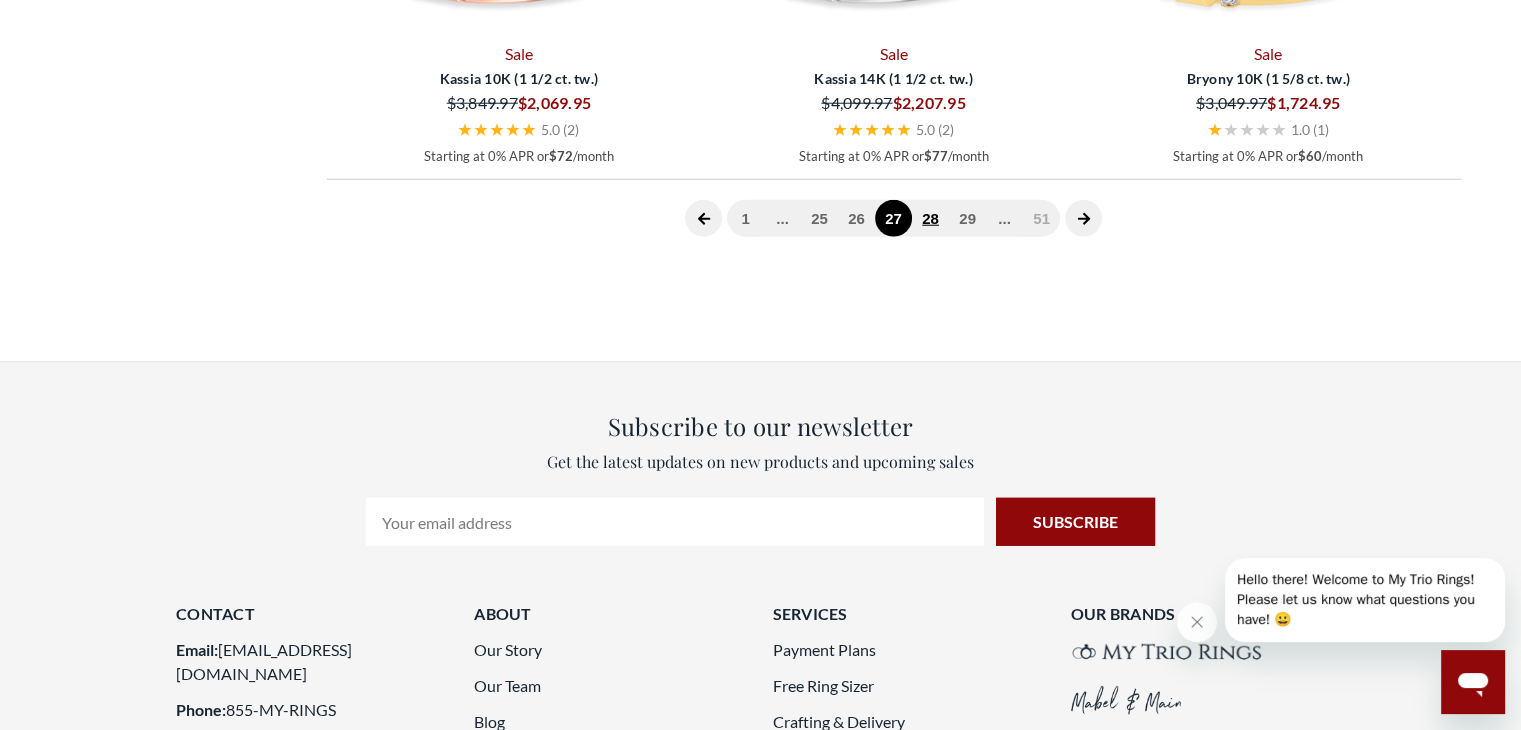 click on "28" 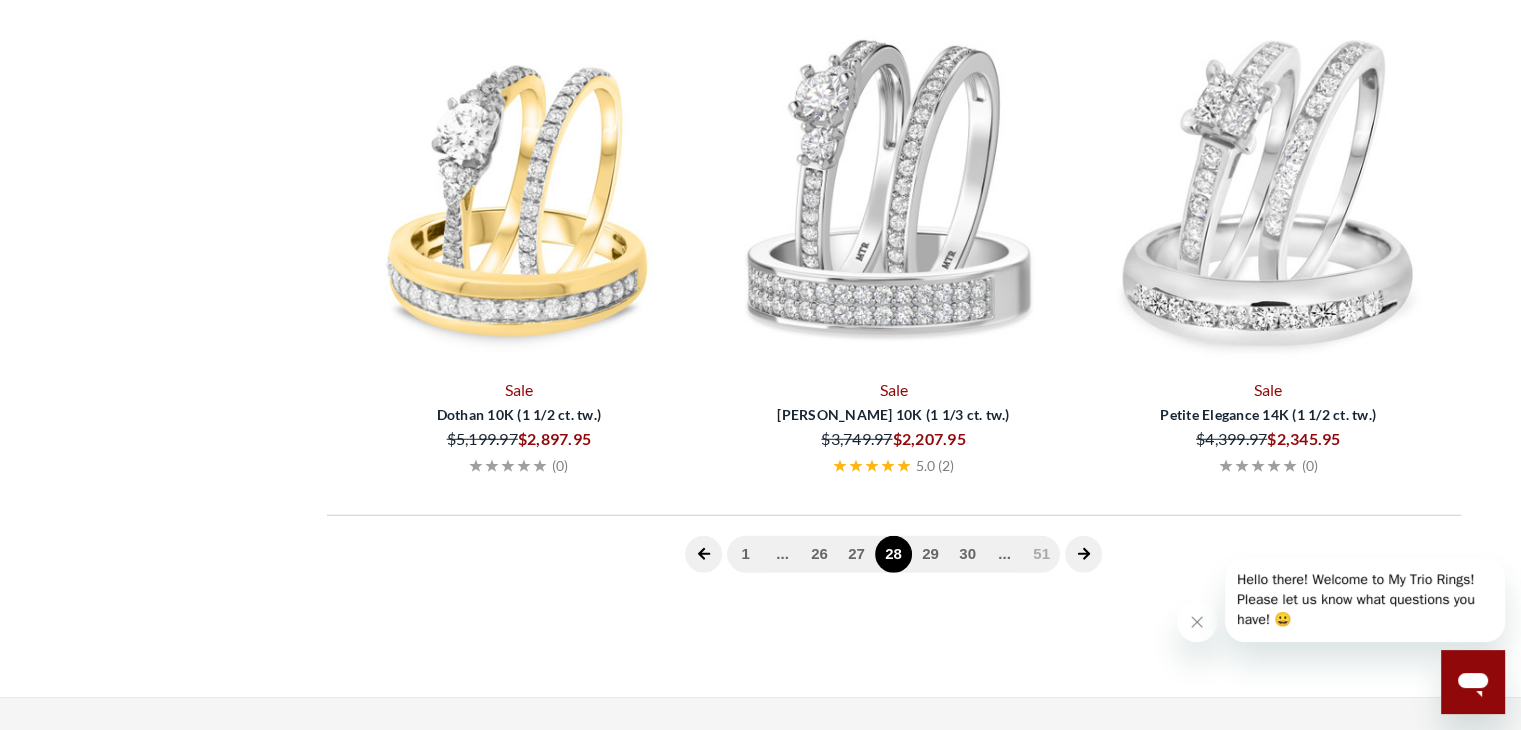 scroll, scrollTop: 776, scrollLeft: 0, axis: vertical 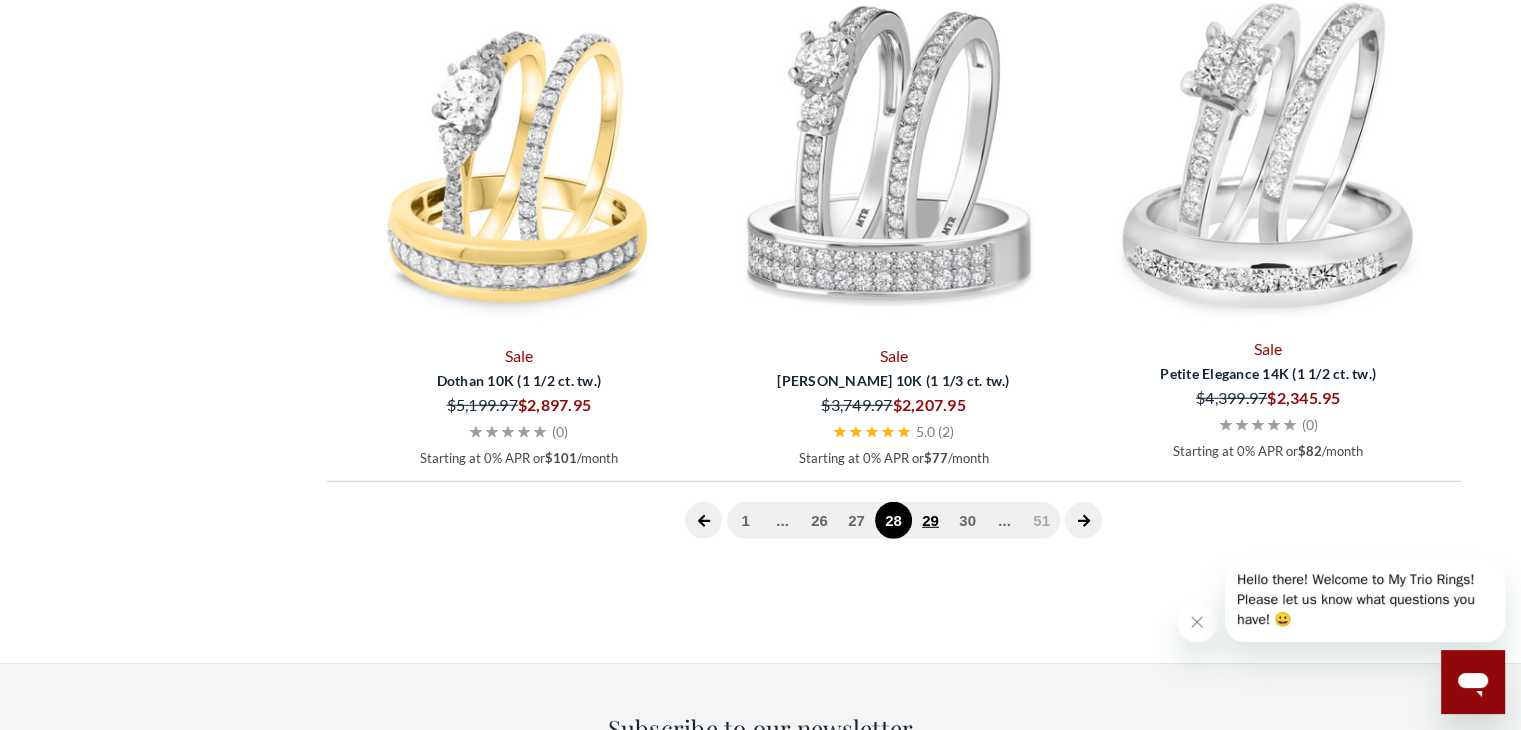 click on "29" 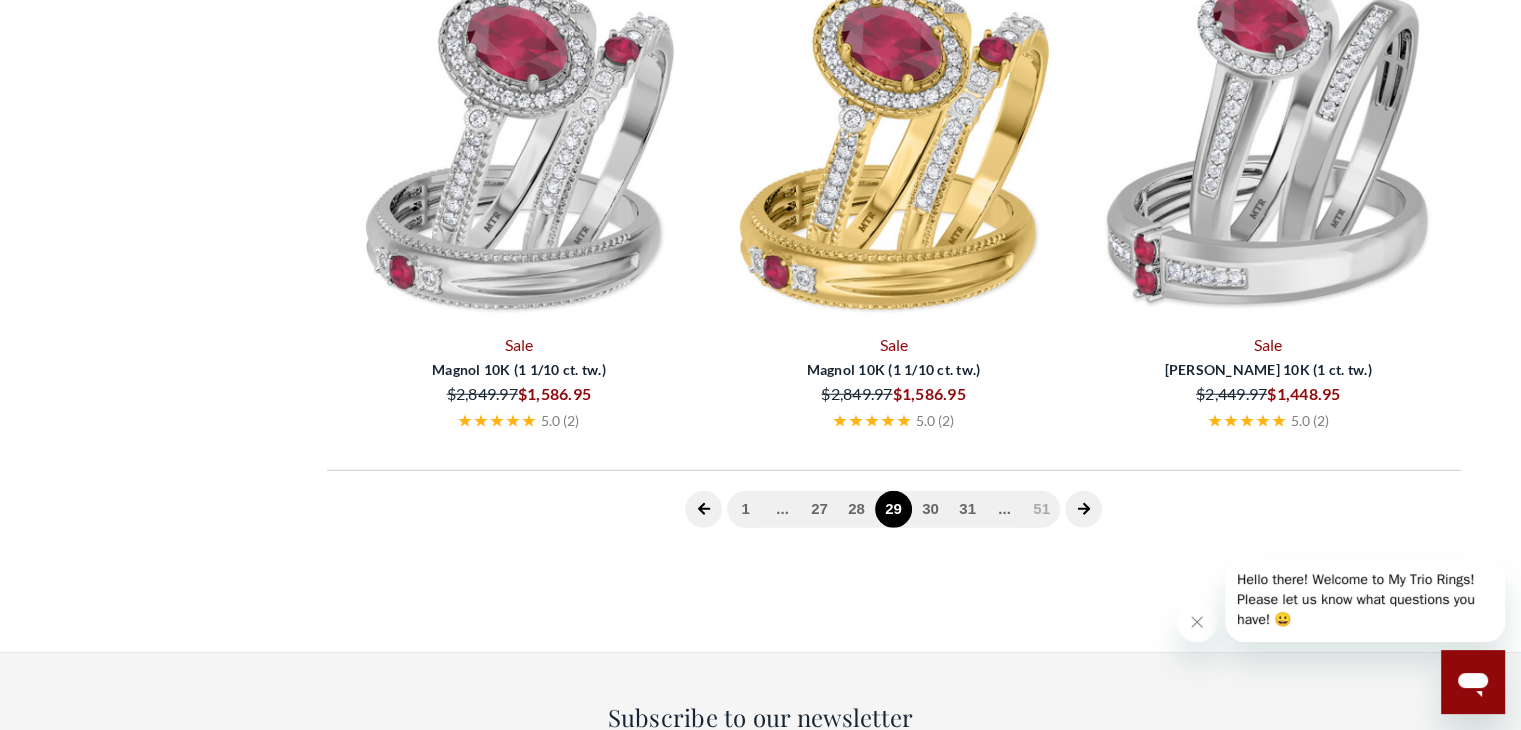 scroll, scrollTop: 776, scrollLeft: 0, axis: vertical 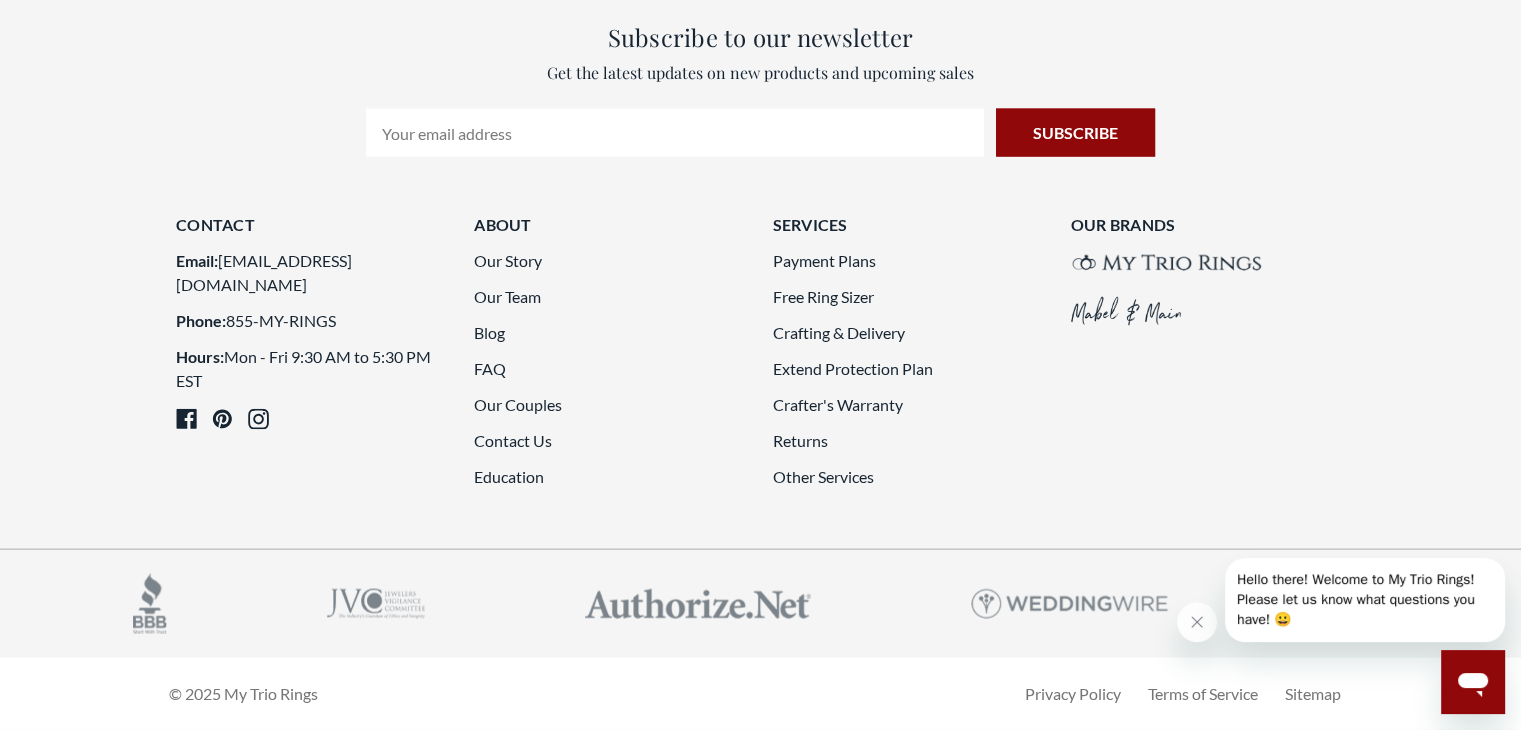 click on "30" 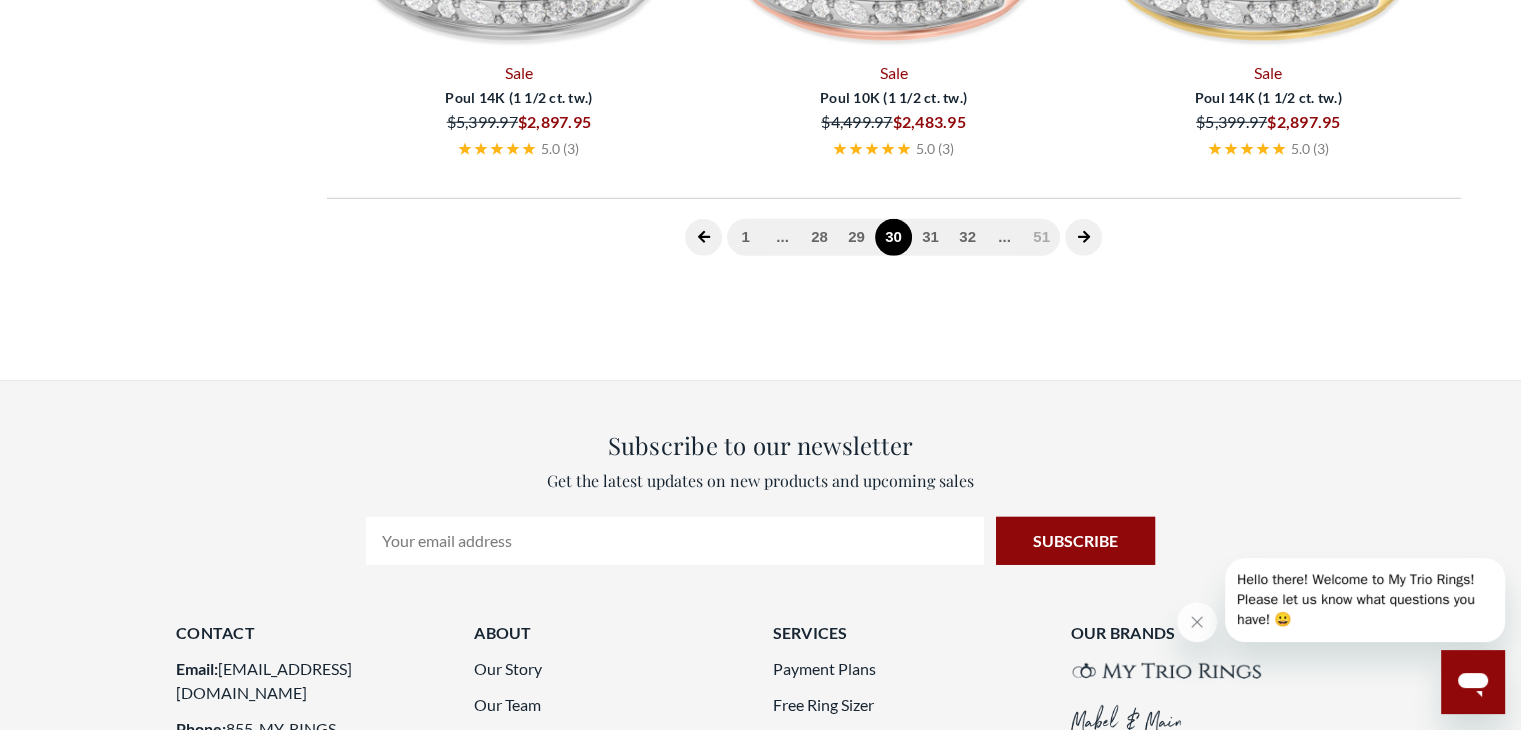 scroll, scrollTop: 776, scrollLeft: 0, axis: vertical 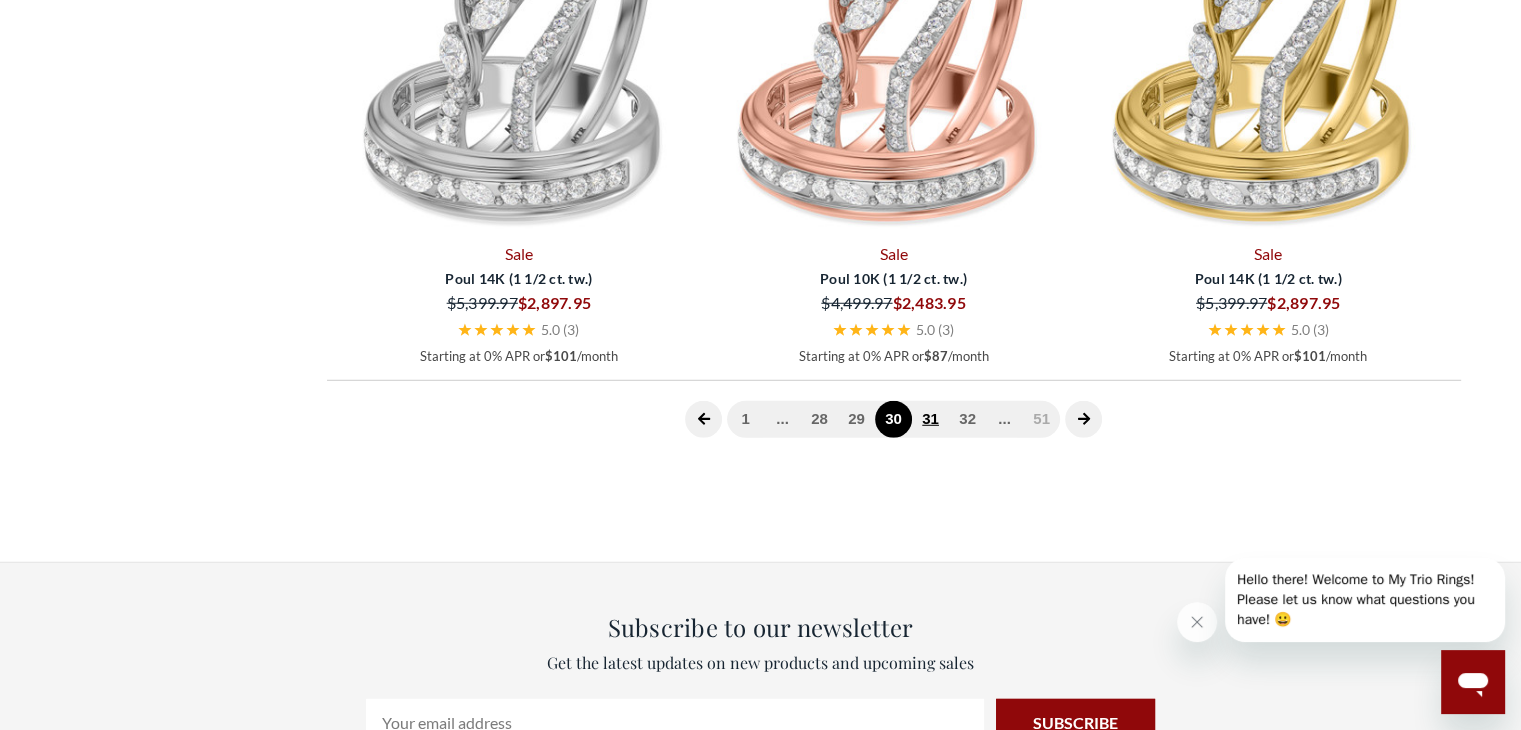 click on "31" 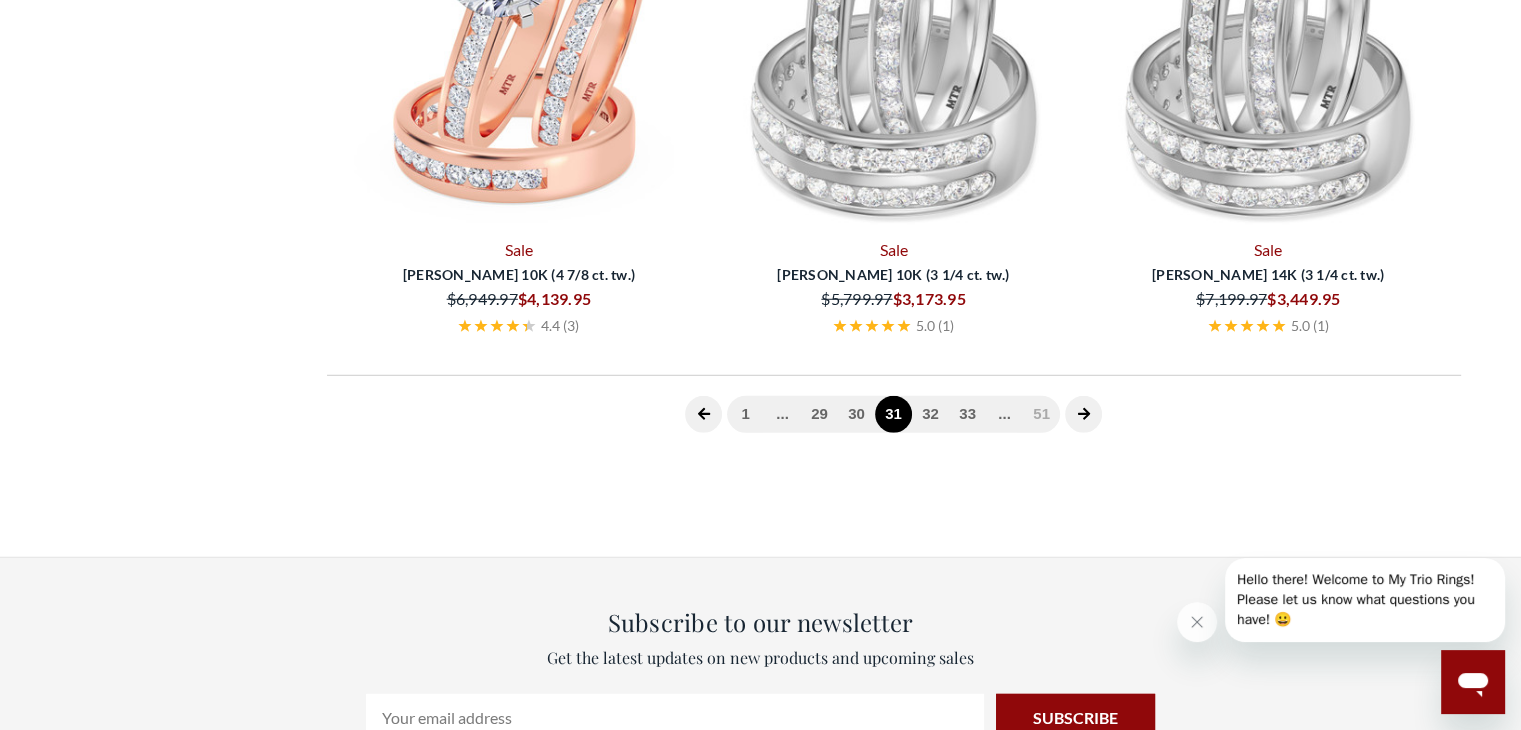scroll, scrollTop: 776, scrollLeft: 0, axis: vertical 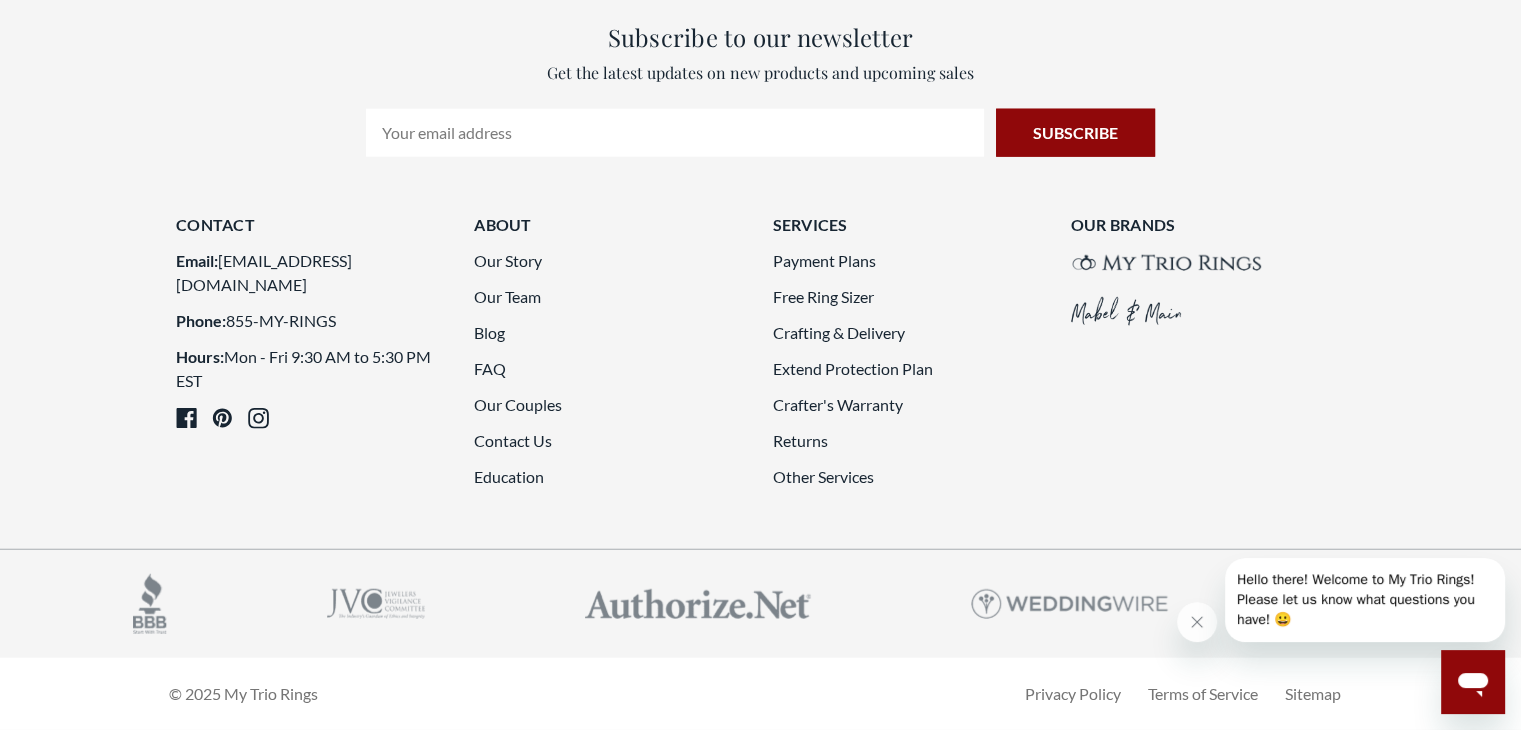 click on "32" 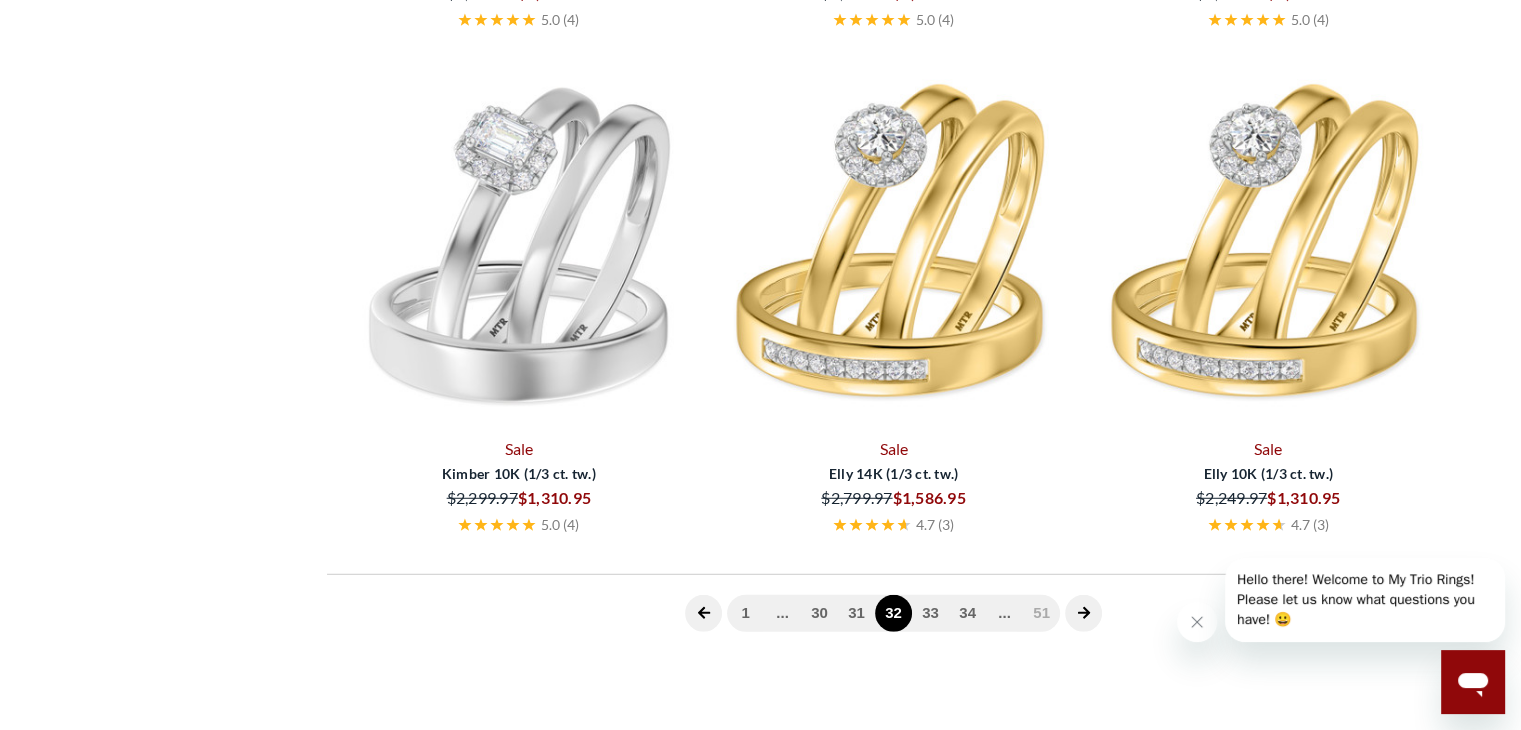 scroll, scrollTop: 776, scrollLeft: 0, axis: vertical 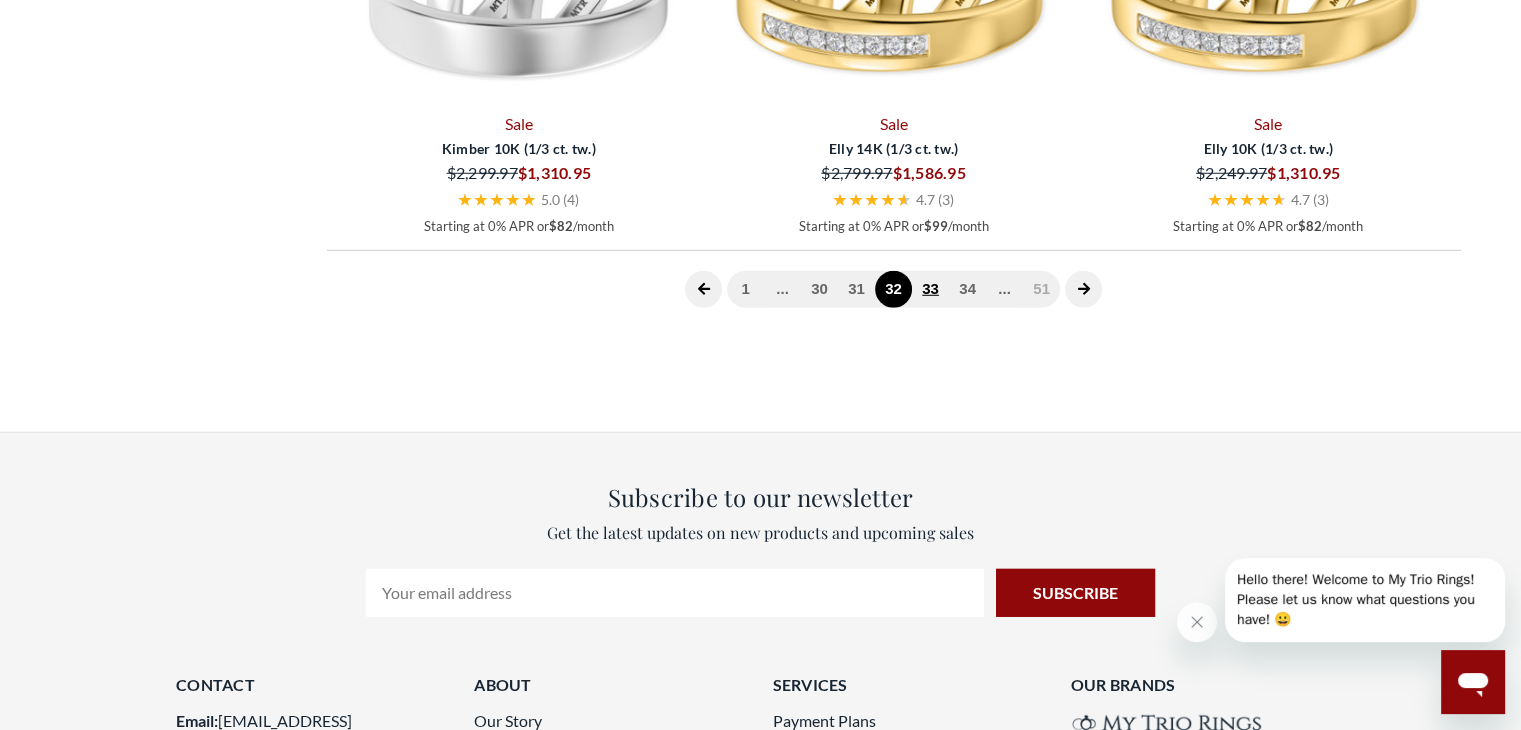 click on "33" 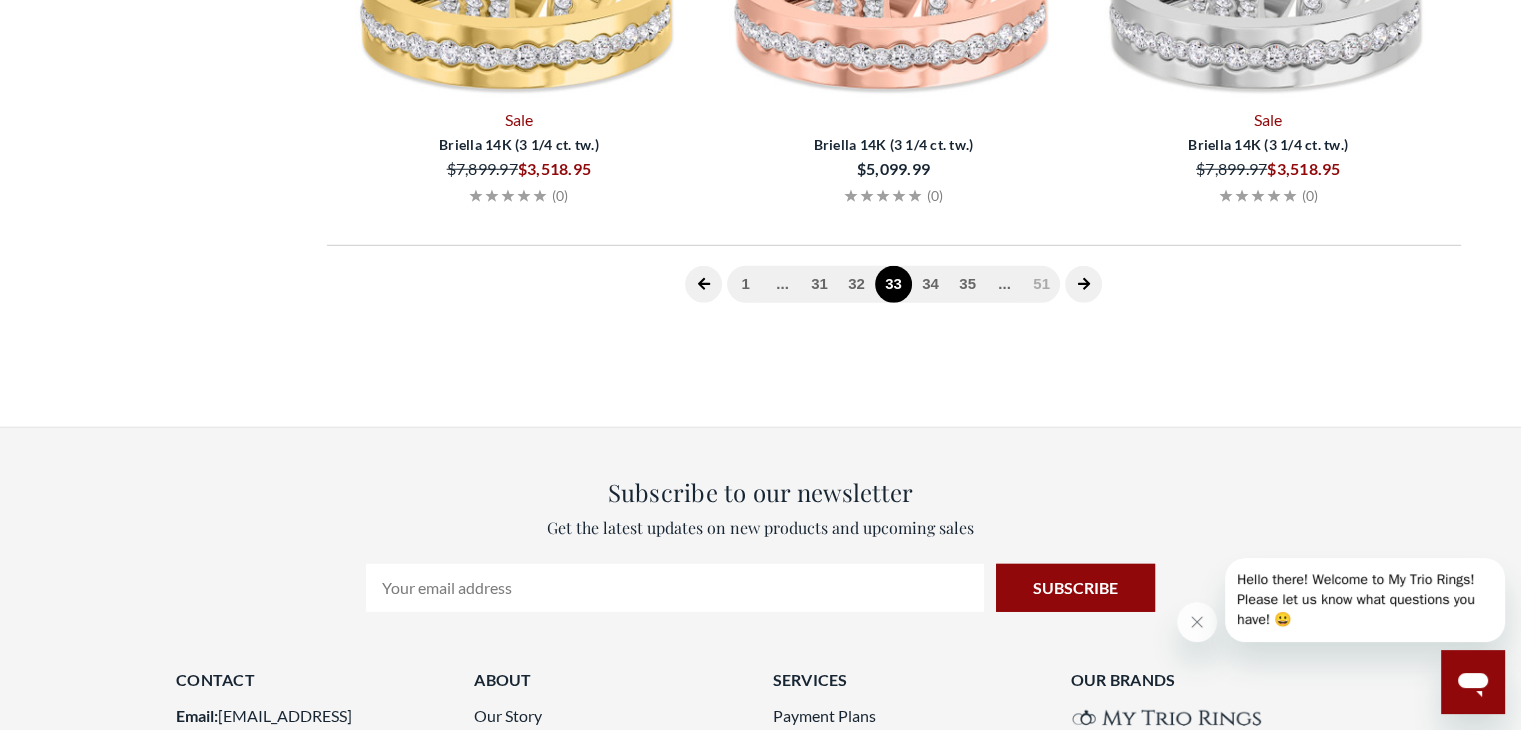 scroll, scrollTop: 776, scrollLeft: 0, axis: vertical 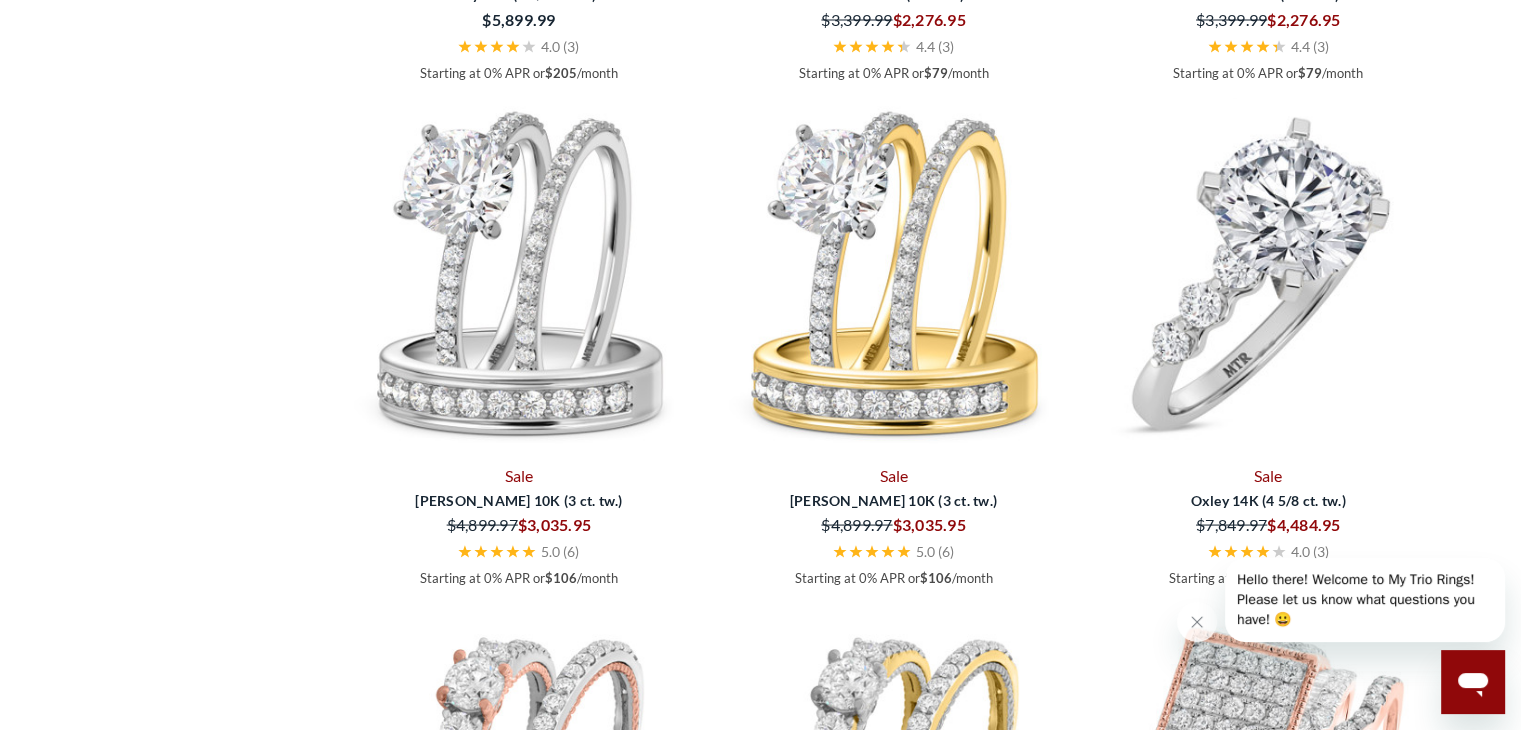 drag, startPoint x: 1530, startPoint y: 424, endPoint x: 1420, endPoint y: 133, distance: 311.09644 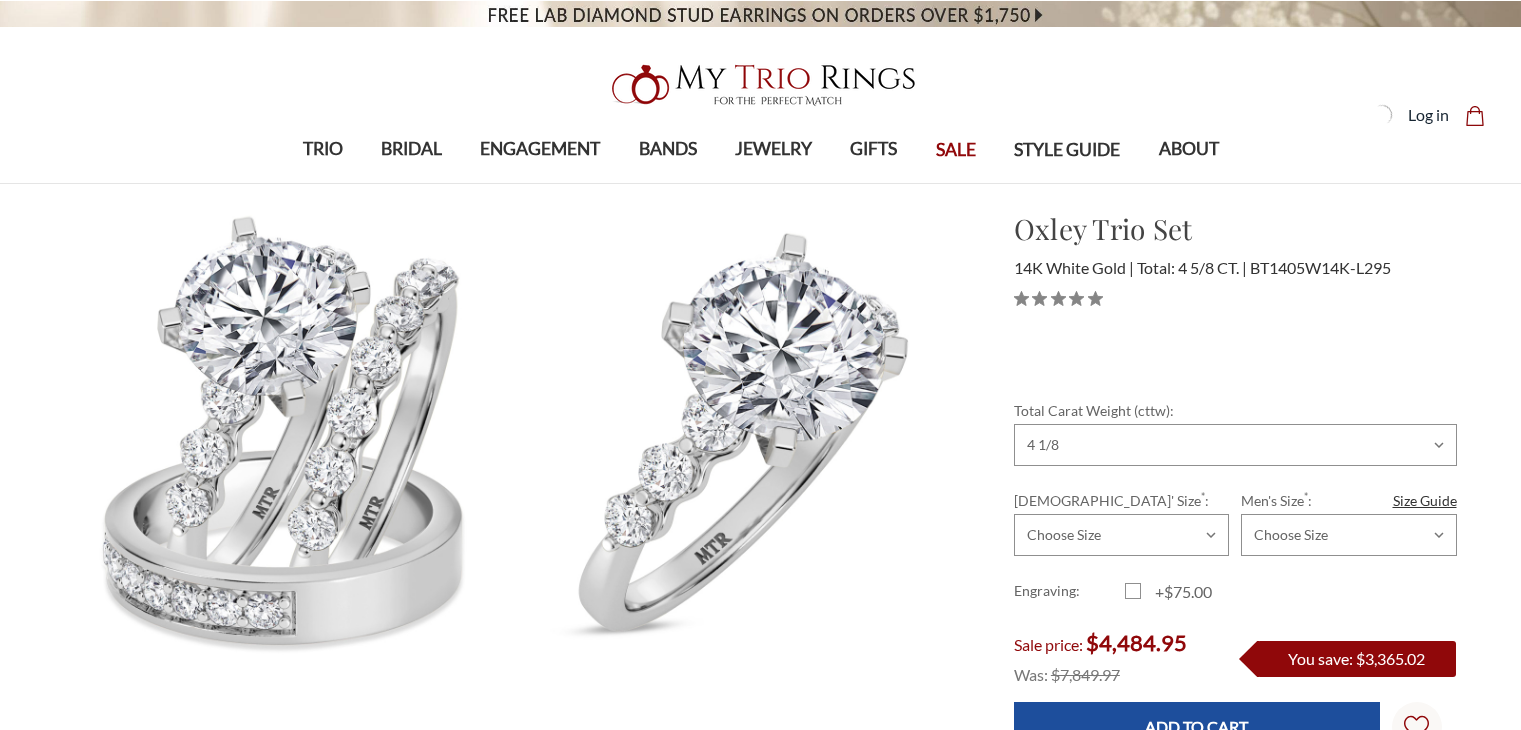 scroll, scrollTop: 0, scrollLeft: 0, axis: both 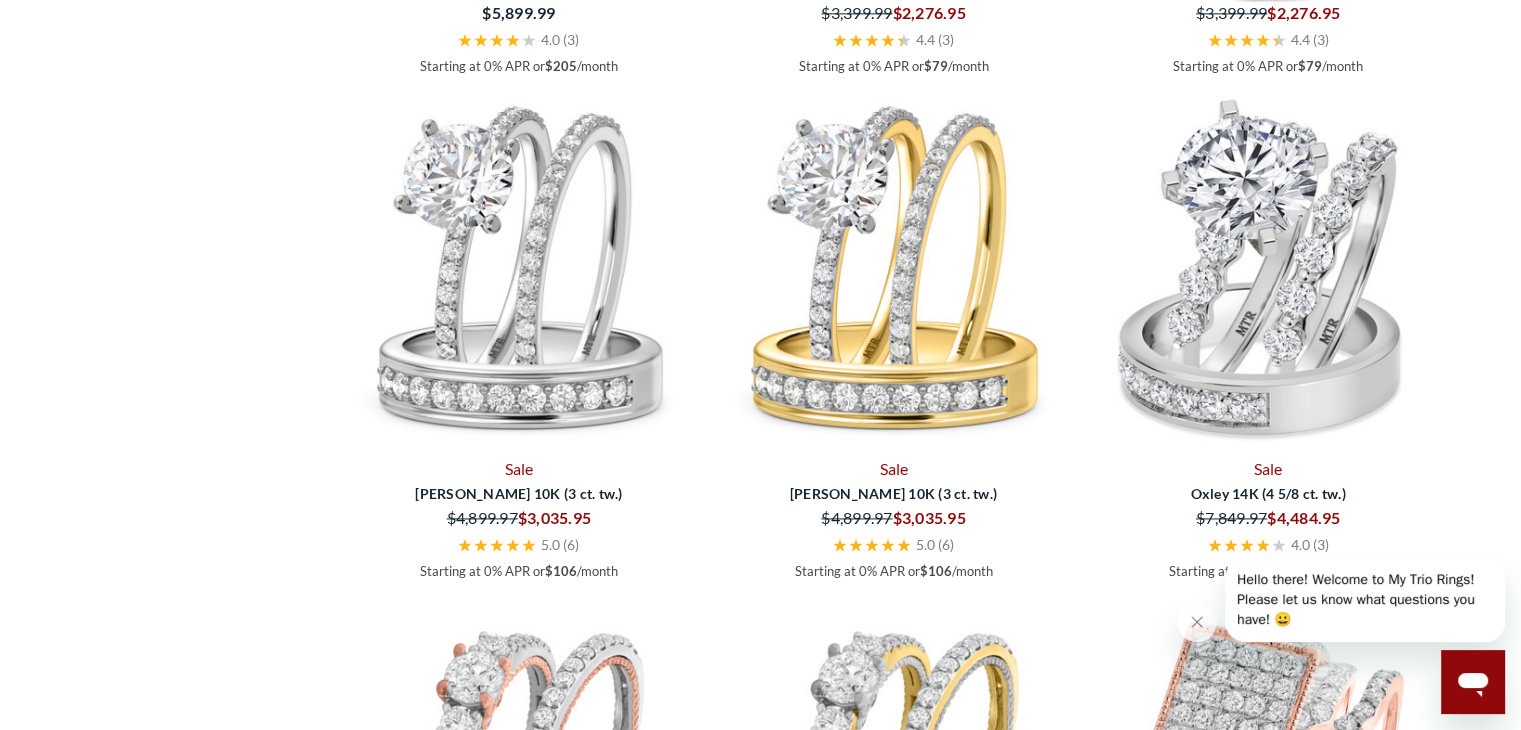 click at bounding box center (1268, -57) 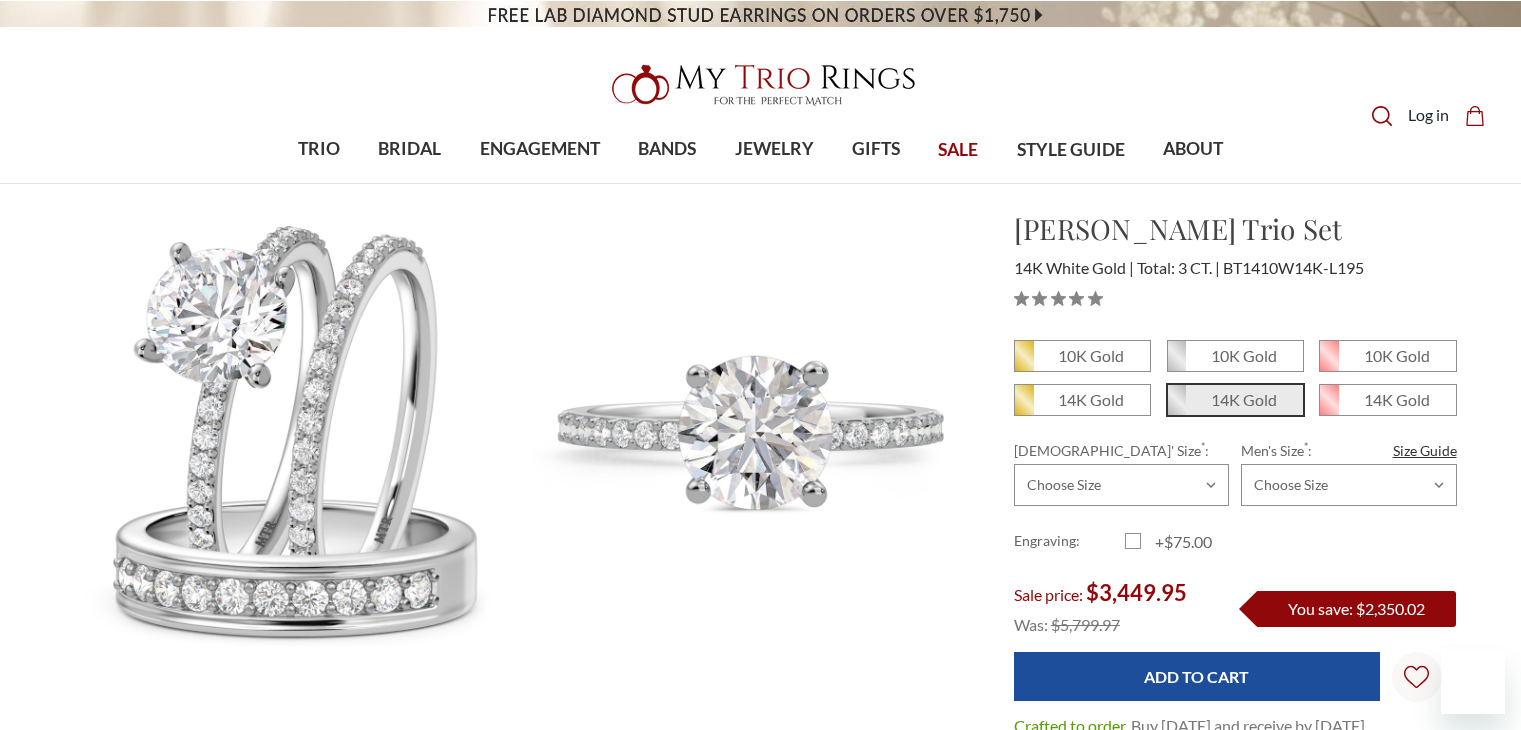 scroll, scrollTop: 0, scrollLeft: 0, axis: both 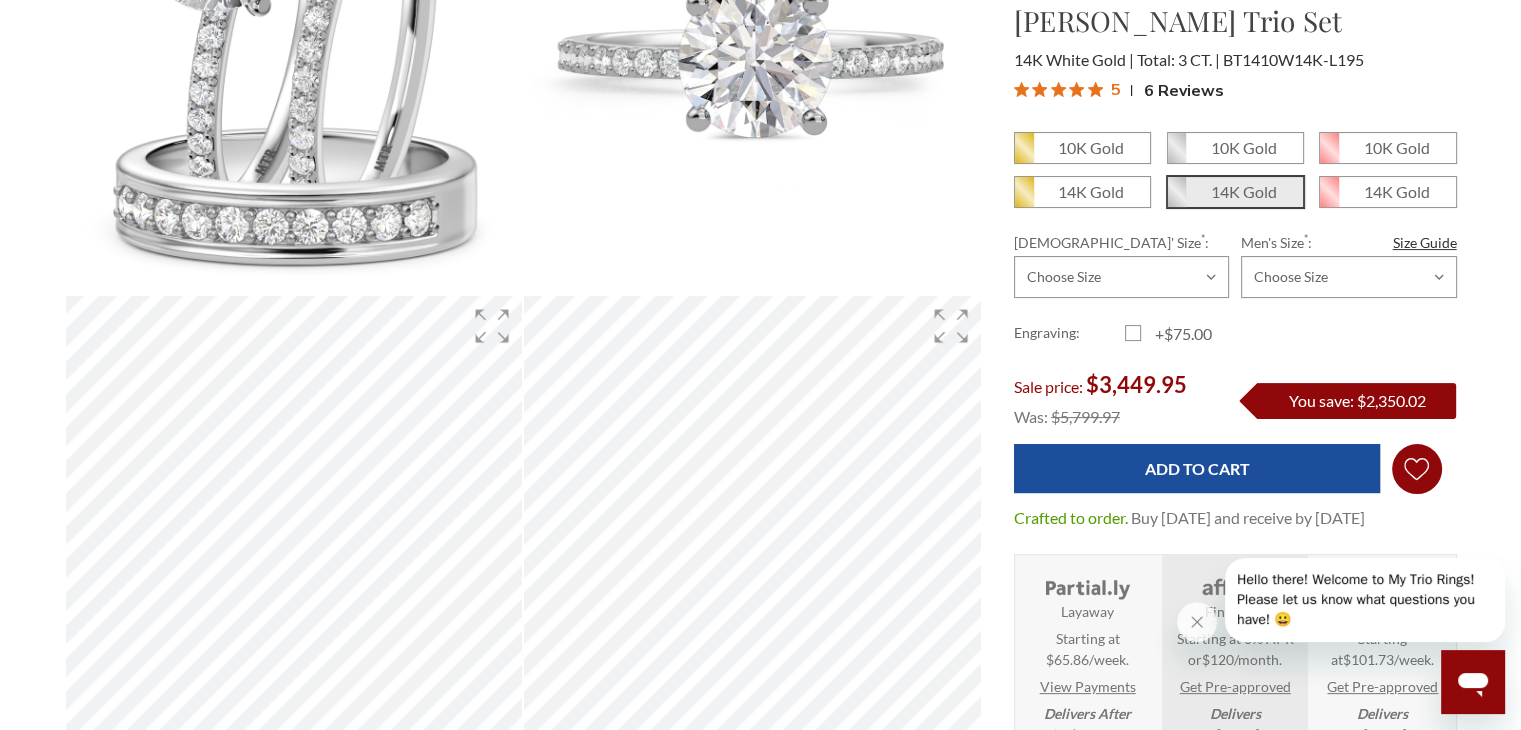 click on "Wish Lists
Wish Lists" 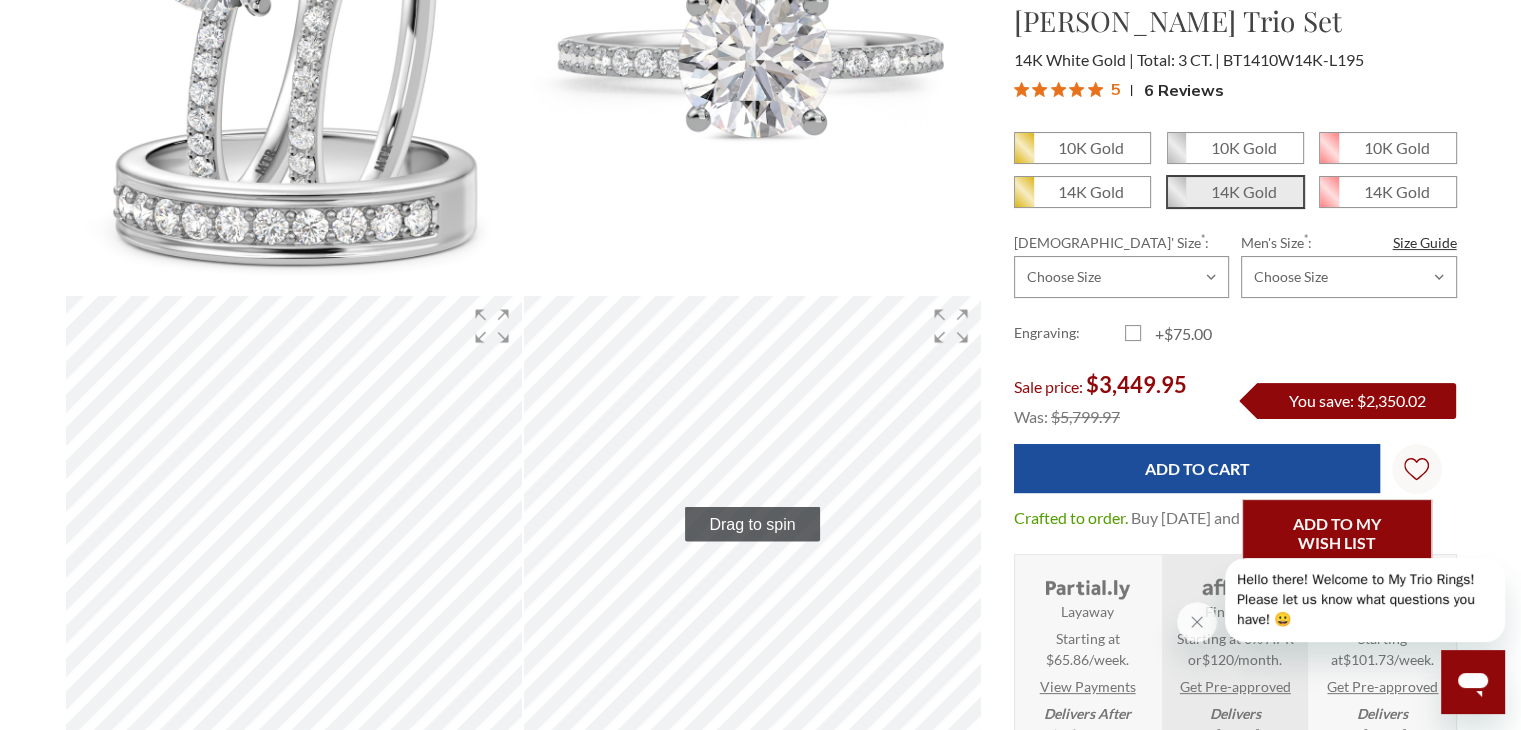 click on "Add to My Wish List" at bounding box center [1337, 533] 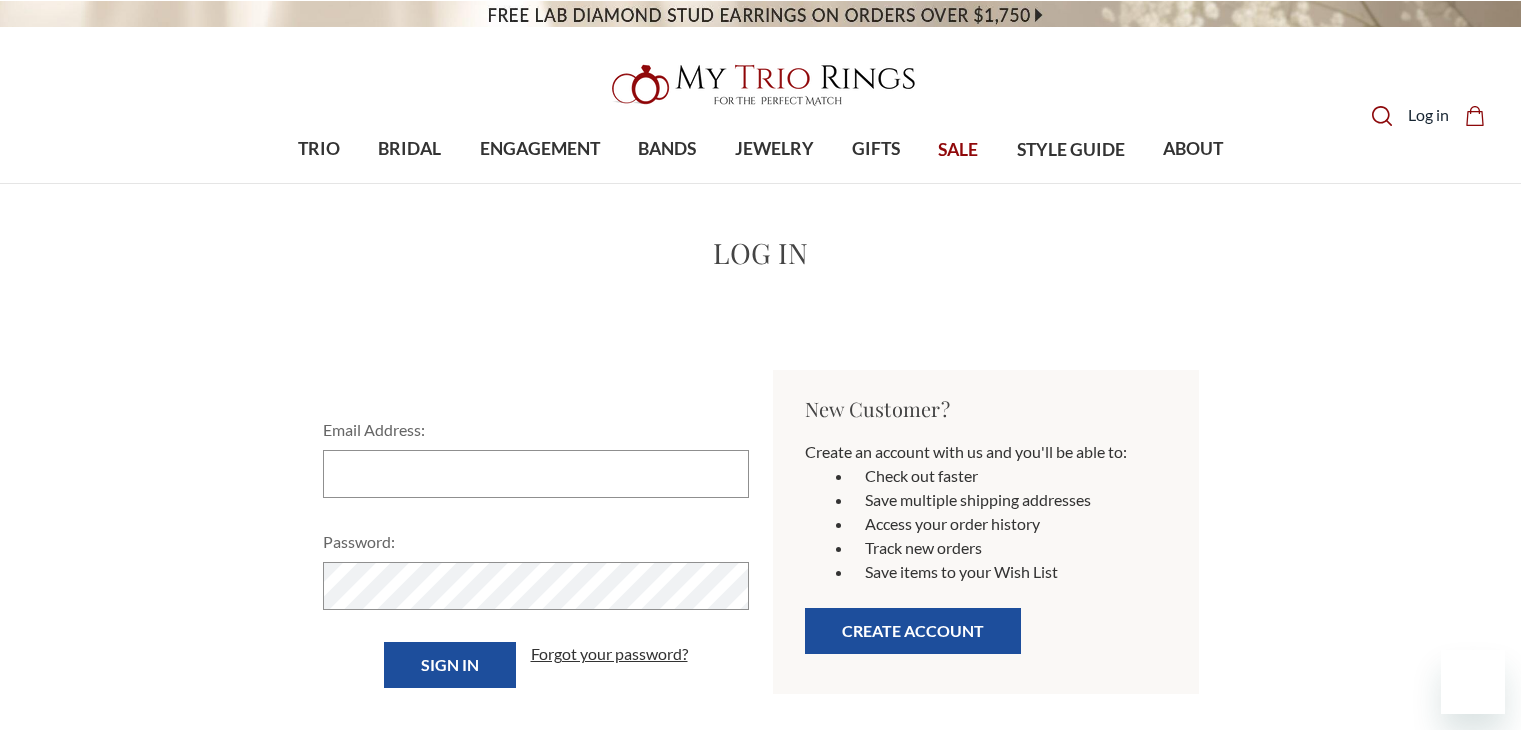 scroll, scrollTop: 0, scrollLeft: 0, axis: both 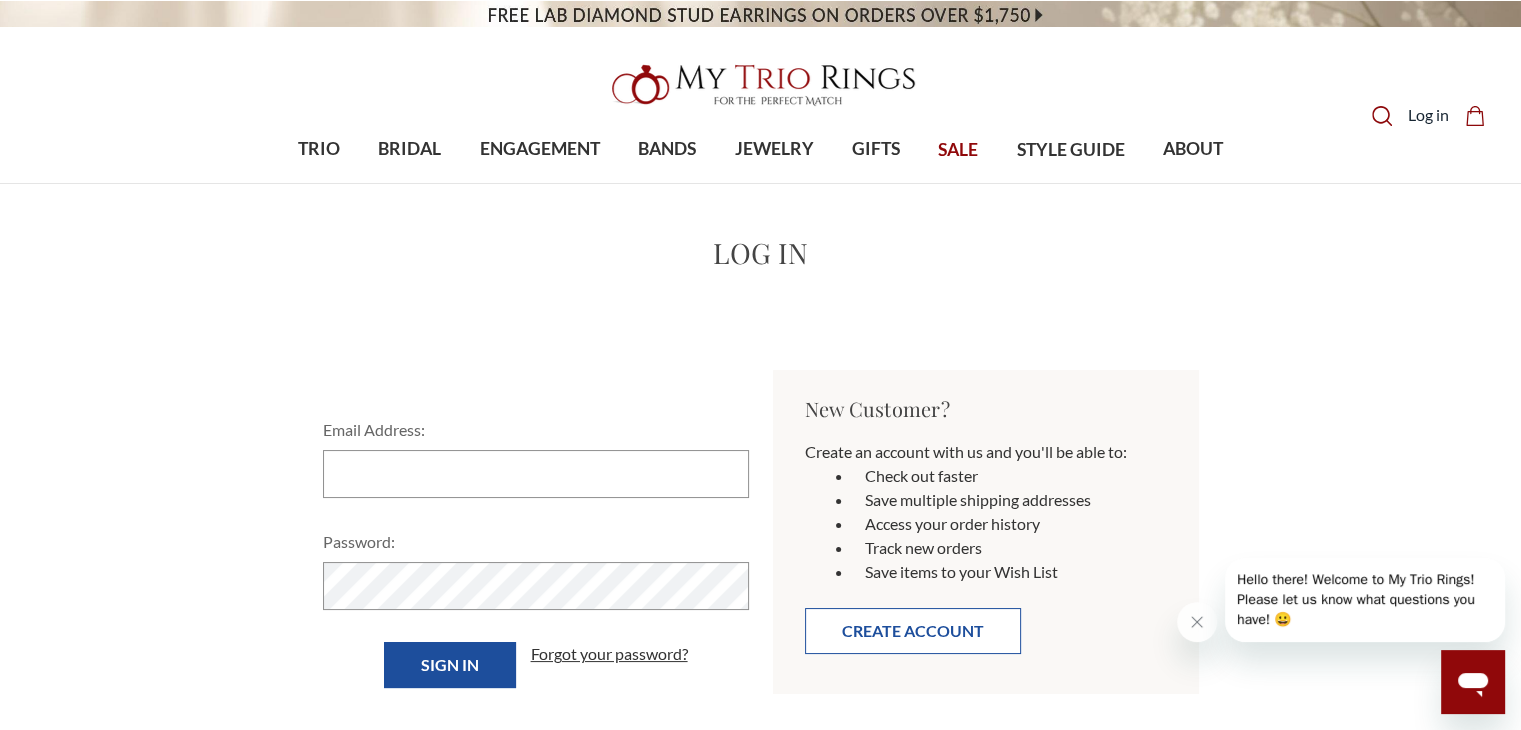 click on "Create Account" at bounding box center (913, 631) 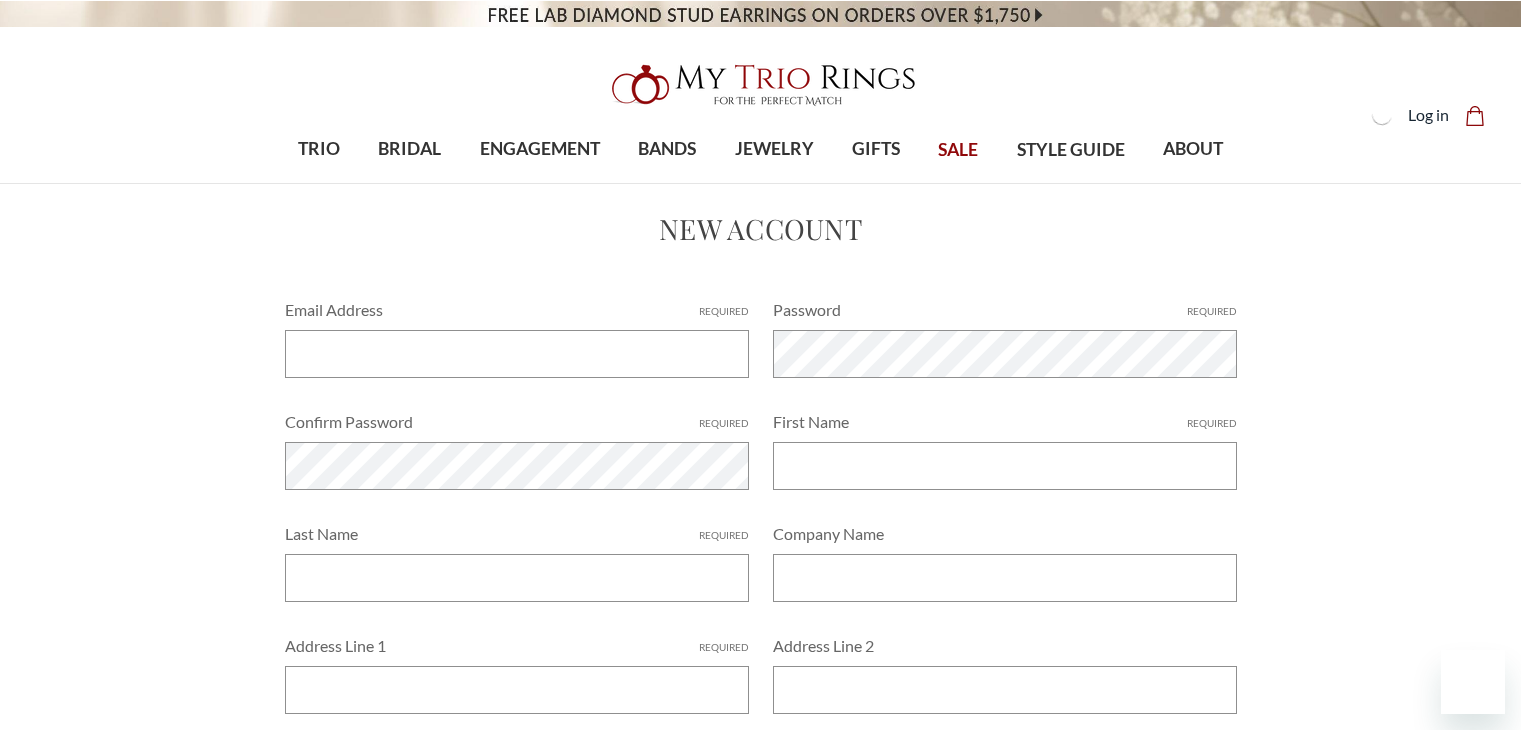 scroll, scrollTop: 0, scrollLeft: 0, axis: both 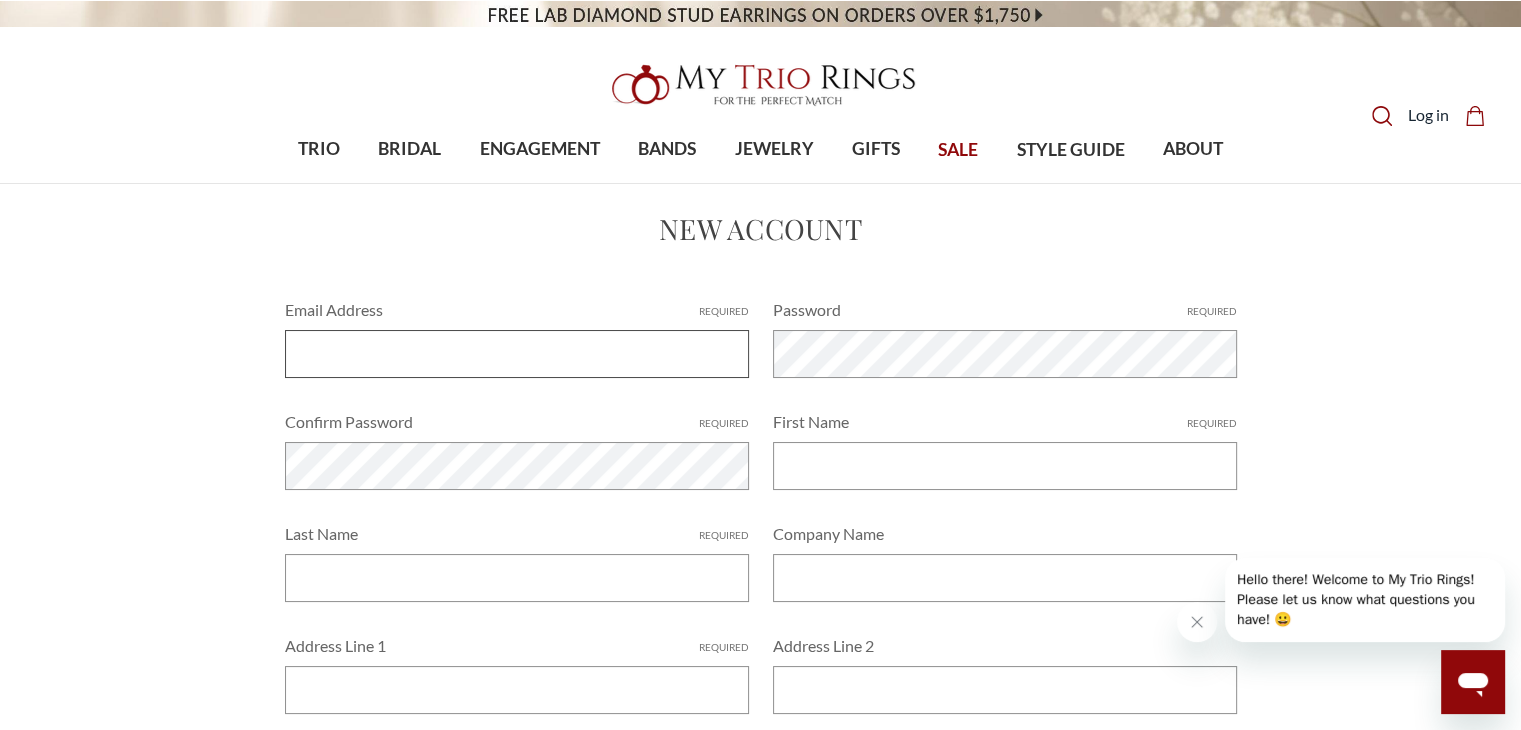 click on "Email Address
Required" at bounding box center (517, 354) 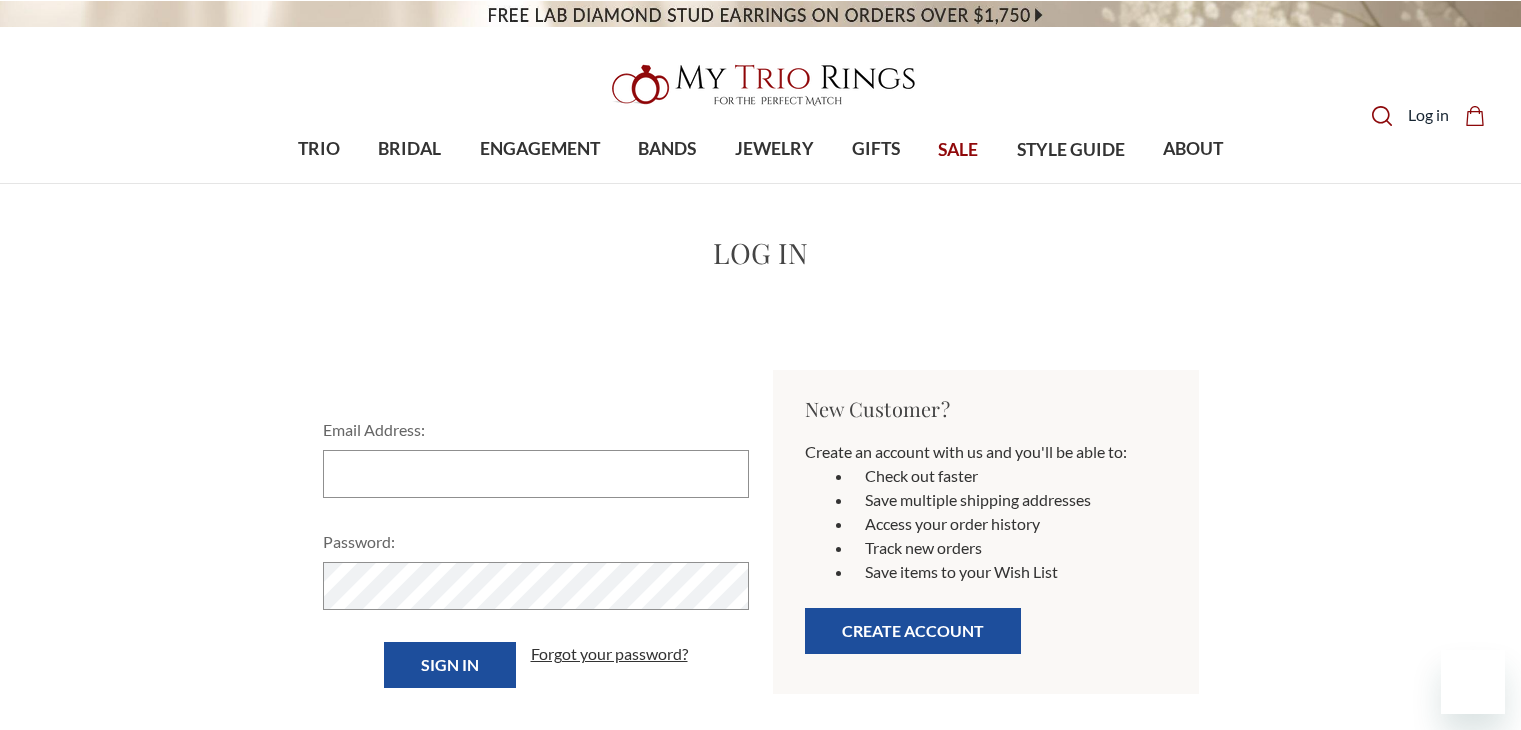 scroll, scrollTop: 0, scrollLeft: 0, axis: both 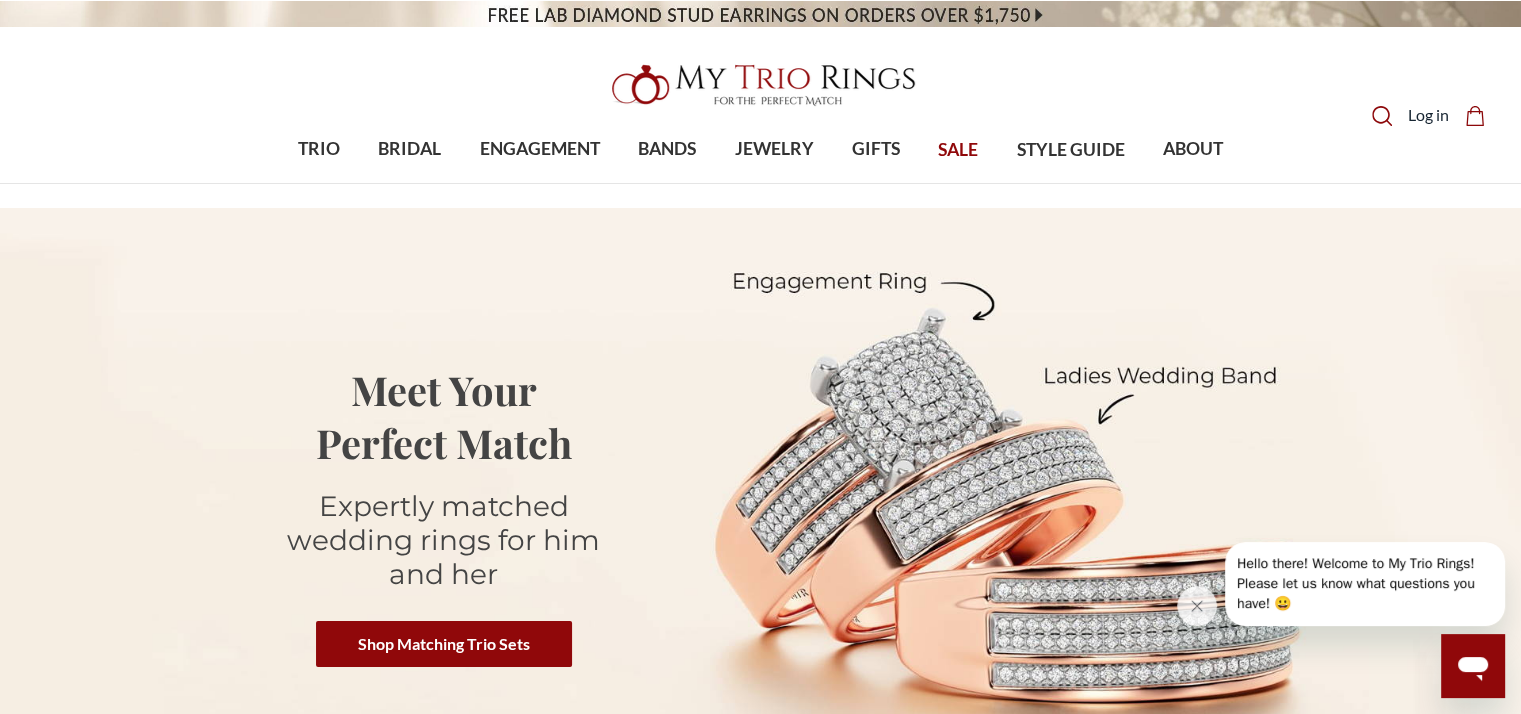 click on "SALE" at bounding box center [958, 150] 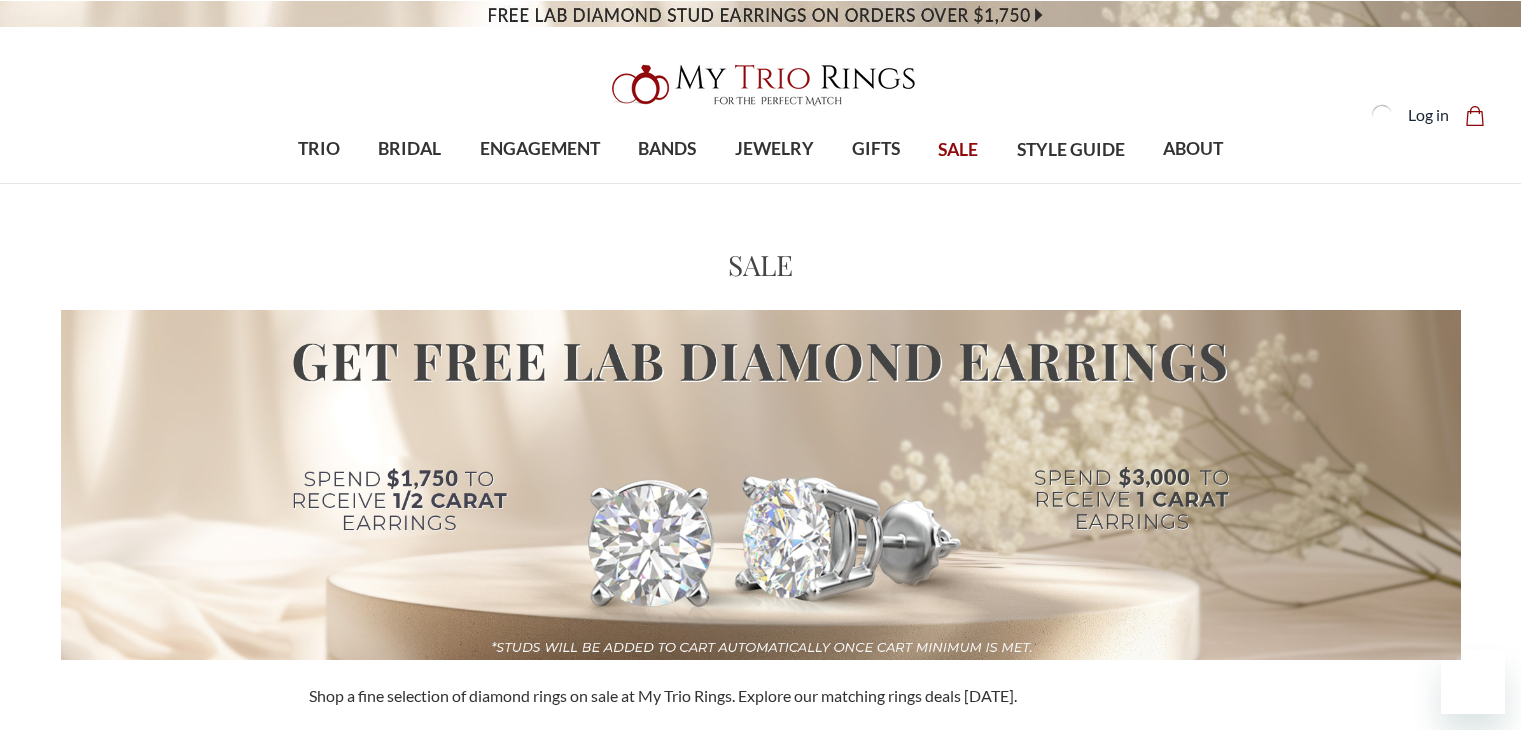 scroll, scrollTop: 0, scrollLeft: 0, axis: both 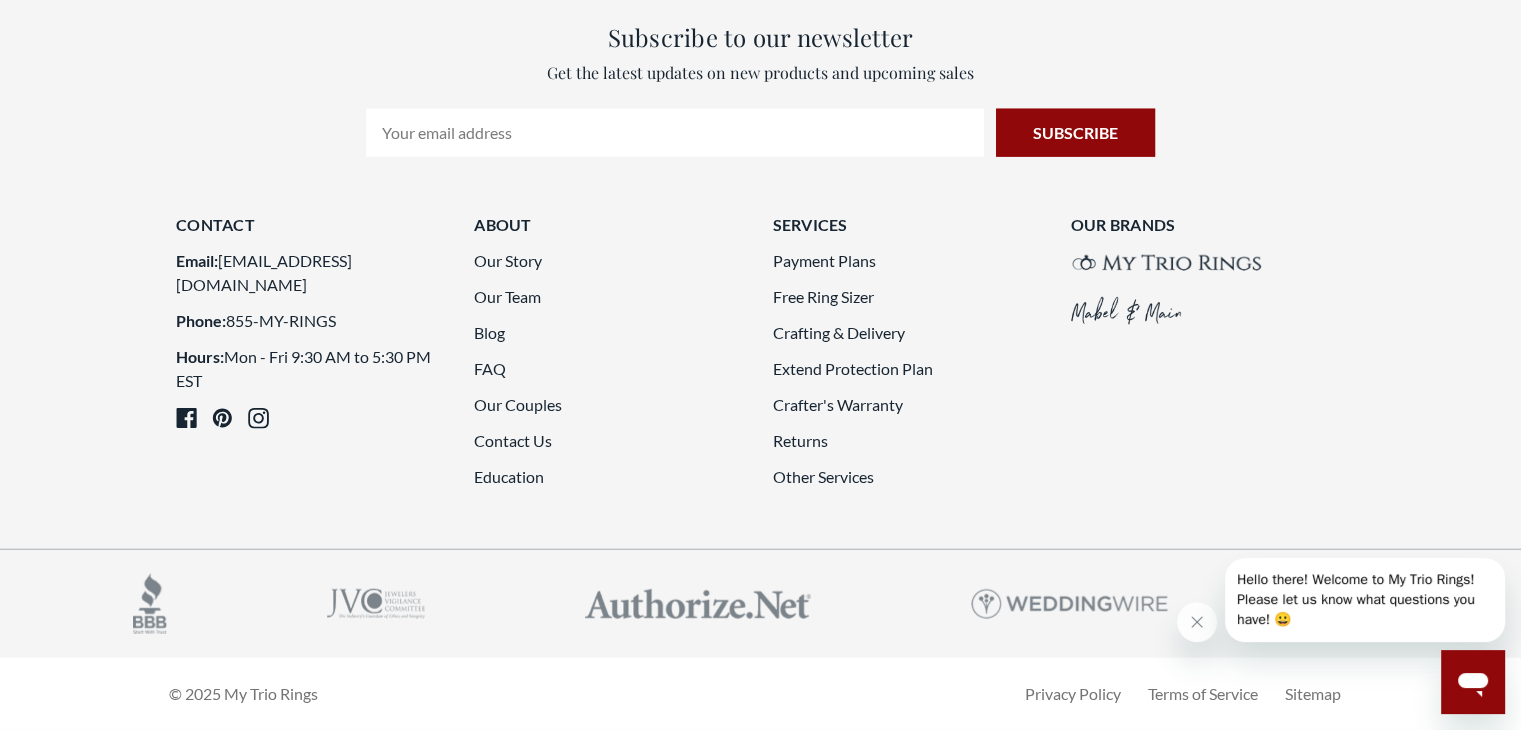 click on "1     2     3                                                                                                                                                                                               ...   51" at bounding box center (870, -171) 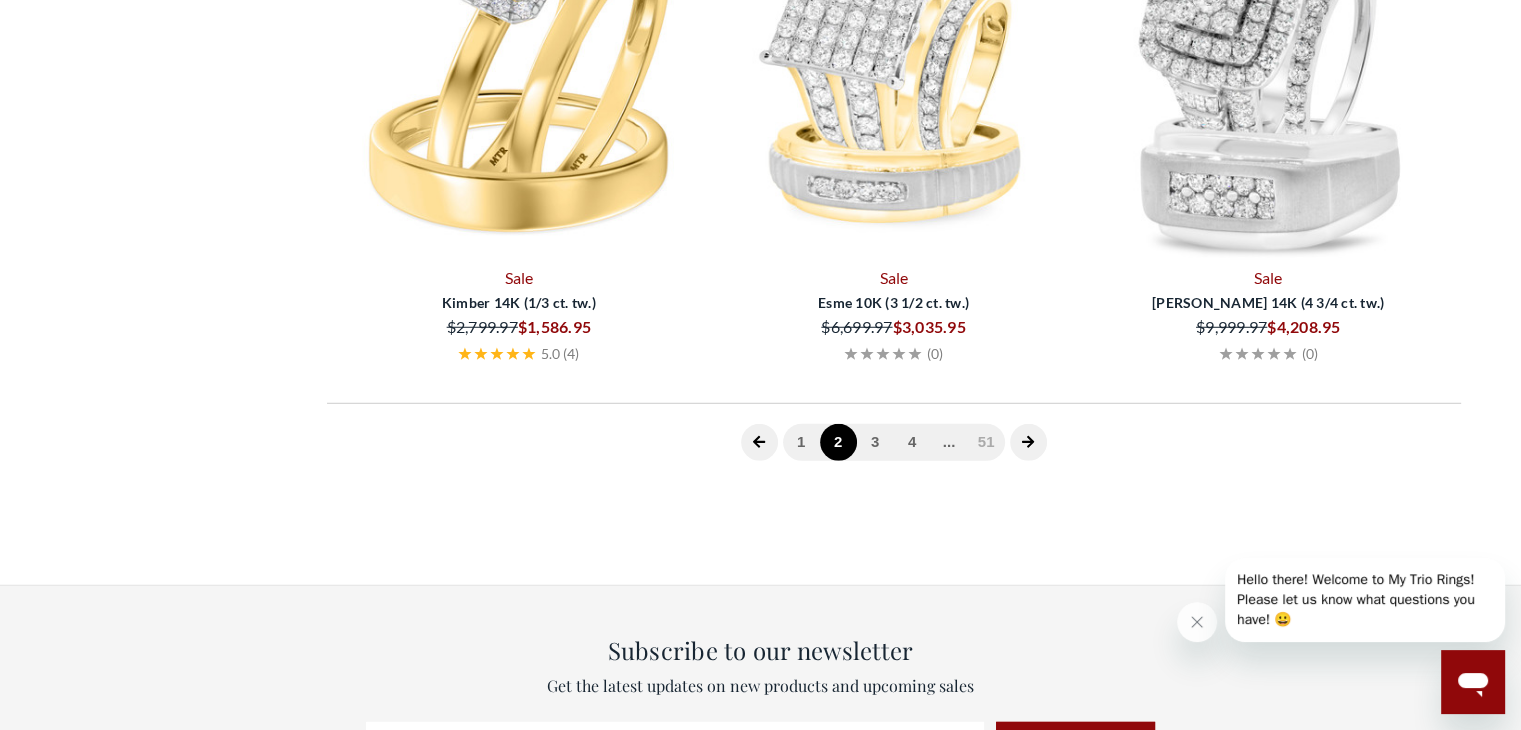 scroll, scrollTop: 776, scrollLeft: 0, axis: vertical 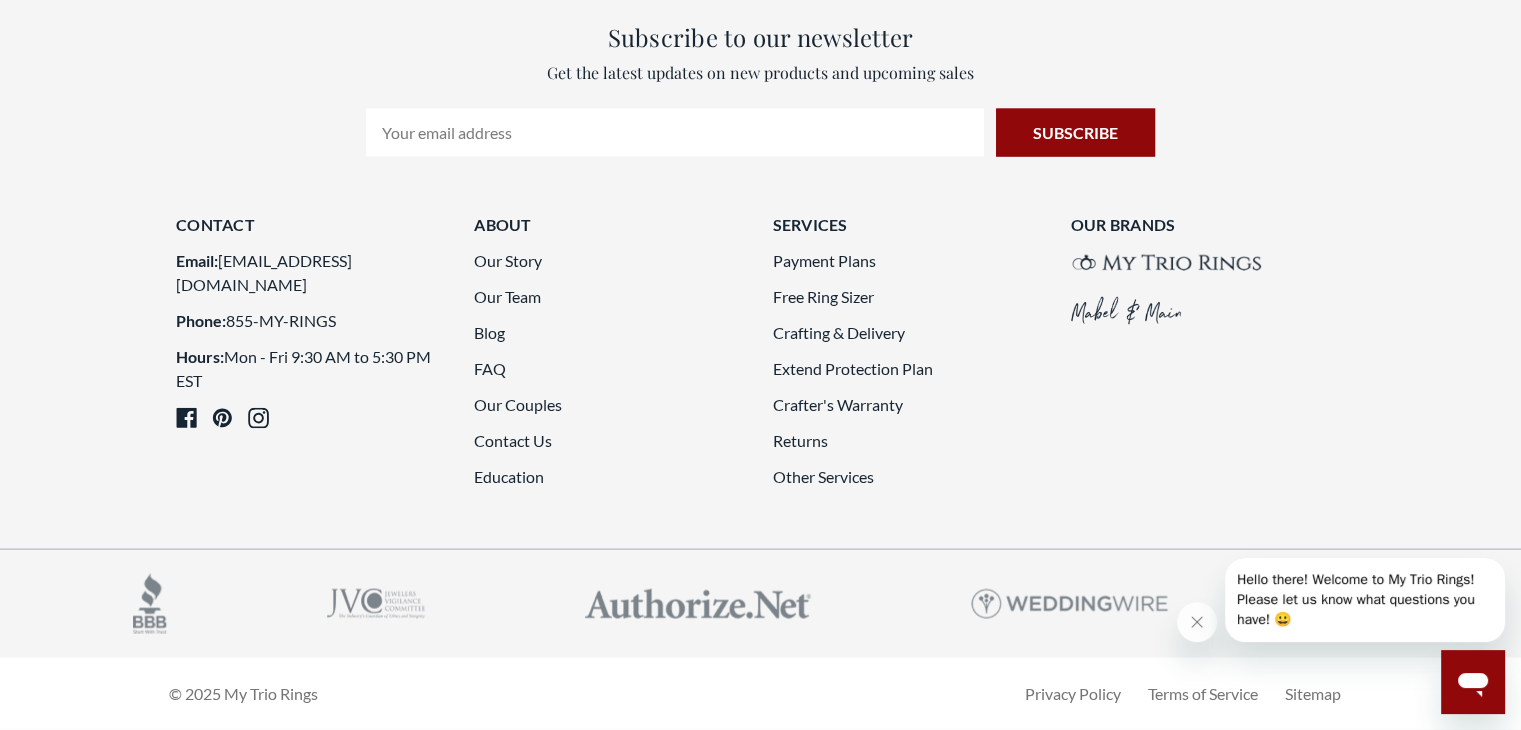 click at bounding box center (1028, -171) 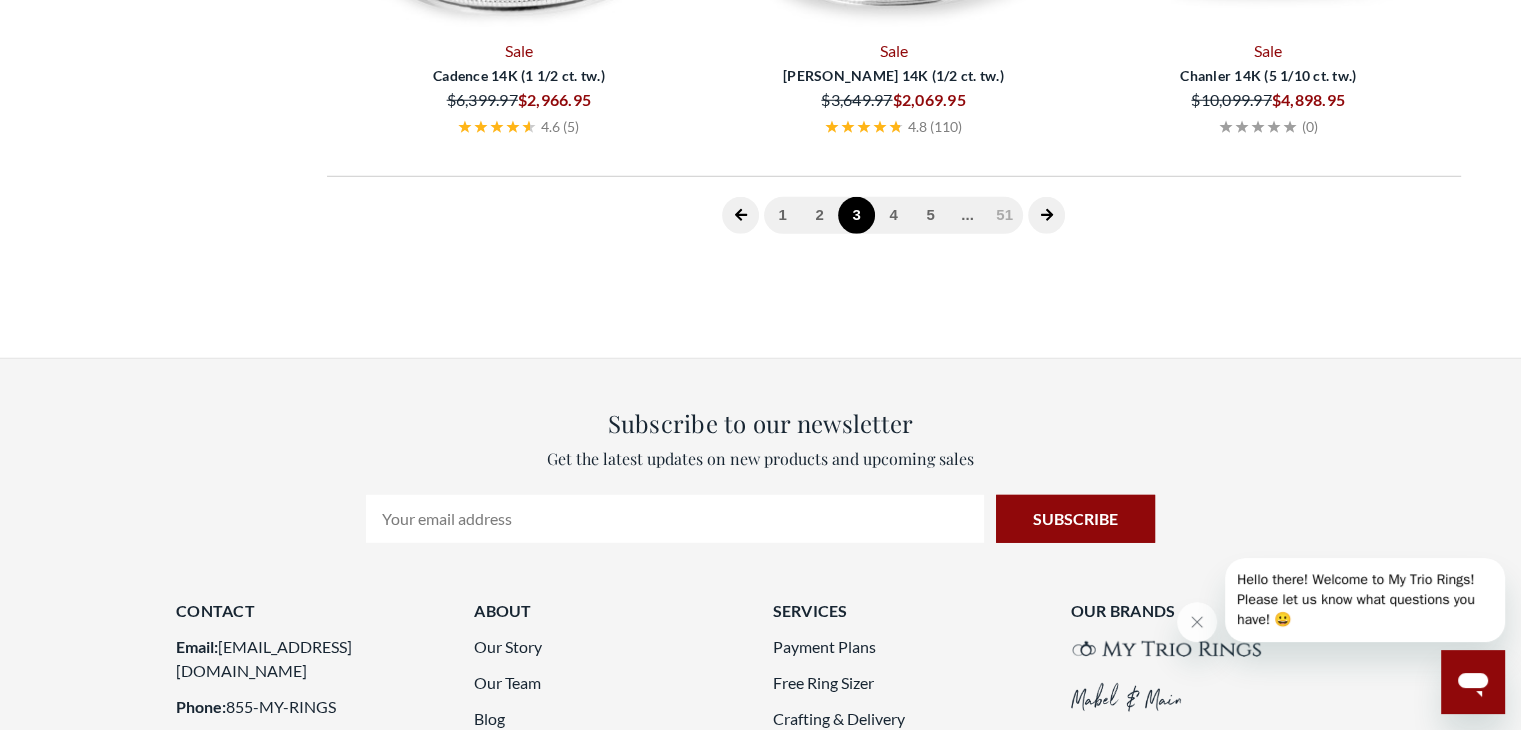 scroll, scrollTop: 776, scrollLeft: 0, axis: vertical 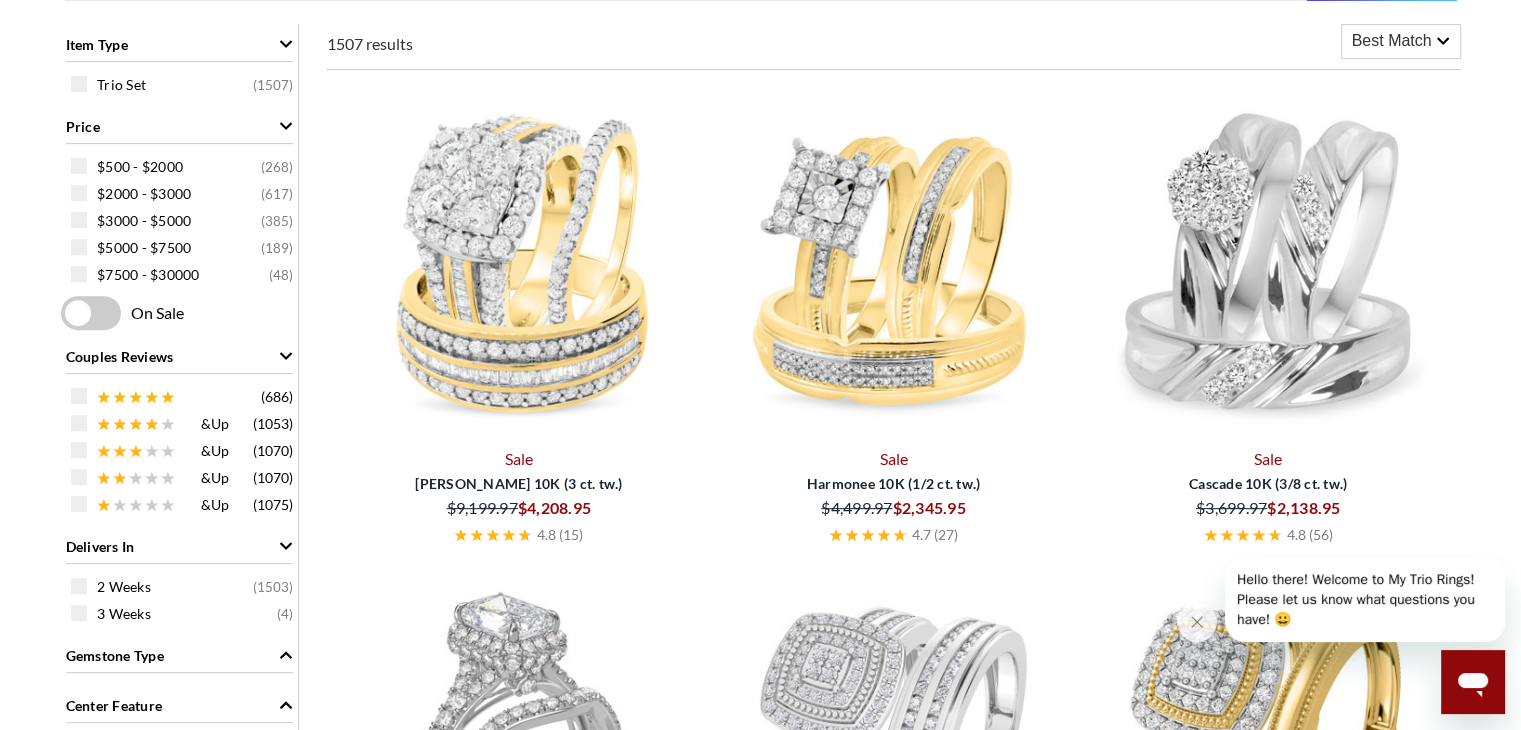 click on "1507 results           Best Match     Best Match Price: Low to High Price: High to Low Newest Arrivals Customer Rating Popularity                                             Sale                     Louise 10K (3 ct. tw.)   $4,208.95   $9,199.97           4.8   ( 15 )                                       Sale                     Harmonee 10K (1/2 ct. tw.)   $2,345.95   $4,499.97           4.7   ( 27 )                                       Sale                     Cascade 10K (3/8 ct. tw.)   $2,138.95   $3,699.97           4.8   ( 56 )                                       Sale                   Renata 10K (3 5/8 ct. tw.)   $3,725.95   $6,249.97           (0)                                       Sale                   Ortwin 10K (1/2 ct. tw.)   $1,862.95   $3,299.97           (0)                                       Sale                     Hansel 10K (1/7 ct. tw.)   $1,241.95   $2,149.97           4.0   ( 1 )                                       Sale                     Daisy 14K (3 1/5 ct. tw.)" at bounding box center [894, 2614] 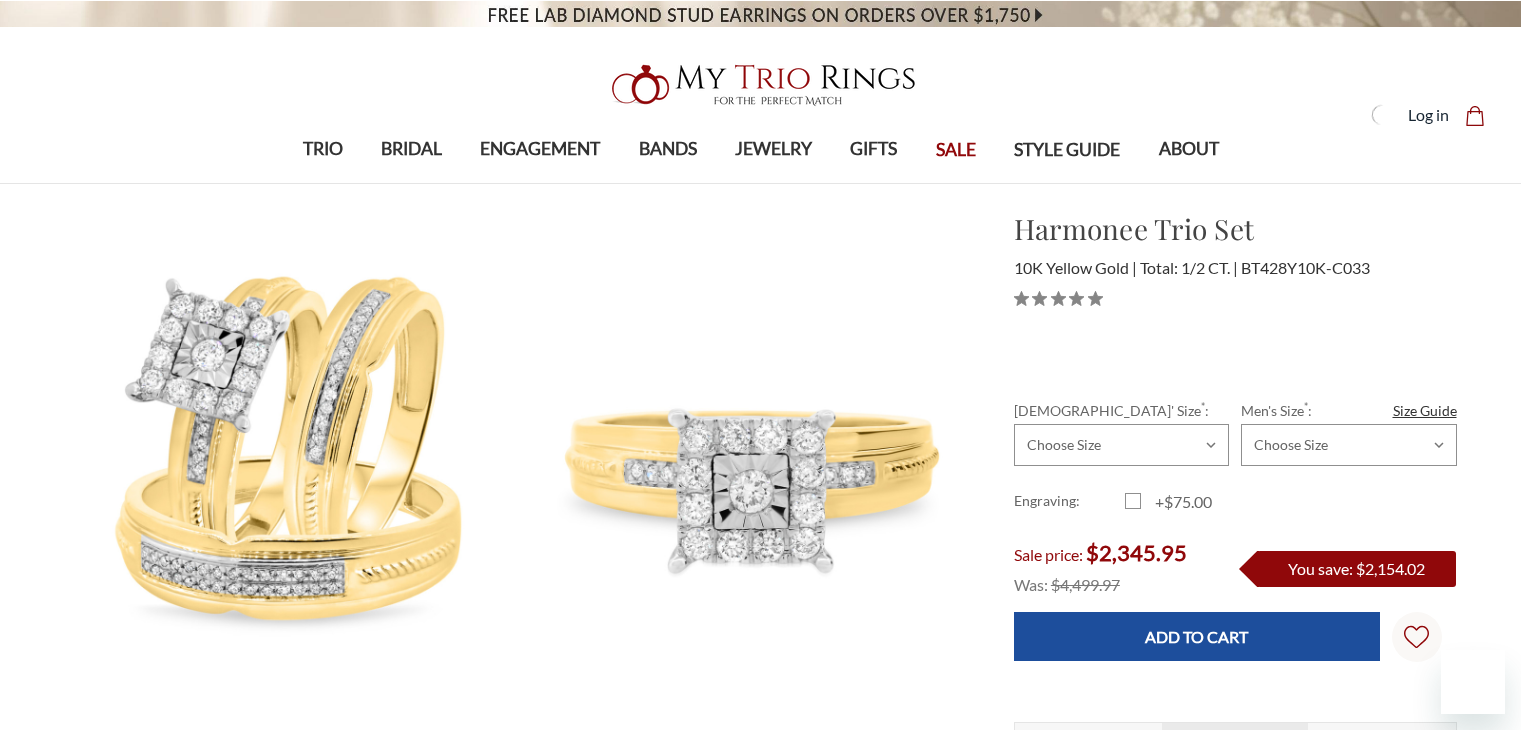 scroll, scrollTop: 0, scrollLeft: 0, axis: both 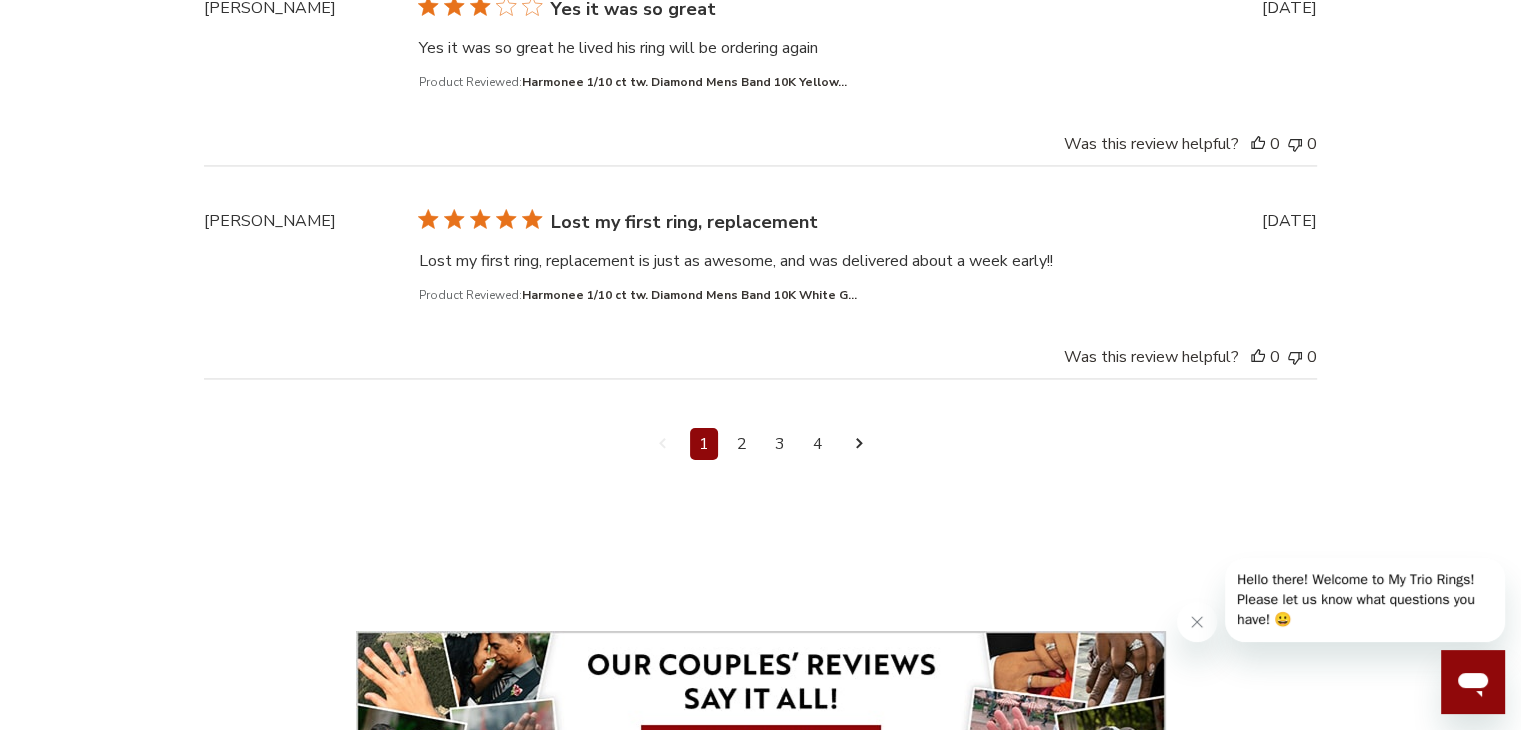 click at bounding box center (859, 444) 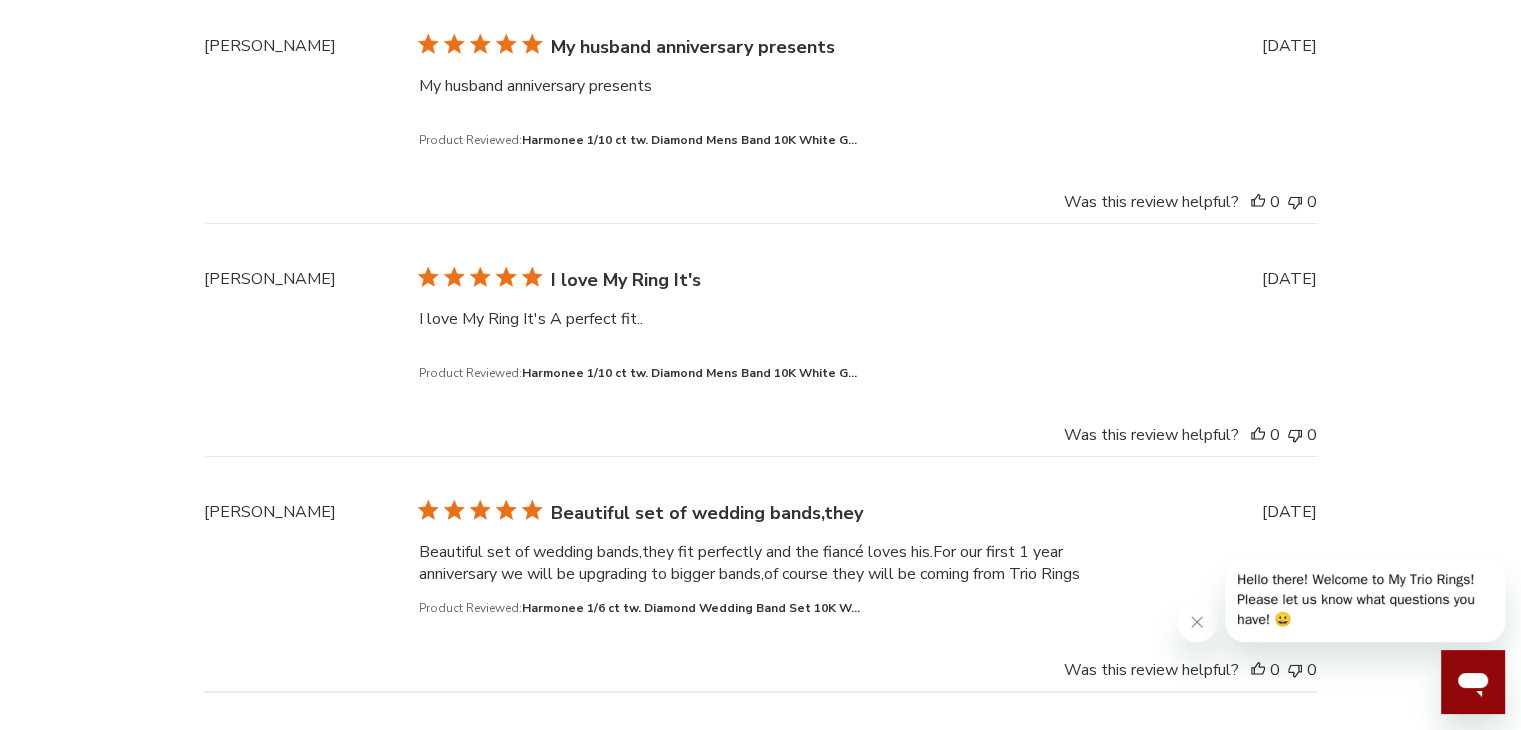 click on "[PERSON_NAME] I am thoroughly pleased with I am thoroughly pleased with the level of service I received when getting my rings from MyTrio. My husband originally purchased a set for me but I later found out I had an allergy to nickel after experiencing a breakout on my finger. Once I contacted a representative, they kindly said I could send i... Read more Product Reviewed:  Harmonee 1/2 ct tw. Diamond Princess Cluster Trio... Published date [DATE] Was this review helpful? 0 0 [PERSON_NAME] Beautiful Beautiful Product Reviewed:  Harmonee 1/20 ct tw. Diamond [DEMOGRAPHIC_DATA] Band 10K White... Published date [DATE] Was this review helpful? 0 0 [PERSON_NAME] My husband anniversary presents My husband anniversary presents Product Reviewed:  Harmonee 1/10 ct tw. Diamond Mens Band 10K White G... Published date [DATE] Was this review helpful? 0 0 [PERSON_NAME] I love My Ring It's I love My Ring It's A perfect fit.. Product Reviewed:  Harmonee 1/10 ct tw. Diamond Mens Band 10K White G... Published date [DATE] Was this review helpful?" at bounding box center (761, 506) 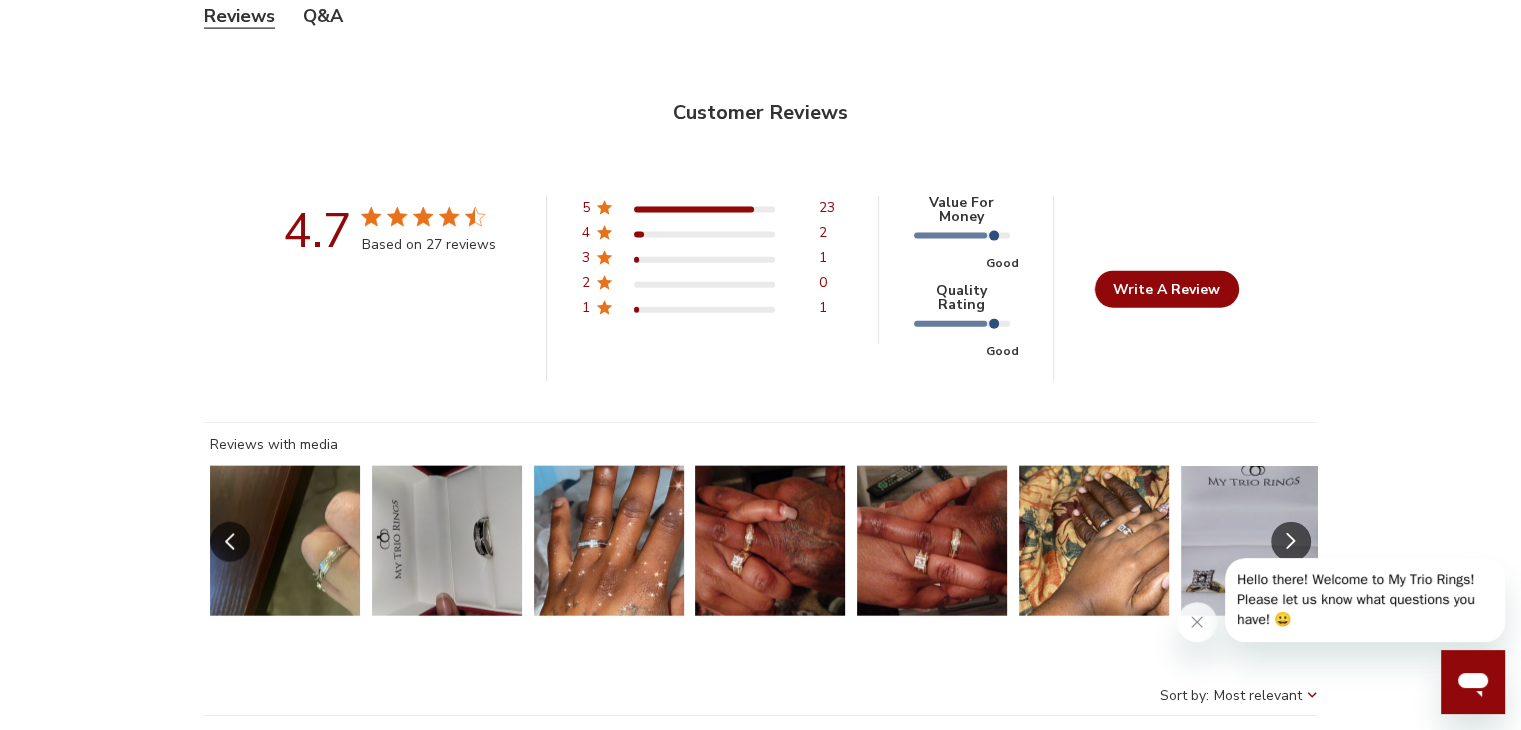 scroll, scrollTop: 4484, scrollLeft: 0, axis: vertical 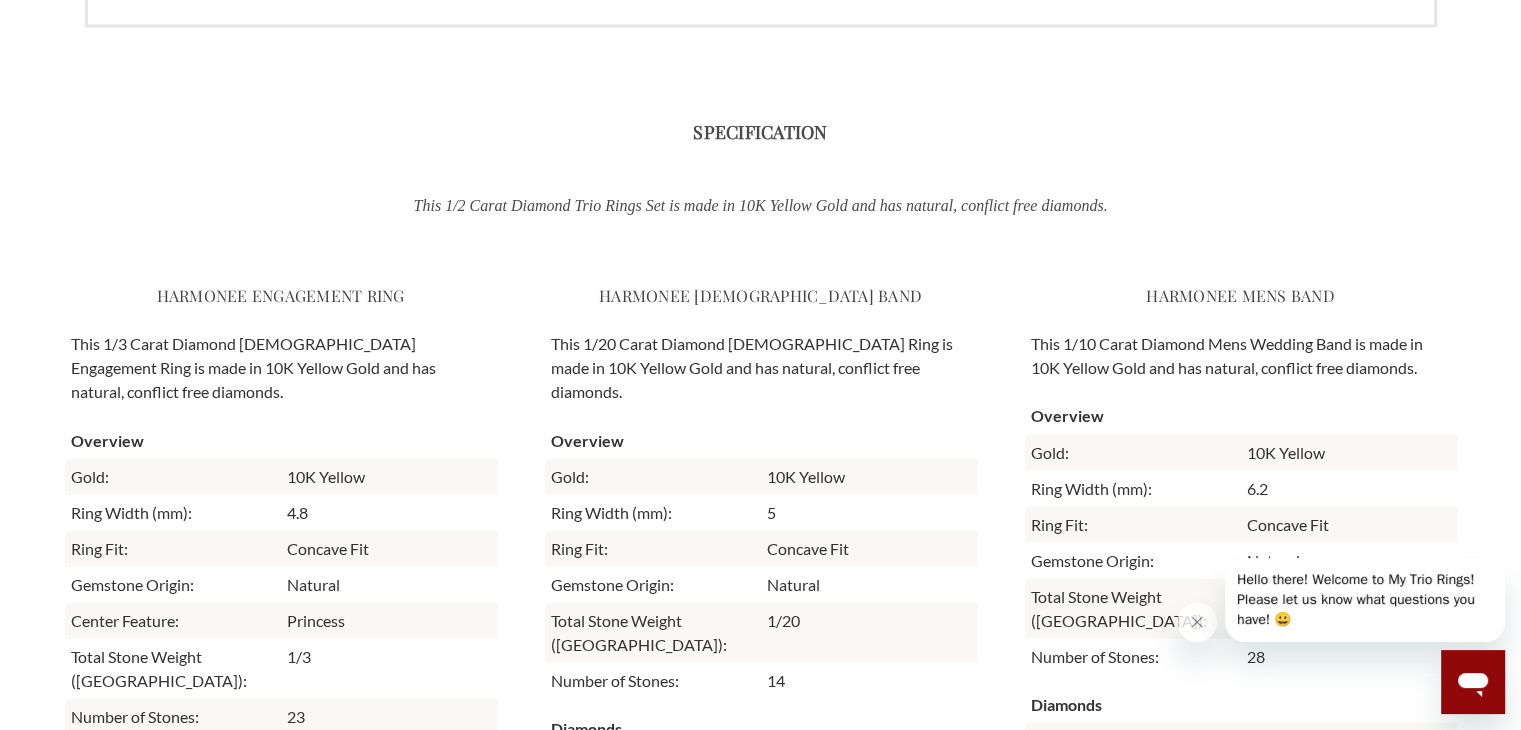 drag, startPoint x: 1517, startPoint y: 270, endPoint x: 1506, endPoint y: 201, distance: 69.87131 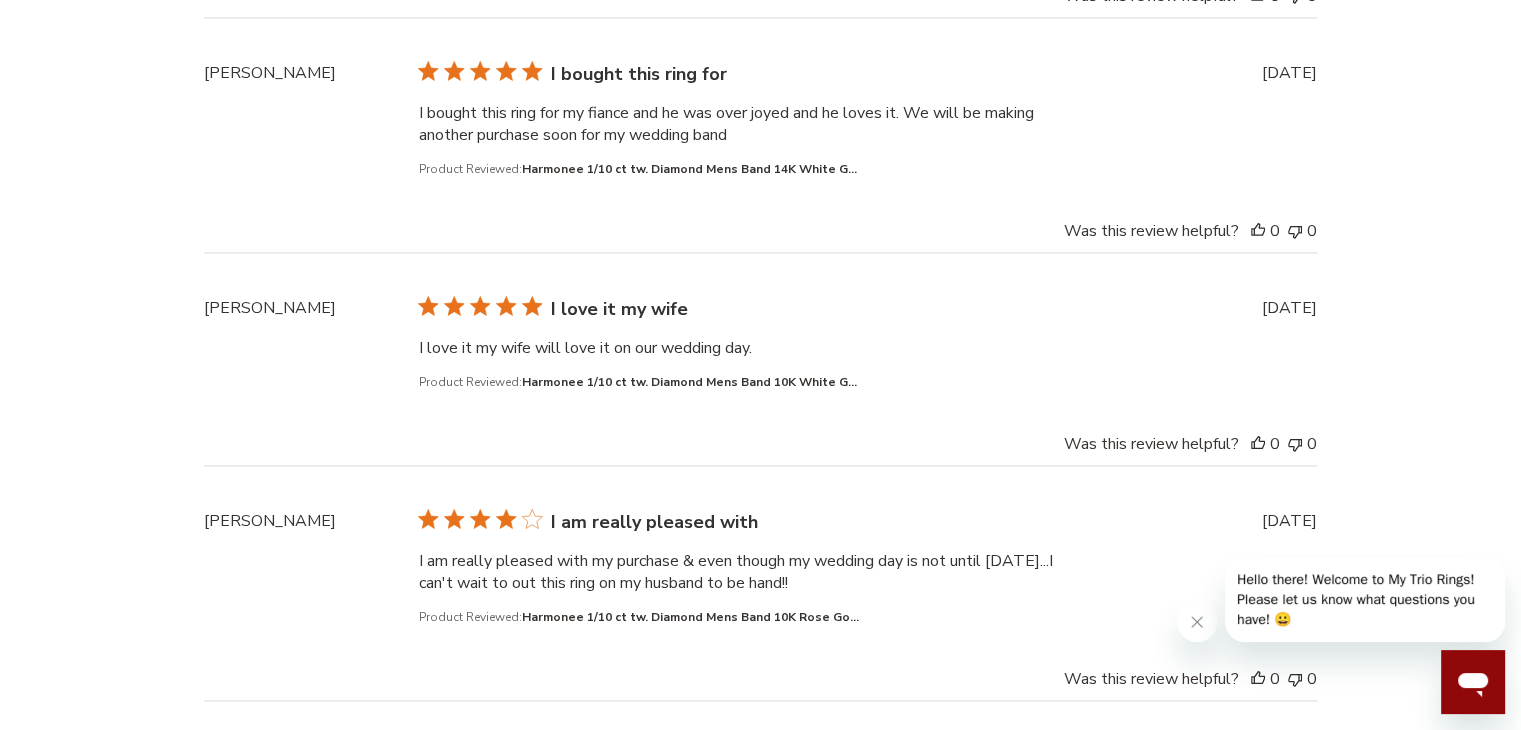 scroll, scrollTop: 6900, scrollLeft: 0, axis: vertical 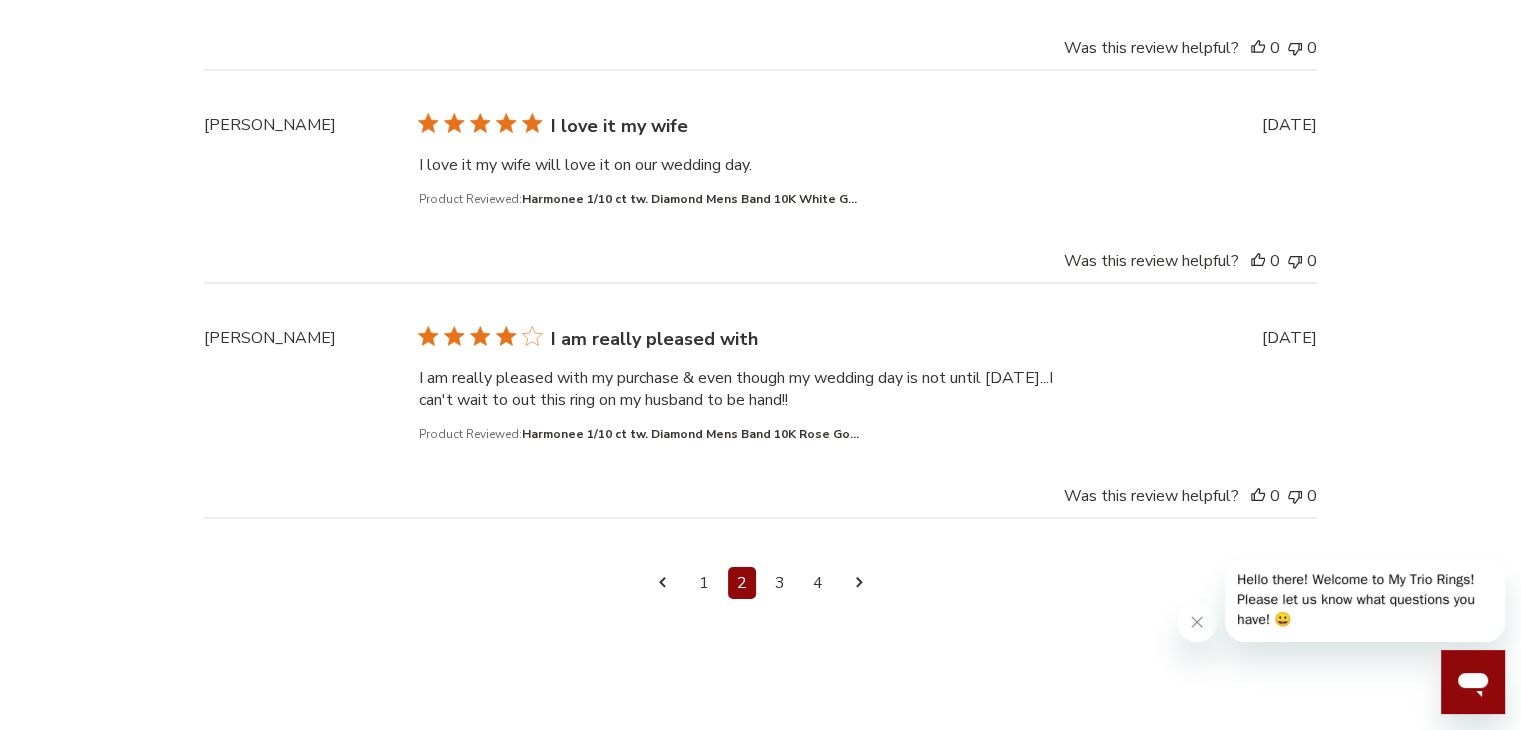 click 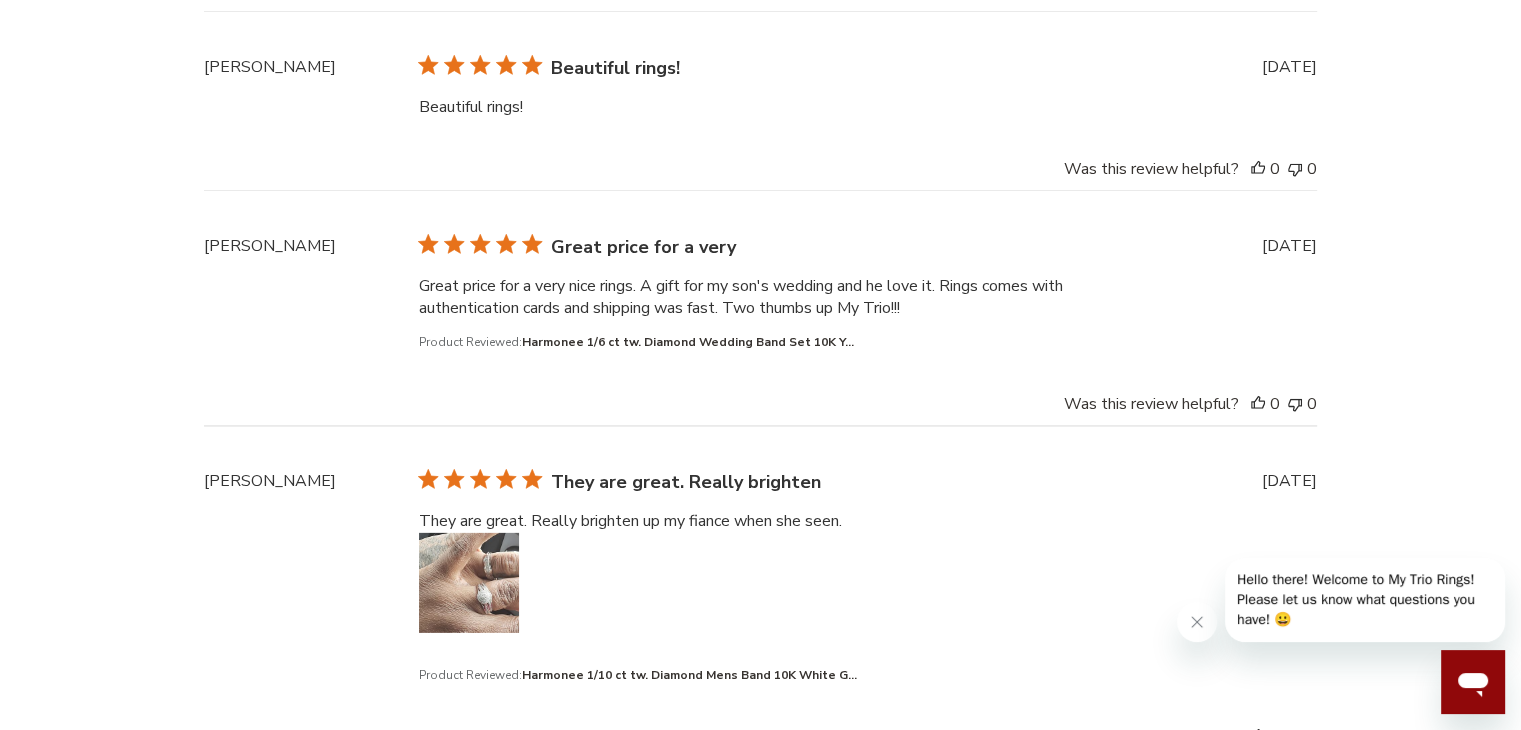click on "[PERSON_NAME] Me and my husband LOVE Me and my husband LOVE our rings Published date [DATE] Was this review helpful? 0 0 [PERSON_NAME] My wife is totally in My wife is totally in LOVE with this wedding ring trio and I being the picky sketimist must admit that they are very nice rings.Beyond that the customer service is A-1 !! Thanks to [PERSON_NAME] for all your help and assistance throughout the shopping process, you made everything so easy. Published date [DATE] Was this review helpful? 0 0 [PERSON_NAME] Love the ring! Wanted something Love the ring! Wanted something that matched my ring, and this was perfect!!! Product Reviewed:  Harmonee 1/10 ct tw. Diamond Mens Band 14K White G... Published date [DATE] Was this review helpful? 0 0 [PERSON_NAME] The rings are awesome and The rings are awesome and customer service is great! Published date [DATE] Was this review helpful? 0 0 [PERSON_NAME] Beautiful rings! Beautiful rings! Published date [DATE] Was this review helpful? 0 0 [PERSON_NAME] Great price for a very Published date 0" at bounding box center [761, 228] 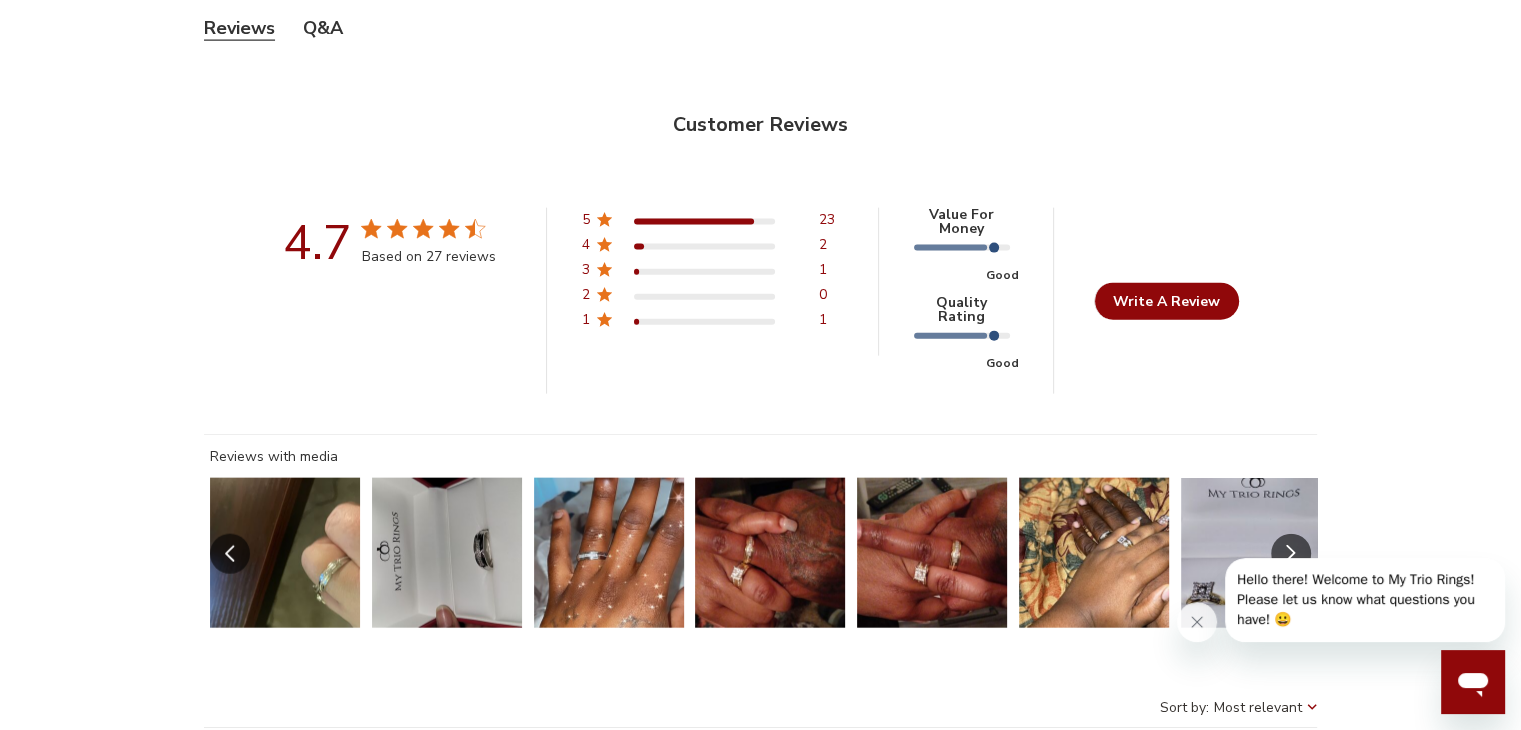 scroll, scrollTop: 4484, scrollLeft: 0, axis: vertical 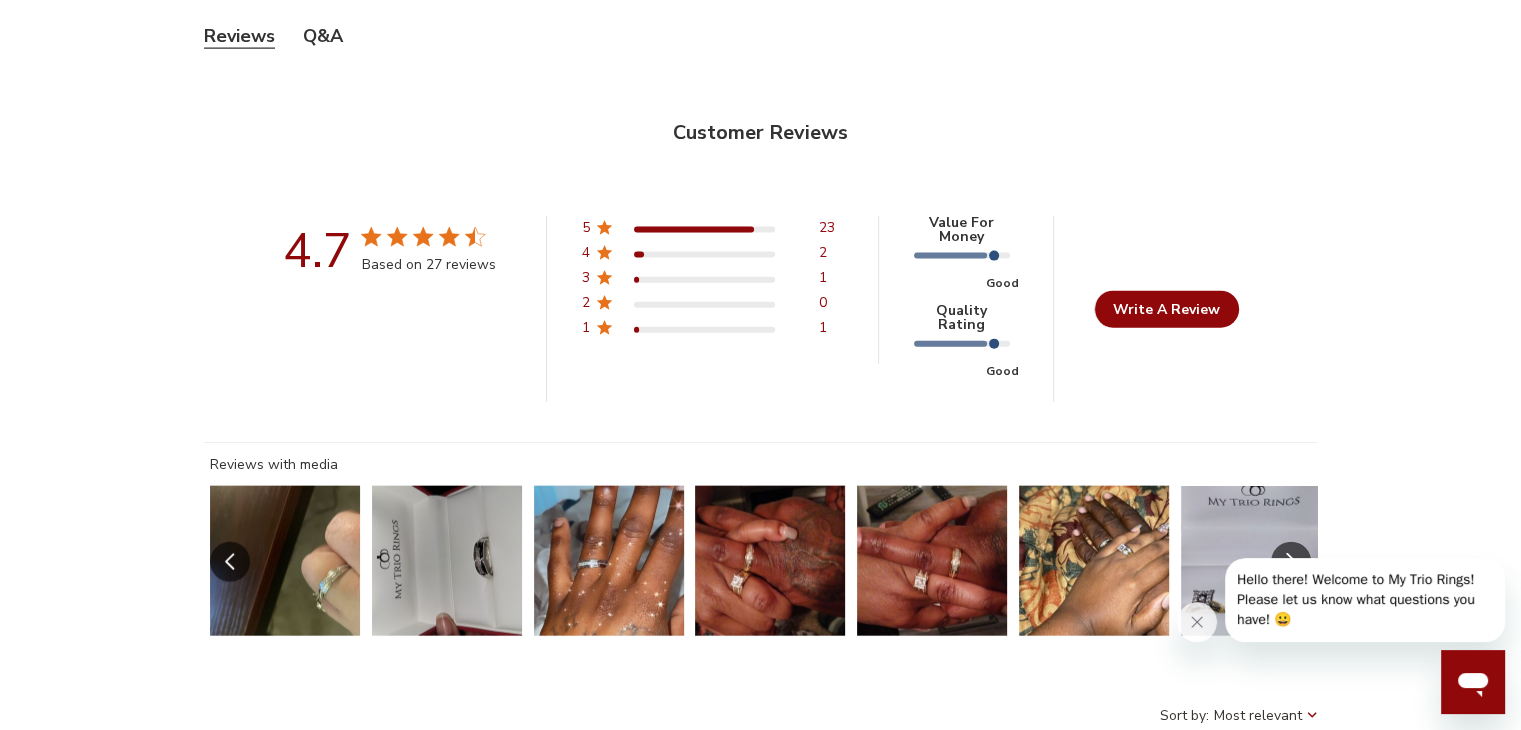 drag, startPoint x: 1531, startPoint y: 158, endPoint x: 1517, endPoint y: 57, distance: 101.96568 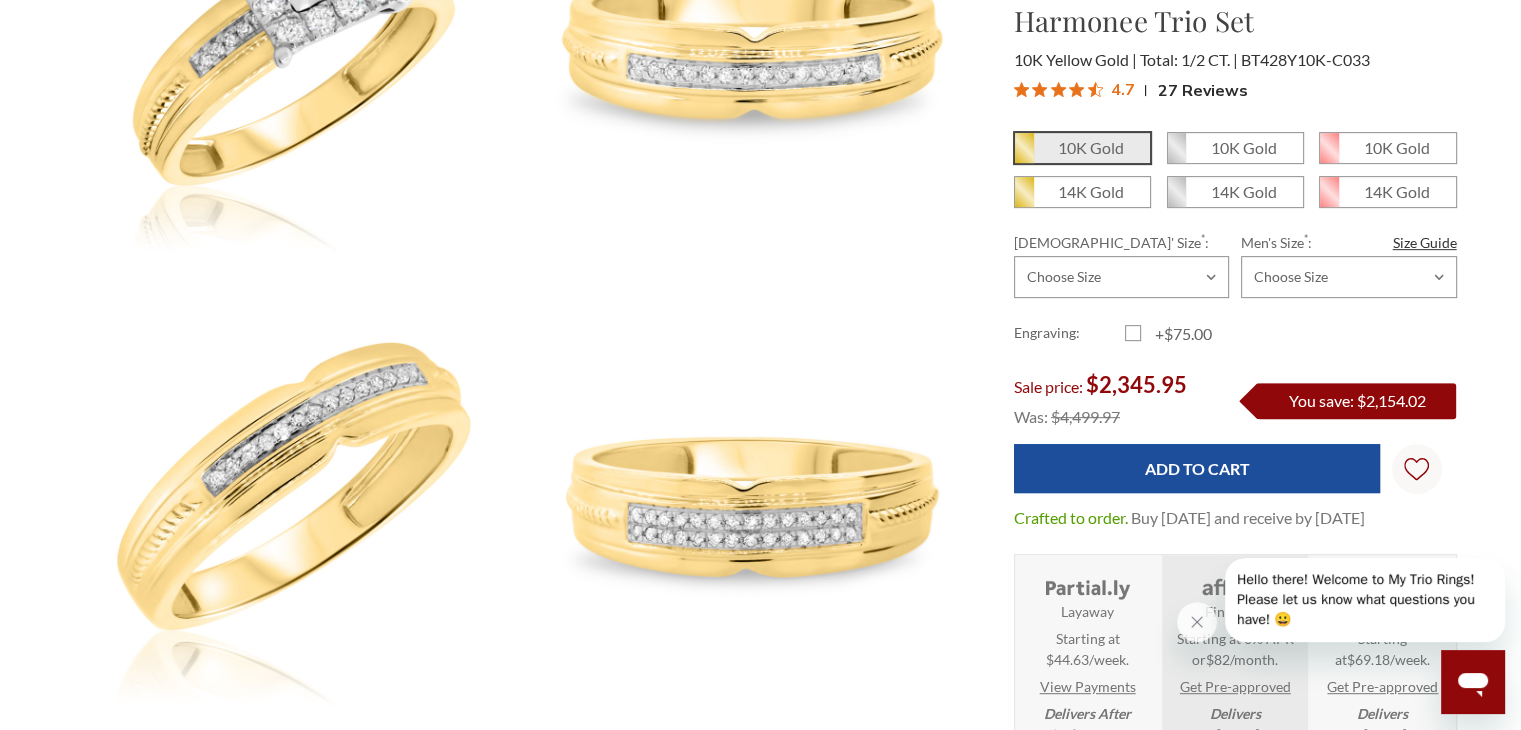 scroll, scrollTop: 444, scrollLeft: 0, axis: vertical 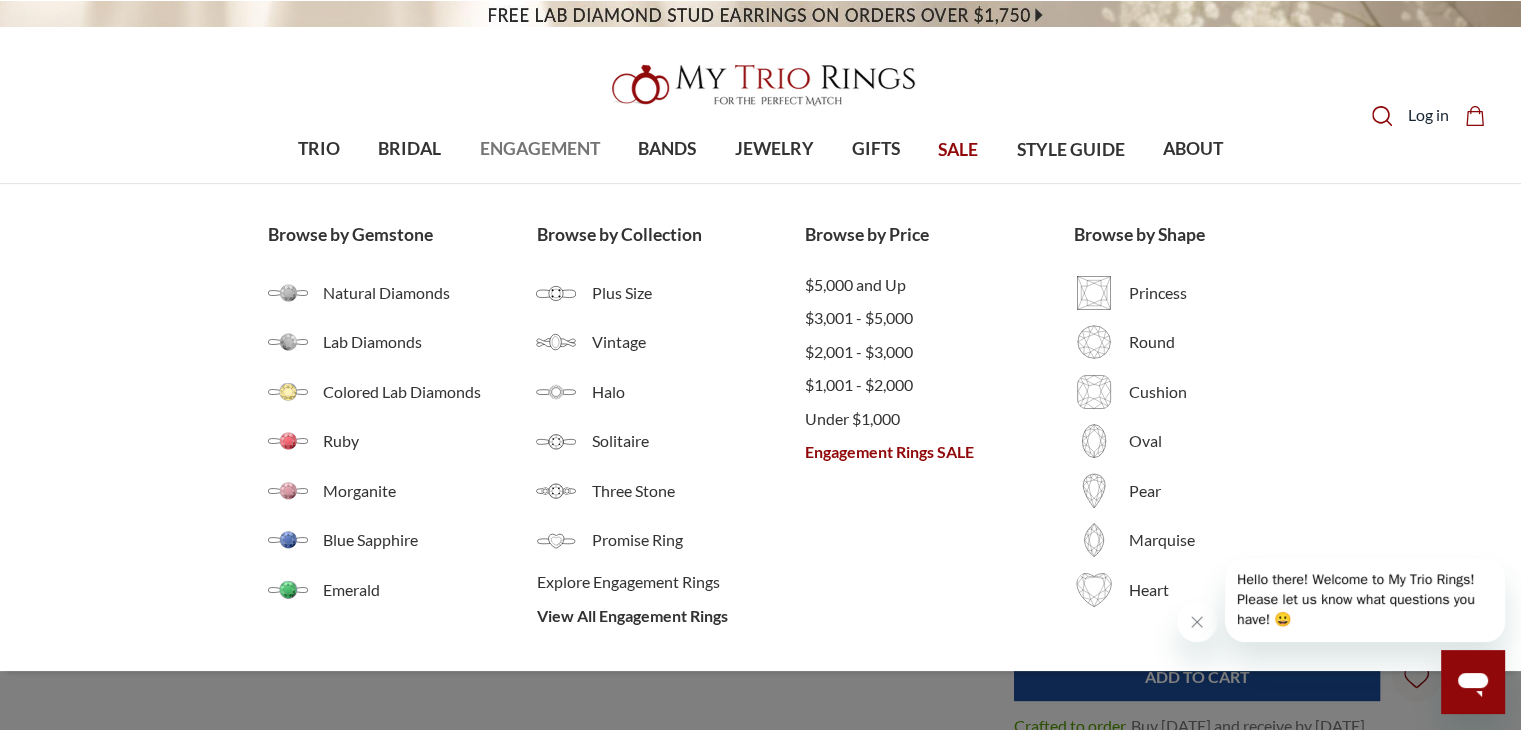 click on "ENGAGEMENT" at bounding box center (540, 149) 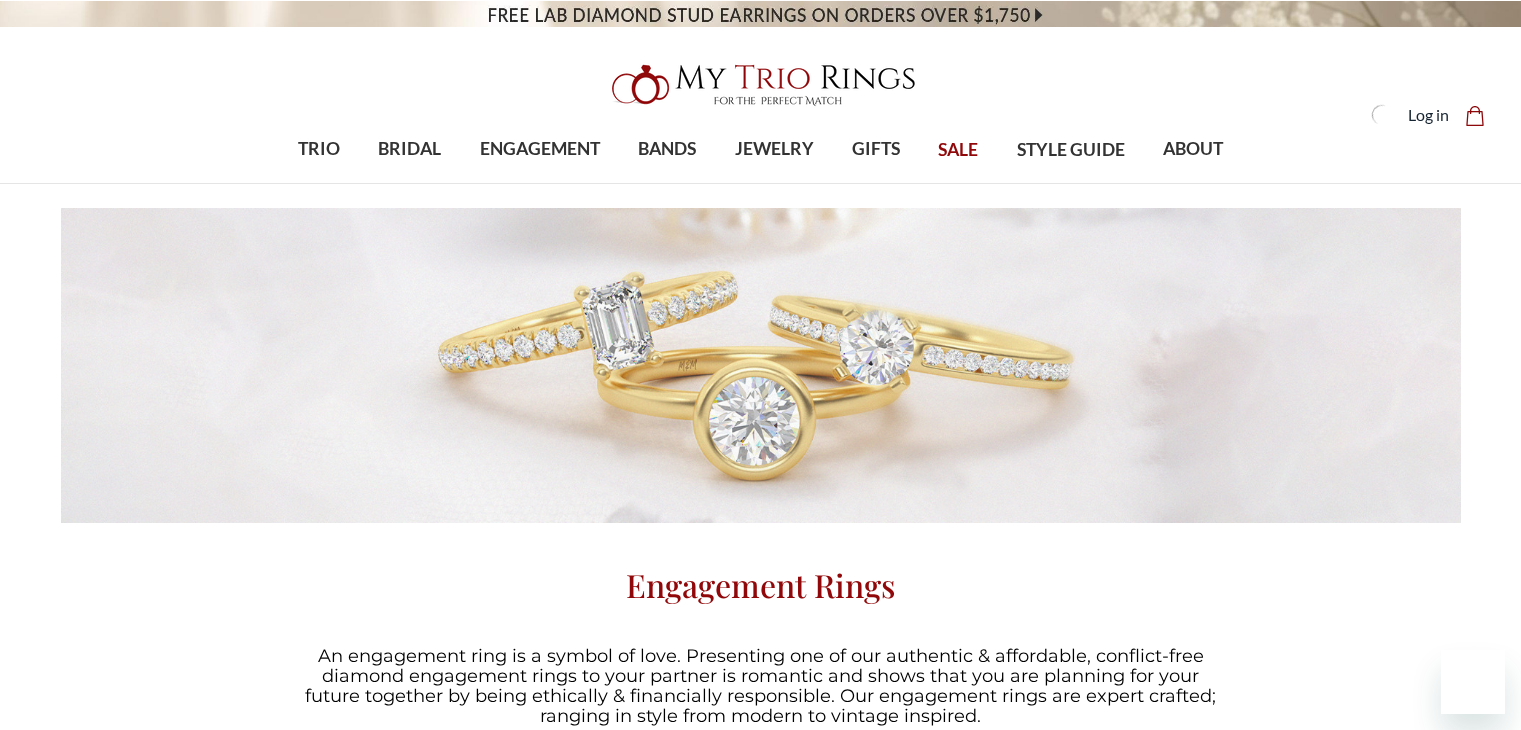 scroll, scrollTop: 0, scrollLeft: 0, axis: both 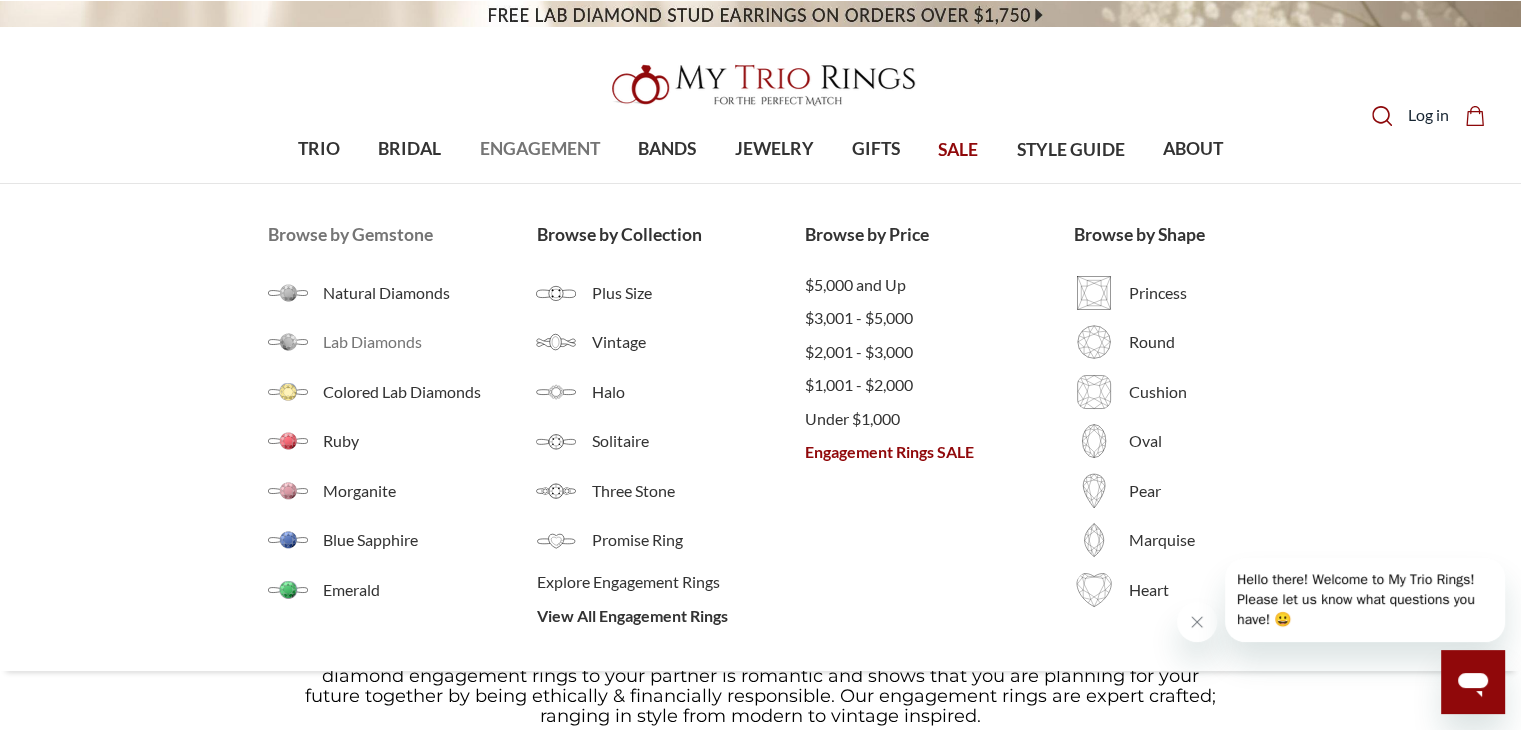 click on "Lab Diamonds" at bounding box center (430, 342) 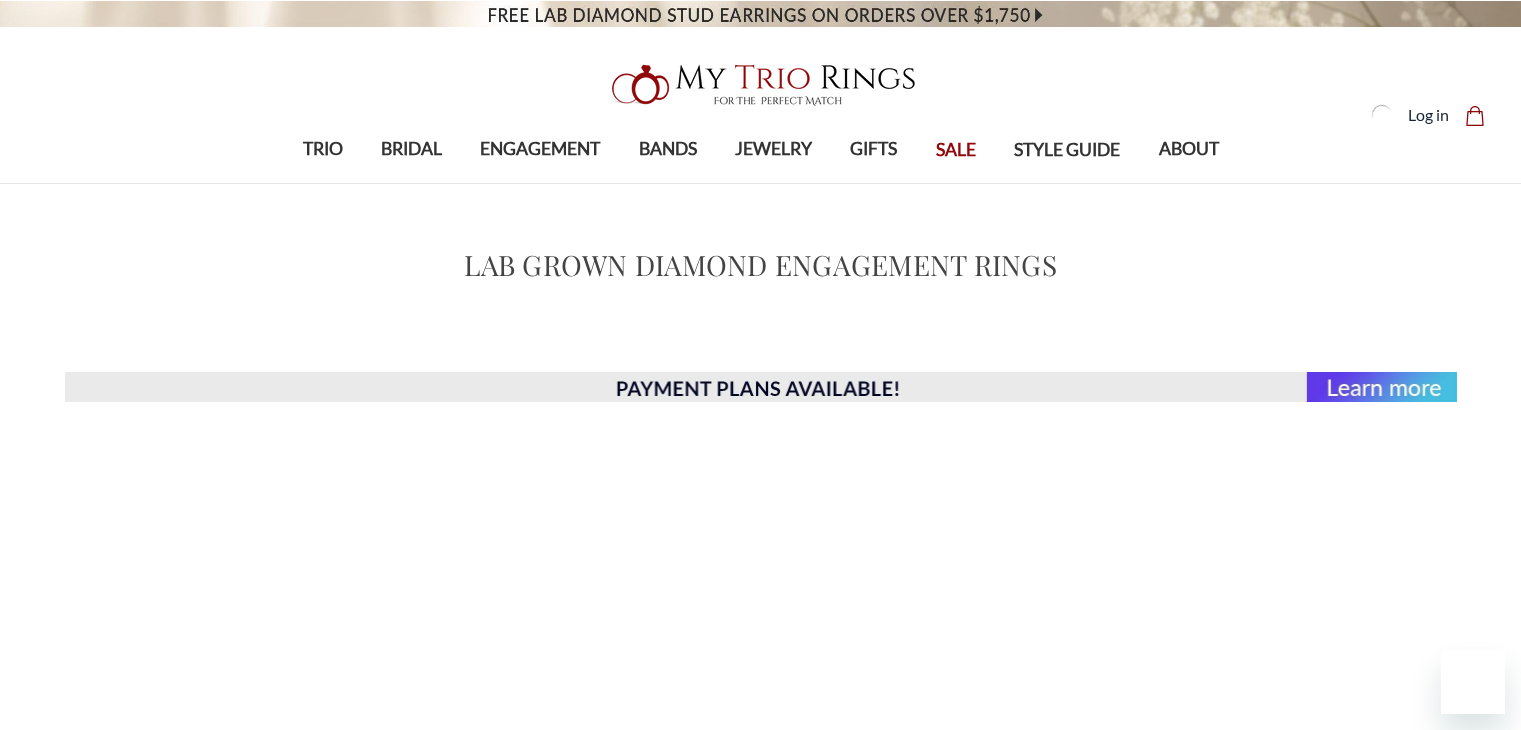 scroll, scrollTop: 0, scrollLeft: 0, axis: both 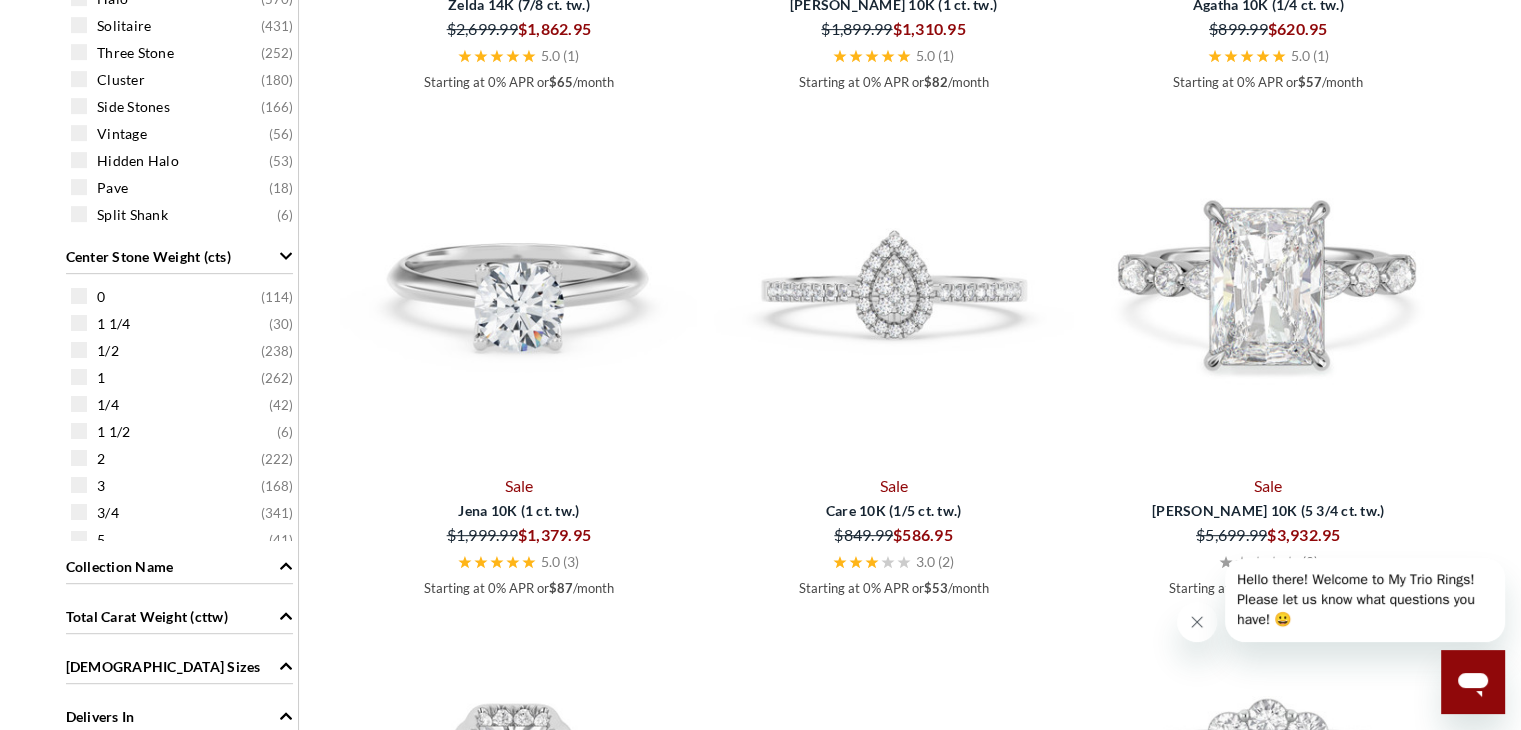 click 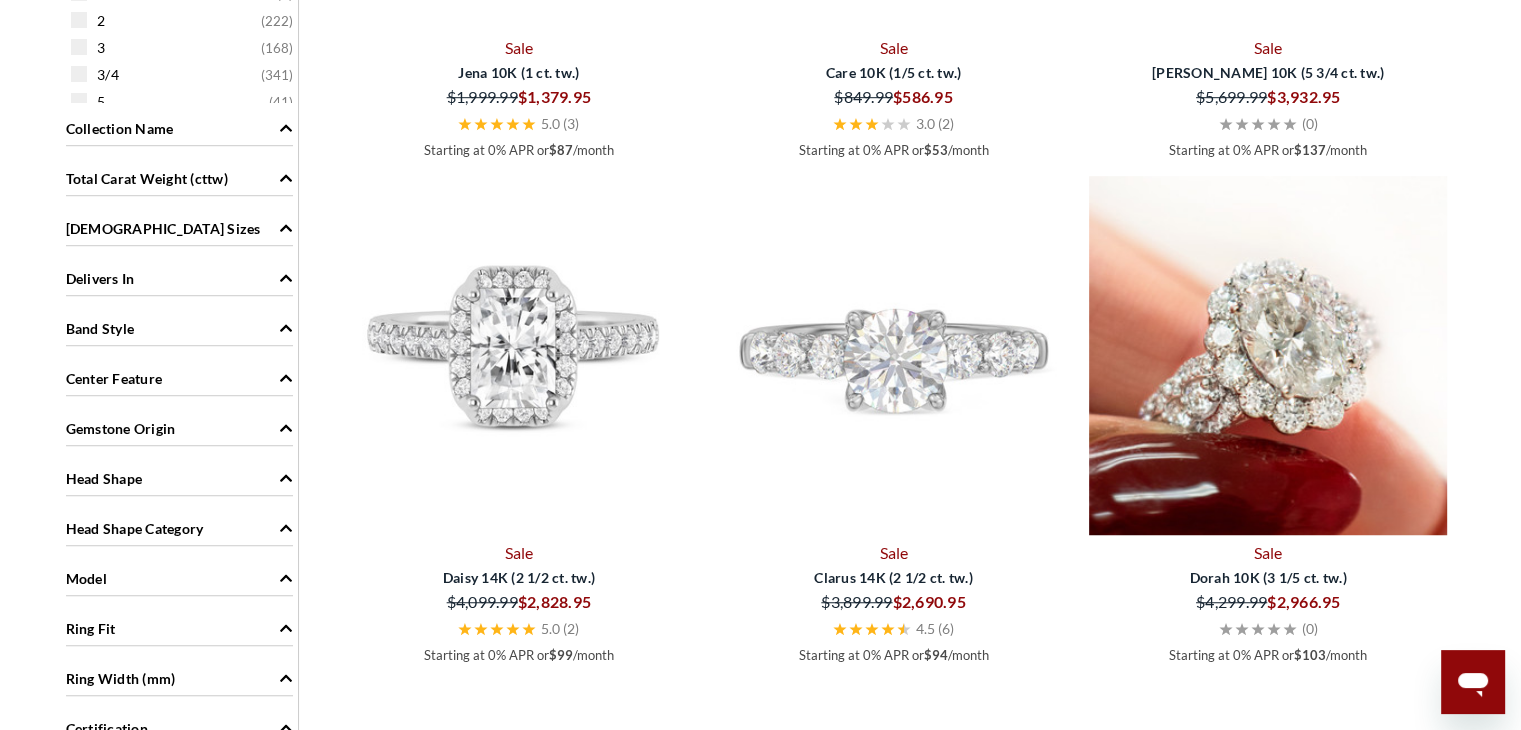 scroll, scrollTop: 1320, scrollLeft: 0, axis: vertical 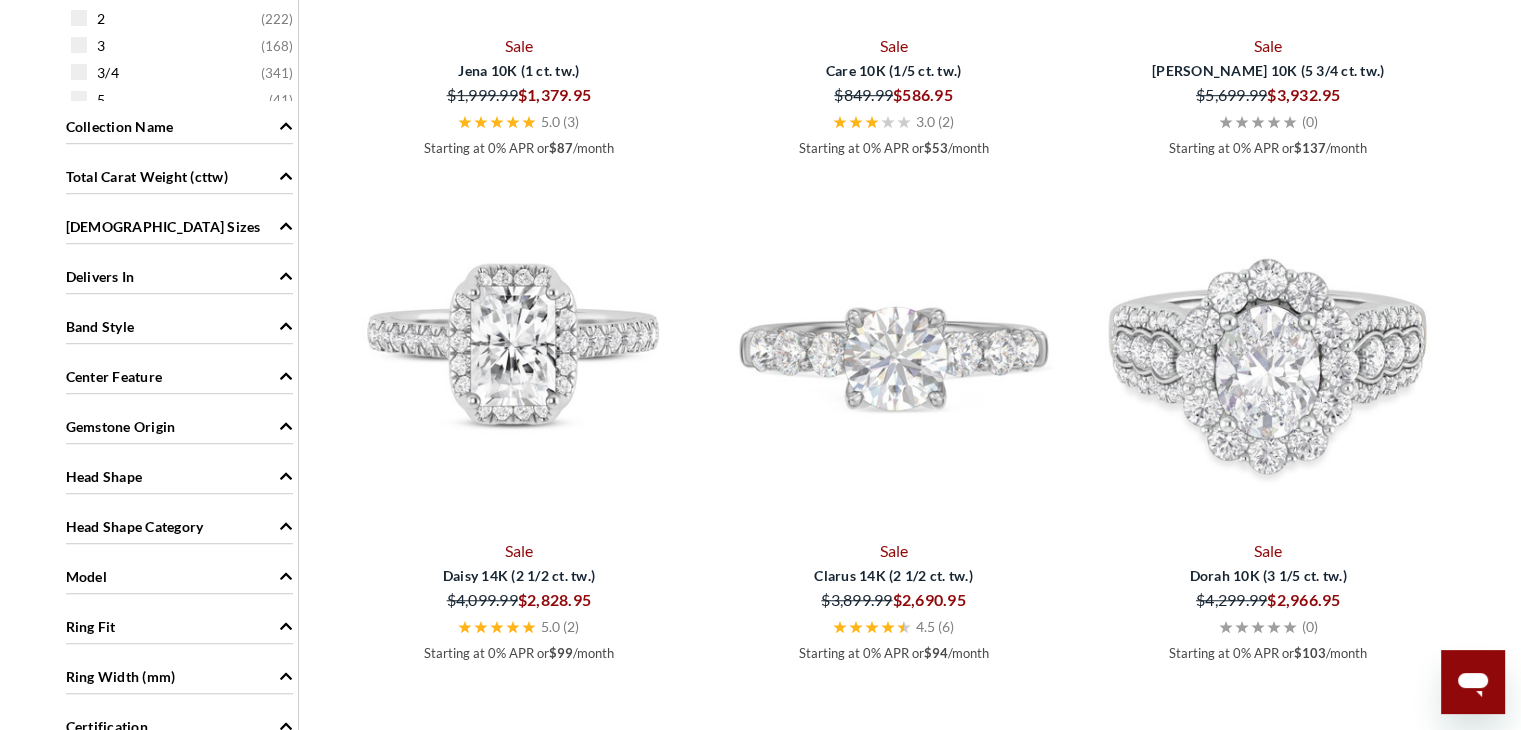 click on "Total Carat Weight (cttw)" at bounding box center (147, 176) 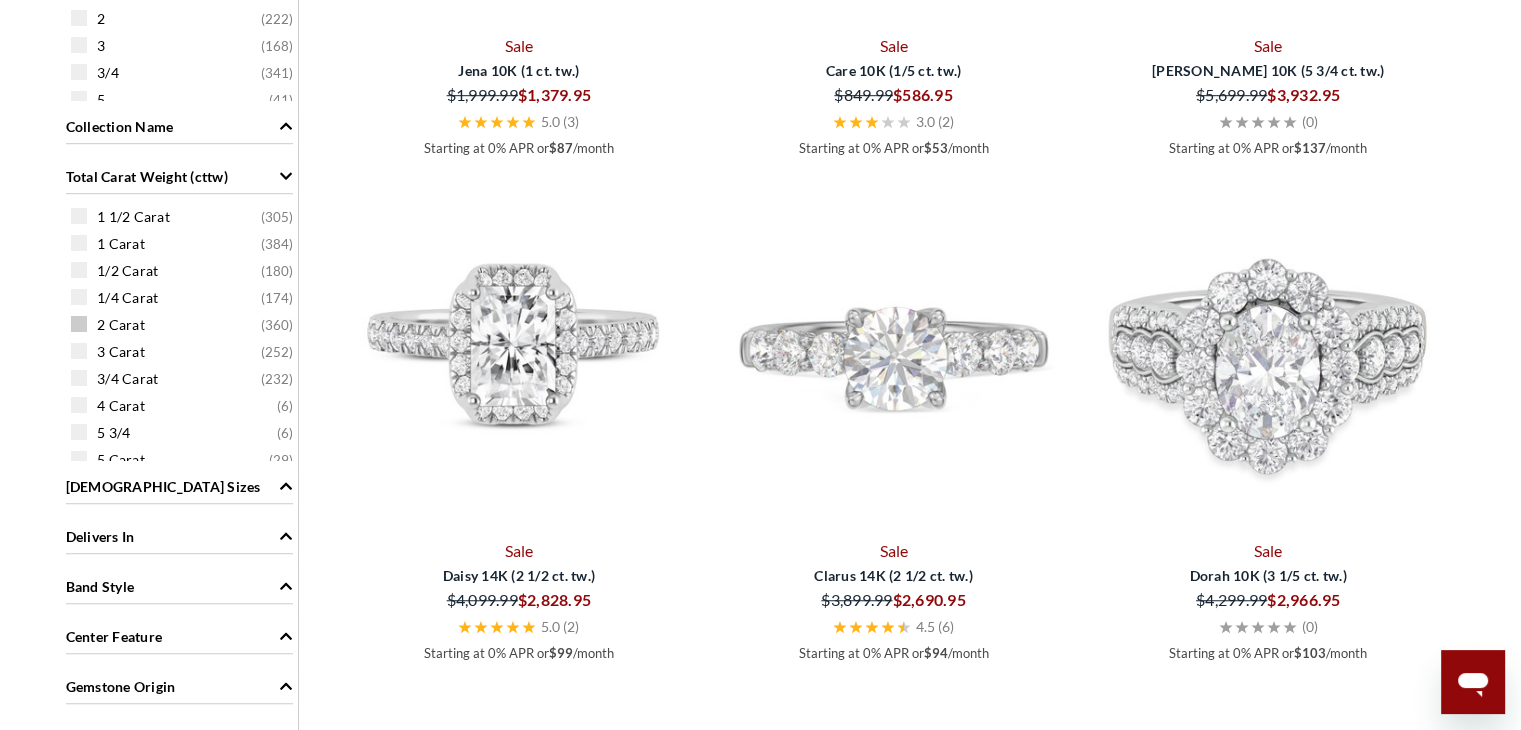click on "2 Carat   ( 360 )" at bounding box center [184, 324] 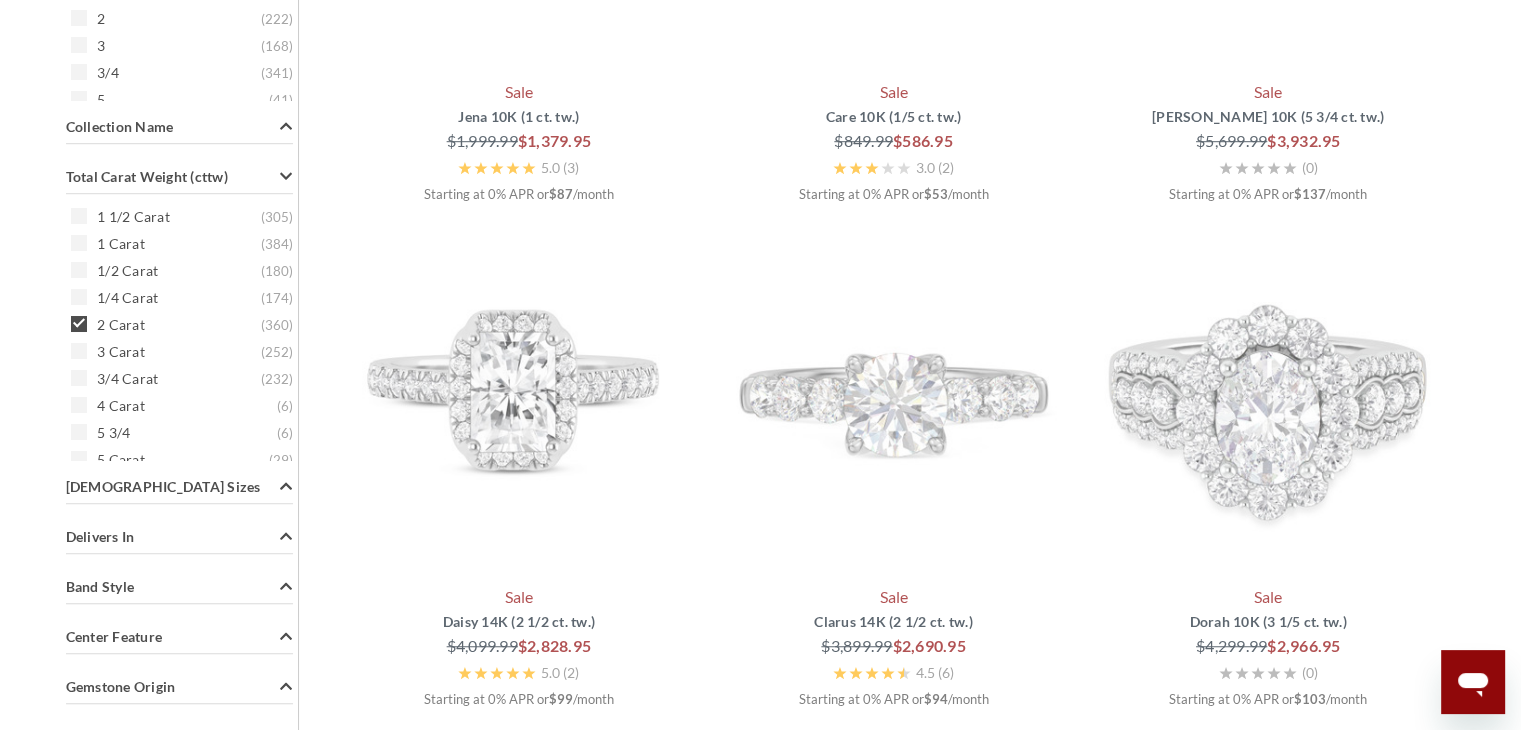 scroll, scrollTop: 401, scrollLeft: 0, axis: vertical 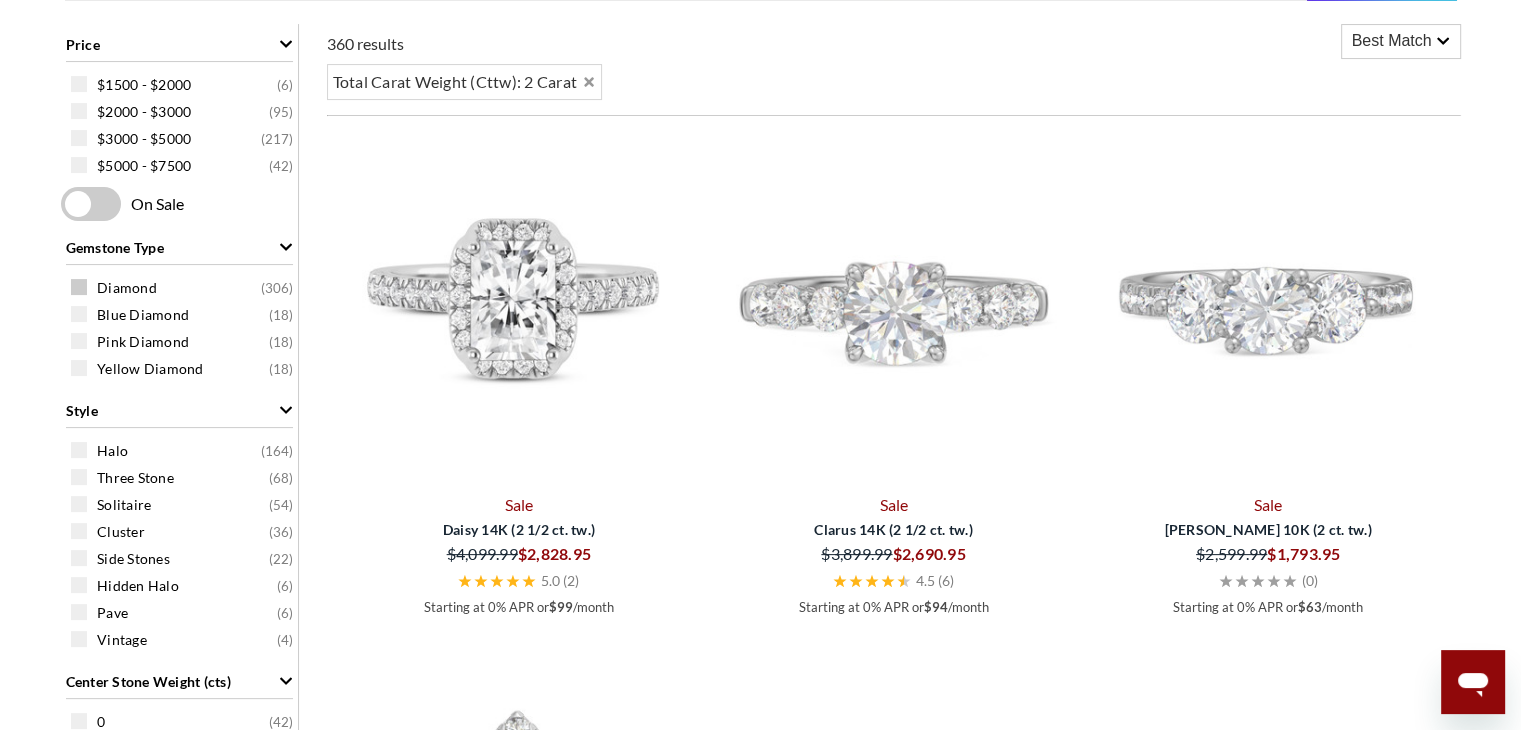 click at bounding box center [79, 287] 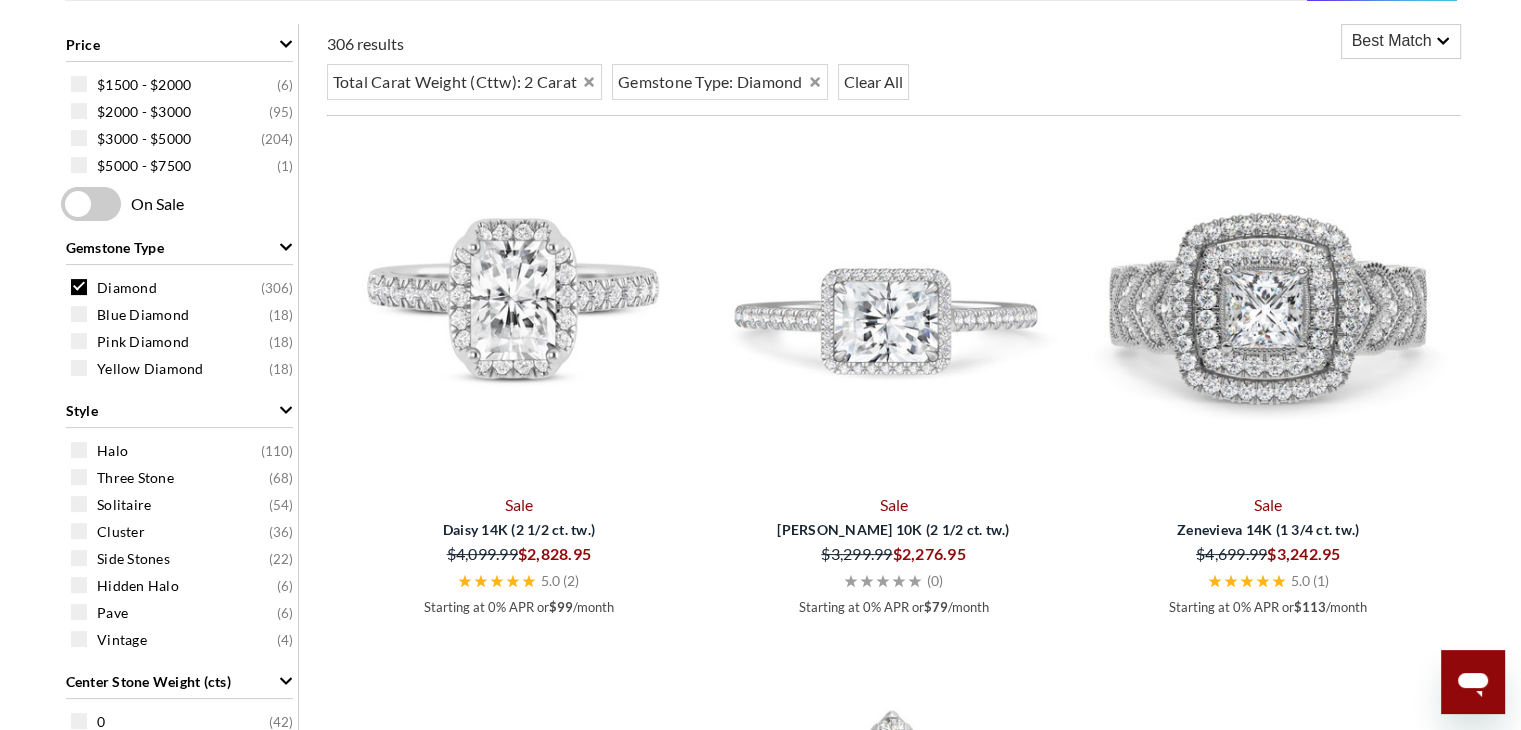 click at bounding box center [91, 204] 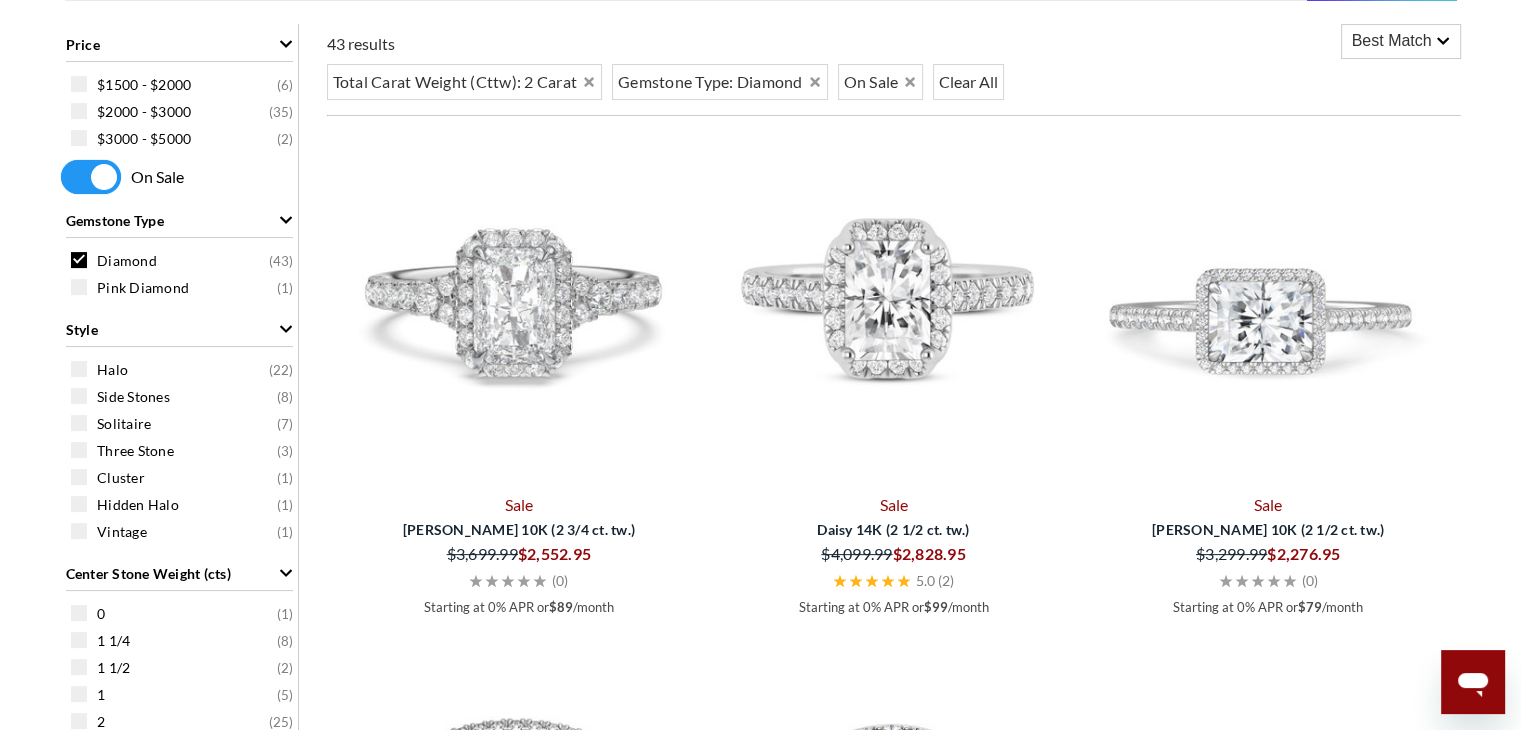 scroll, scrollTop: 0, scrollLeft: 0, axis: both 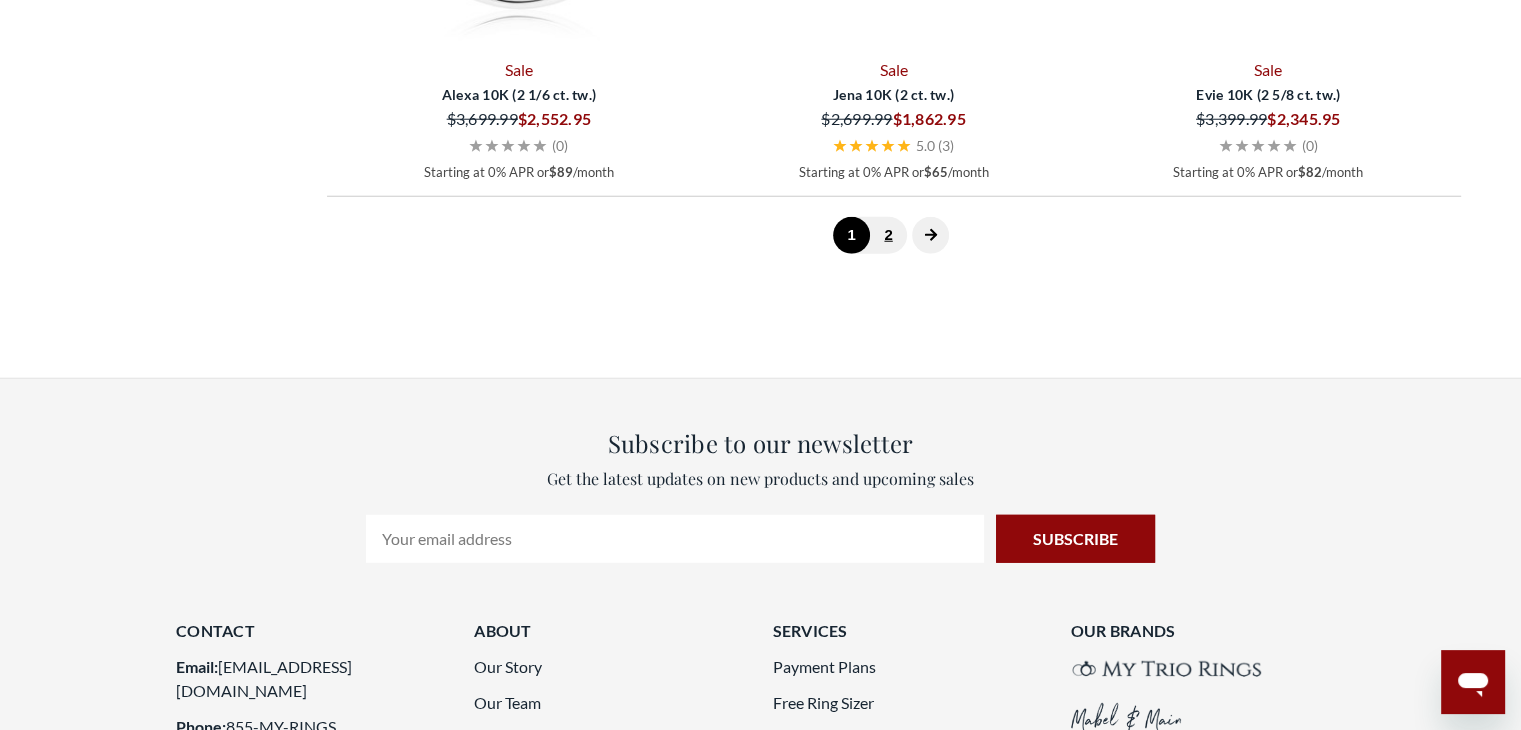 click on "2" 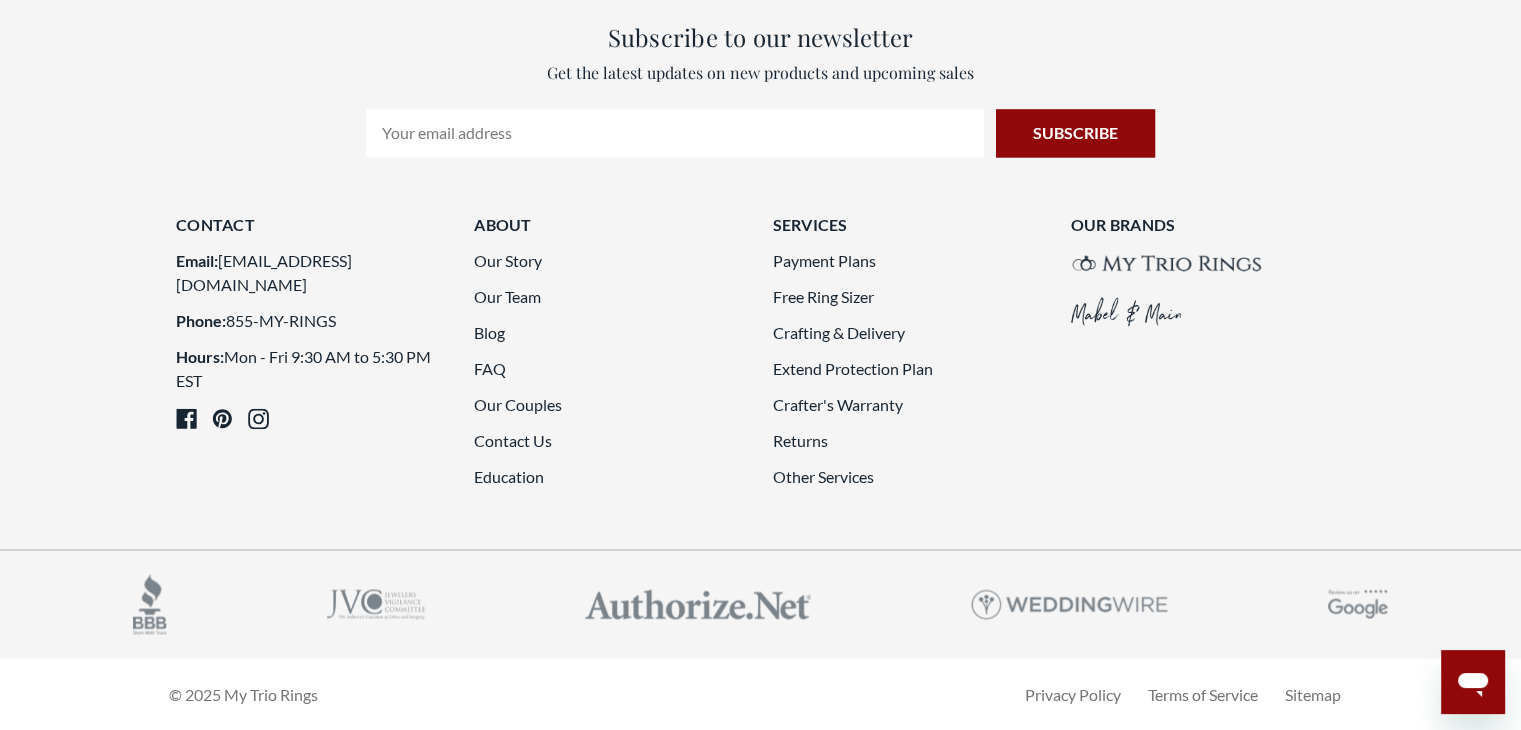scroll, scrollTop: 401, scrollLeft: 0, axis: vertical 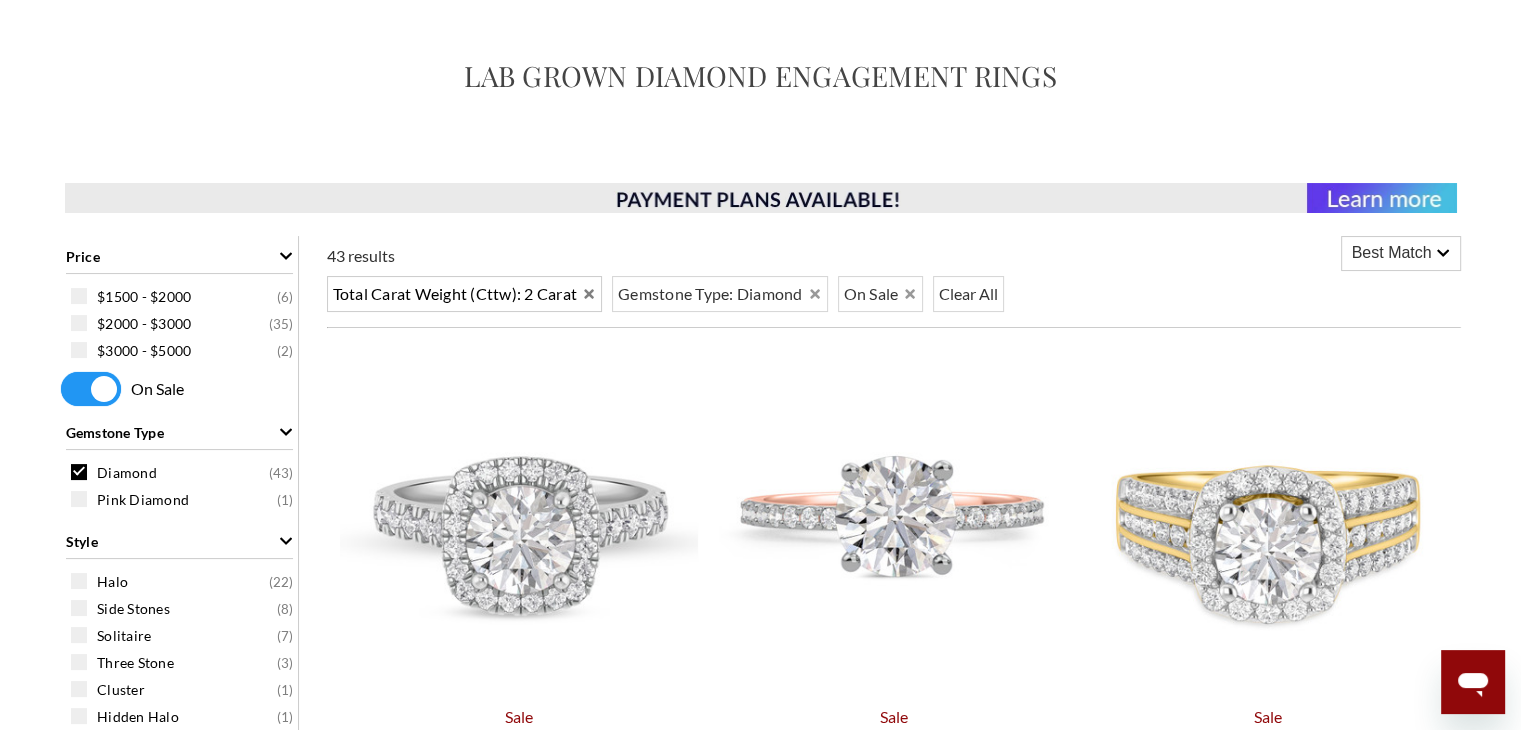 click on "Total Carat Weight (cttw): 2 Carat" at bounding box center [455, 294] 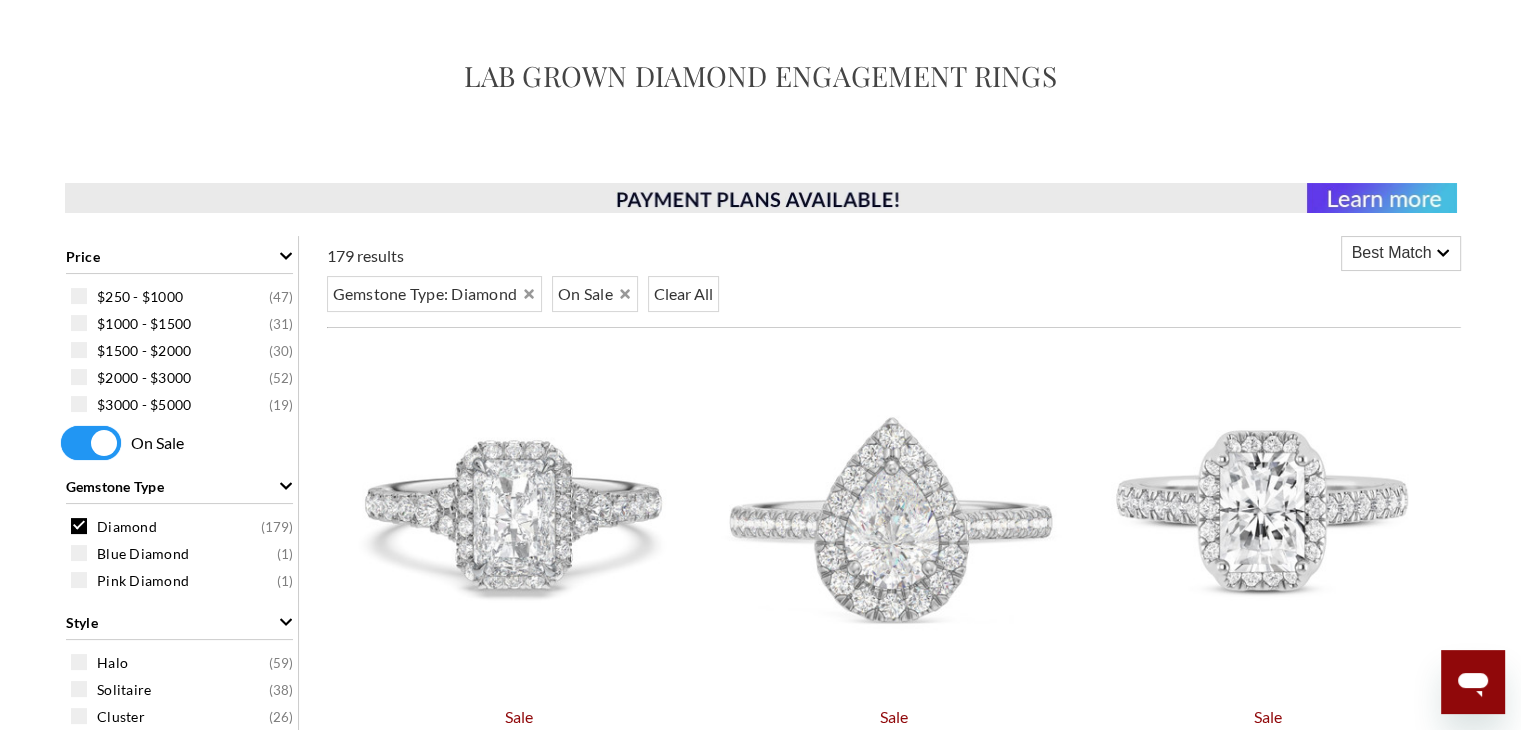 click at bounding box center (91, 443) 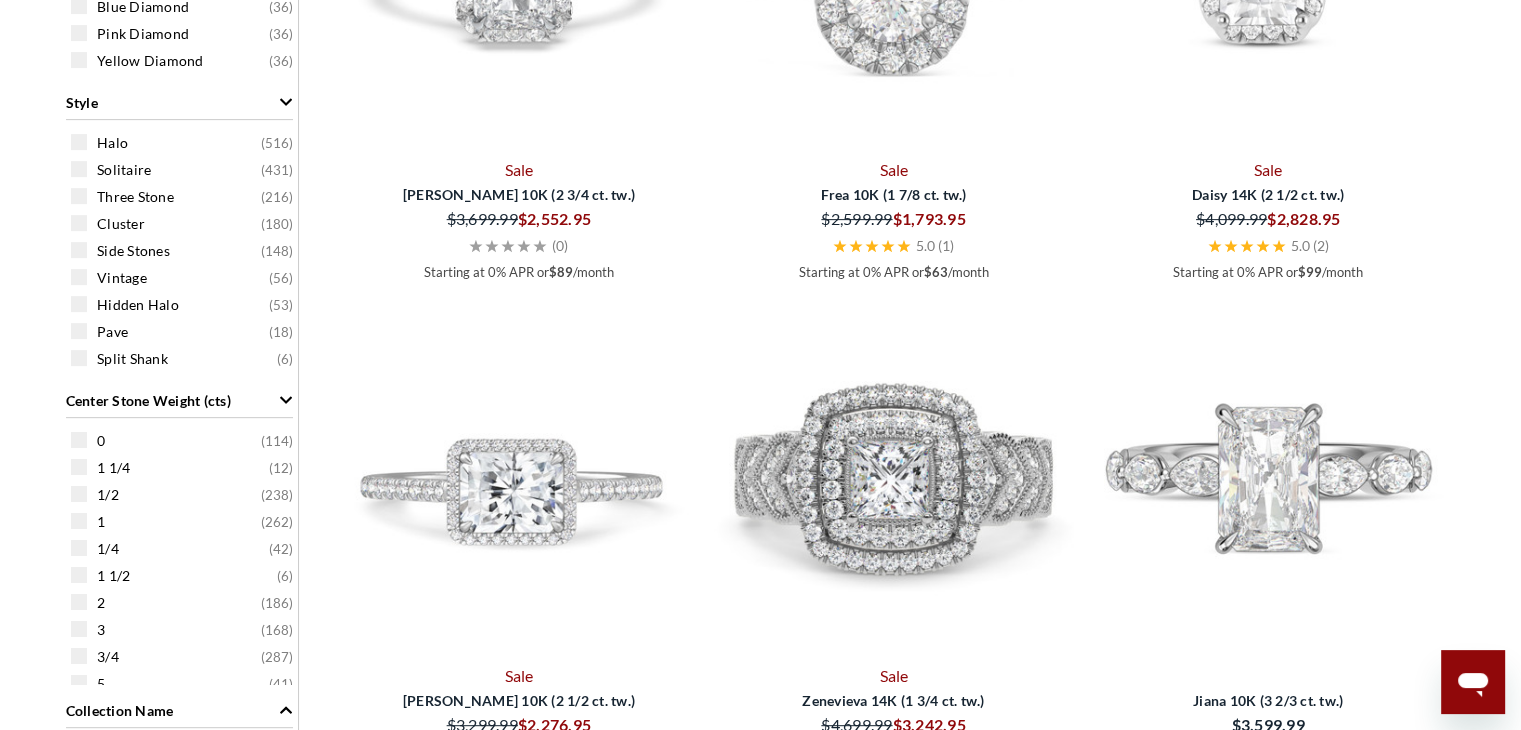 scroll, scrollTop: 729, scrollLeft: 0, axis: vertical 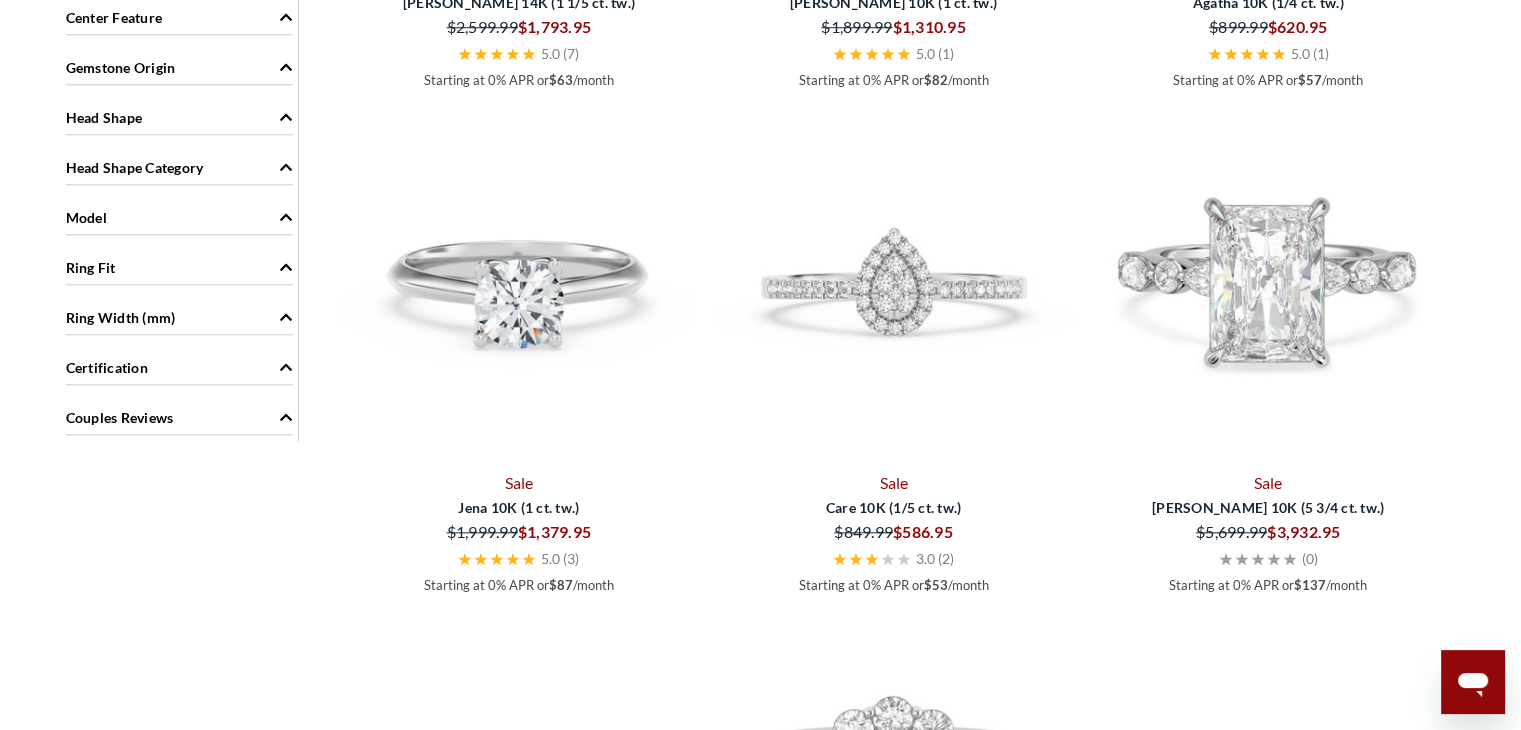 click on "Head Shape" at bounding box center (179, 116) 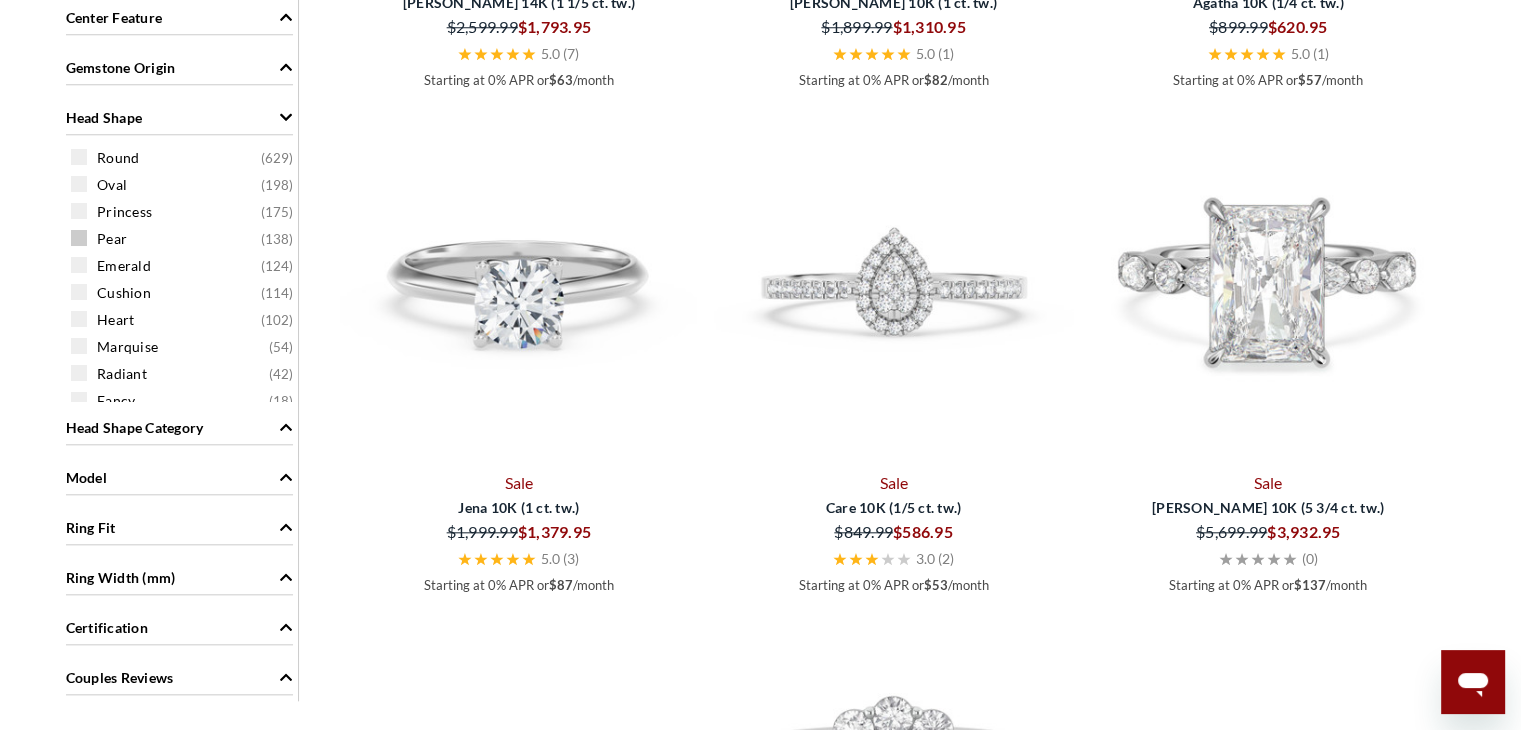 click at bounding box center [79, 238] 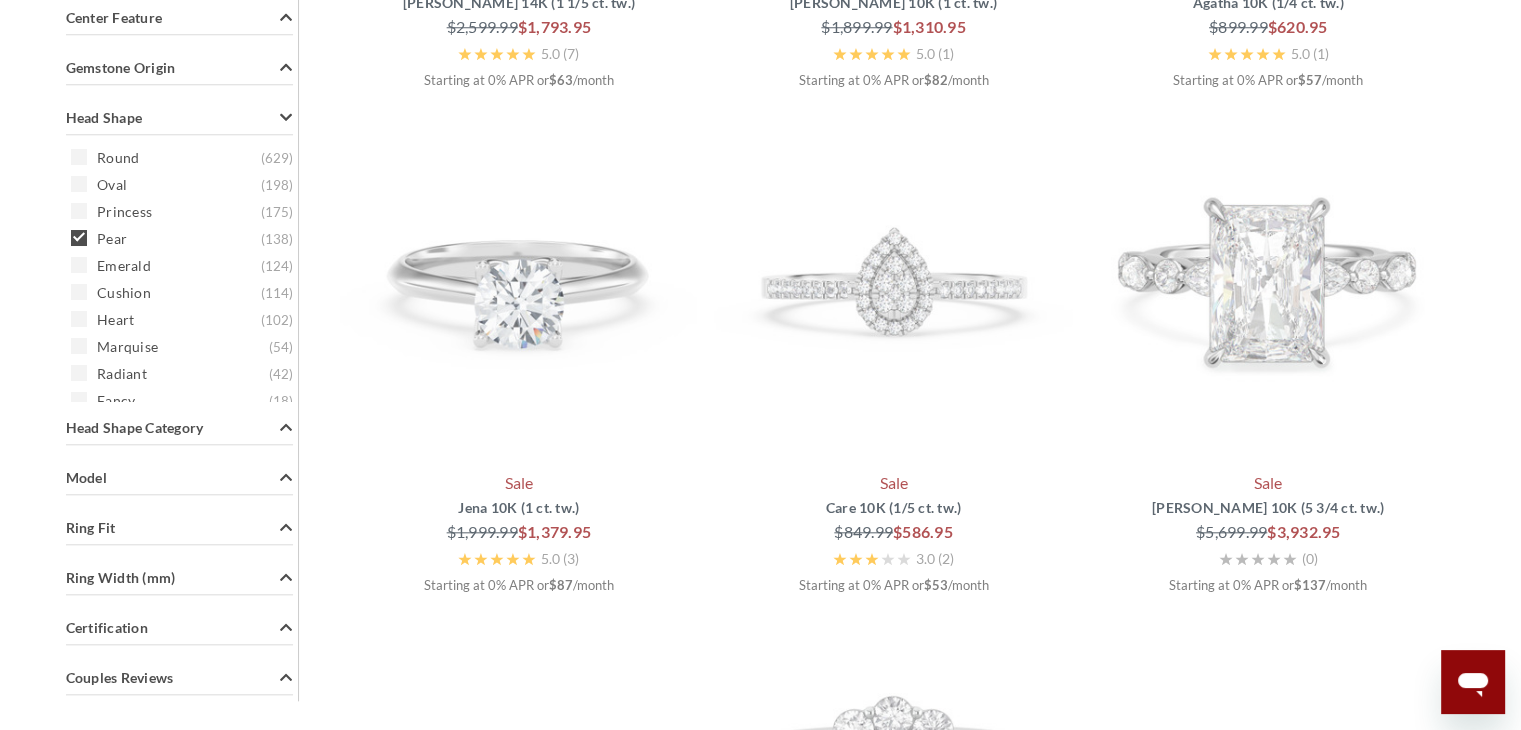 scroll, scrollTop: 401, scrollLeft: 0, axis: vertical 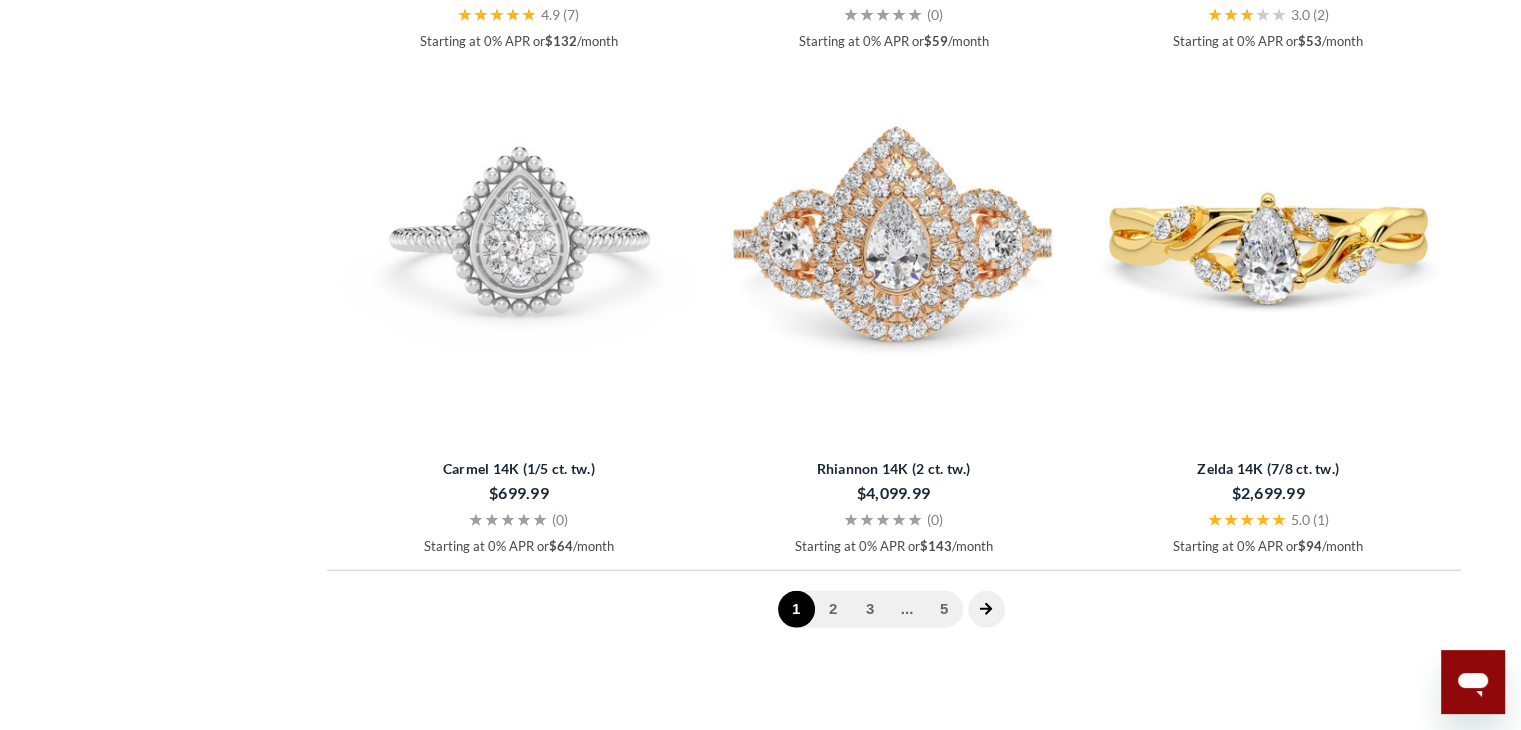 click 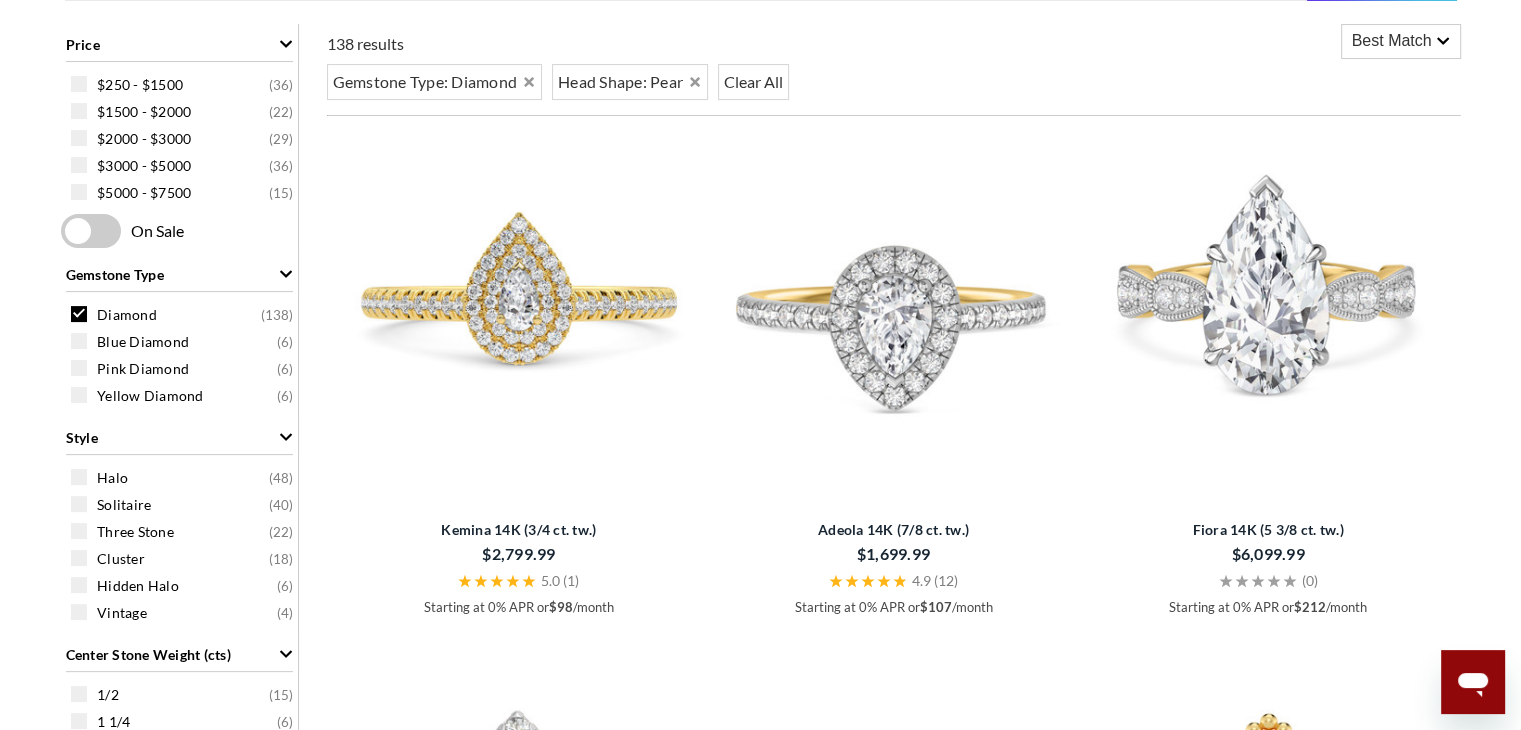scroll, scrollTop: 866, scrollLeft: 0, axis: vertical 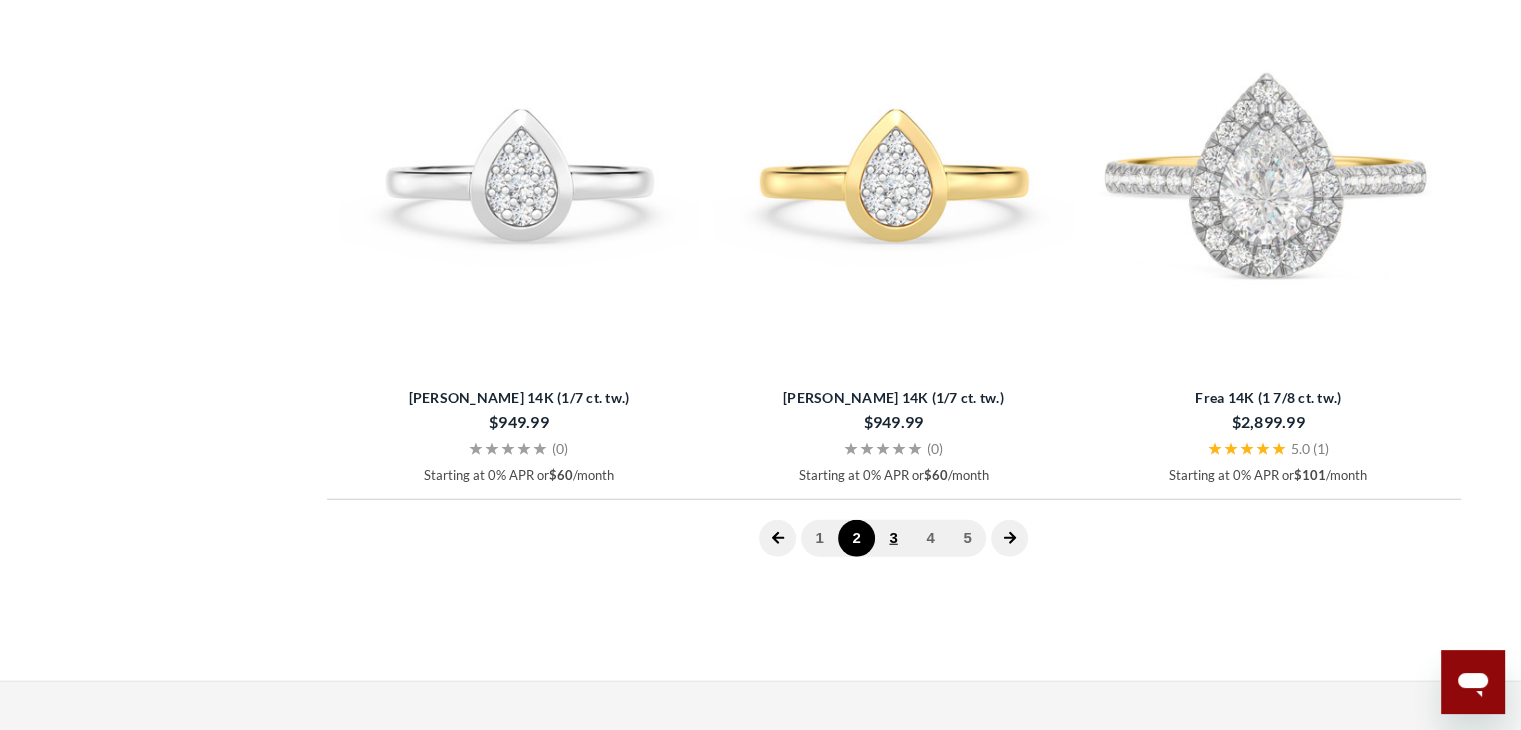 click on "3" 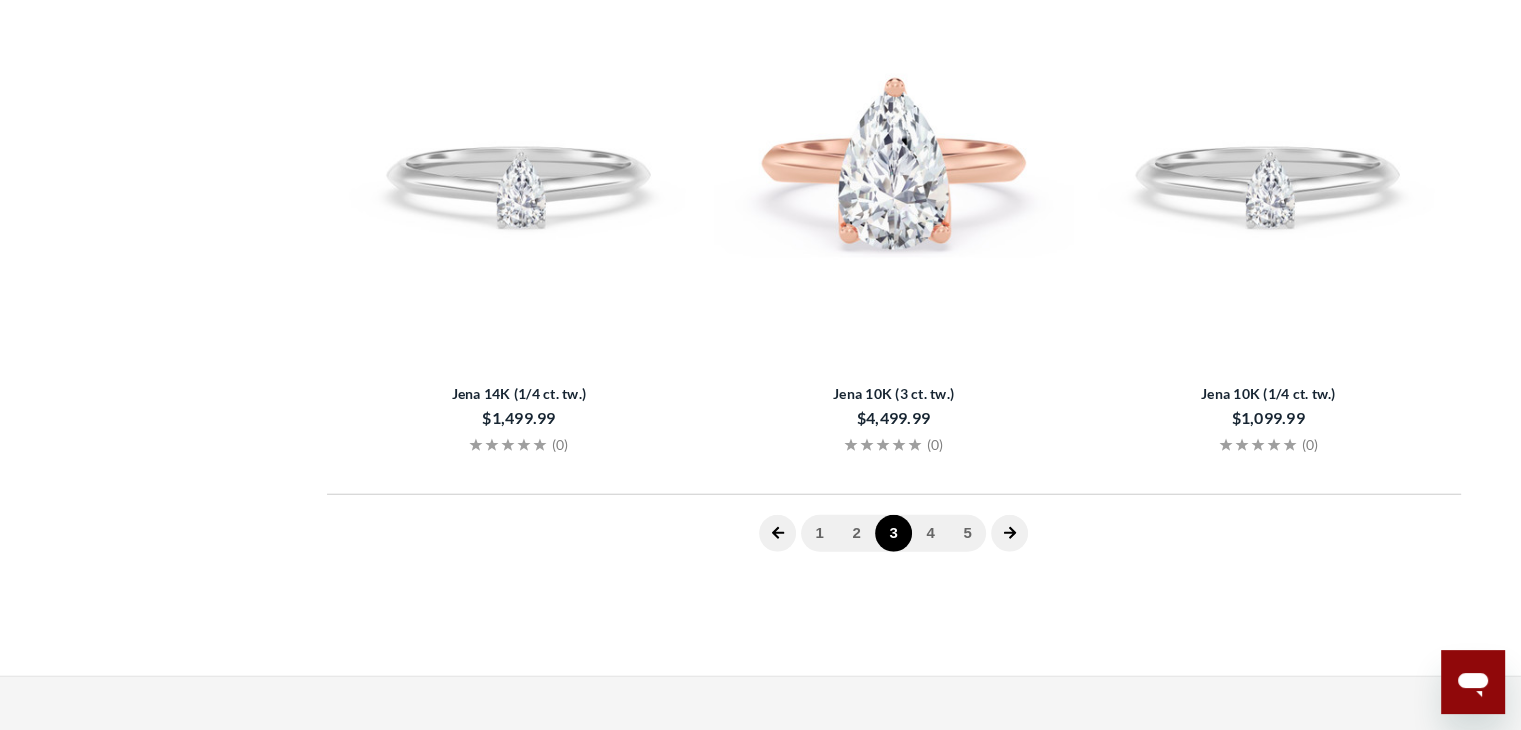 scroll, scrollTop: 401, scrollLeft: 0, axis: vertical 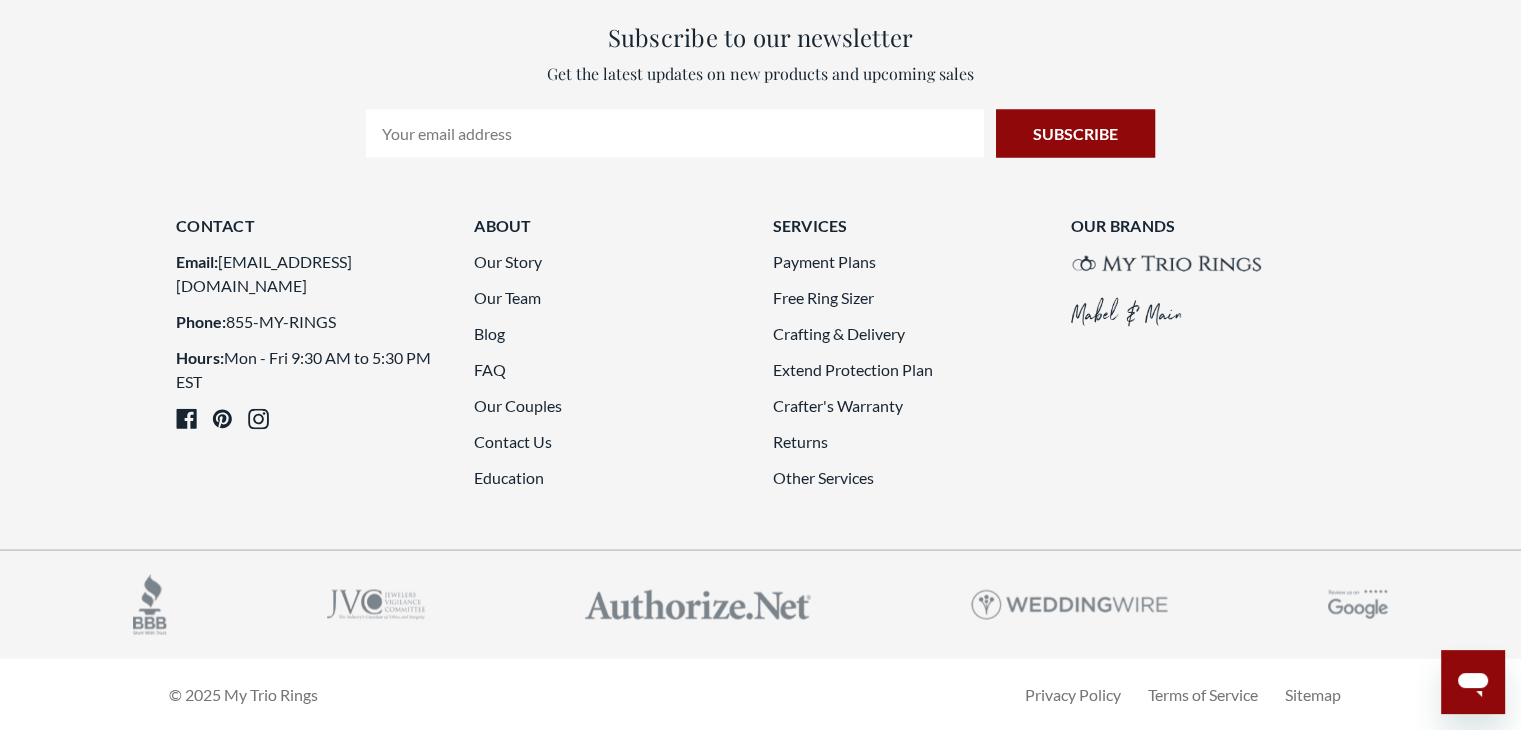 click on "4" 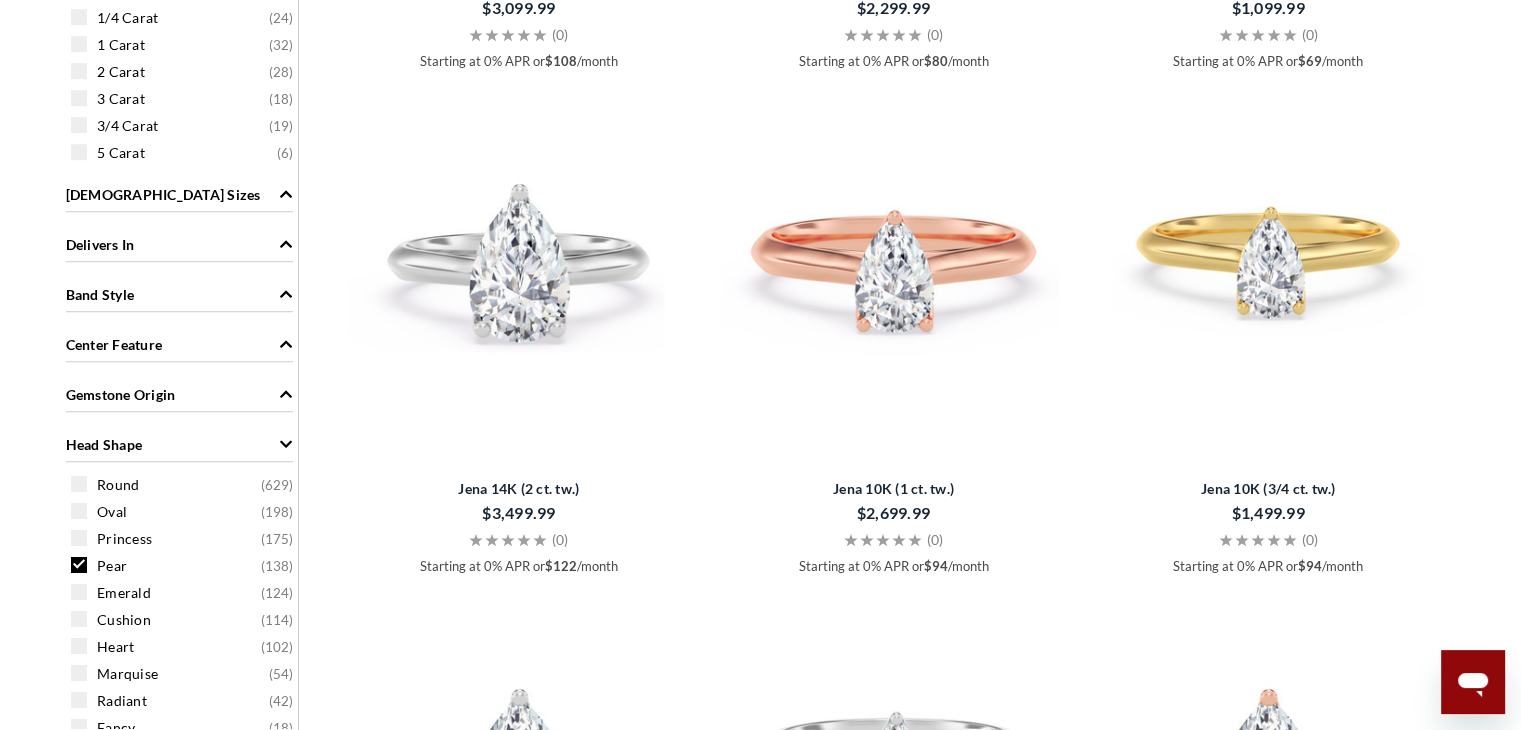 scroll, scrollTop: 1520, scrollLeft: 0, axis: vertical 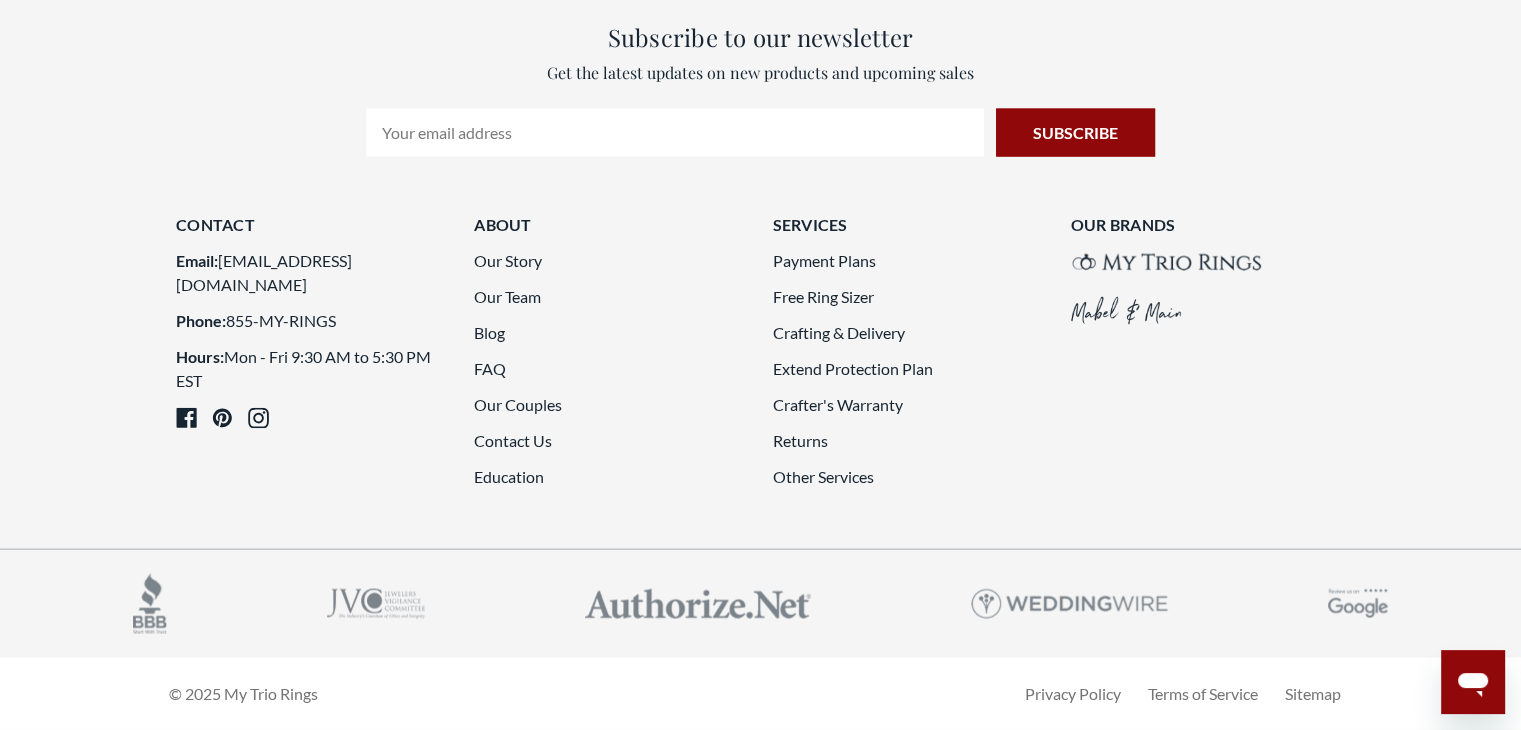 click on "5" 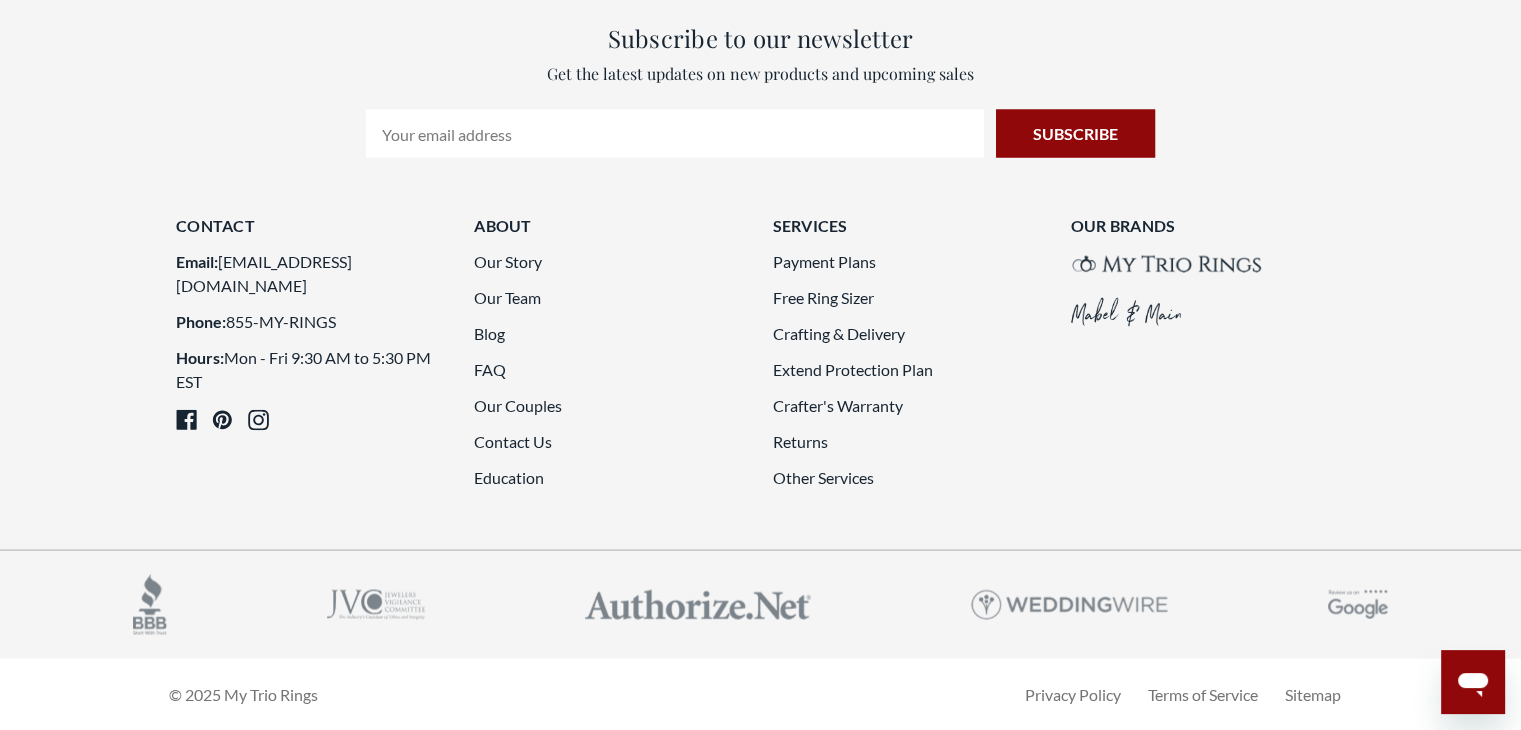 scroll, scrollTop: 401, scrollLeft: 0, axis: vertical 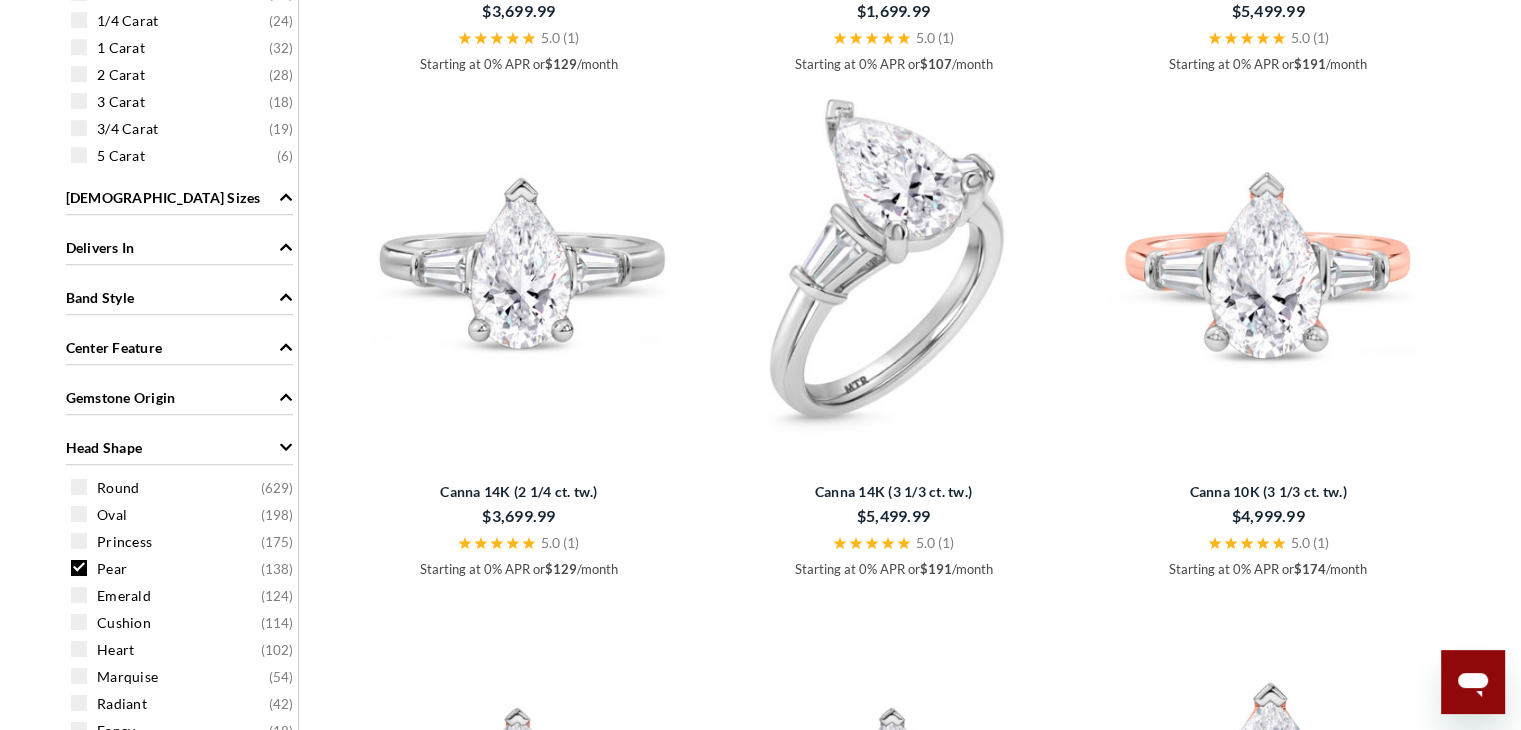 click at bounding box center [893, 269] 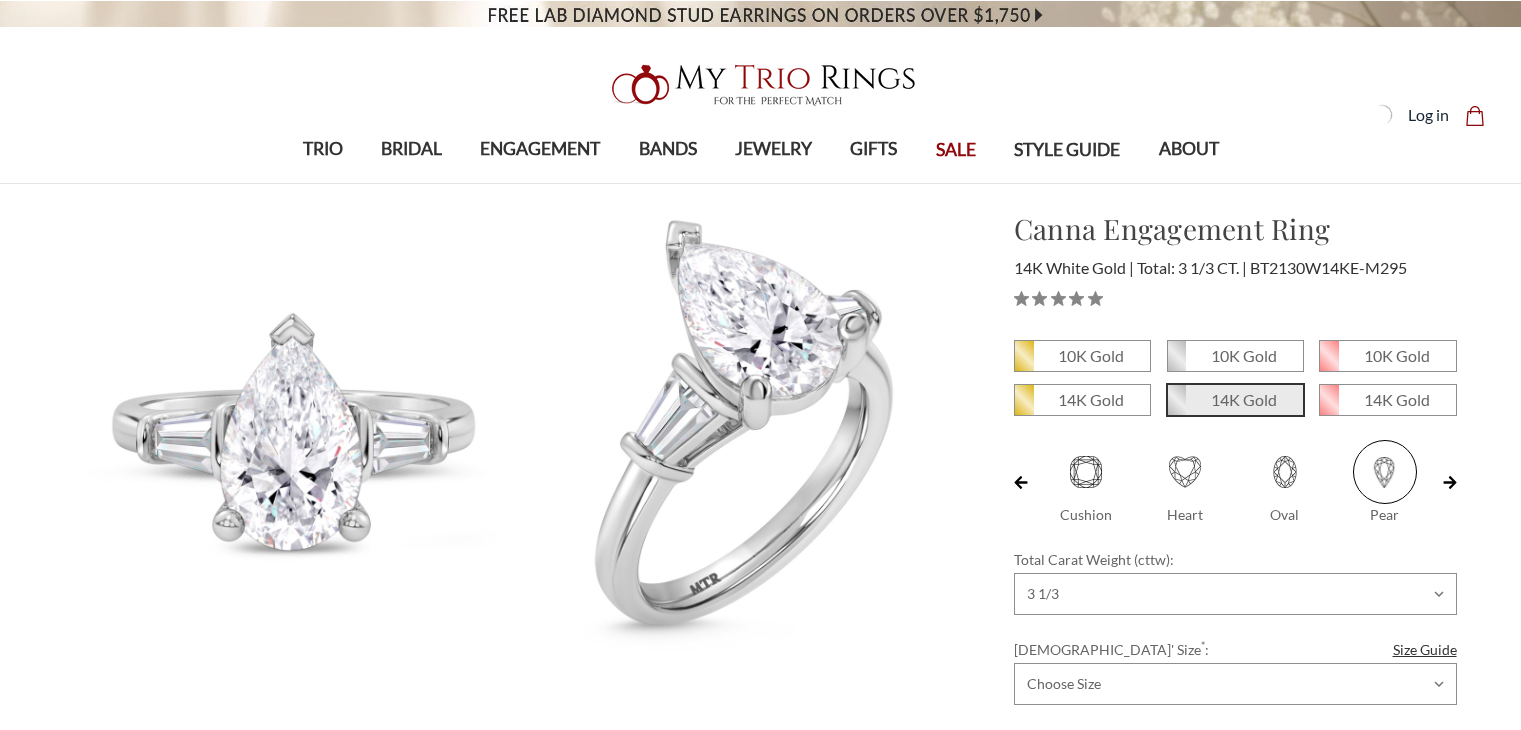 scroll, scrollTop: 0, scrollLeft: 0, axis: both 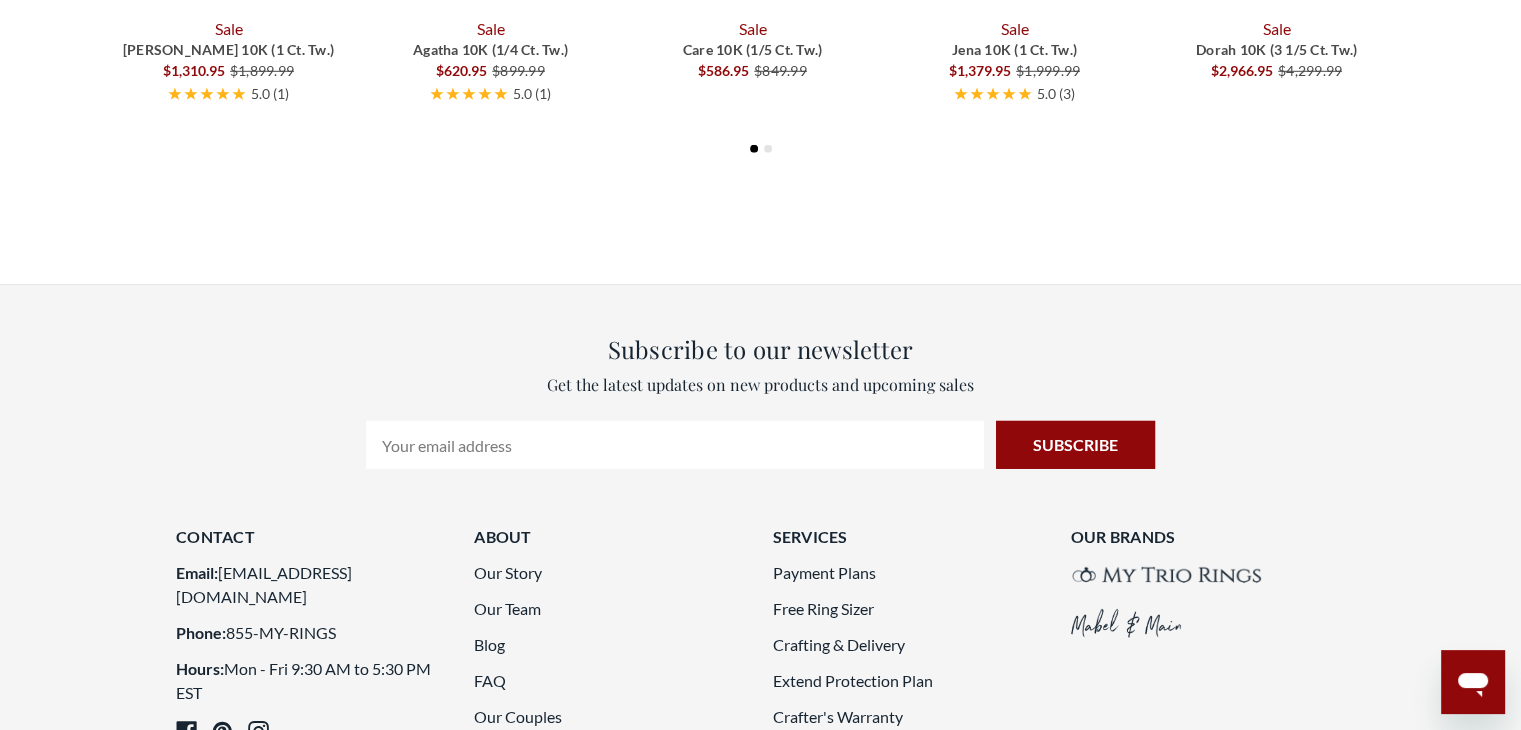 click at bounding box center (761, -37) 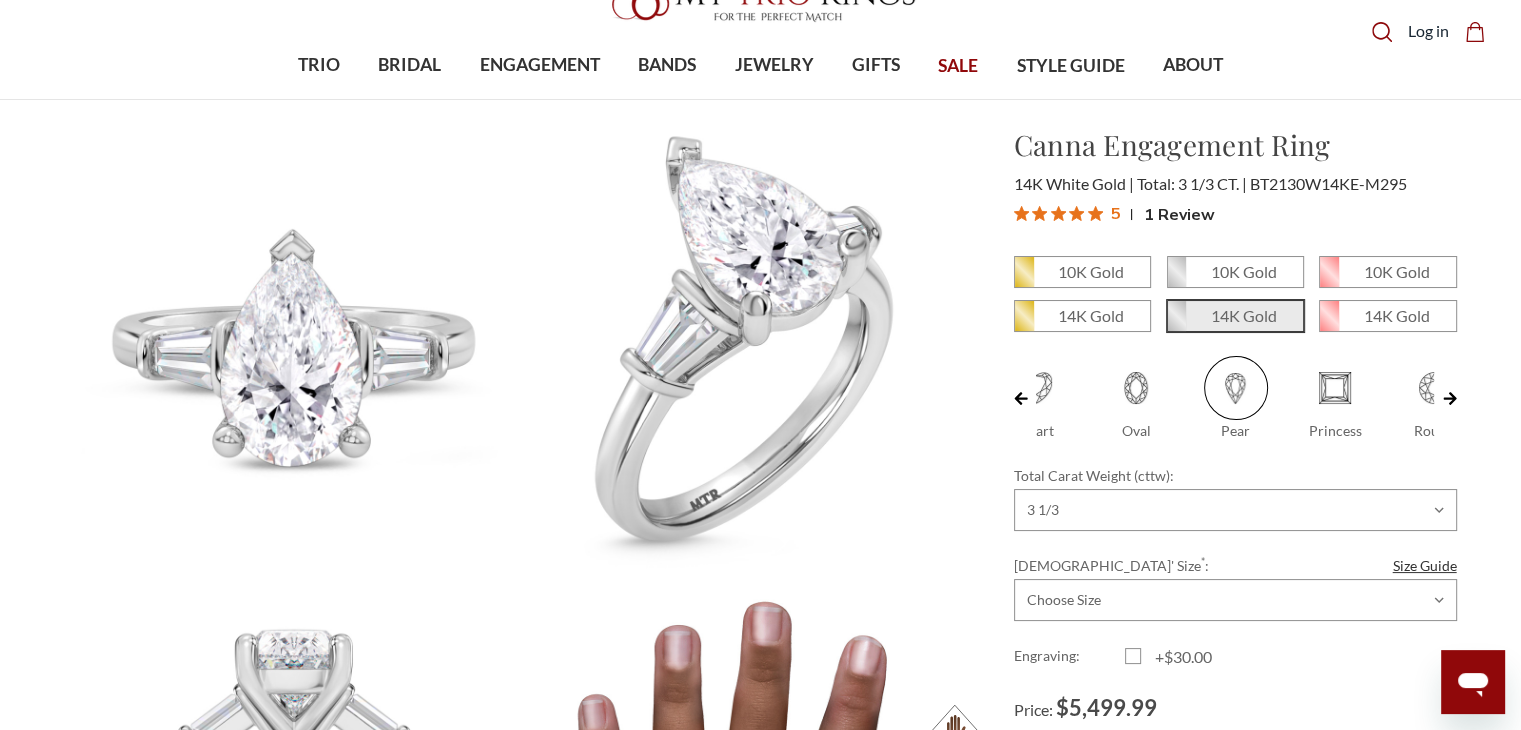 scroll, scrollTop: 0, scrollLeft: 0, axis: both 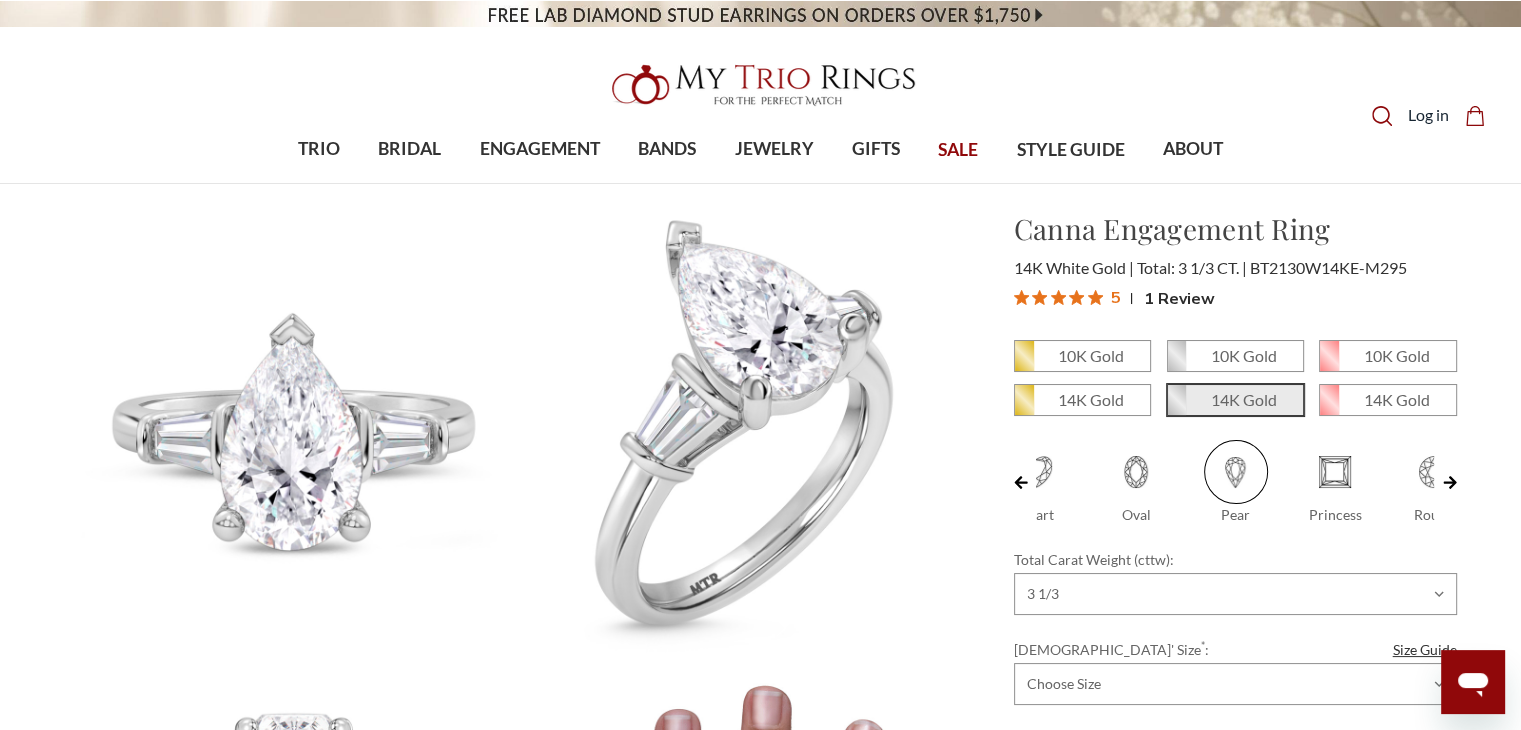 click at bounding box center [1450, 482] 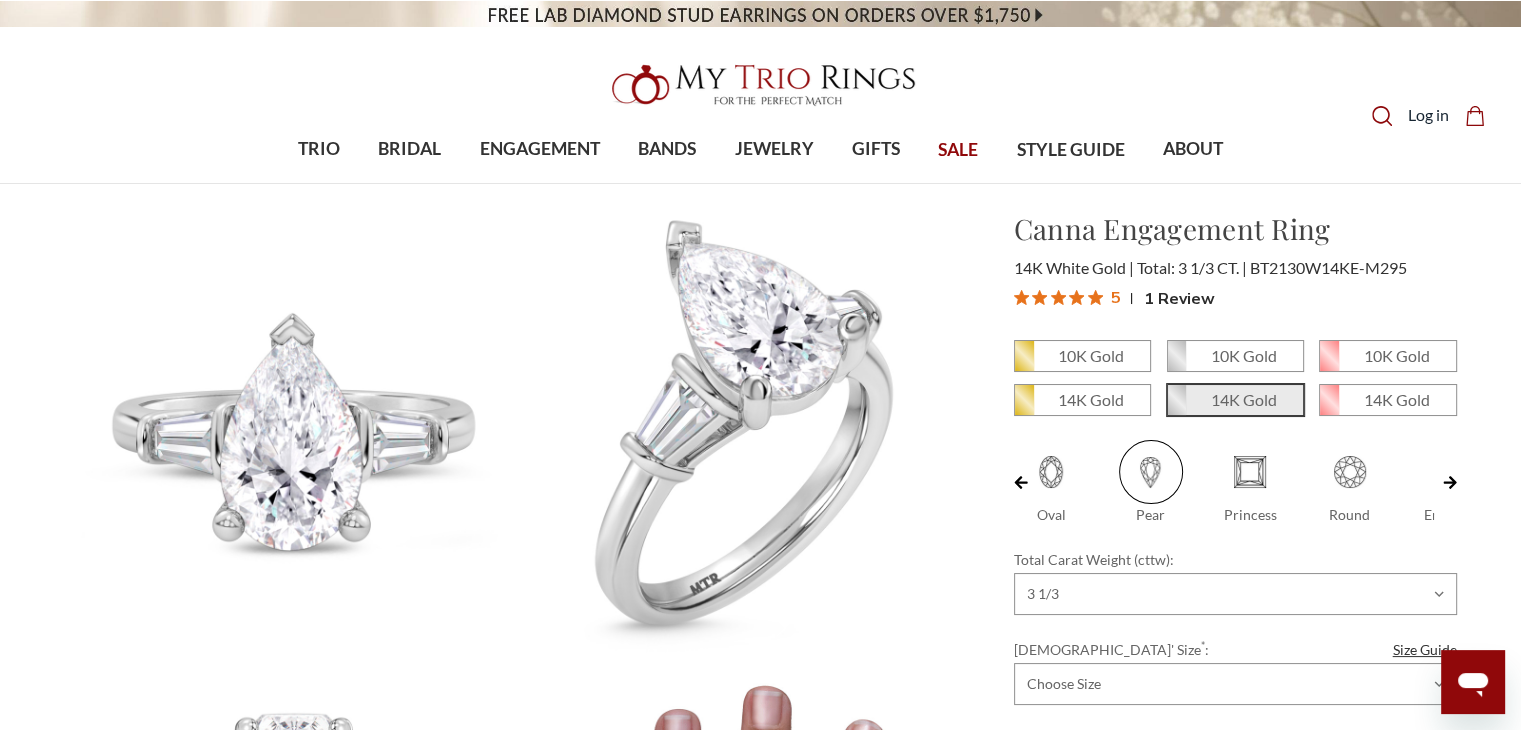 click at bounding box center (1450, 482) 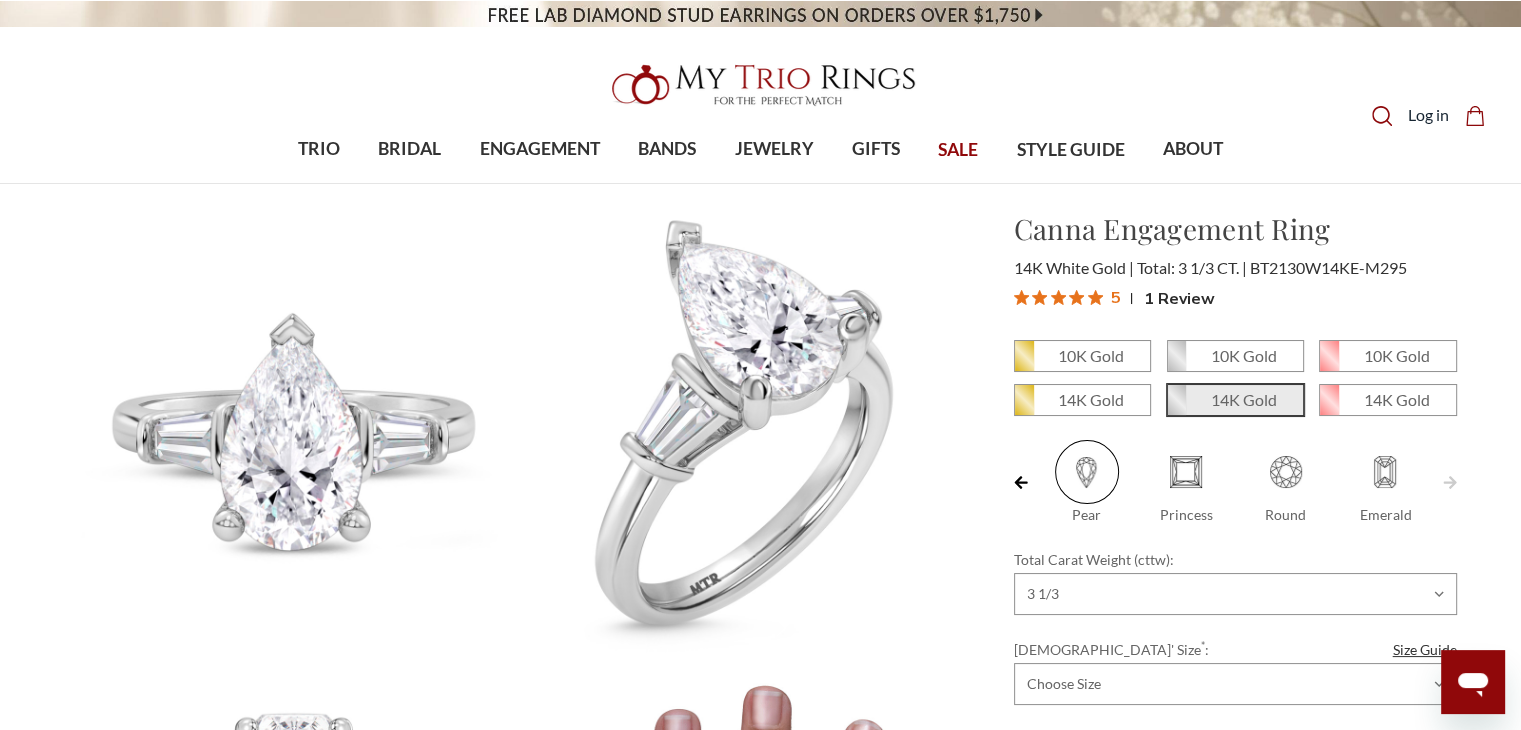 click at bounding box center (1385, 472) 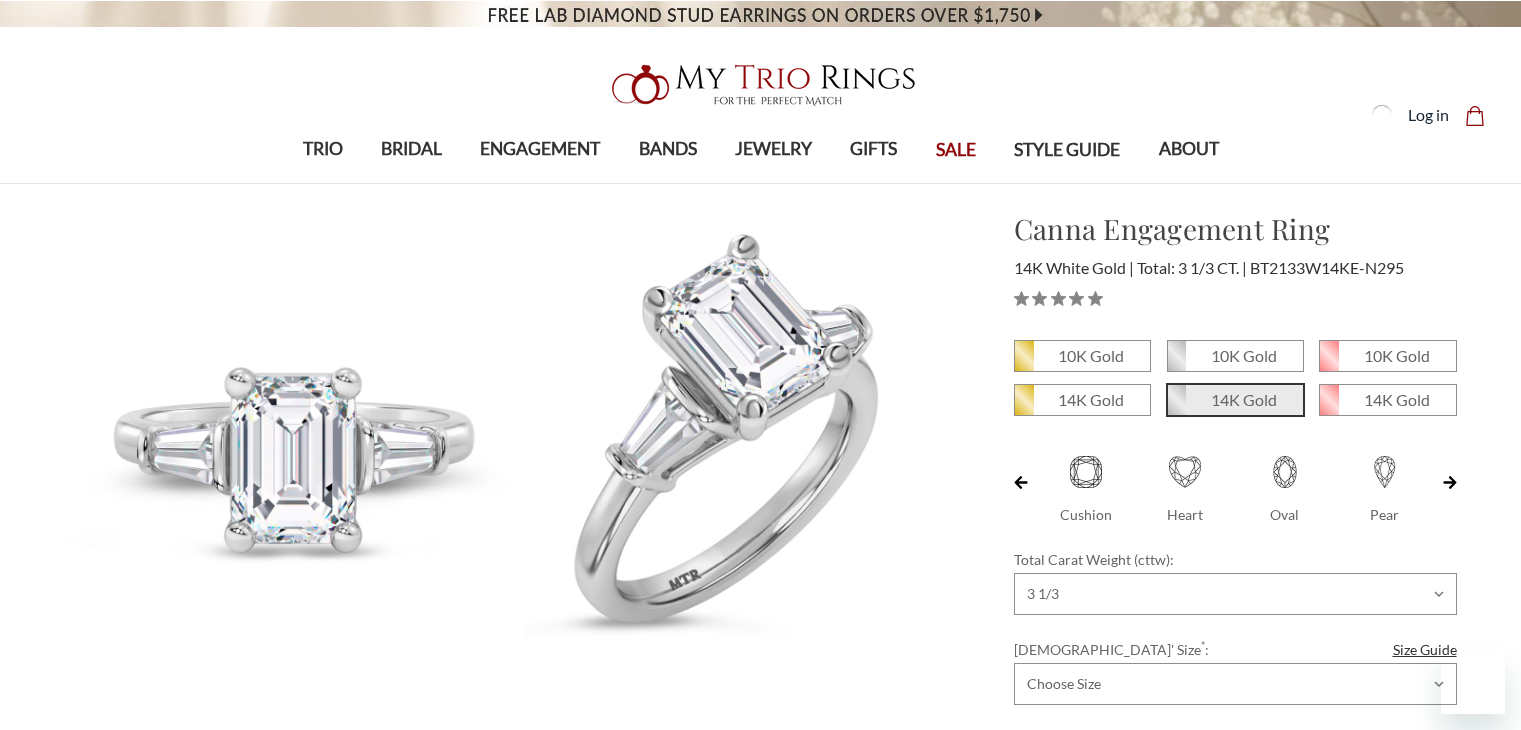 scroll, scrollTop: 0, scrollLeft: 0, axis: both 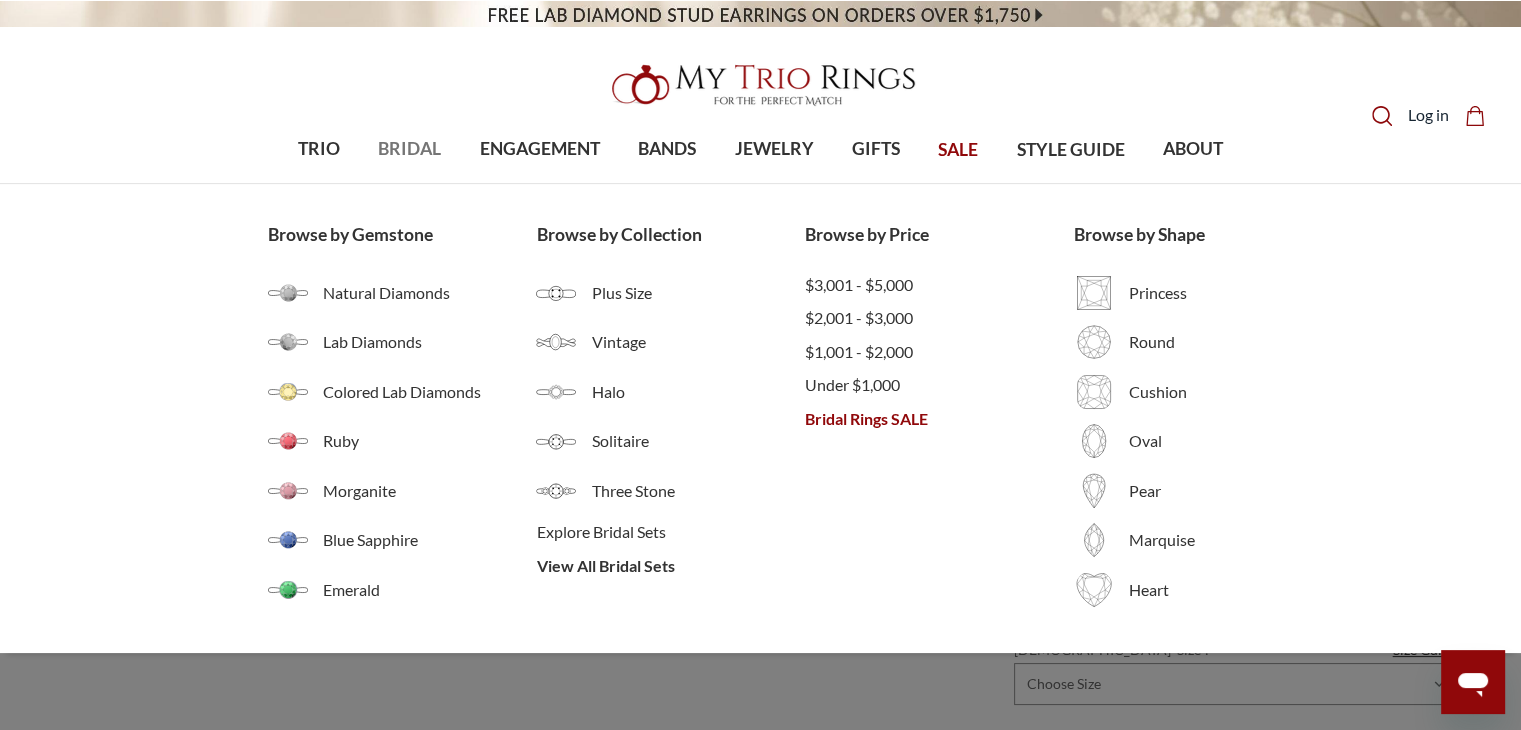 click on "BRIDAL" at bounding box center (409, 149) 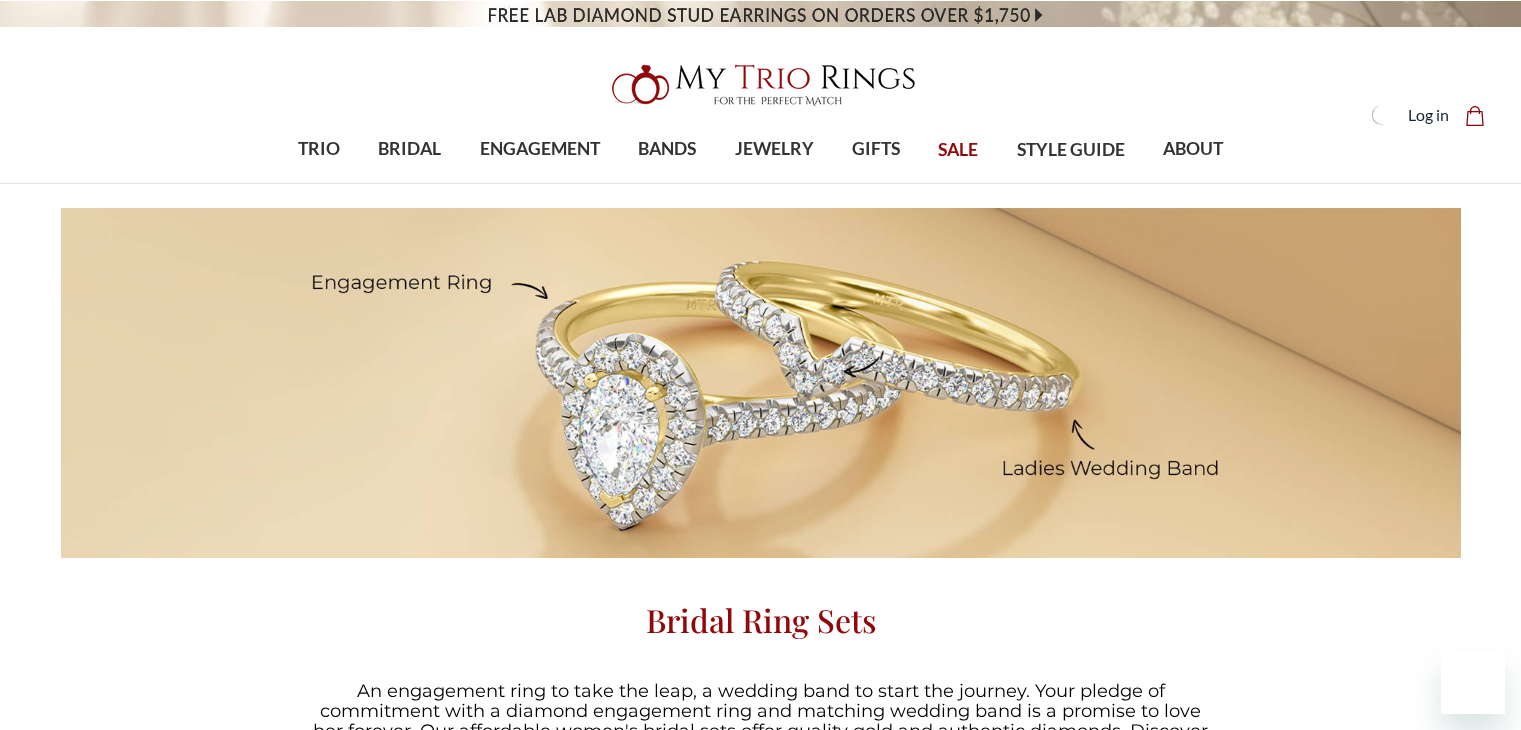 scroll, scrollTop: 0, scrollLeft: 0, axis: both 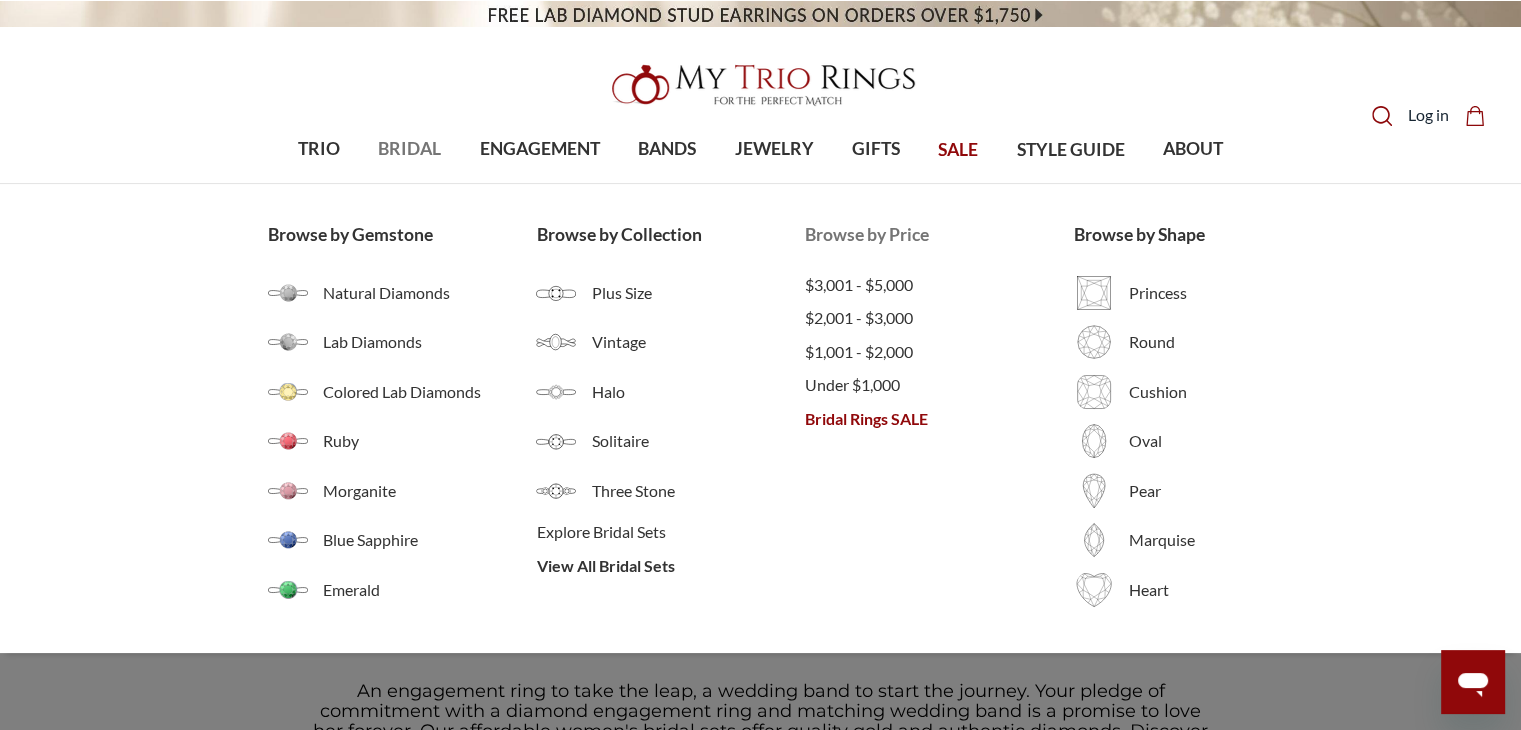 click on "Bridal Rings SALE" at bounding box center [939, 419] 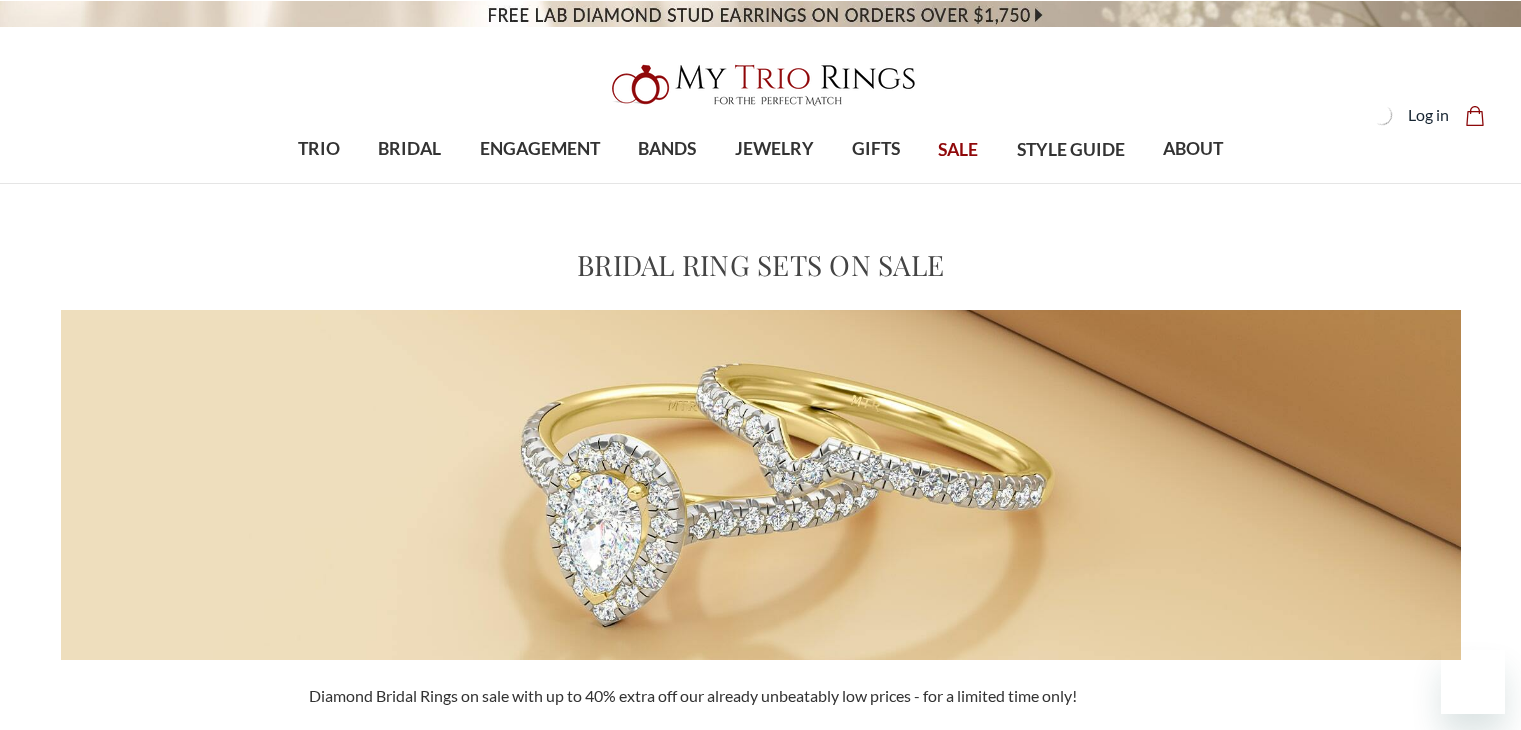 scroll, scrollTop: 0, scrollLeft: 0, axis: both 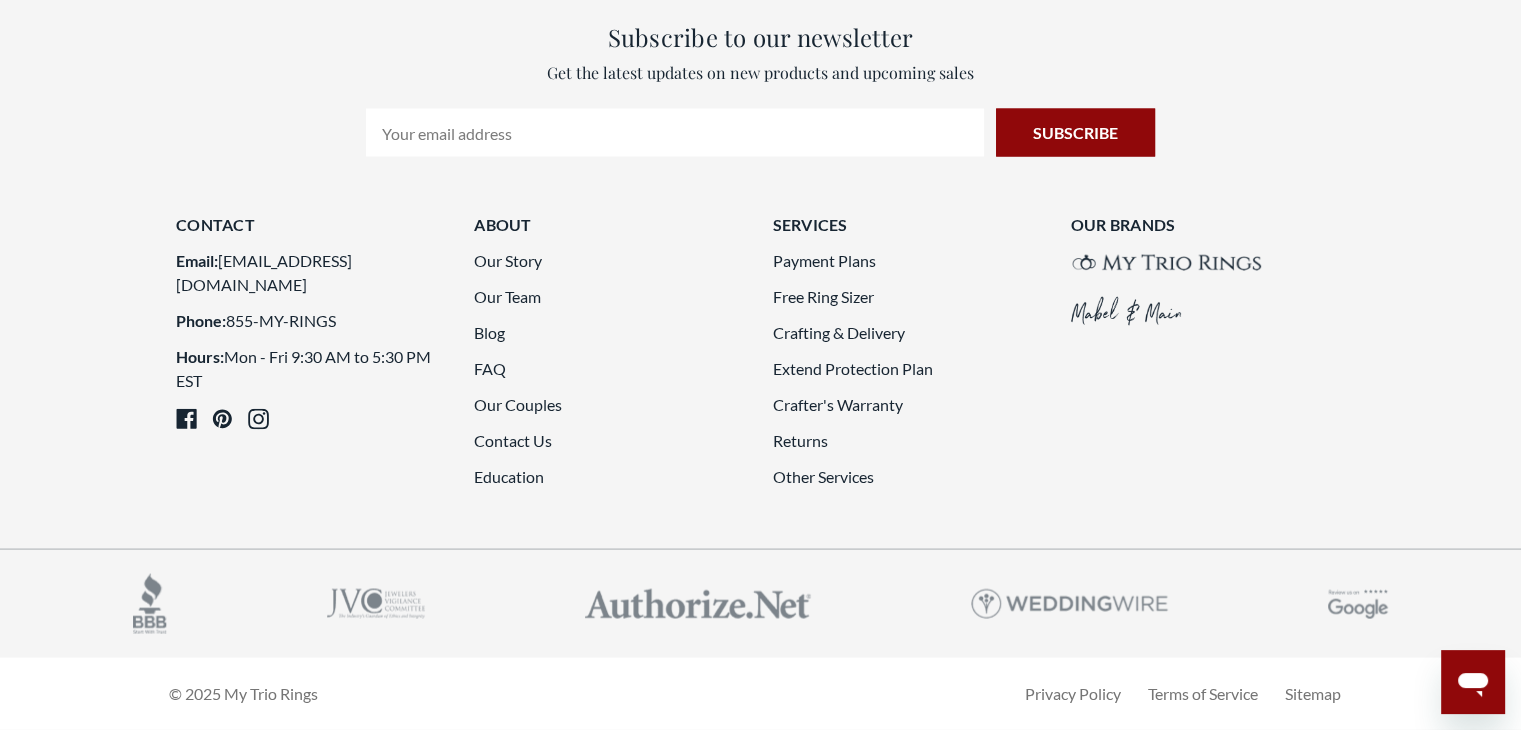 click 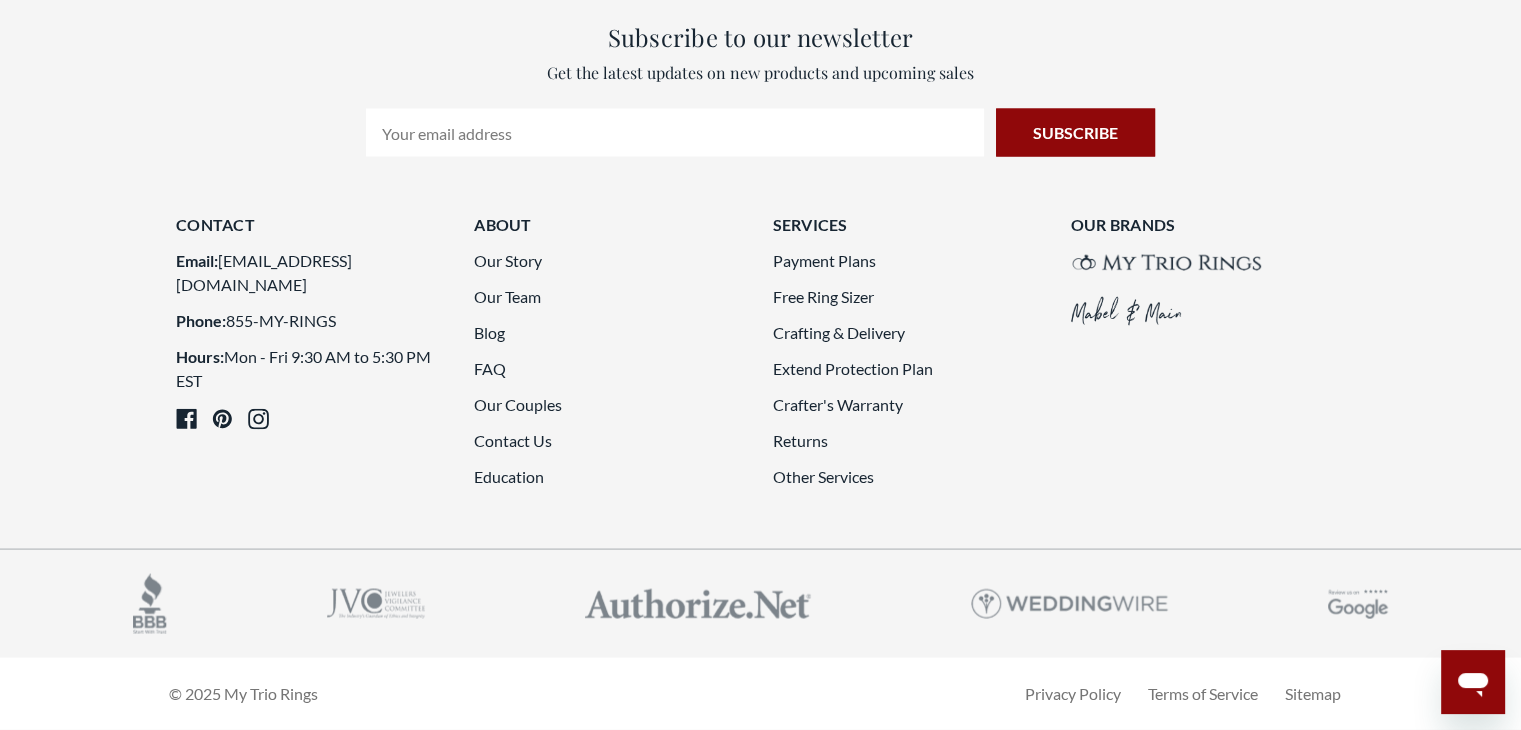 scroll, scrollTop: 5736, scrollLeft: 0, axis: vertical 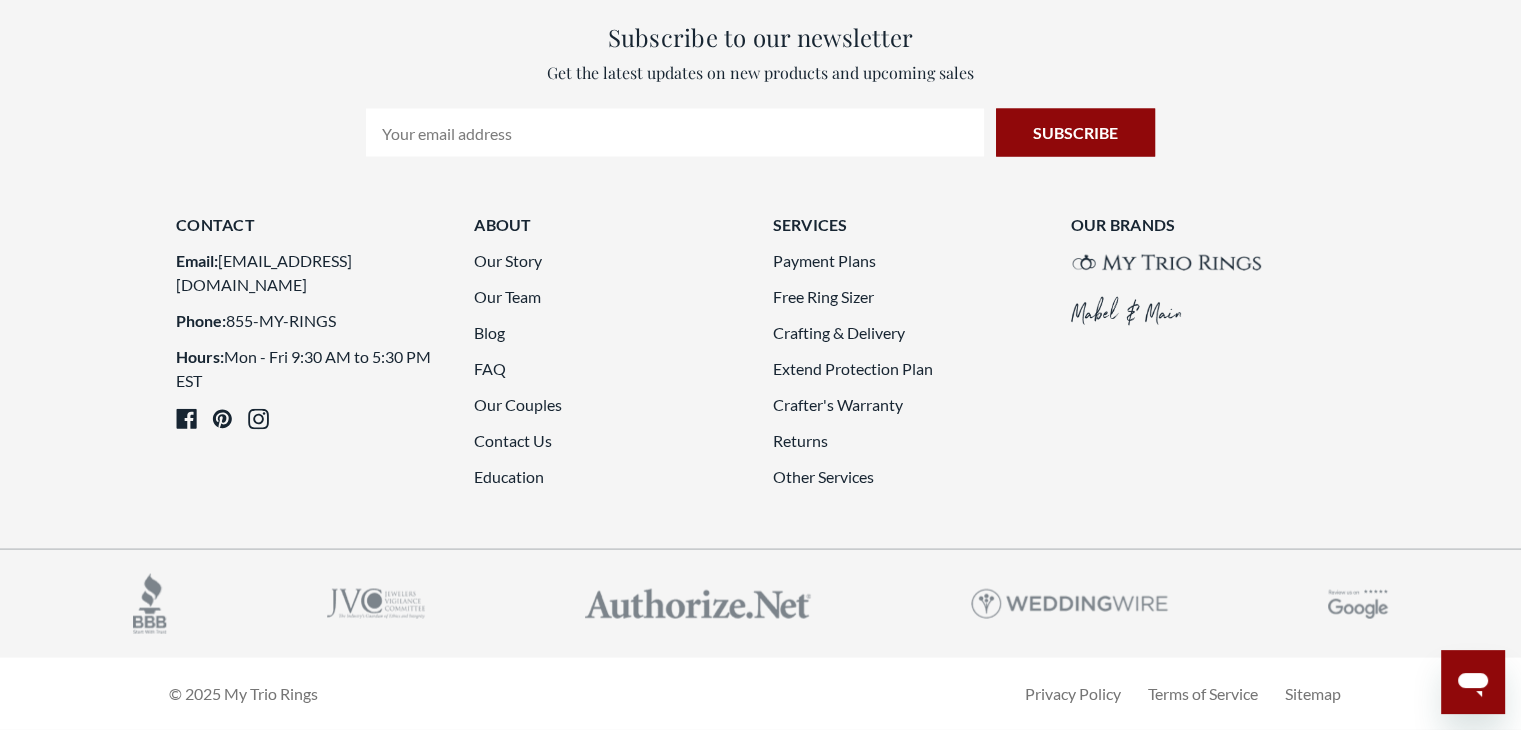 click on "3" 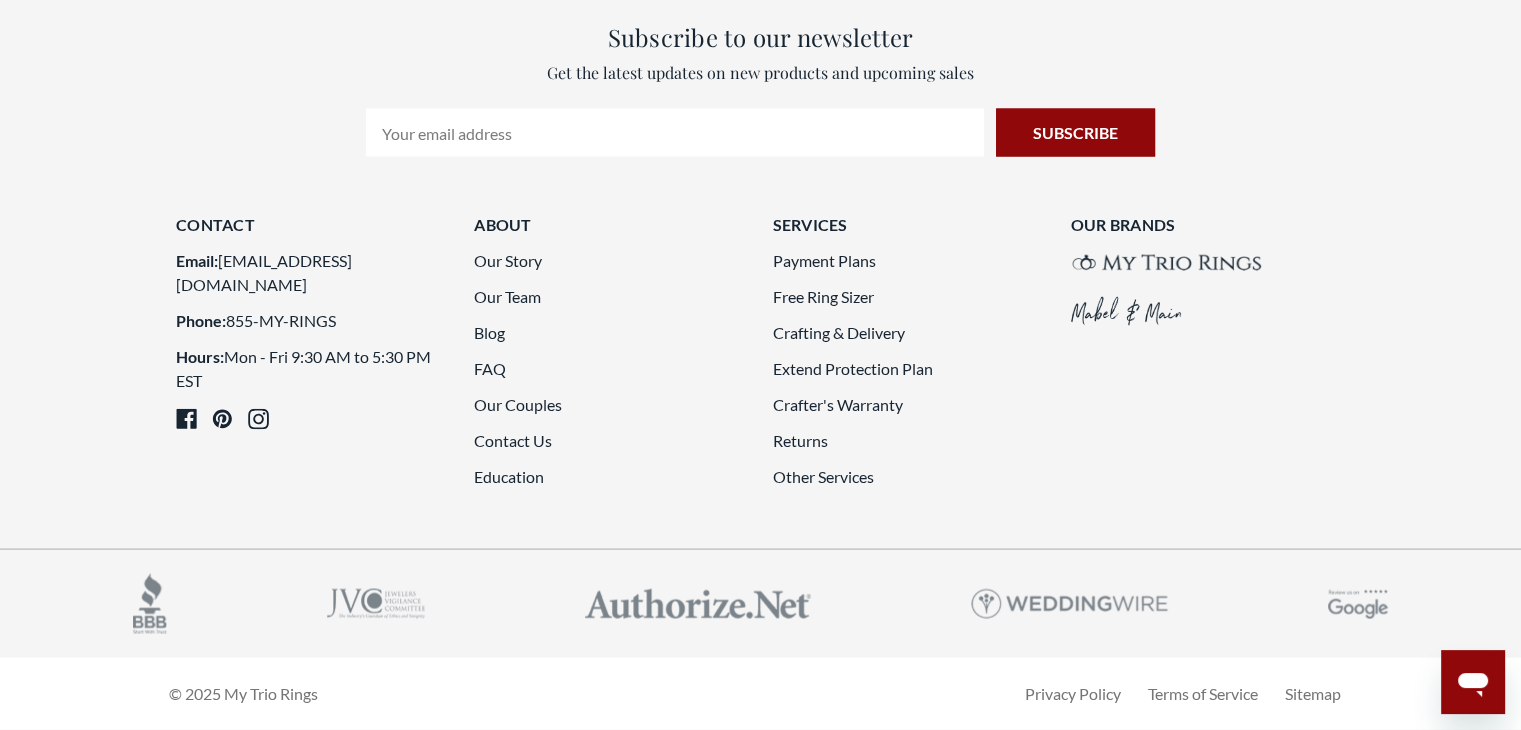 scroll, scrollTop: 5376, scrollLeft: 0, axis: vertical 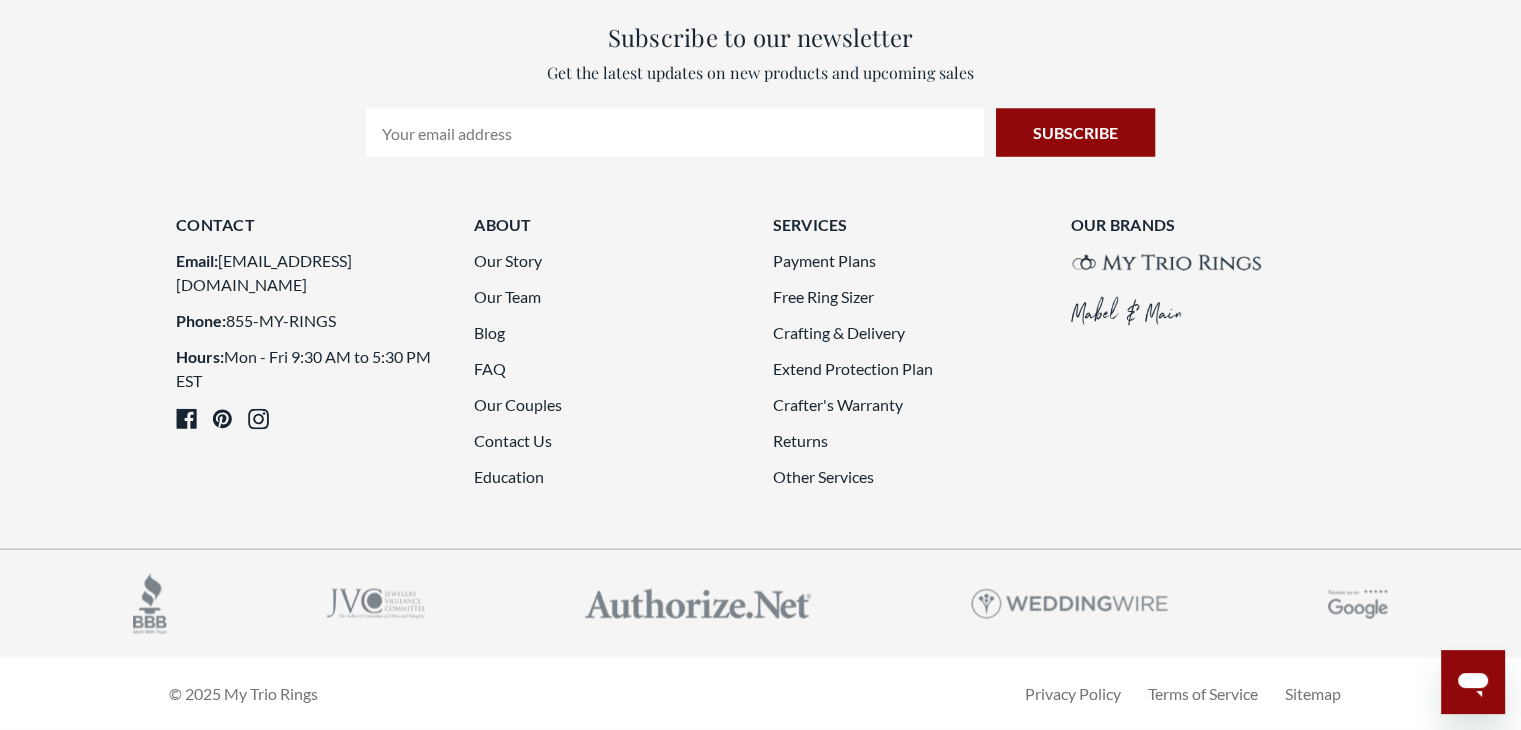 click at bounding box center [519, -312] 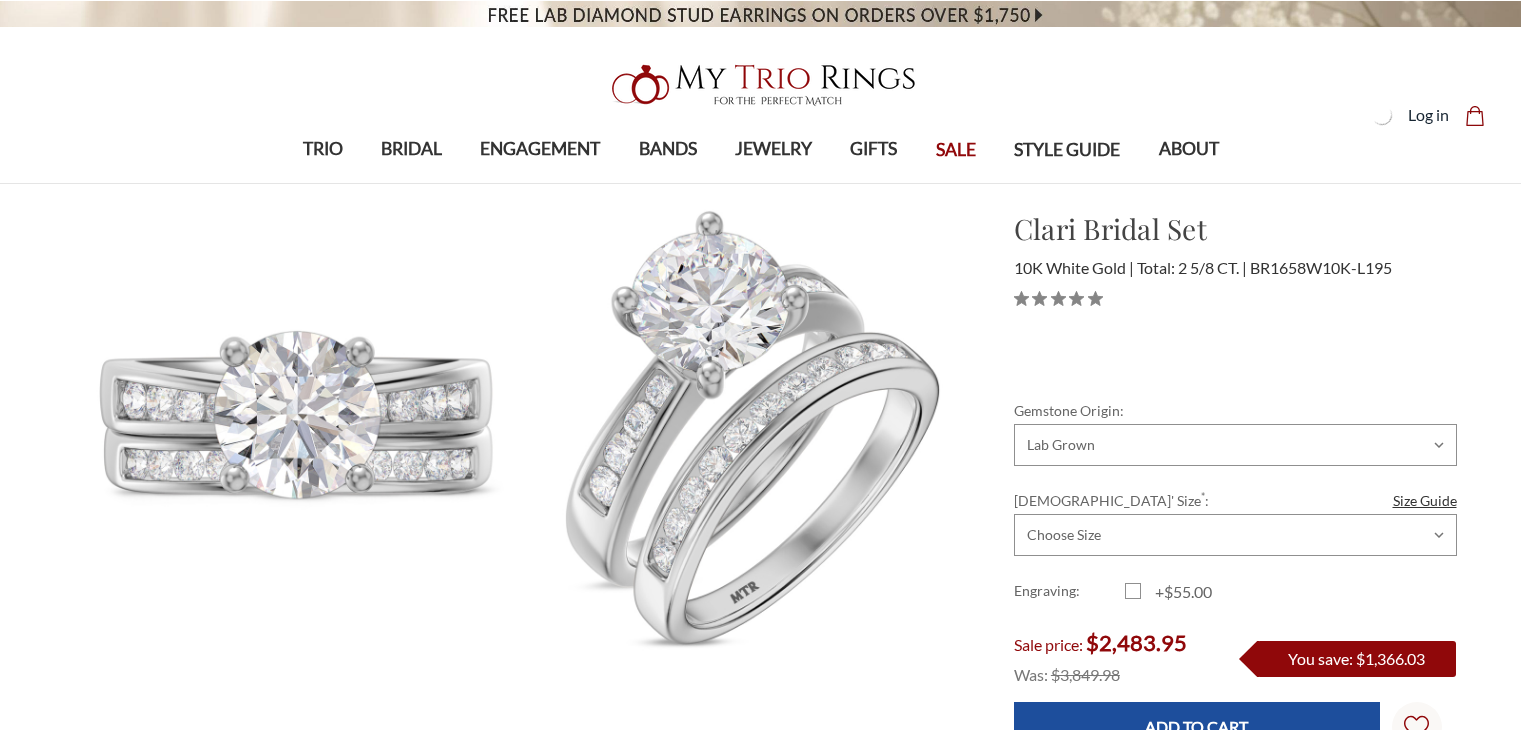 scroll, scrollTop: 0, scrollLeft: 0, axis: both 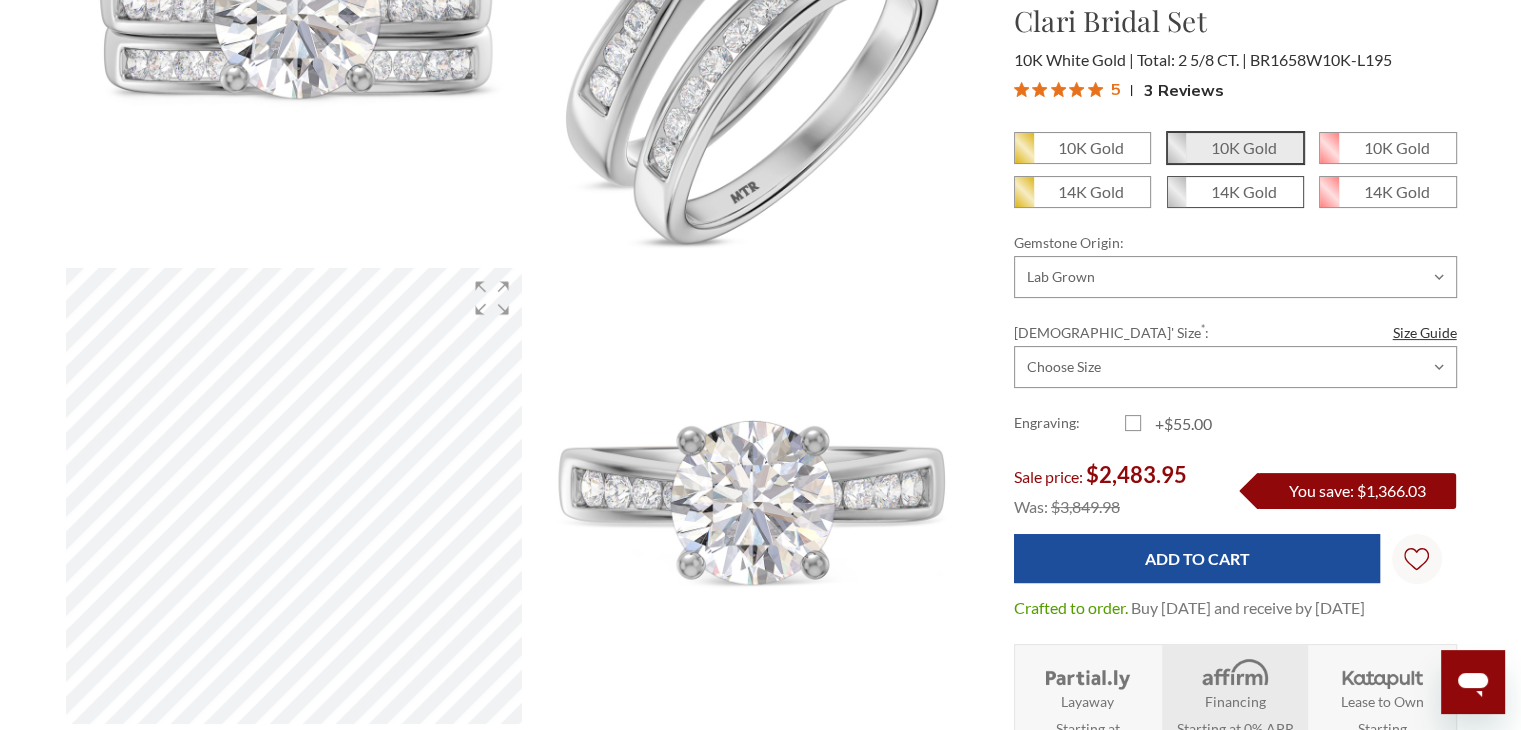 click on "14K  Gold" at bounding box center [1244, 191] 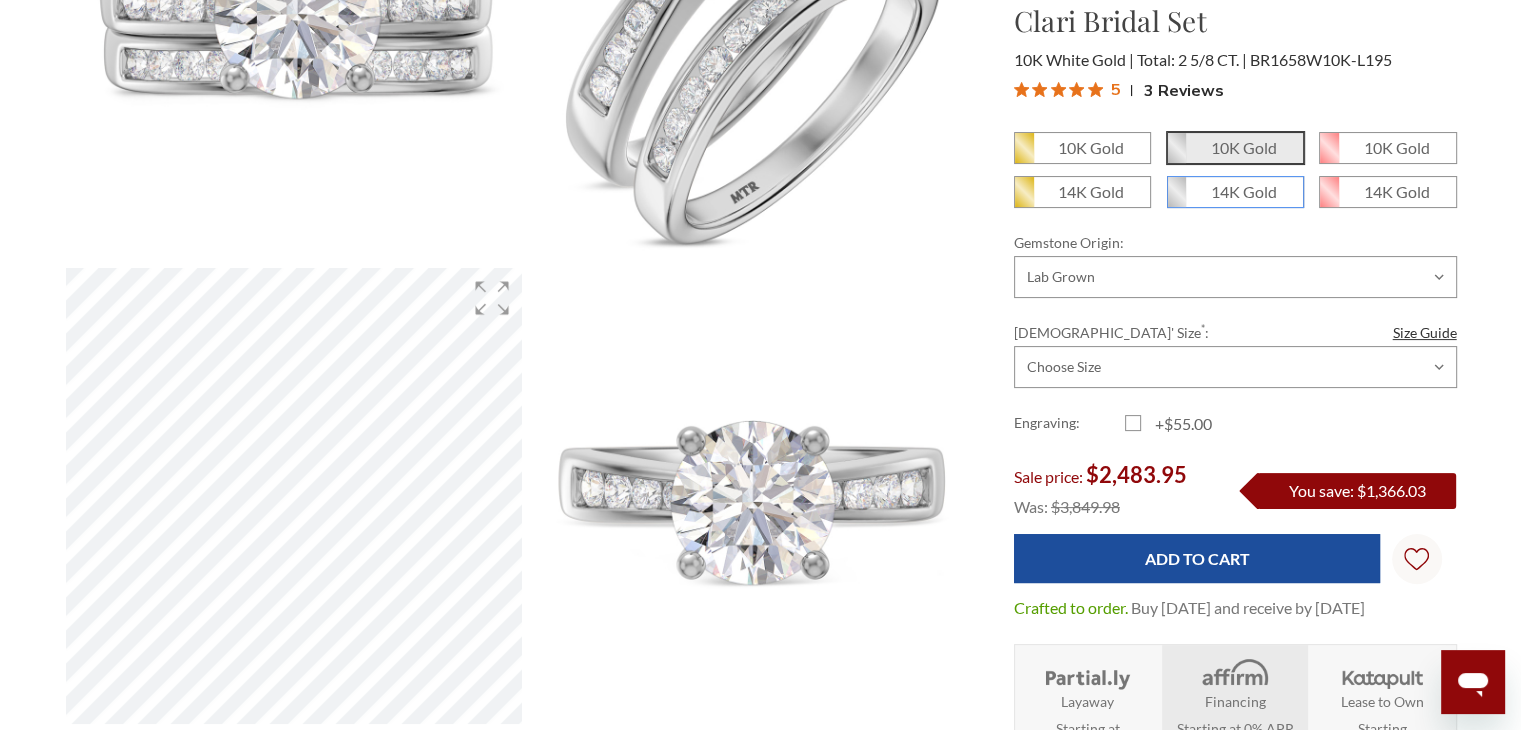 click on "14K  Gold" at bounding box center [1175, 199] 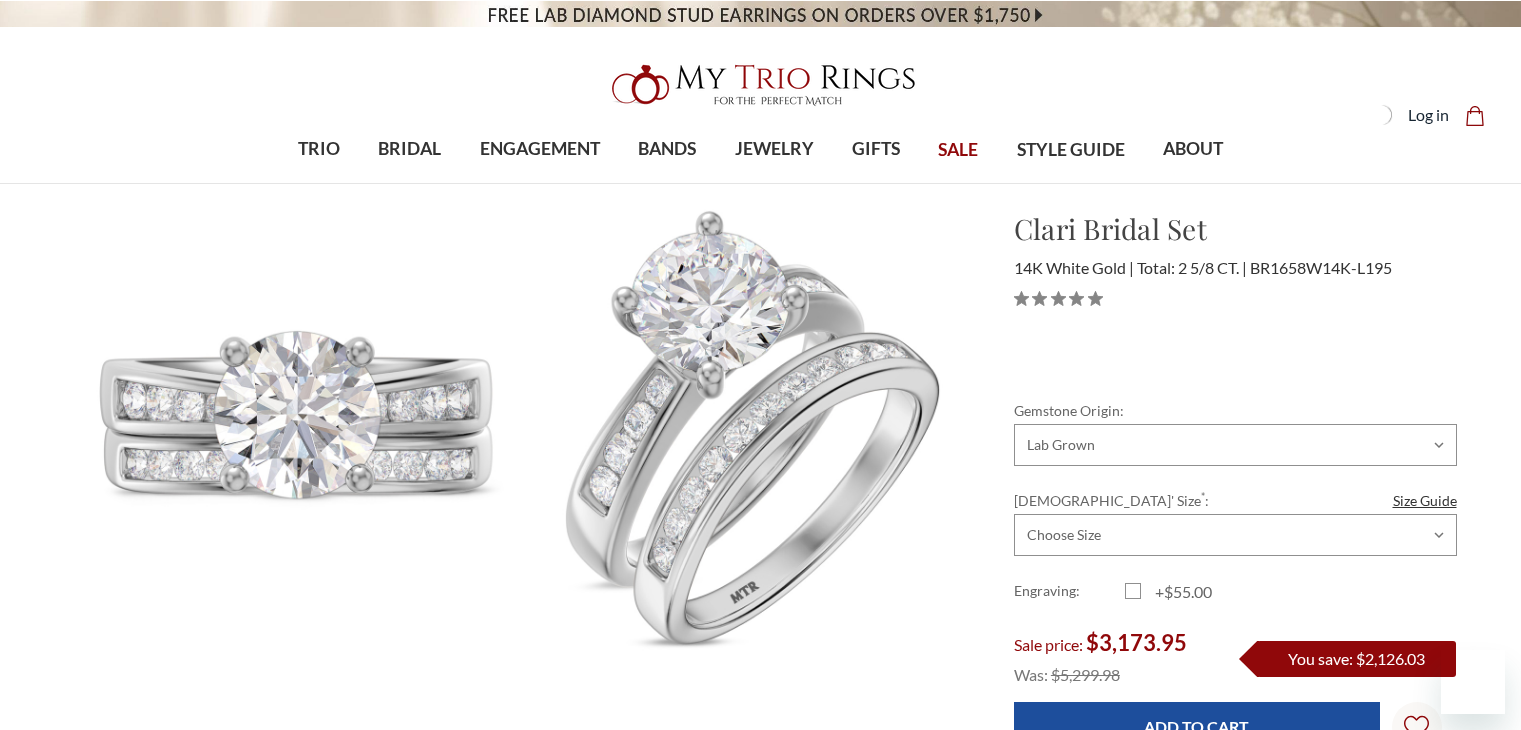 scroll, scrollTop: 0, scrollLeft: 0, axis: both 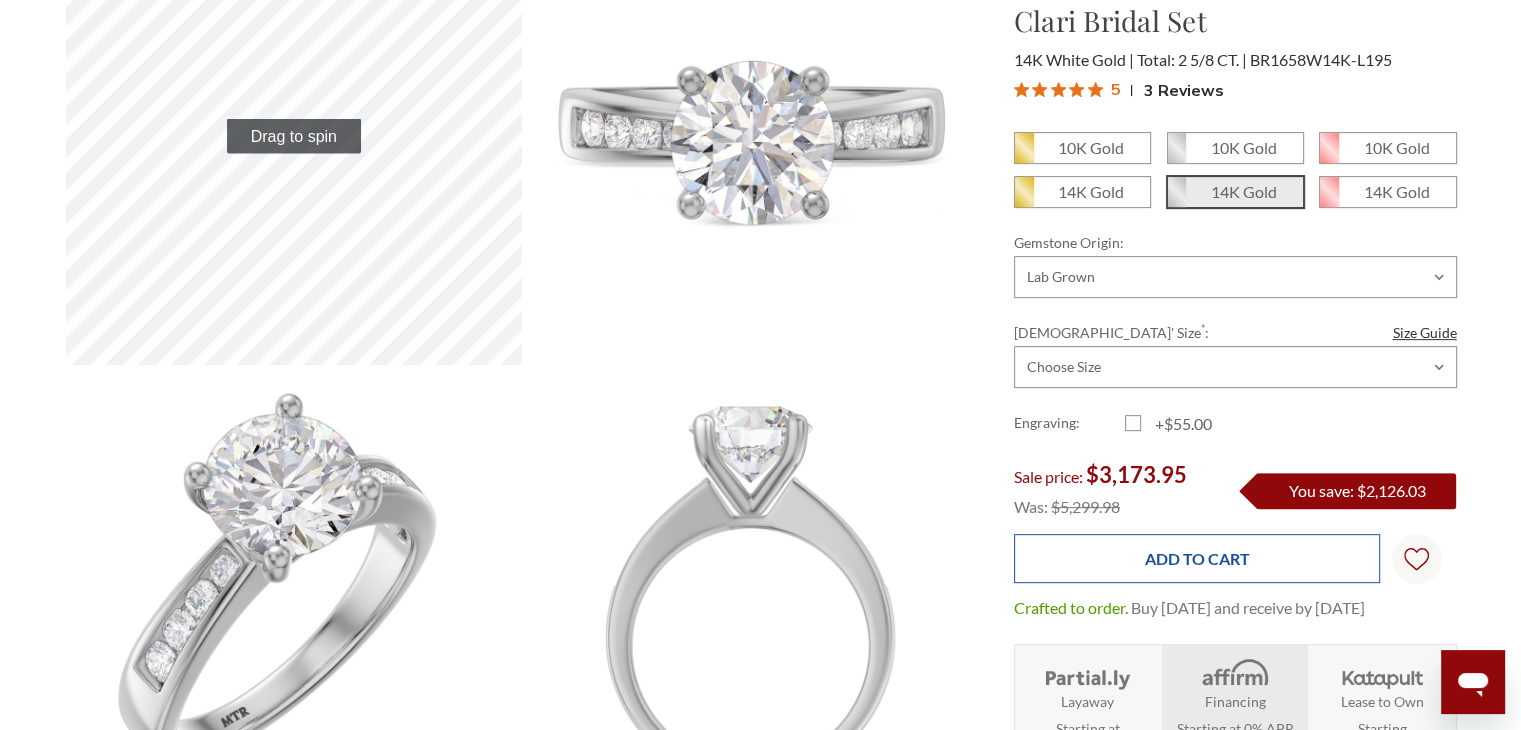 click on "Add to Cart" at bounding box center (1197, 558) 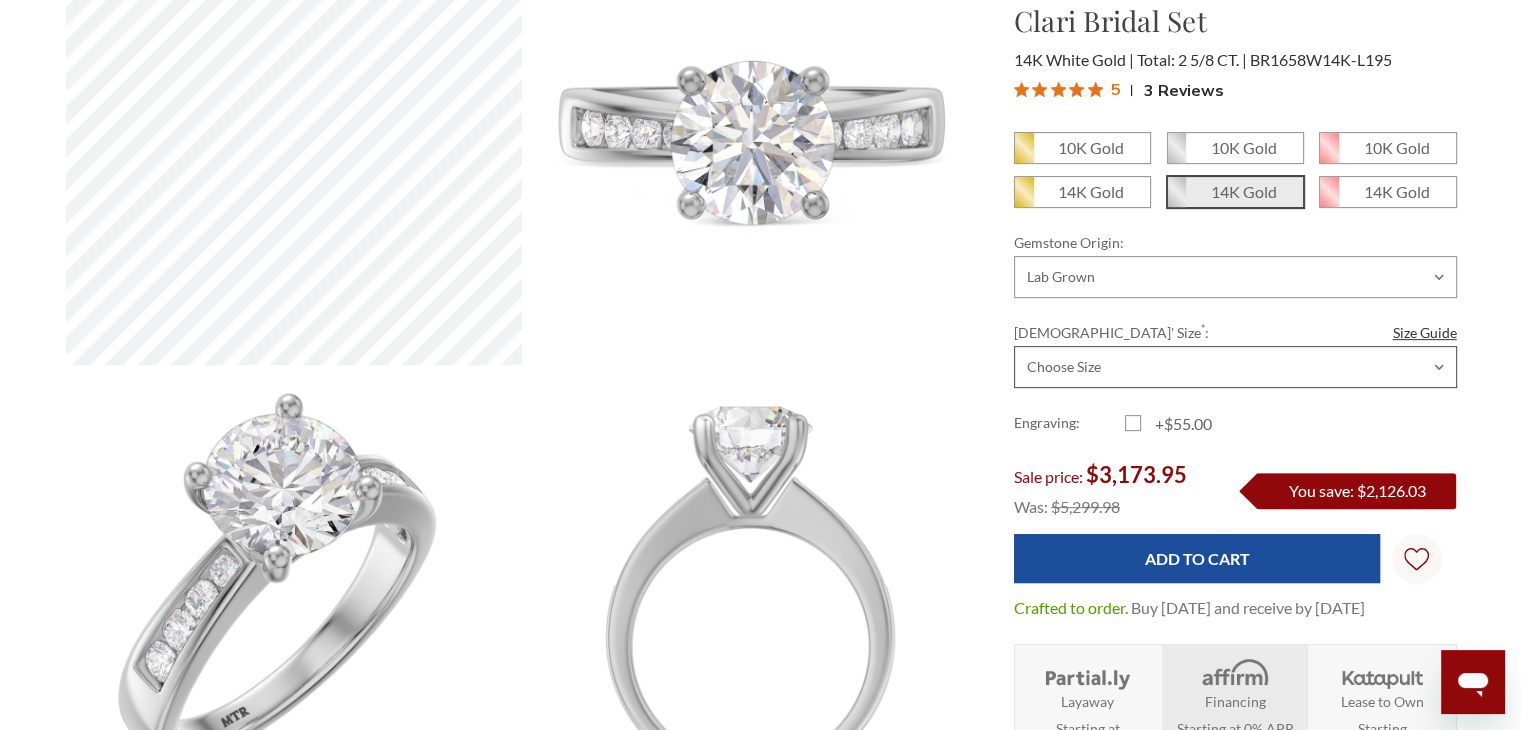 click on "Choose Size
3.00
3.25
3.50
3.75
4.00
4.25
4.50
4.75
5.00
5.25
5.50
5.75
6.00
6.25
6.50
6.75
7.00
7.25
7.50
7.75
8.00
8.25
8.50
8.75
9.00
9.25
9.50
9.75
10.00
10.25
10.50
10.75
11.00
11.25
11.50
11.75
12.00
12.25
12.50
12.75
13.00" at bounding box center [1235, 367] 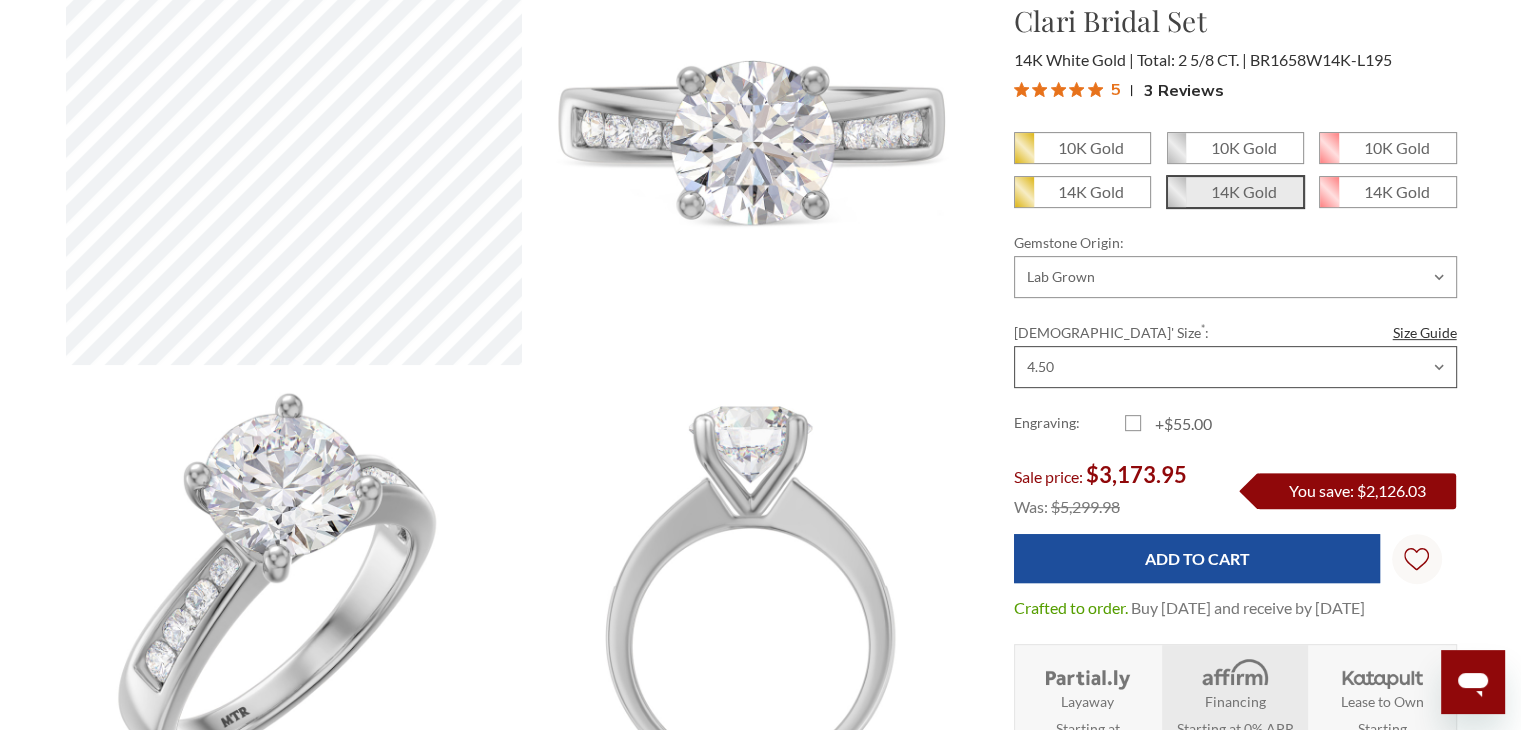 click on "Choose Size
3.00
3.25
3.50
3.75
4.00
4.25
4.50
4.75
5.00
5.25
5.50
5.75
6.00
6.25
6.50
6.75
7.00
7.25
7.50
7.75
8.00
8.25
8.50
8.75
9.00
9.25
9.50
9.75
10.00
10.25
10.50
10.75
11.00
11.25
11.50
11.75
12.00
12.25
12.50
12.75
13.00" at bounding box center (1235, 367) 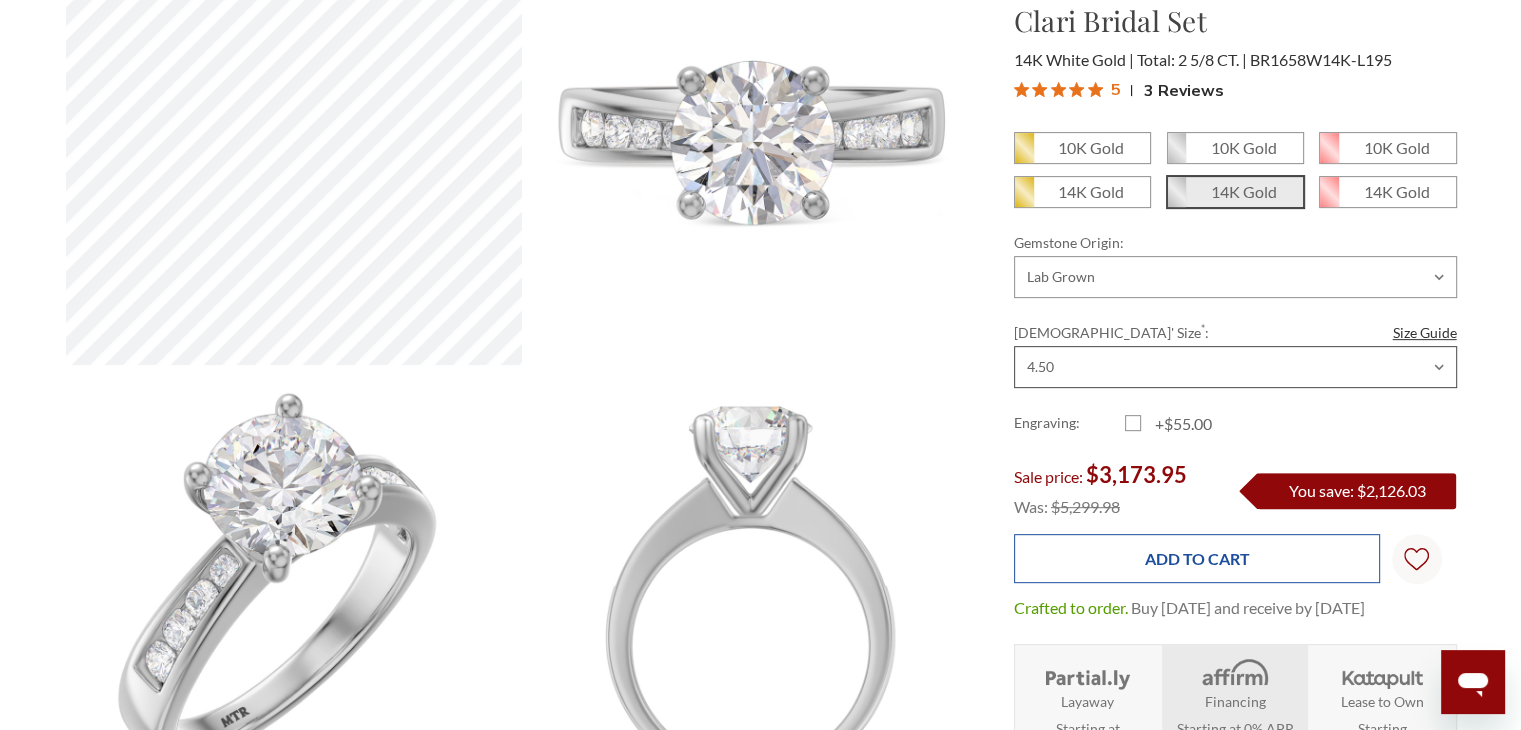 scroll, scrollTop: 0, scrollLeft: 0, axis: both 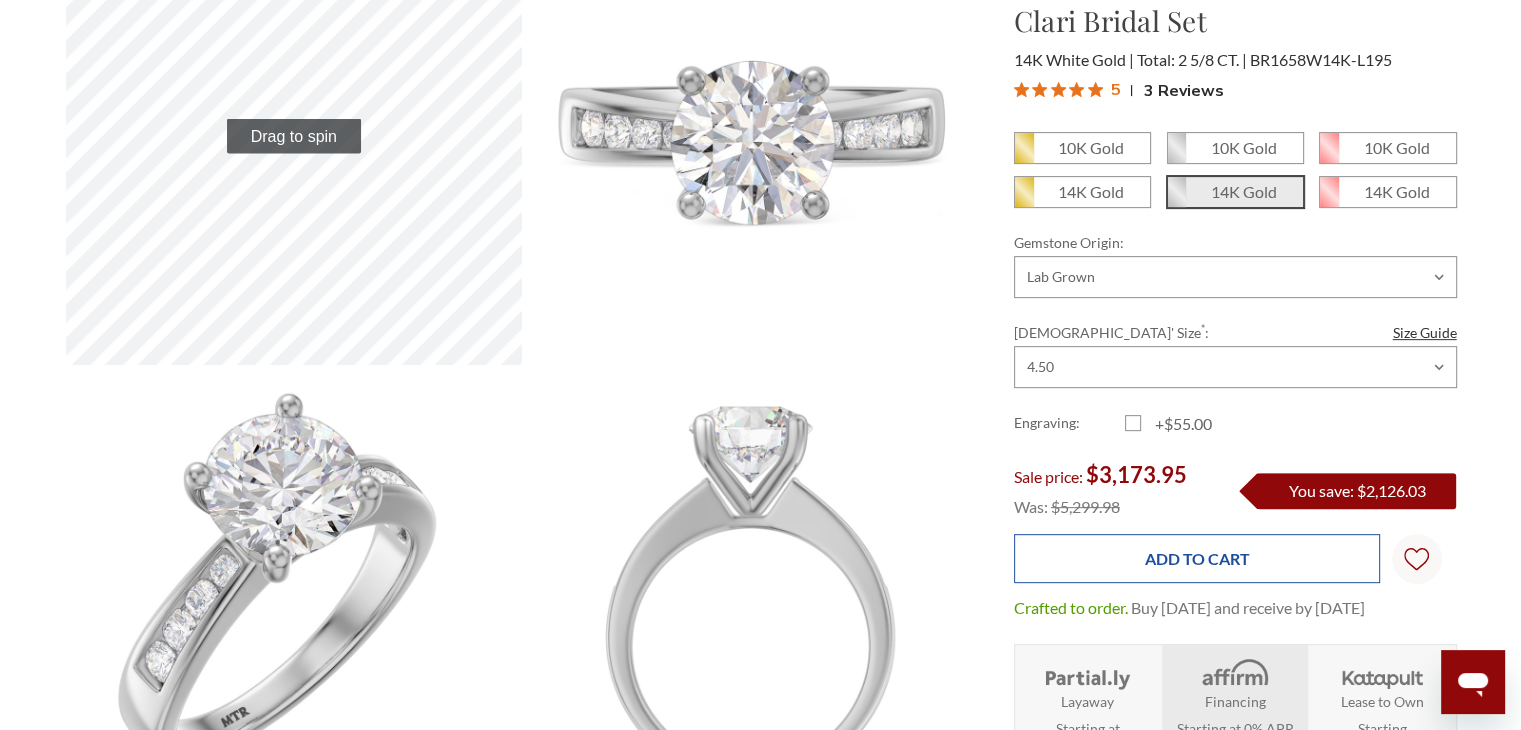 click on "Add to Cart" at bounding box center [1197, 558] 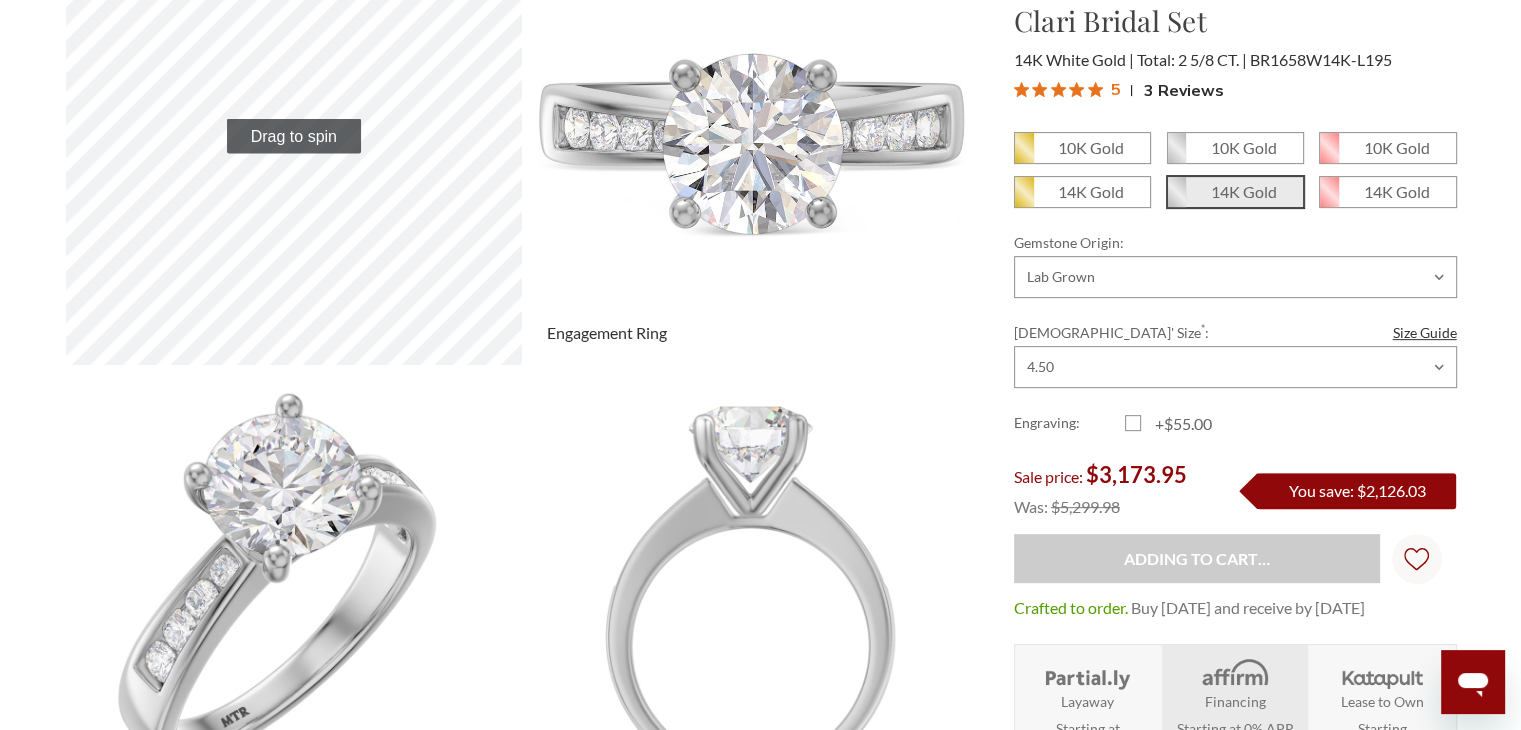 type on "Add to Cart" 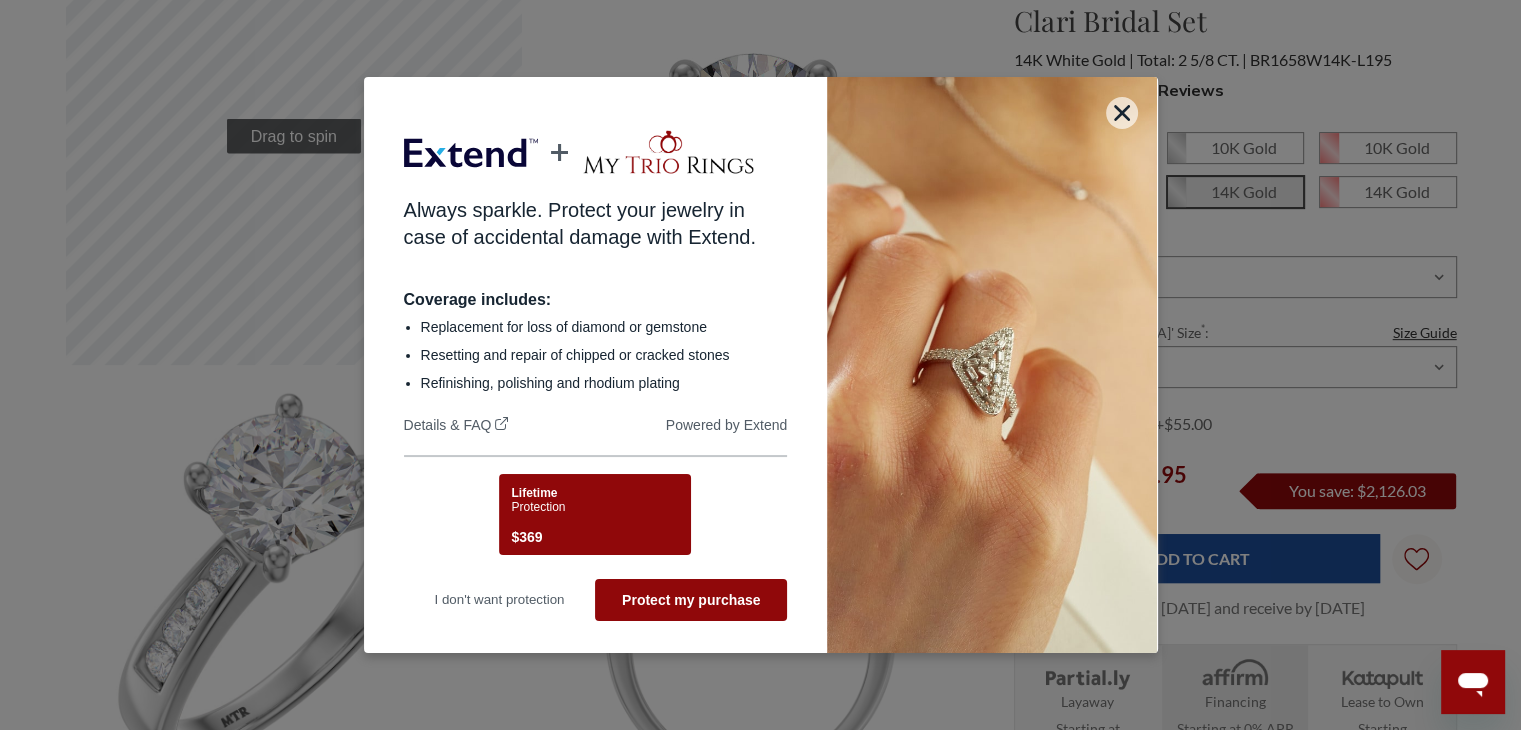 scroll, scrollTop: 0, scrollLeft: 0, axis: both 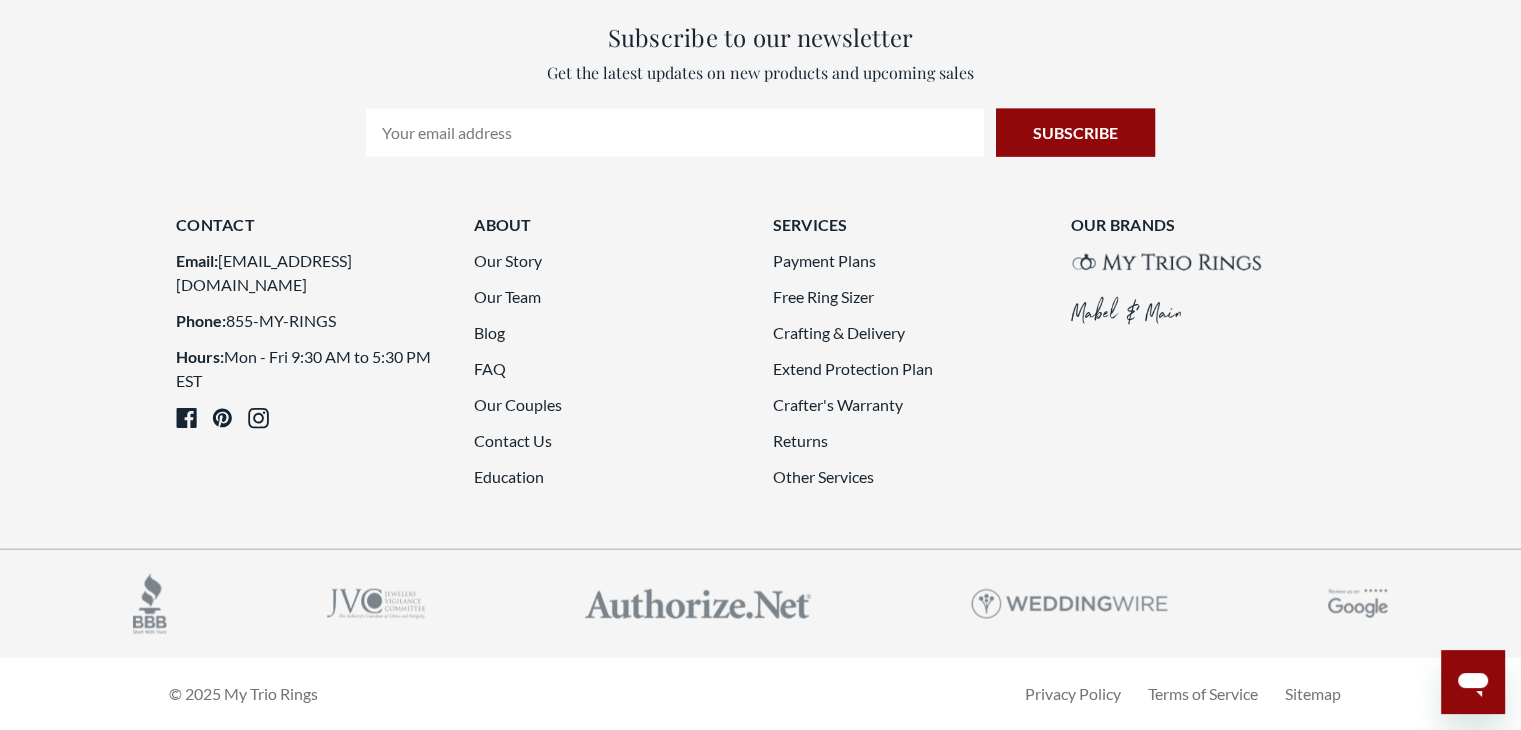 click at bounding box center [1268, -653] 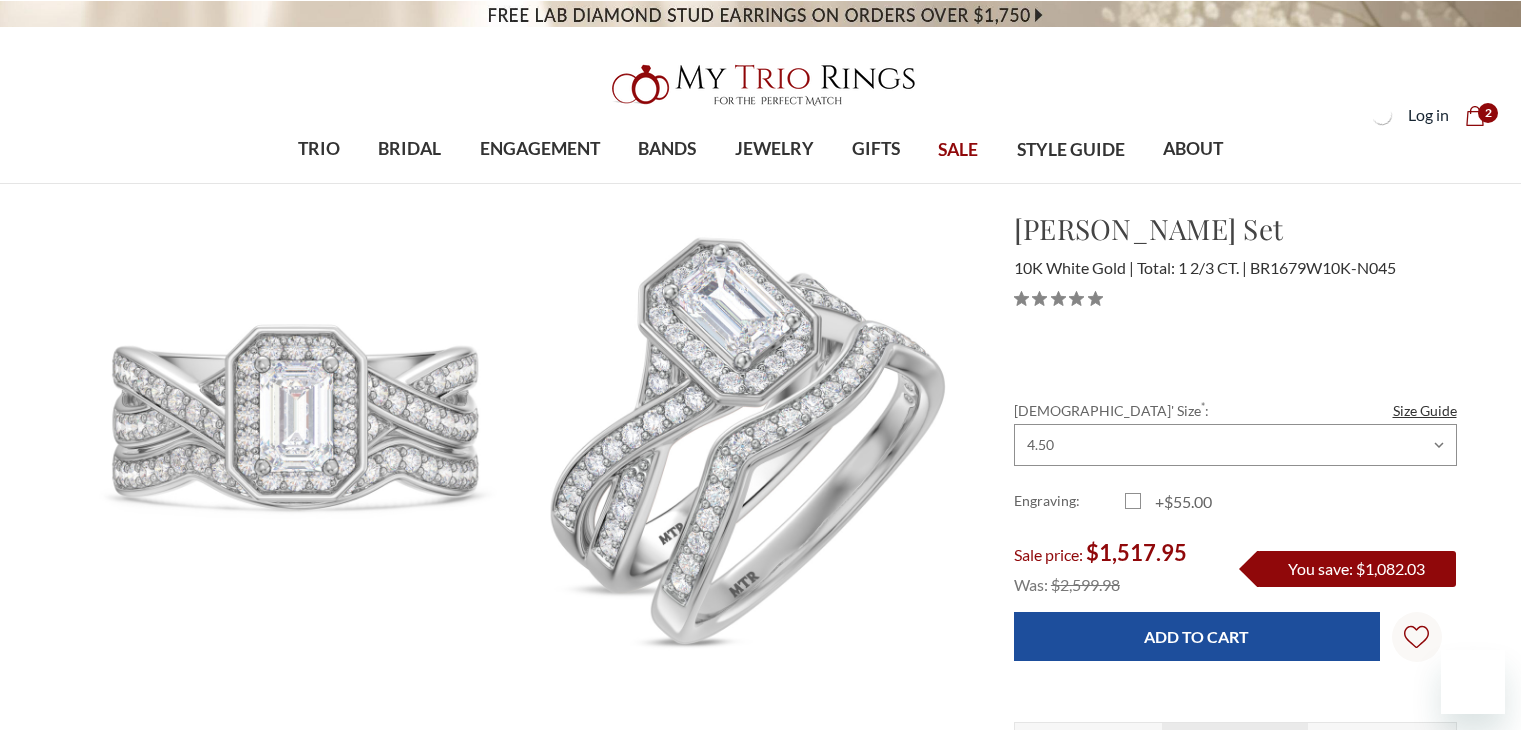 scroll, scrollTop: 0, scrollLeft: 0, axis: both 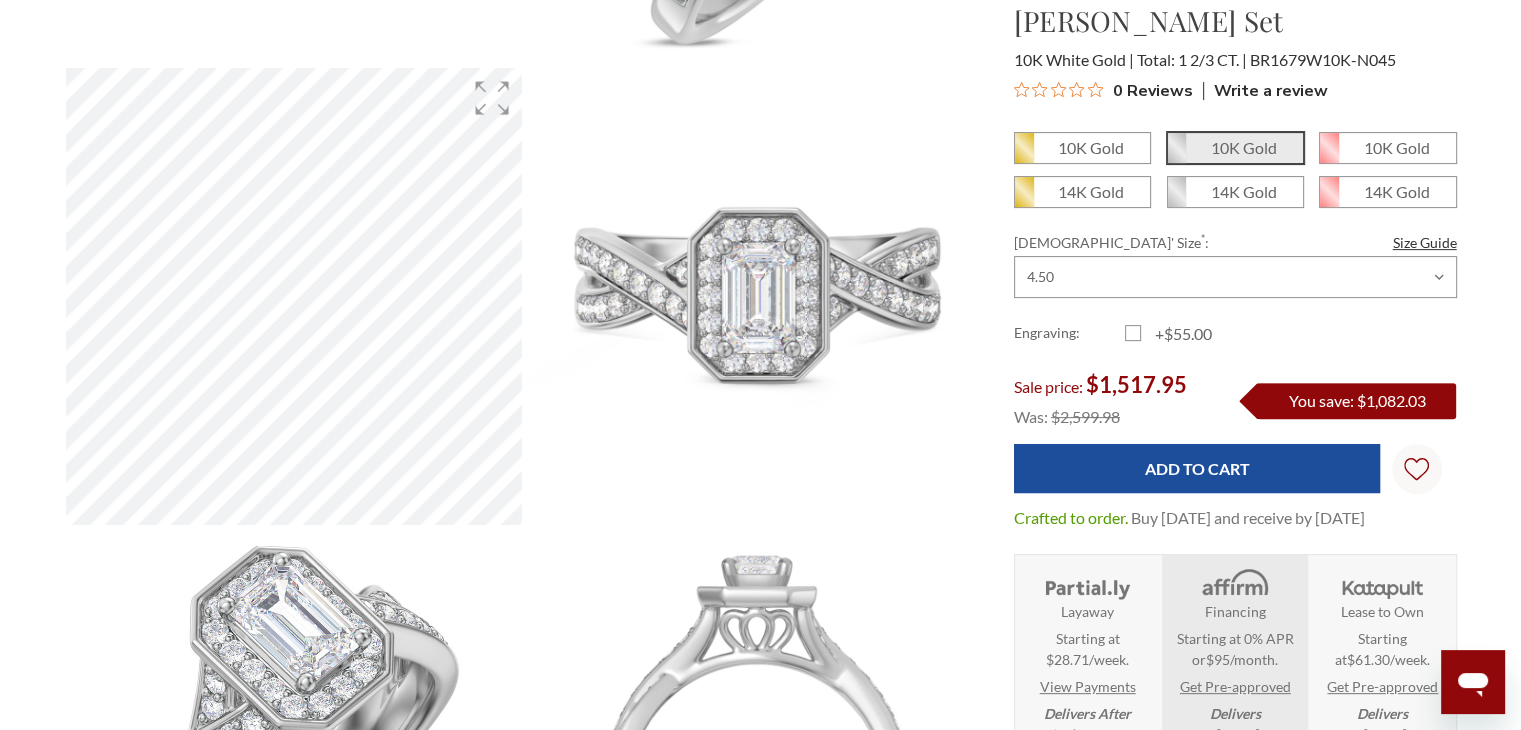 click at bounding box center (294, 754) 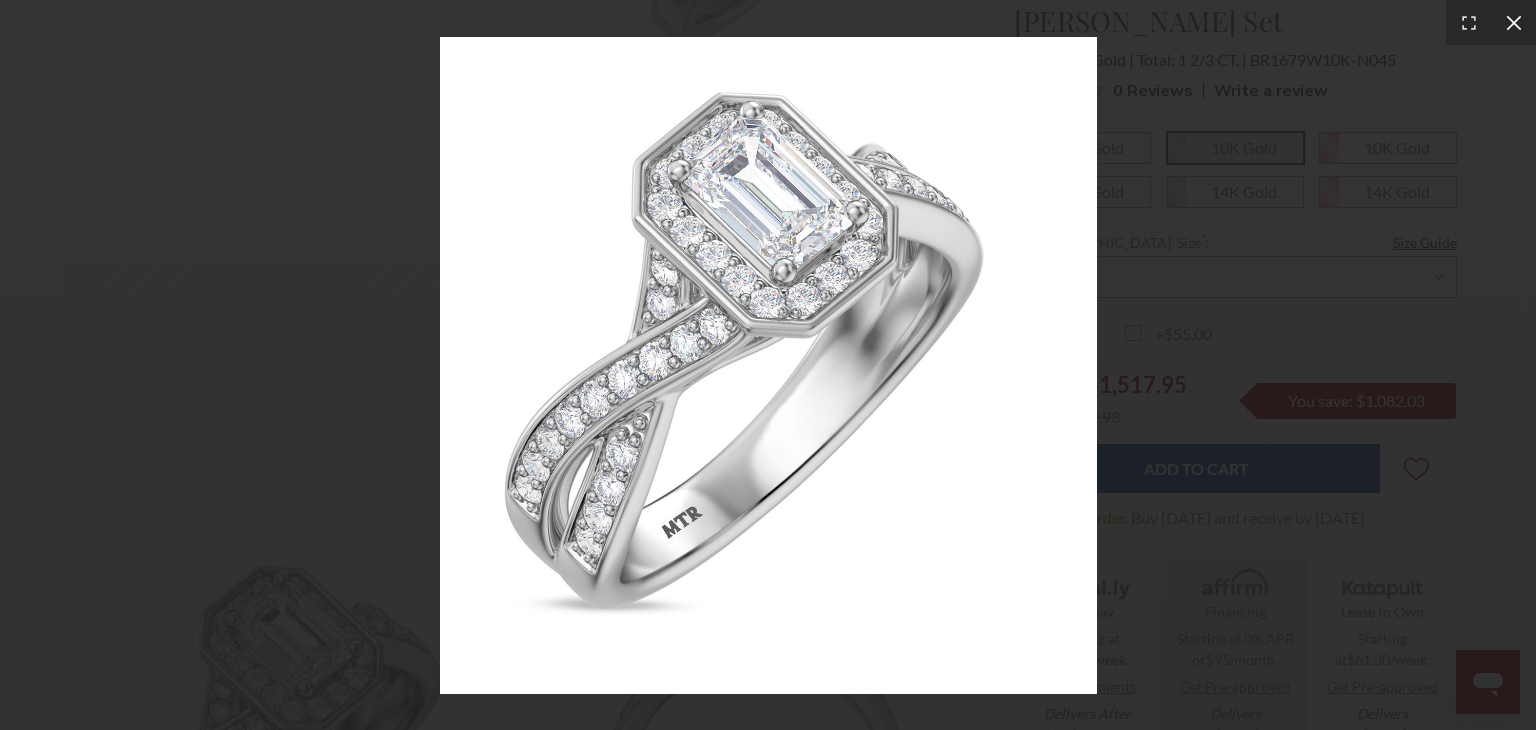 click 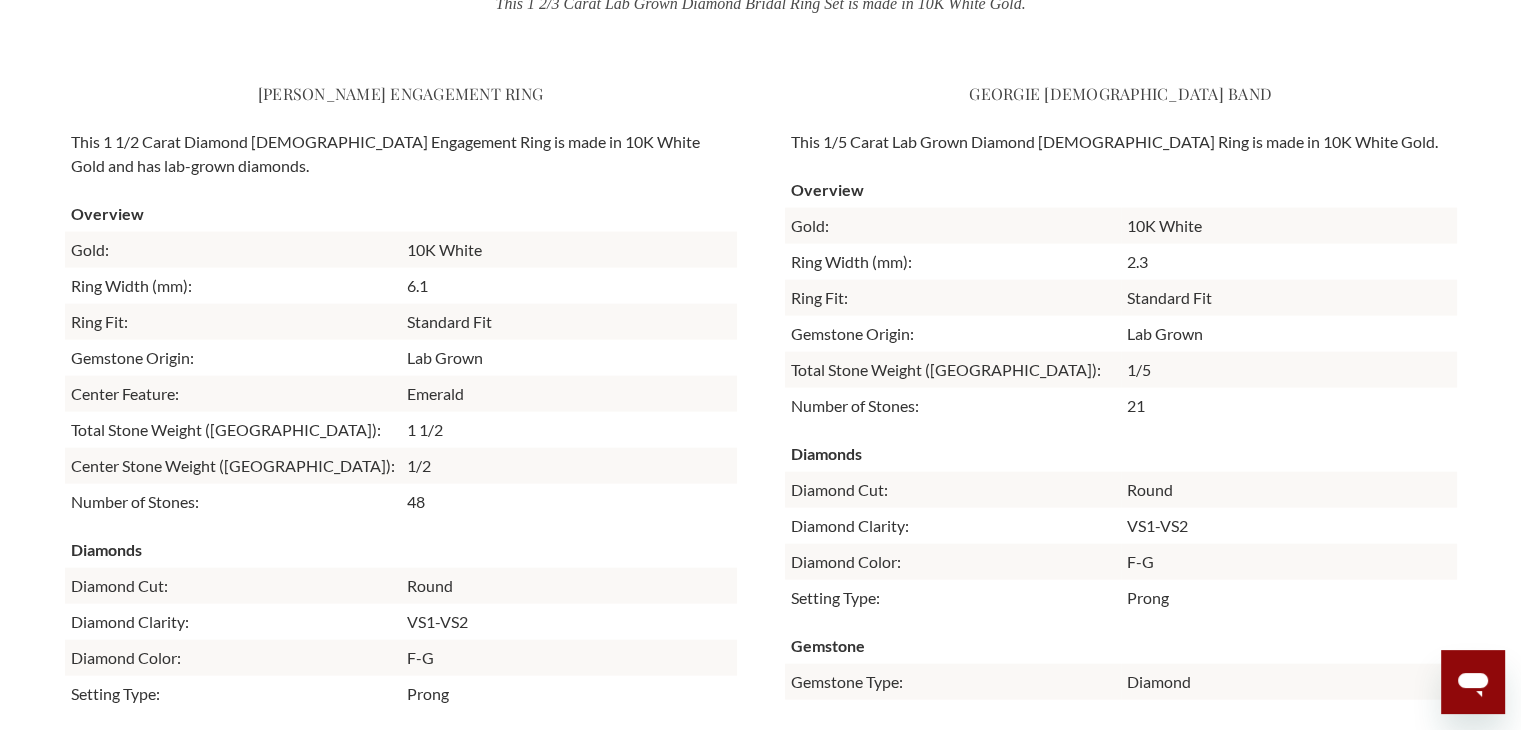 scroll, scrollTop: 4520, scrollLeft: 0, axis: vertical 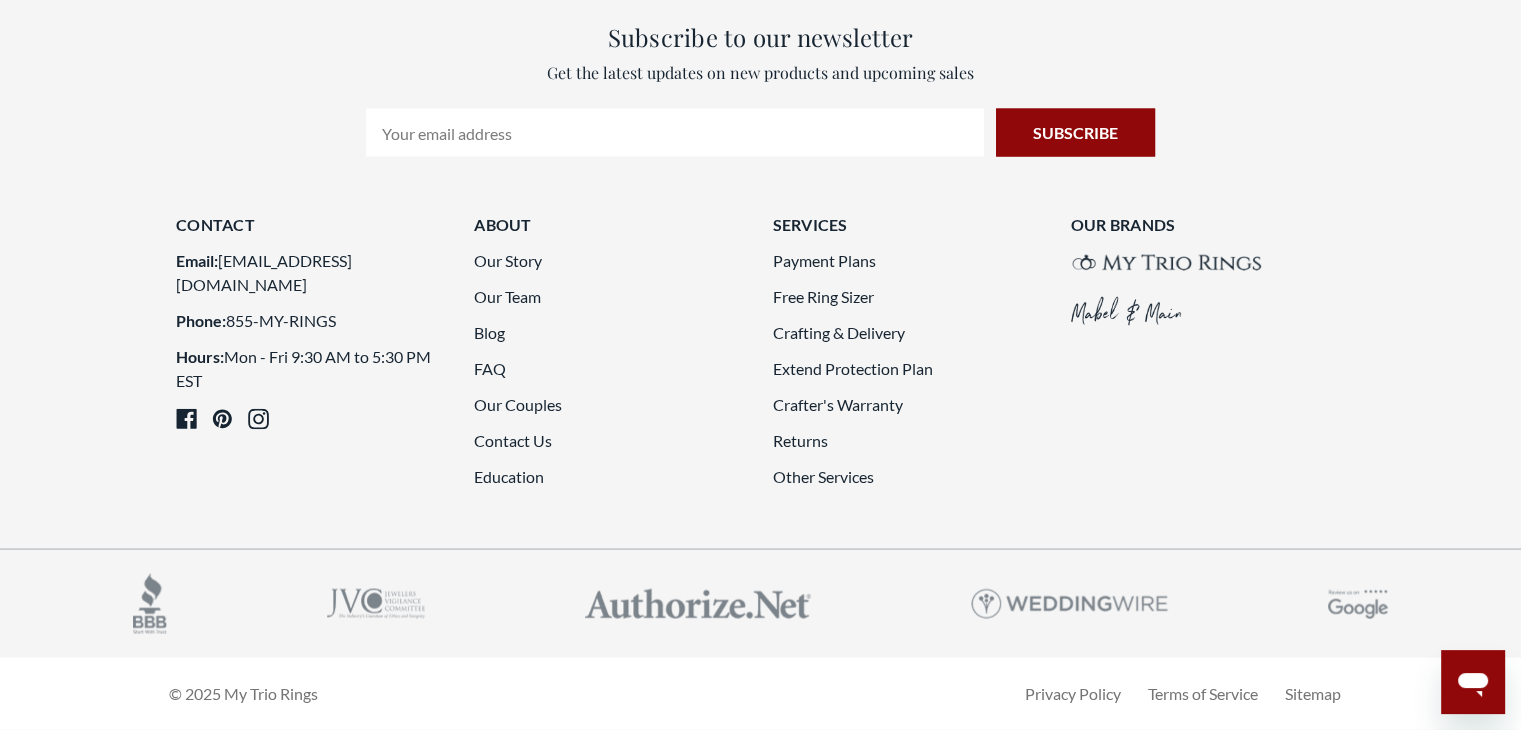 click on "3" 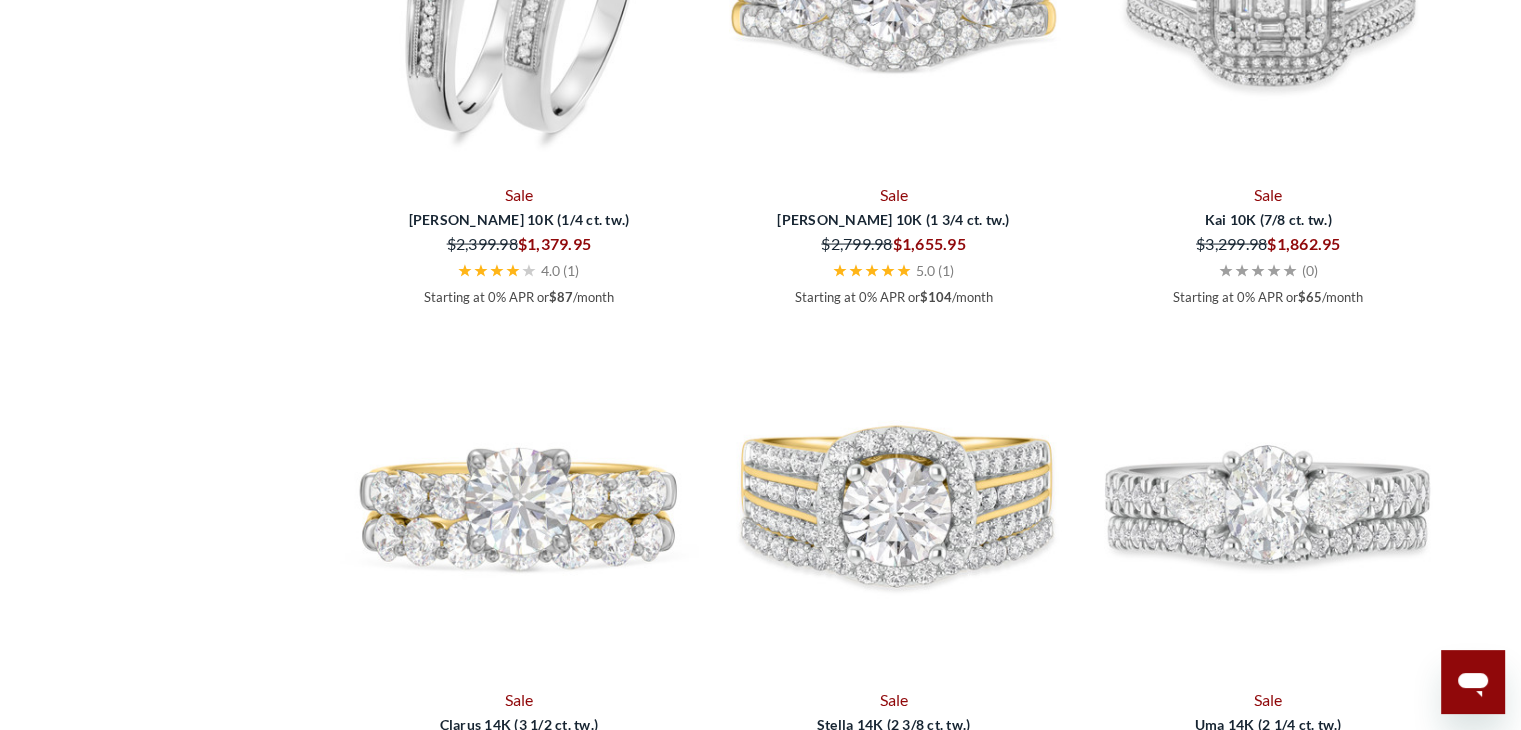 scroll, scrollTop: 4296, scrollLeft: 0, axis: vertical 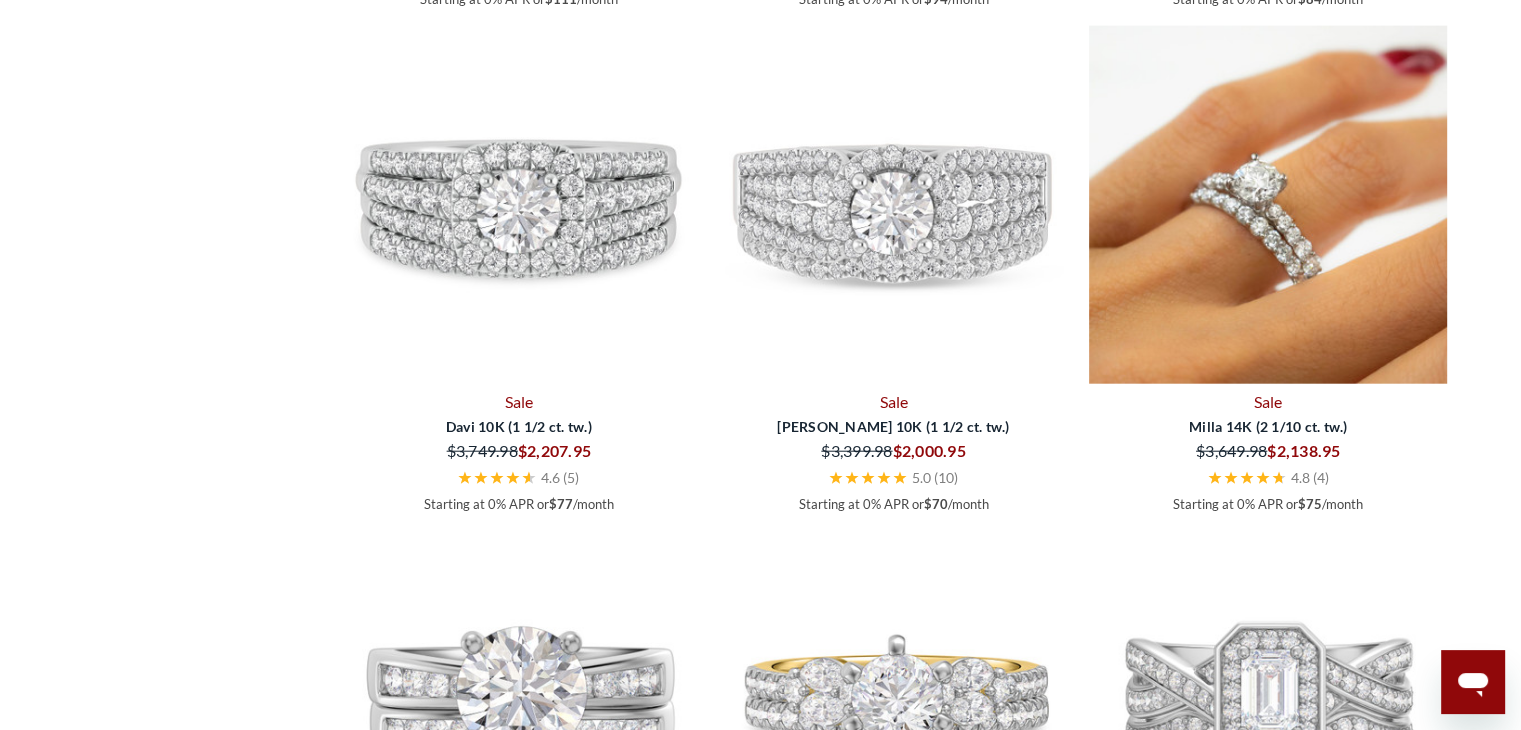 click at bounding box center [1268, 205] 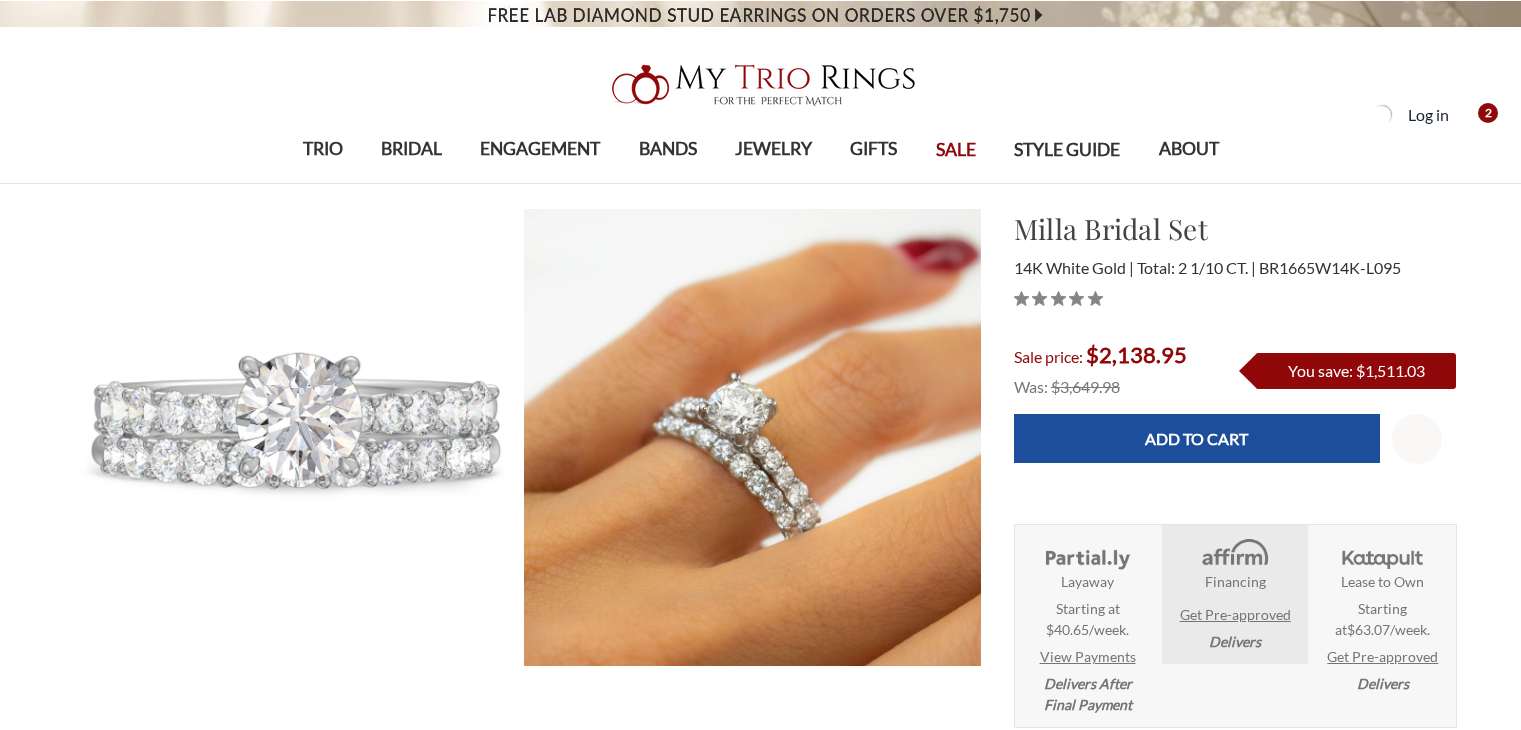 scroll, scrollTop: 0, scrollLeft: 0, axis: both 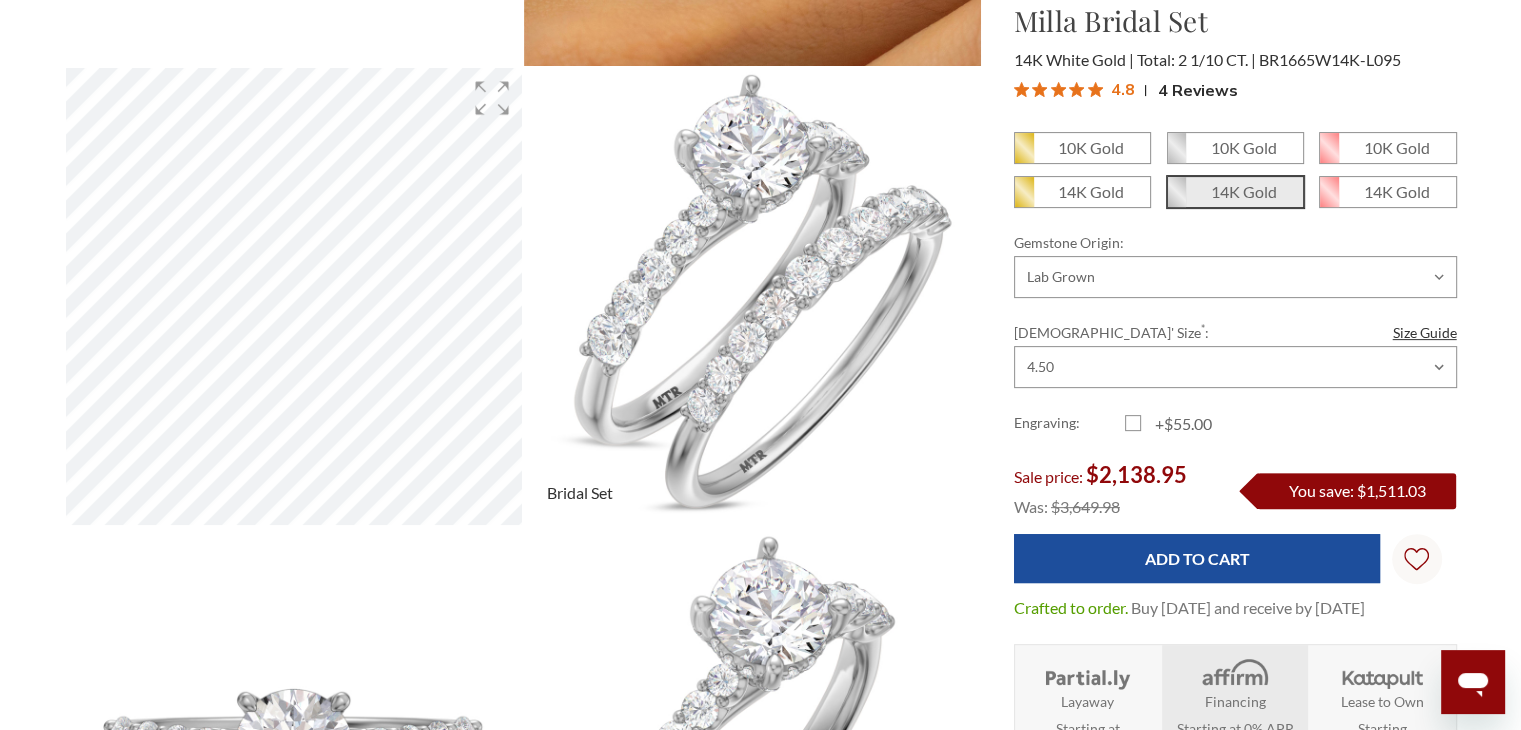 click on "Virtual Try-On
Bridal Set" at bounding box center [752, 296] 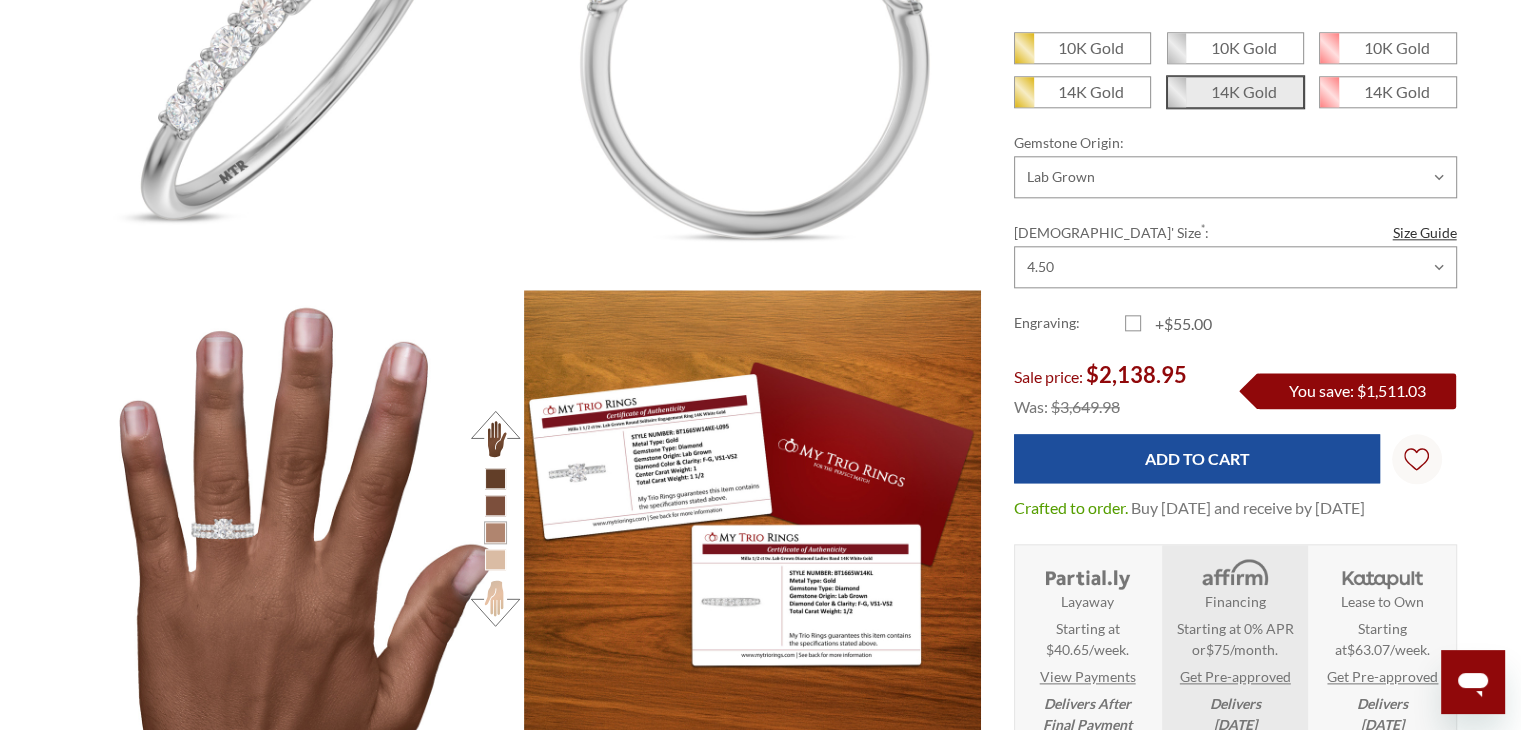 scroll, scrollTop: 2245, scrollLeft: 0, axis: vertical 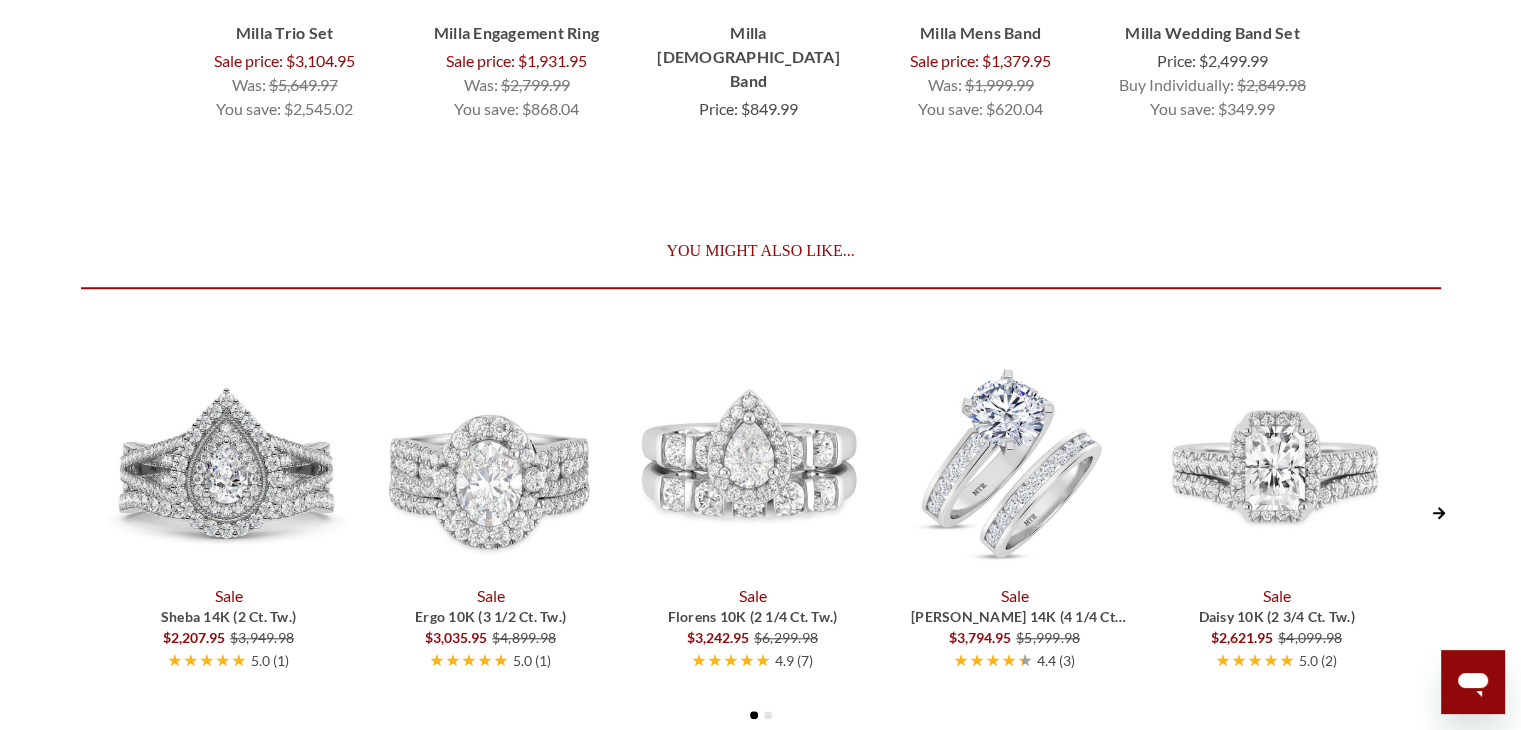 click 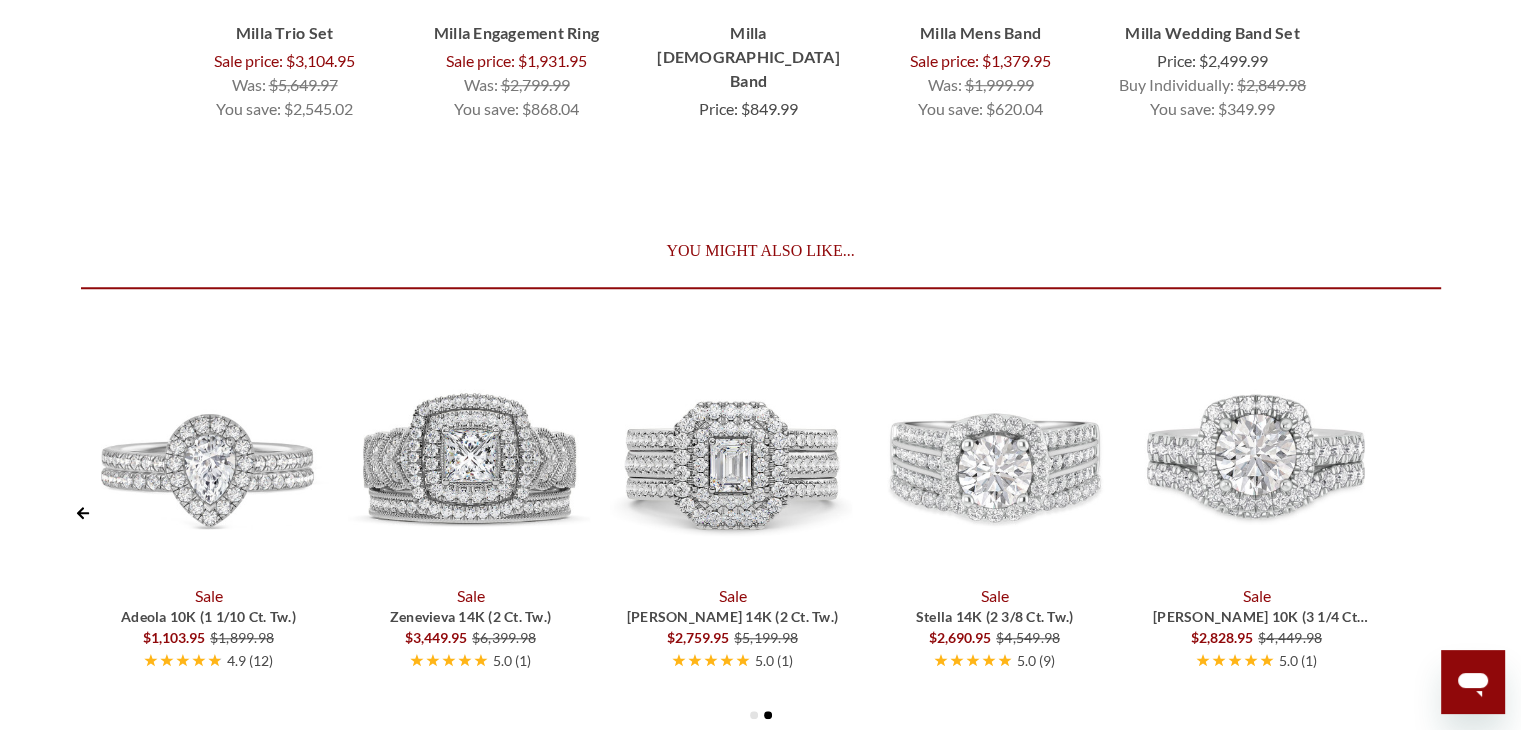 click 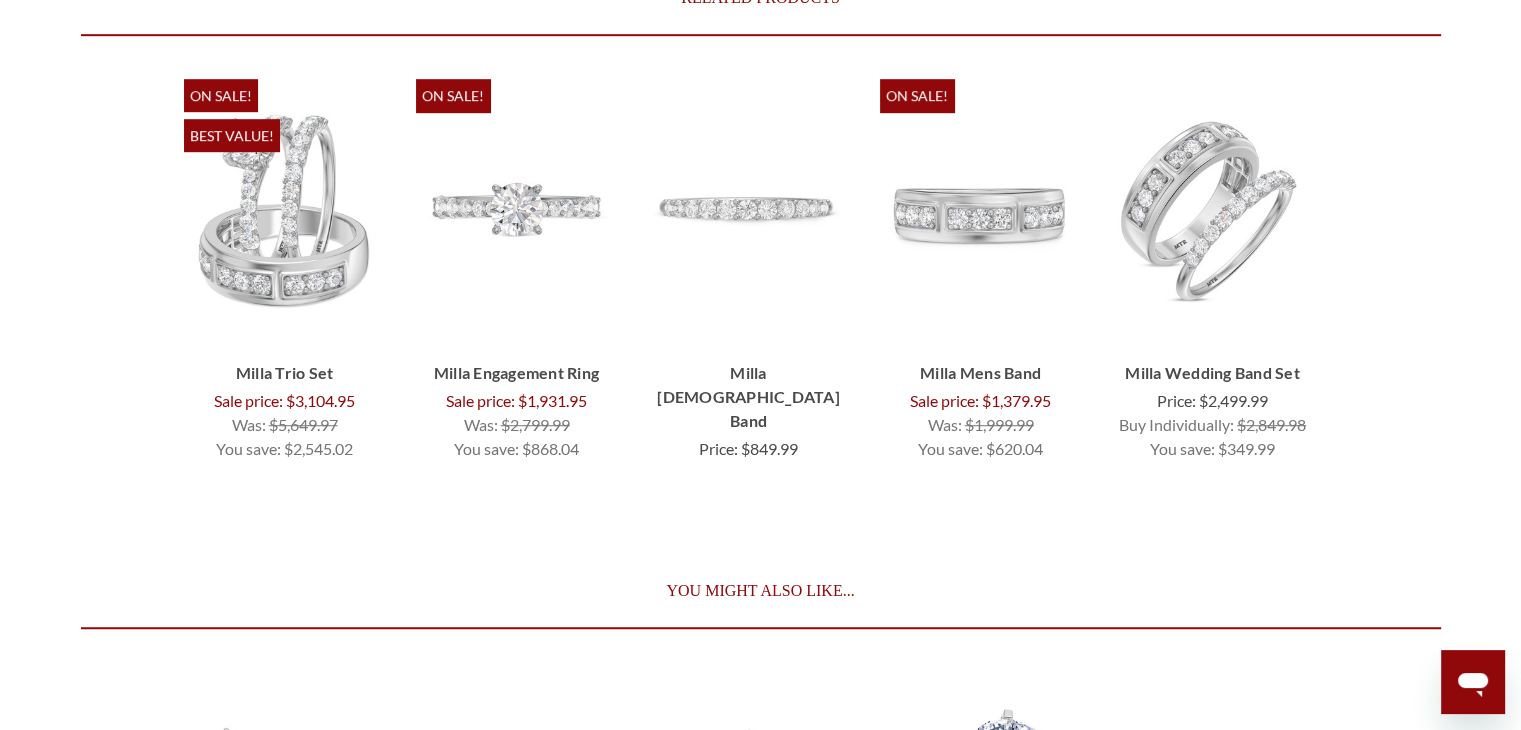 scroll, scrollTop: 8868, scrollLeft: 0, axis: vertical 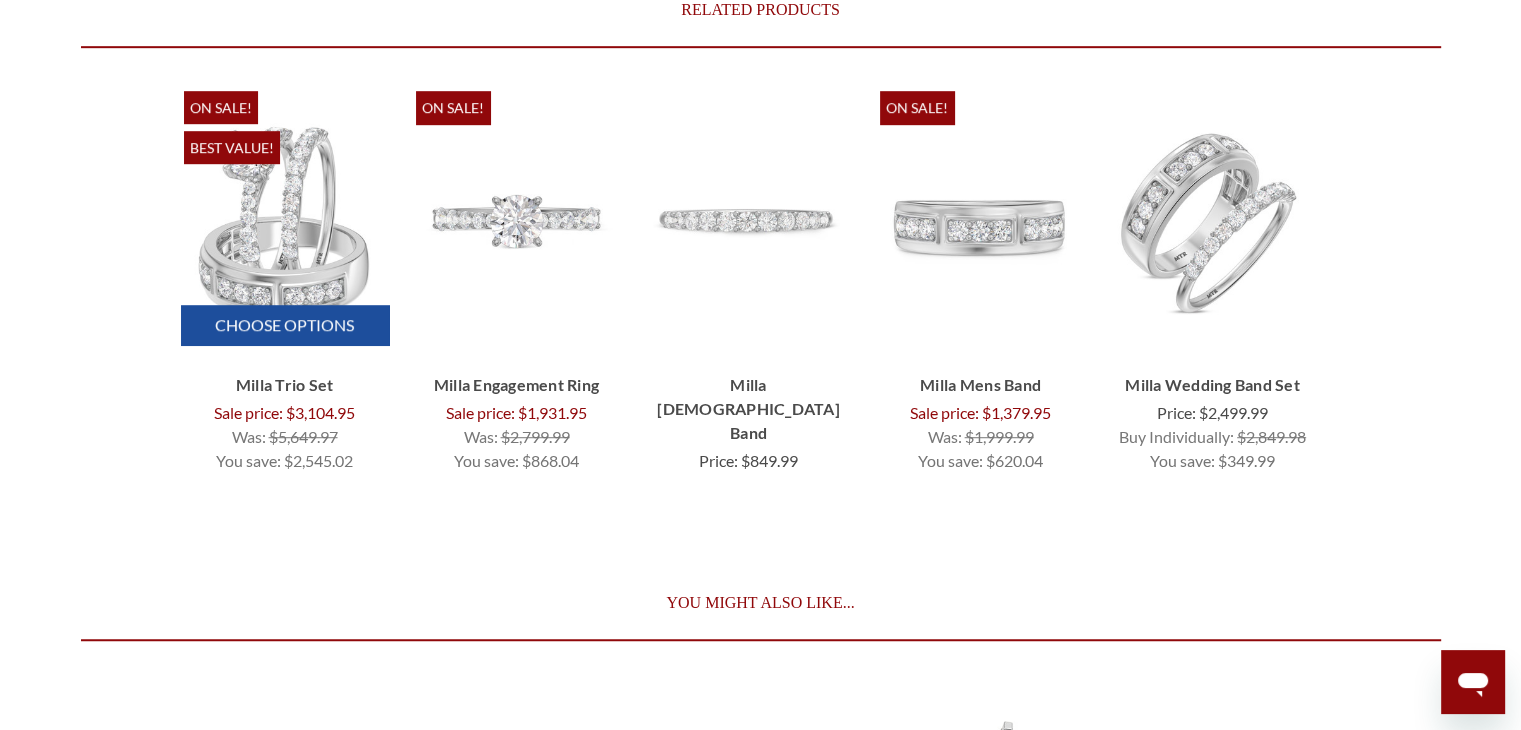 click on "Choose Options" at bounding box center (285, 325) 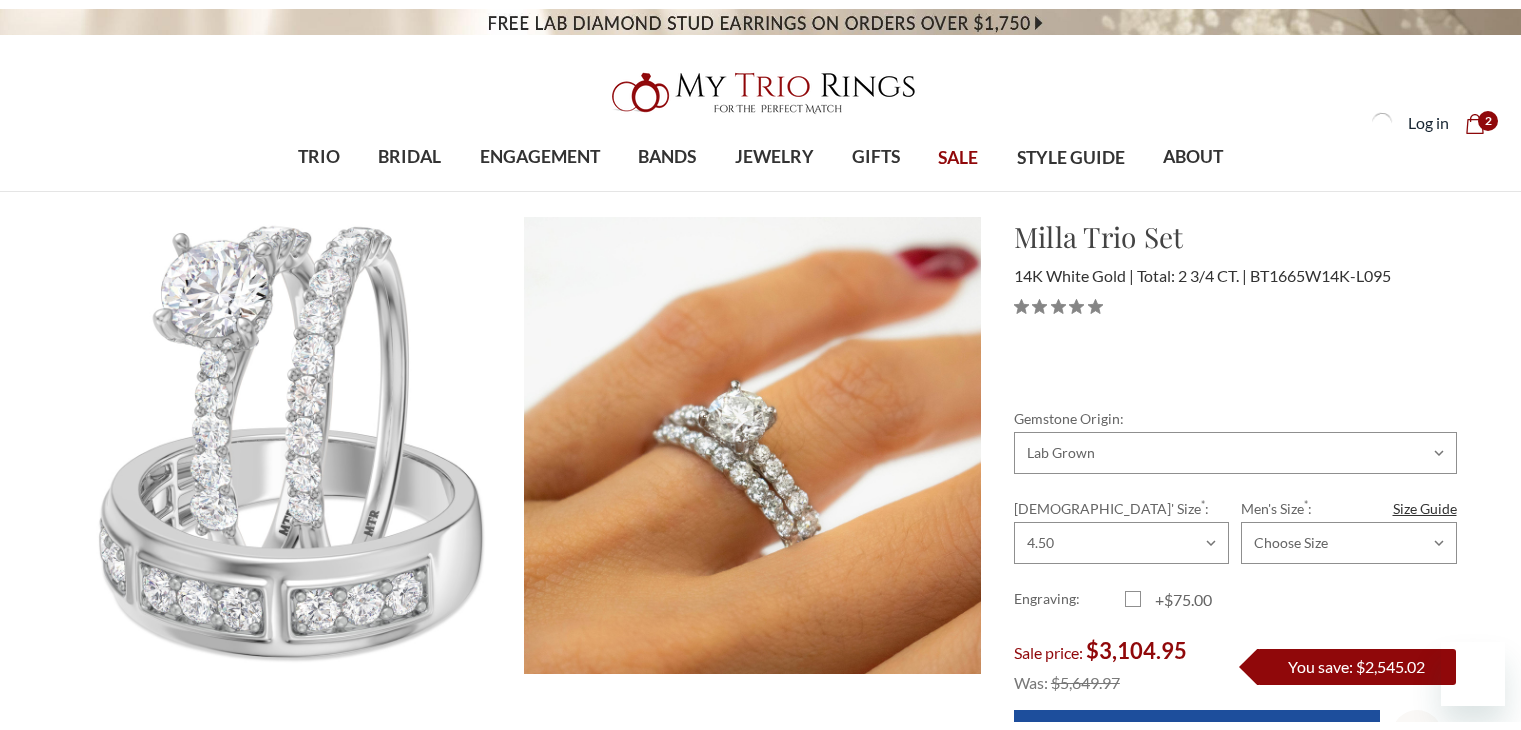 scroll, scrollTop: 0, scrollLeft: 0, axis: both 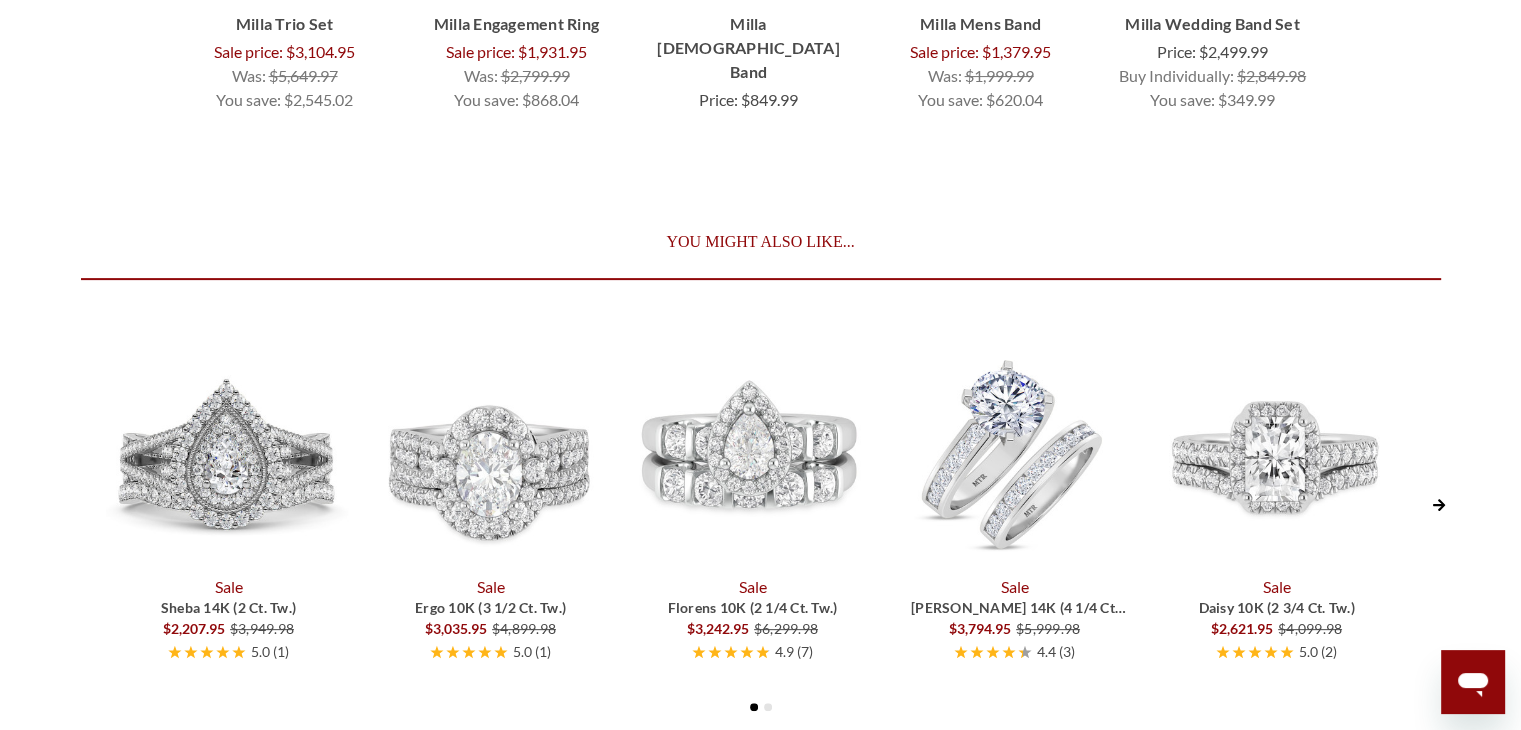 click at bounding box center (227, 456) 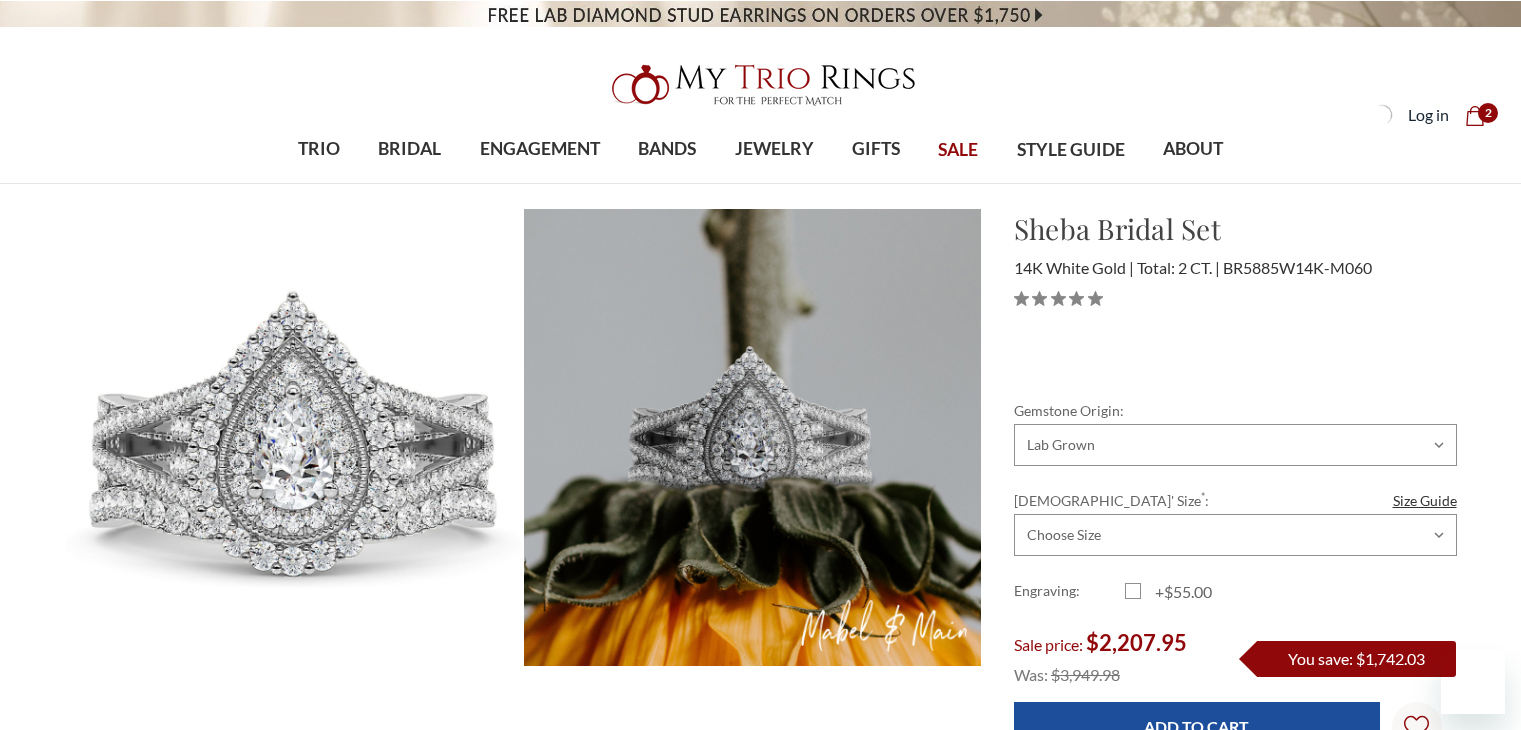 scroll, scrollTop: 0, scrollLeft: 0, axis: both 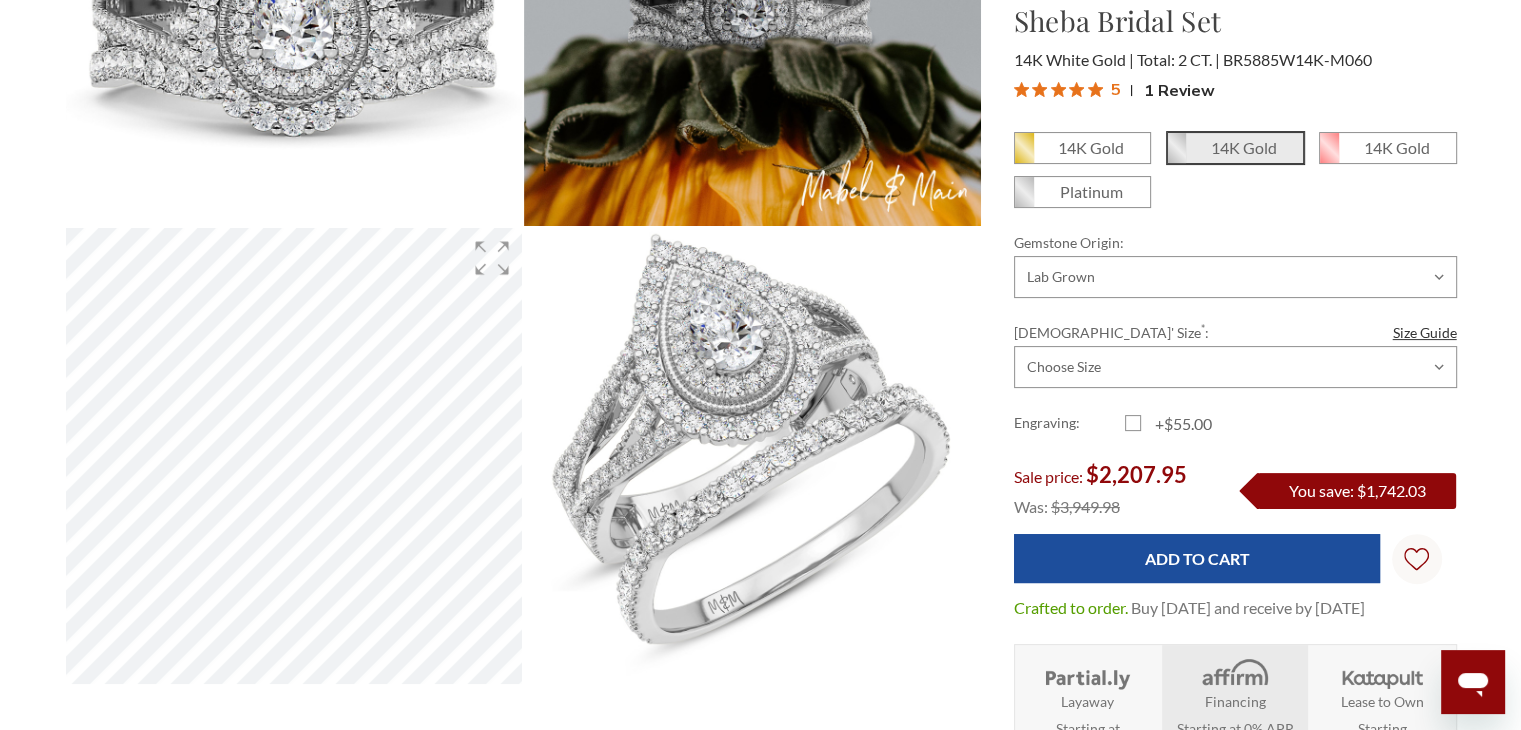 click on "Home
Bridal Wedding Ring Sets
Bridal Ring Sets on Sale
Sheba 2 ct tw. Lab Grown Pear Solitaire Bridal Set 14K White Gold
Virtual Try-On
Bridal Set
100" at bounding box center [760, 3339] 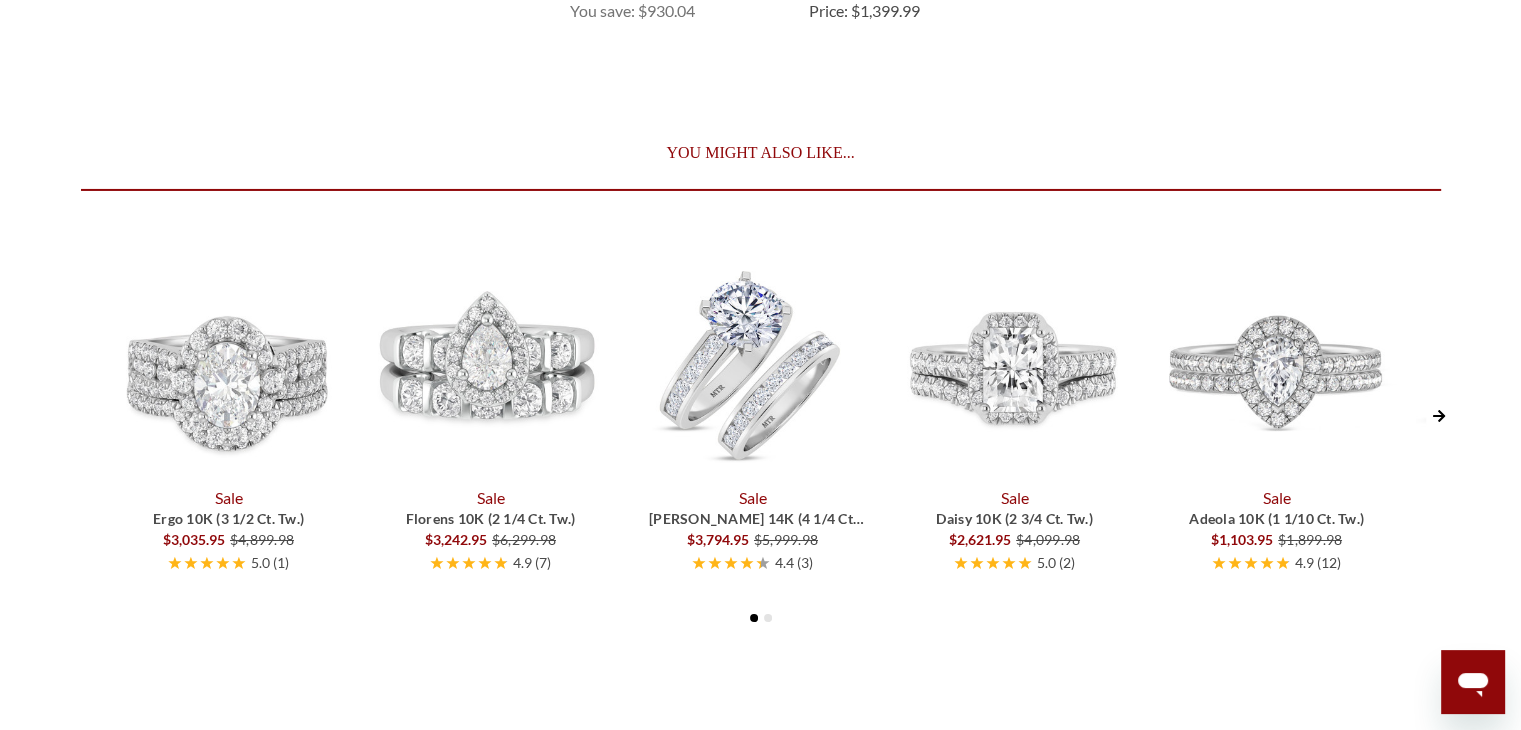scroll, scrollTop: 6960, scrollLeft: 0, axis: vertical 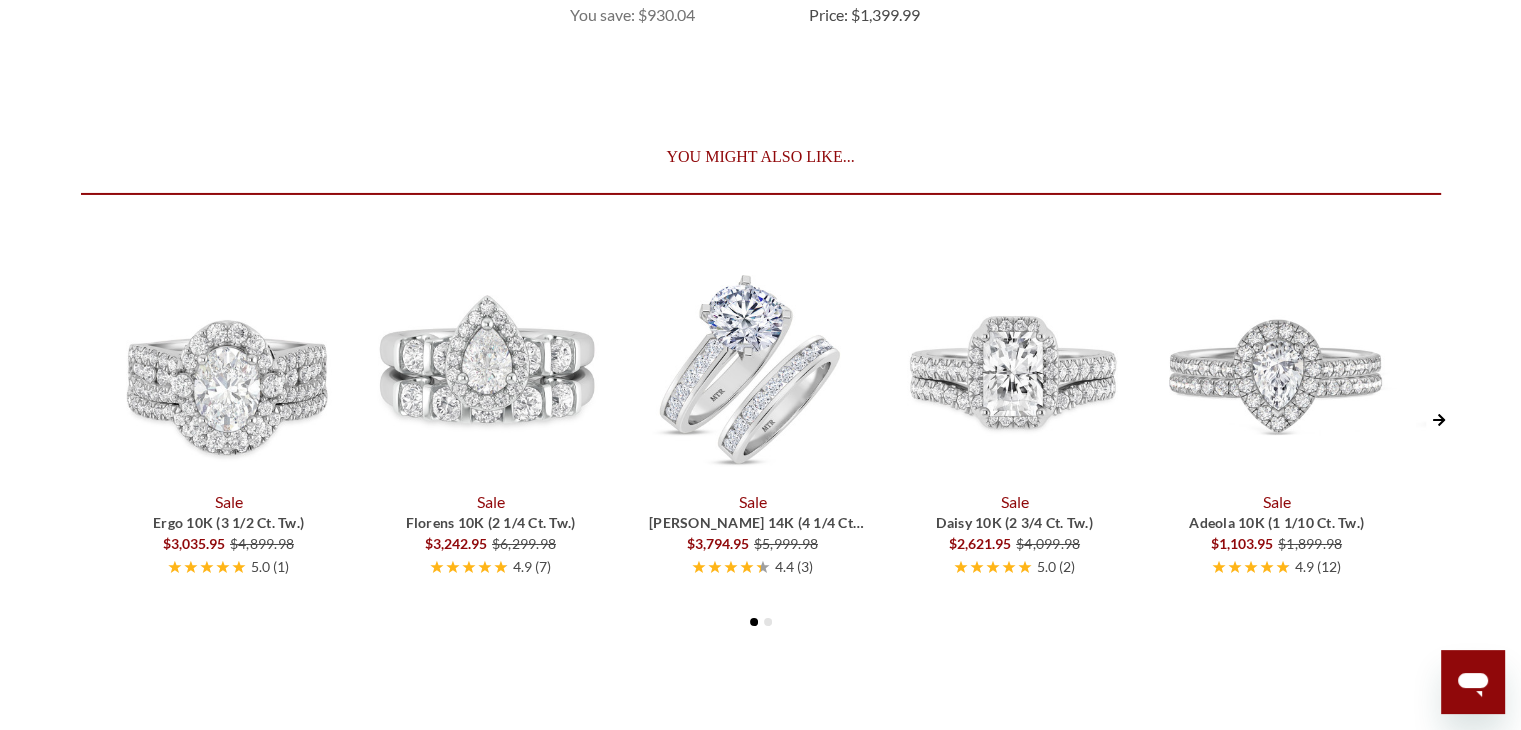 click at bounding box center [1275, 371] 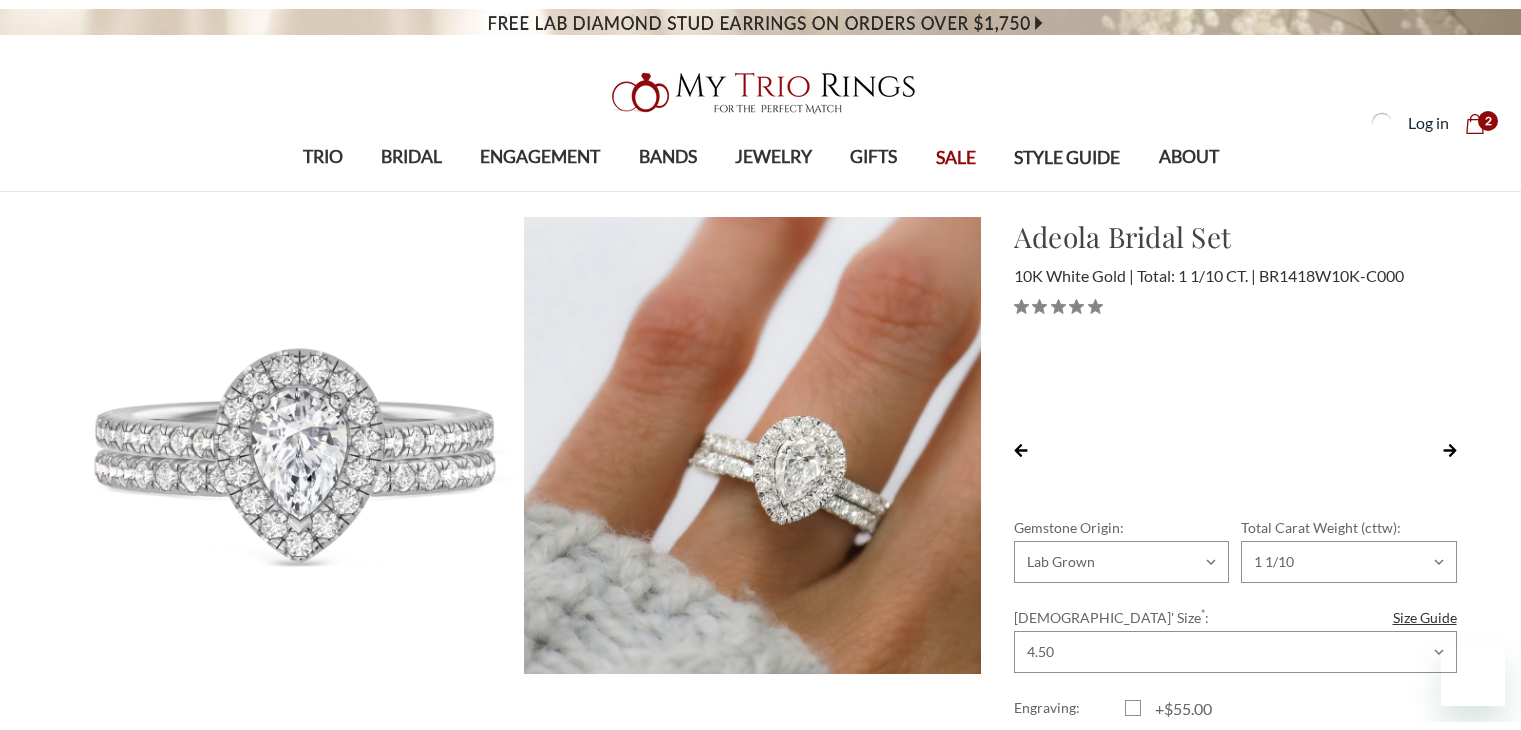 scroll, scrollTop: 0, scrollLeft: 0, axis: both 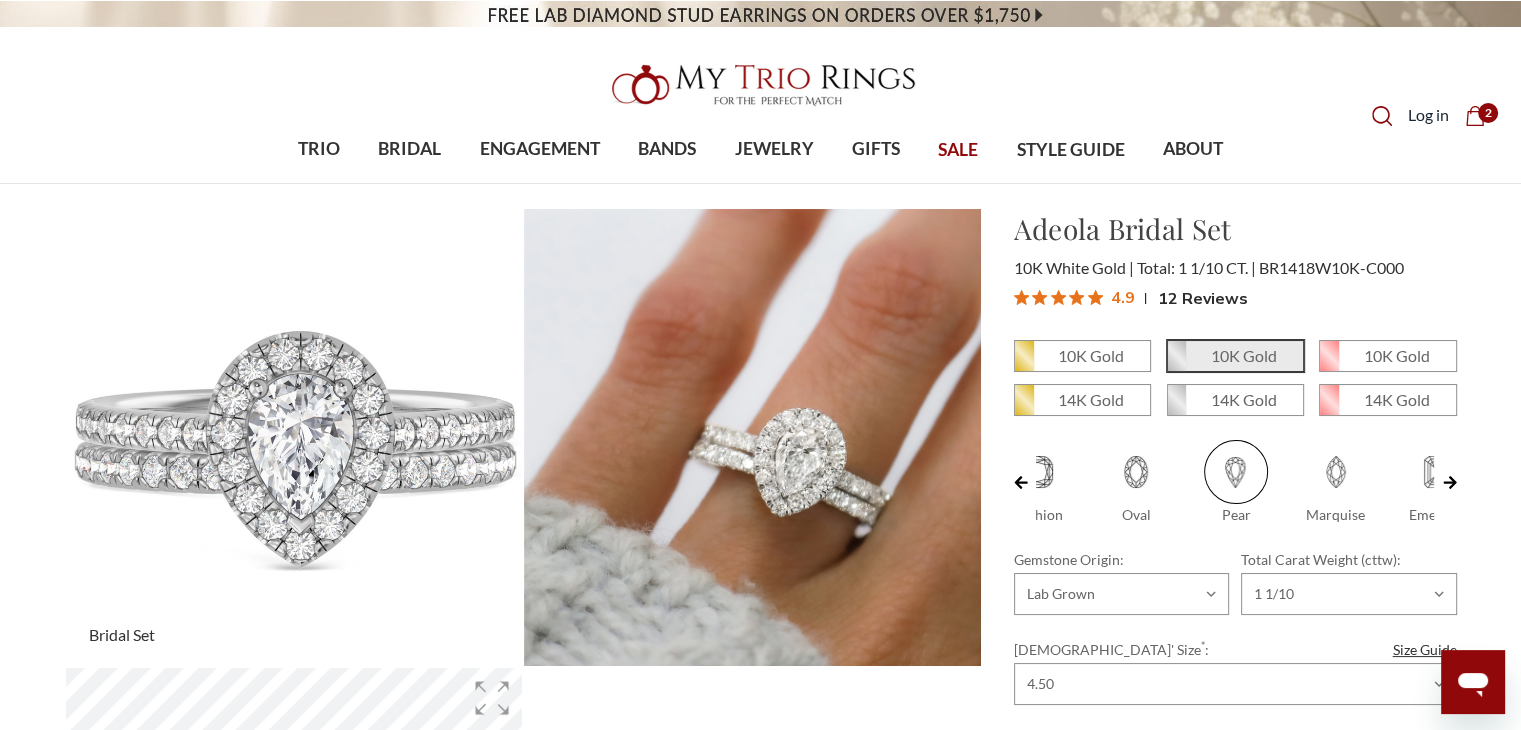 click at bounding box center (294, 437) 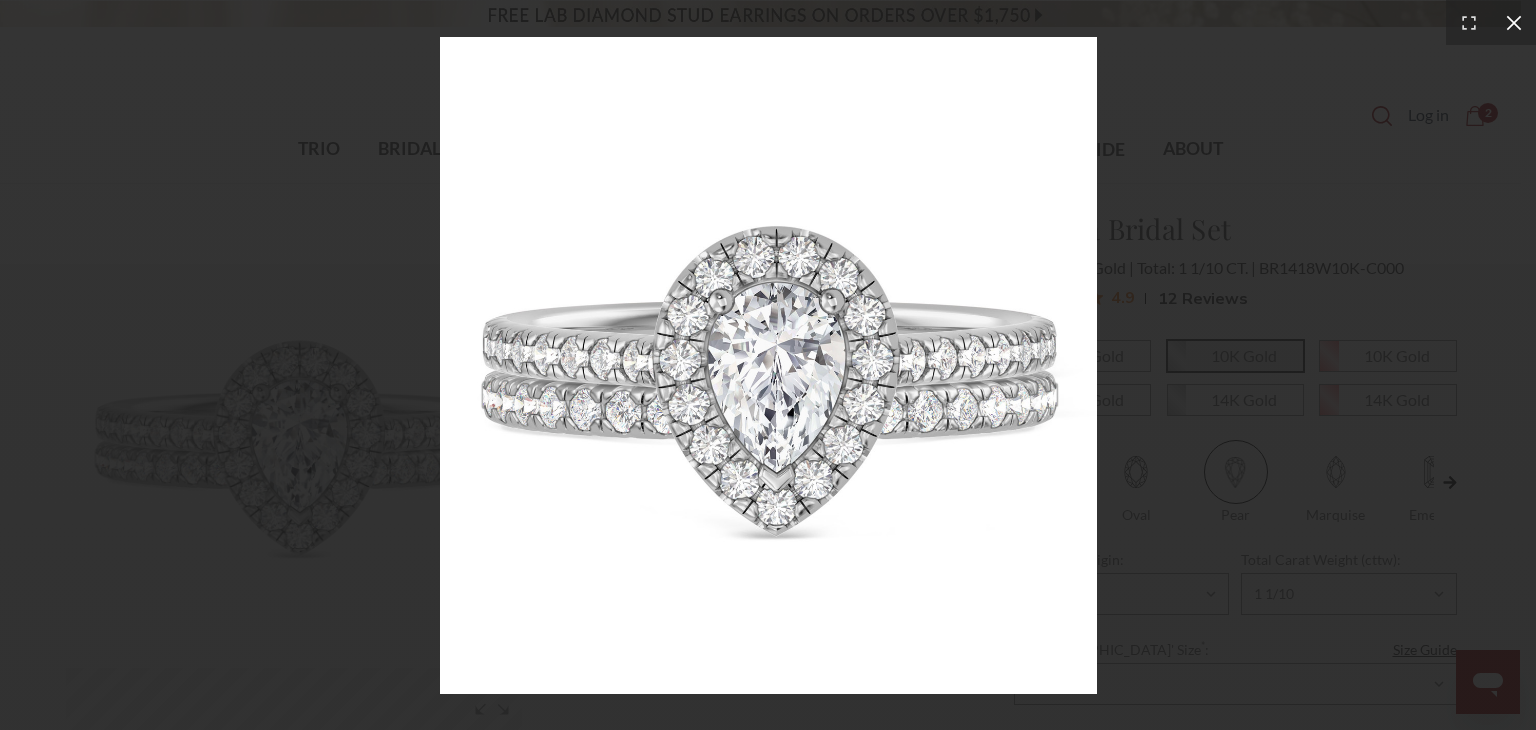 click 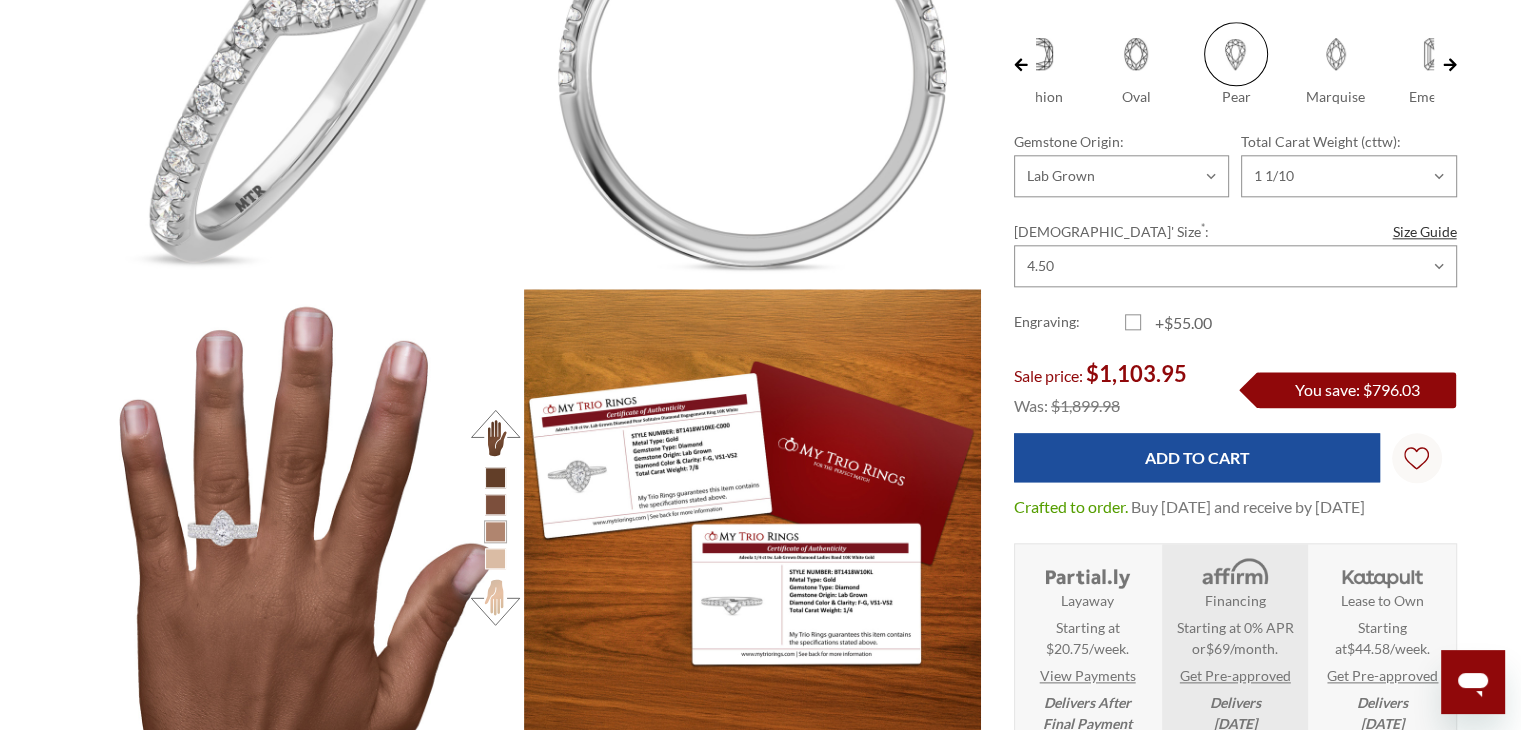 scroll, scrollTop: 2528, scrollLeft: 0, axis: vertical 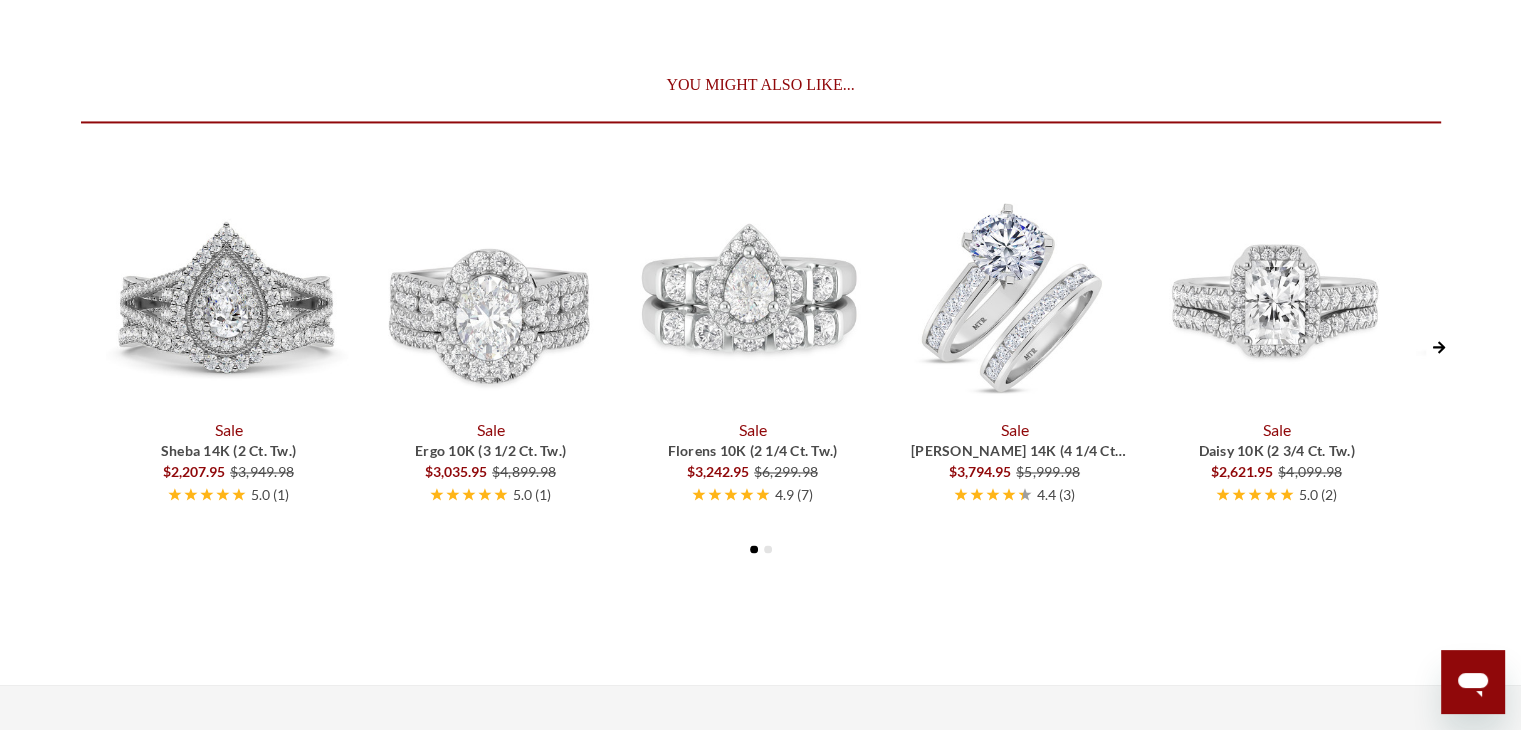 click 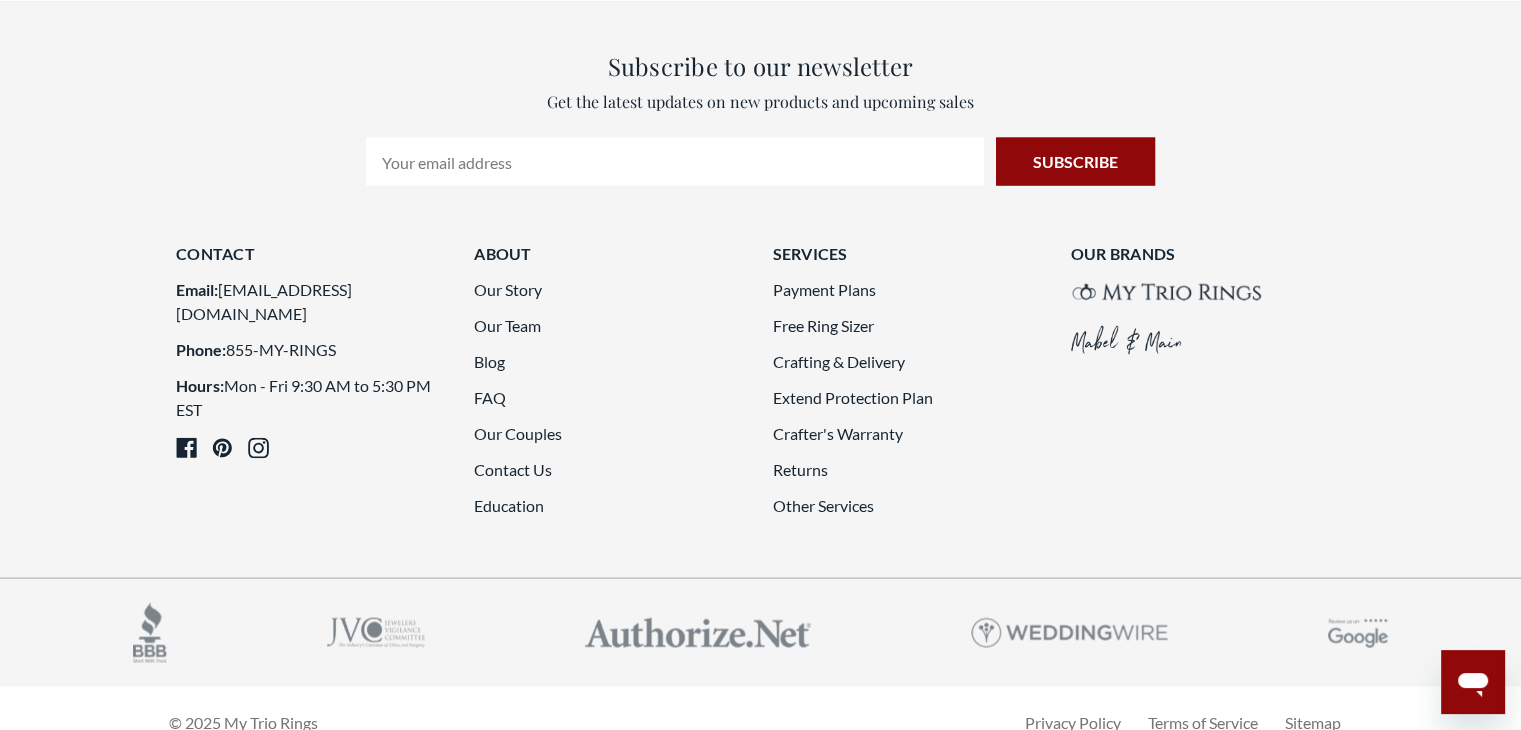 scroll, scrollTop: 11495, scrollLeft: 0, axis: vertical 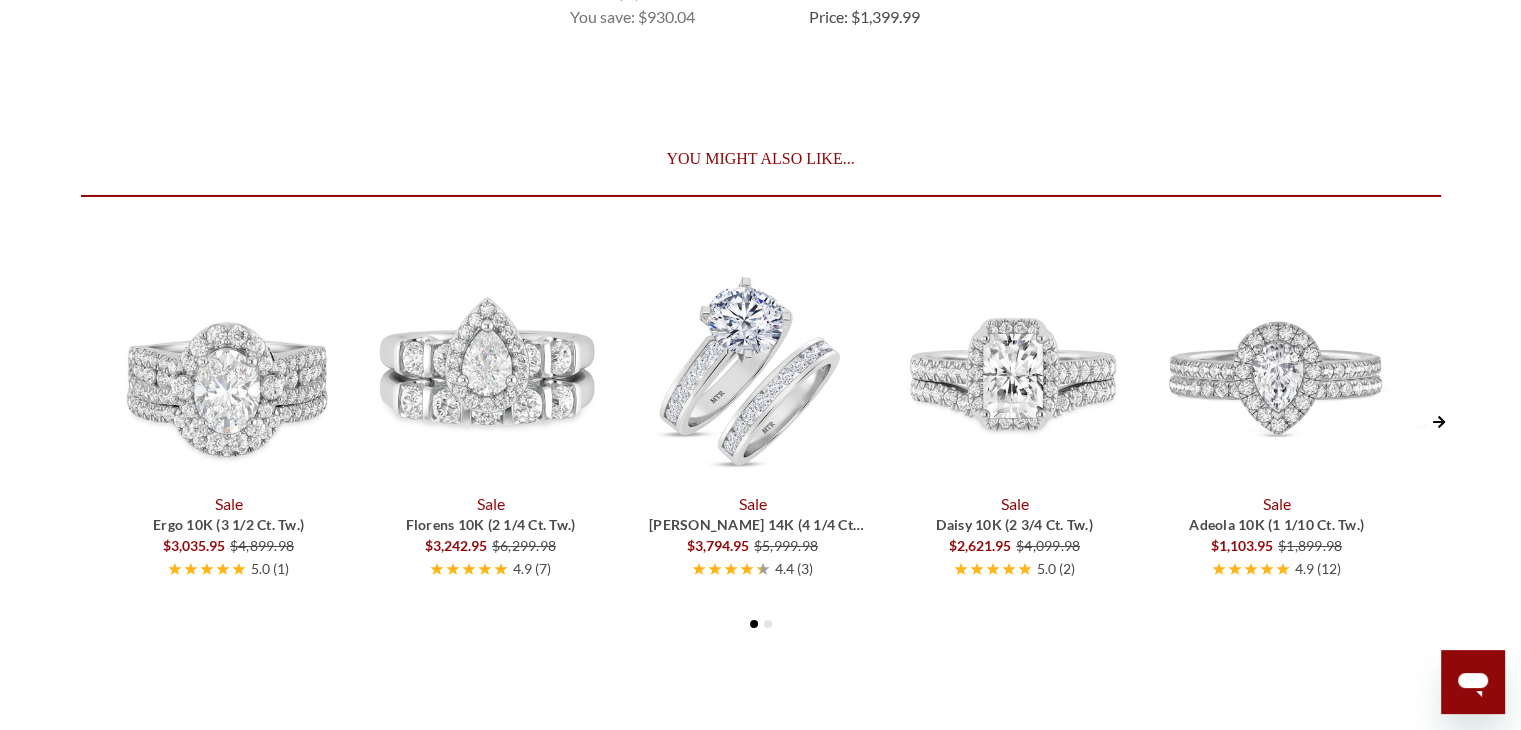 click at bounding box center [1275, 373] 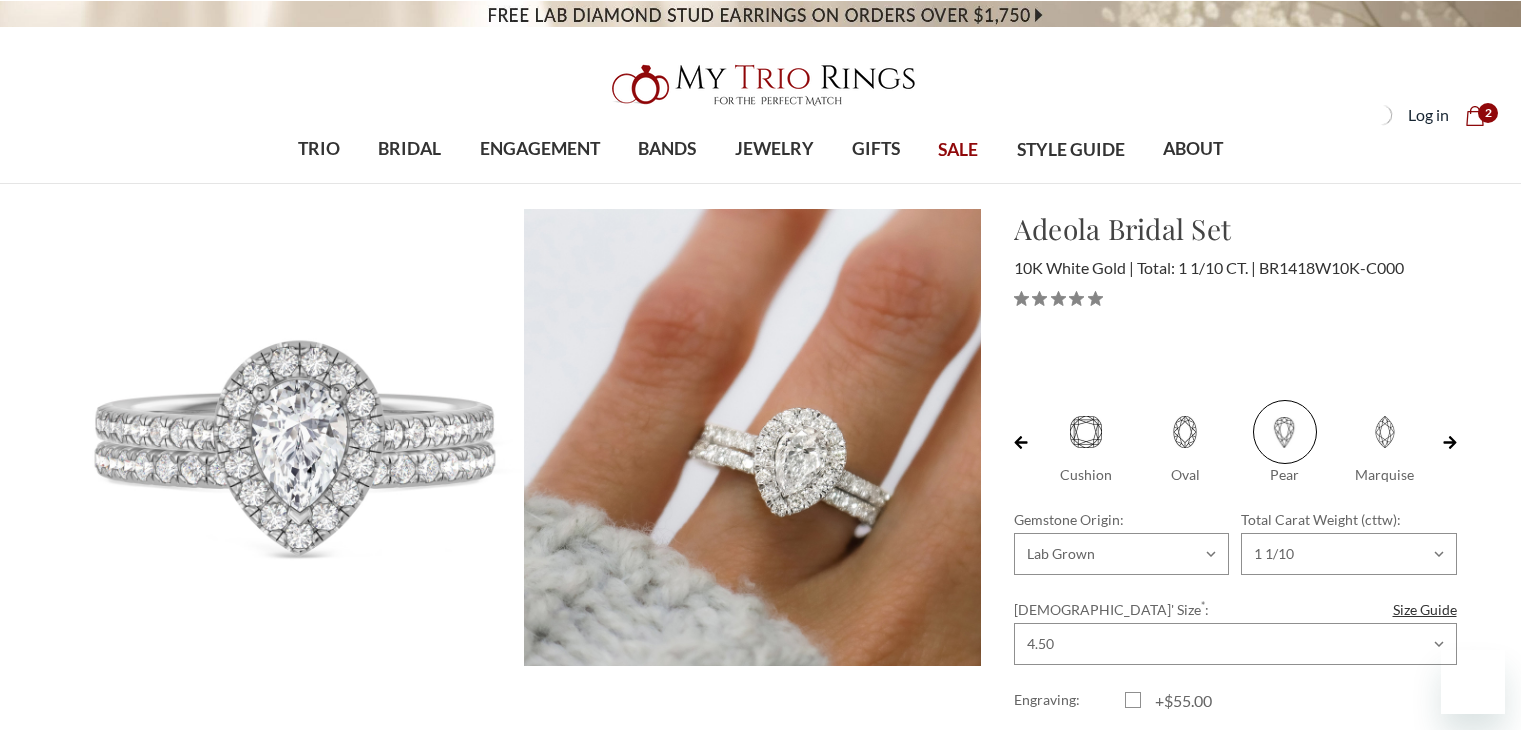 scroll, scrollTop: 0, scrollLeft: 0, axis: both 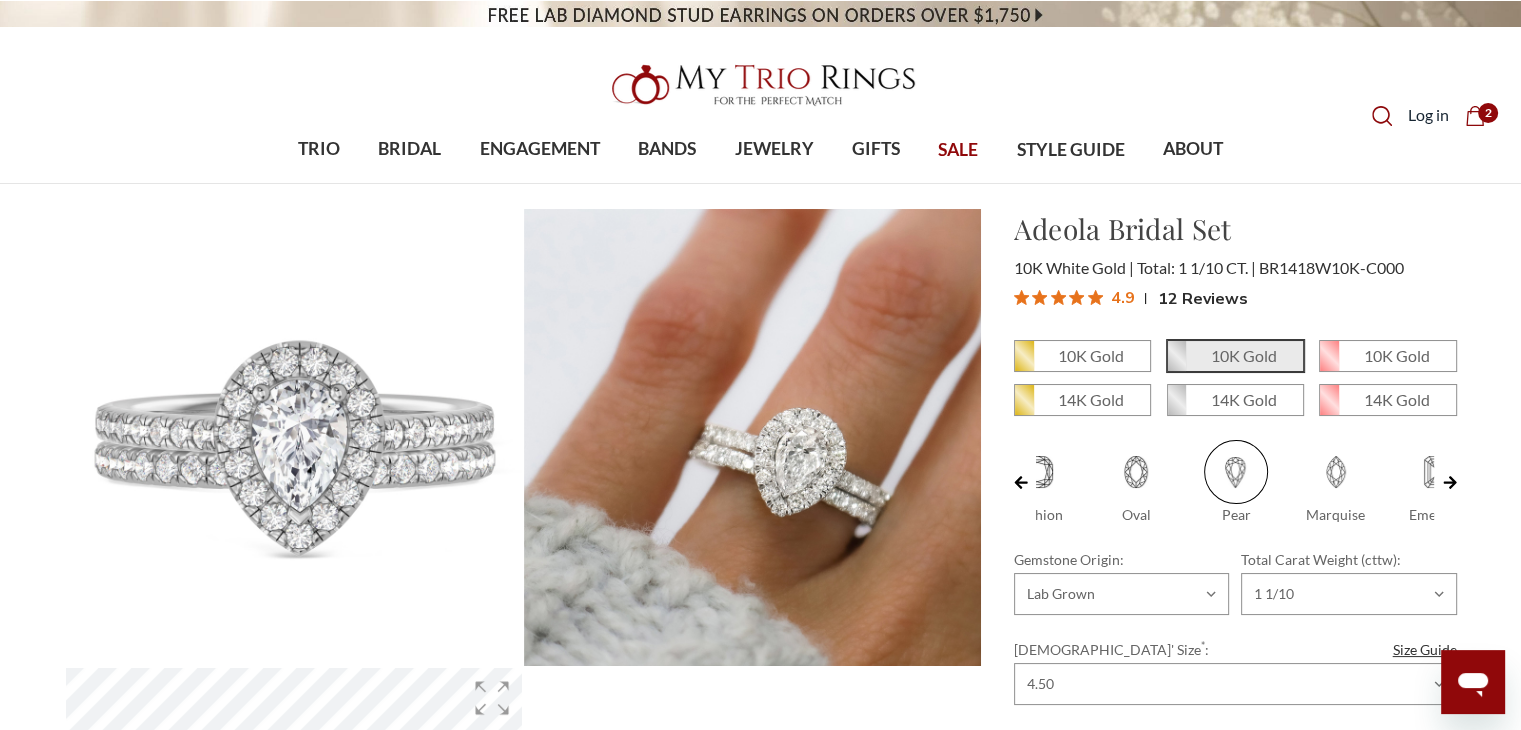 click at bounding box center (1336, 472) 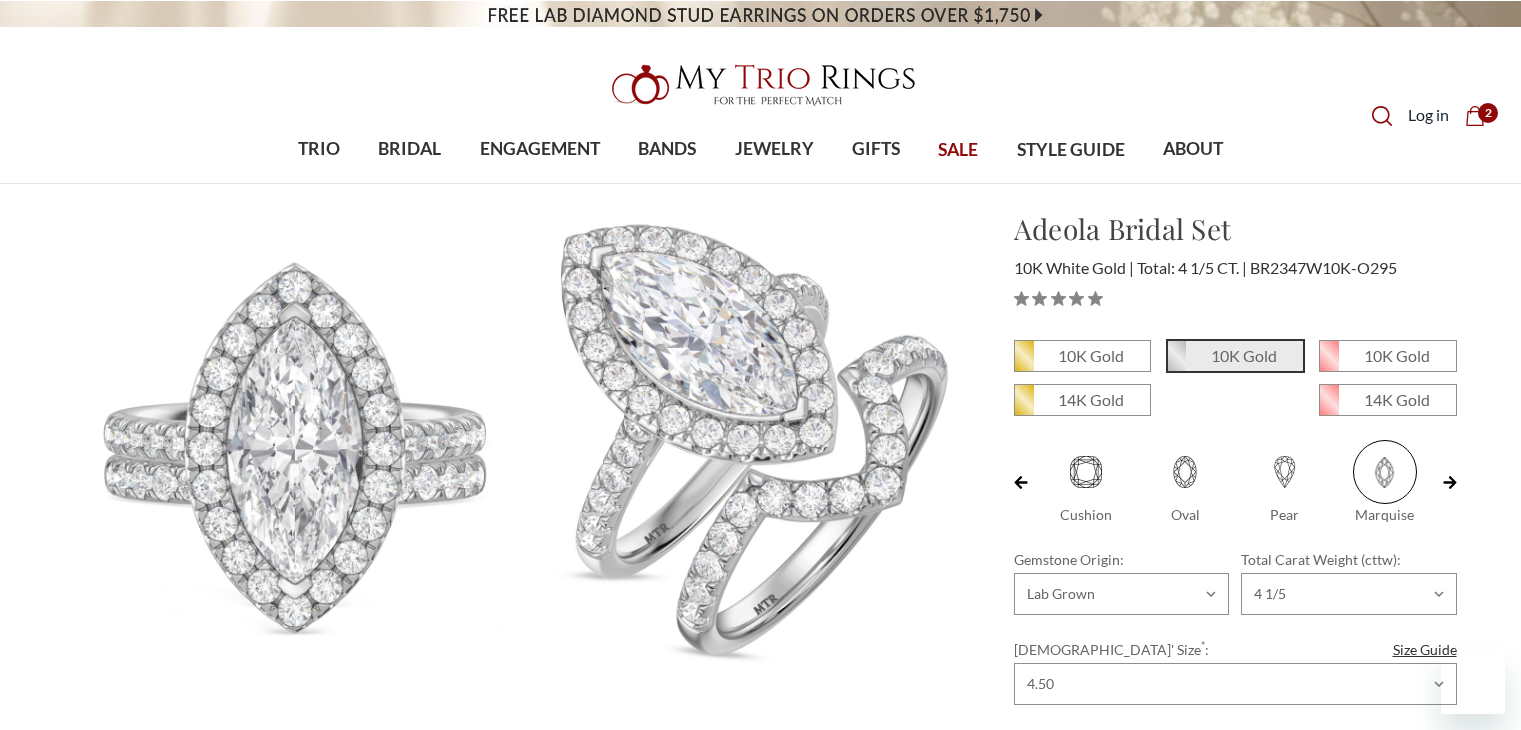 scroll, scrollTop: 0, scrollLeft: 0, axis: both 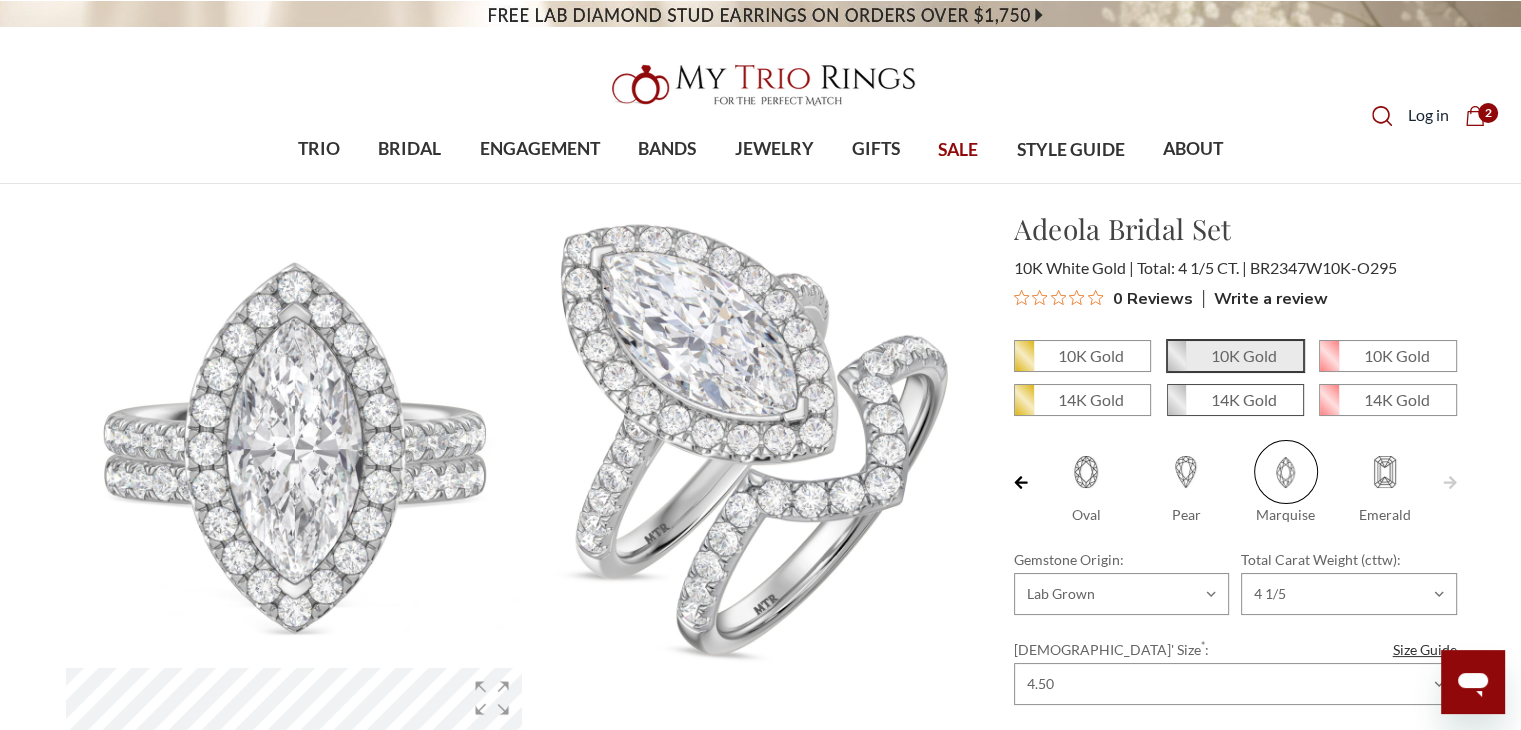 drag, startPoint x: 0, startPoint y: 0, endPoint x: 1275, endPoint y: 408, distance: 1338.6893 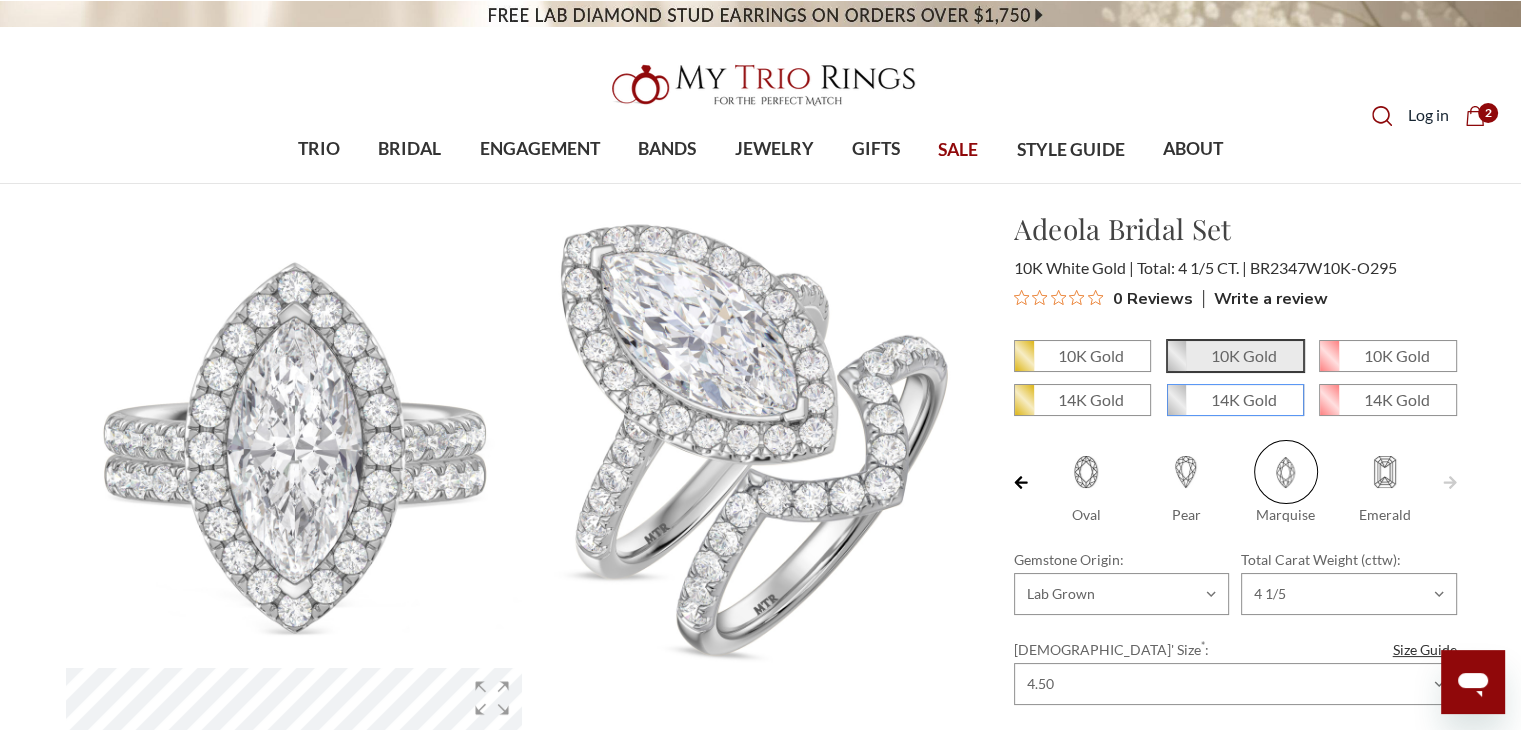 radio on "true" 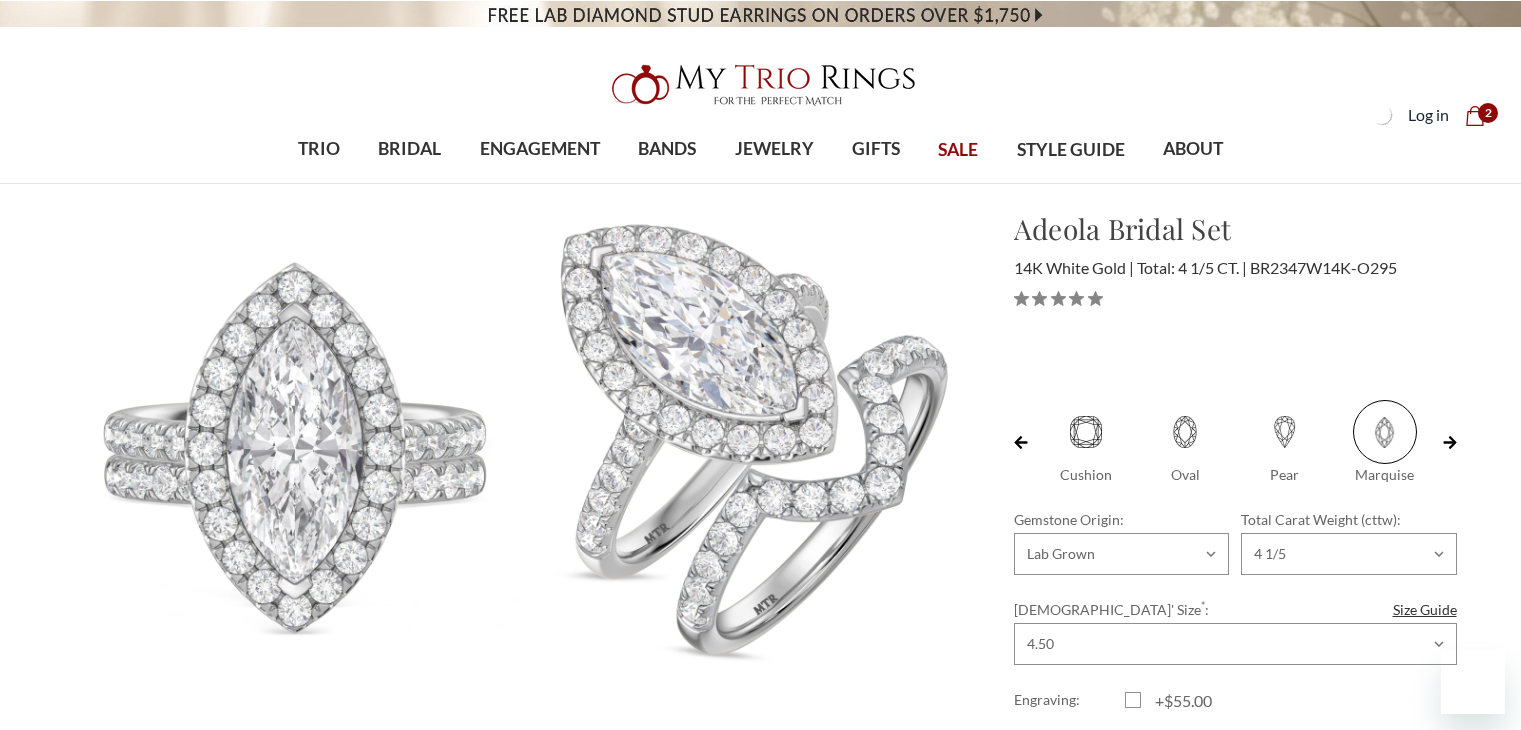 scroll, scrollTop: 0, scrollLeft: 0, axis: both 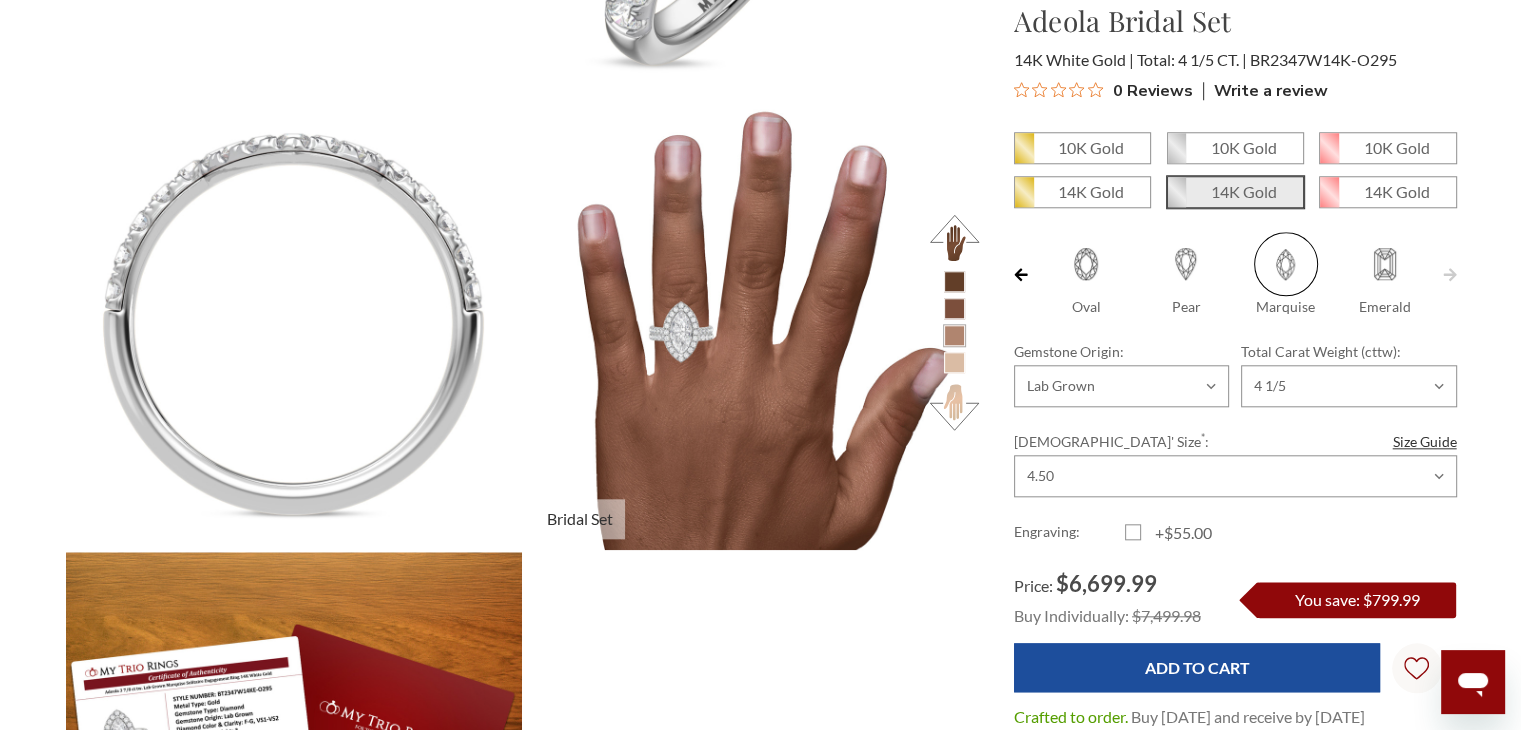 click at bounding box center [954, 362] 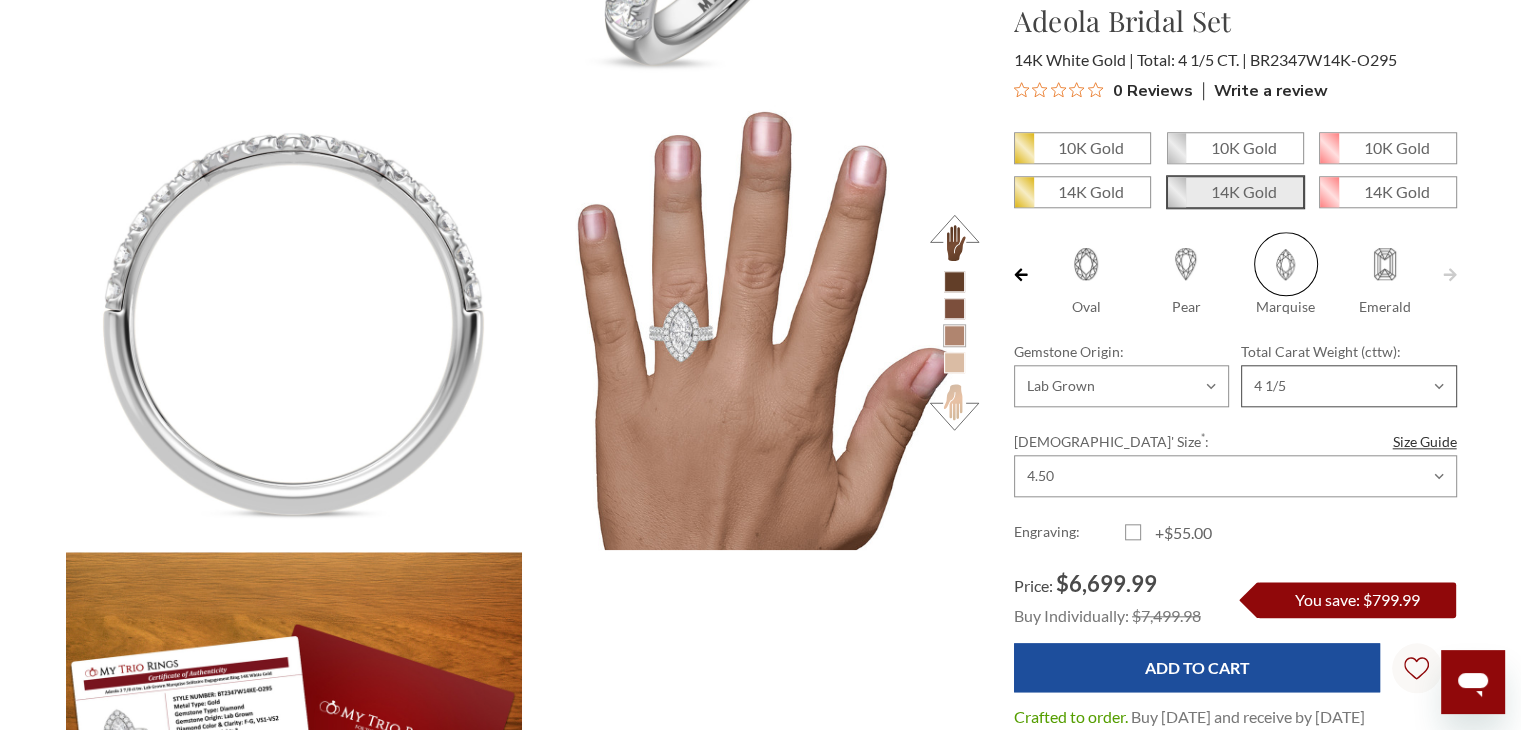 click on "Choose Options
7/8
1
1 1/10
1 1/3
1 2/3
1 3/4
2 7/8
3
4 1/7
4 1/6
4 1/5" at bounding box center [1348, 386] 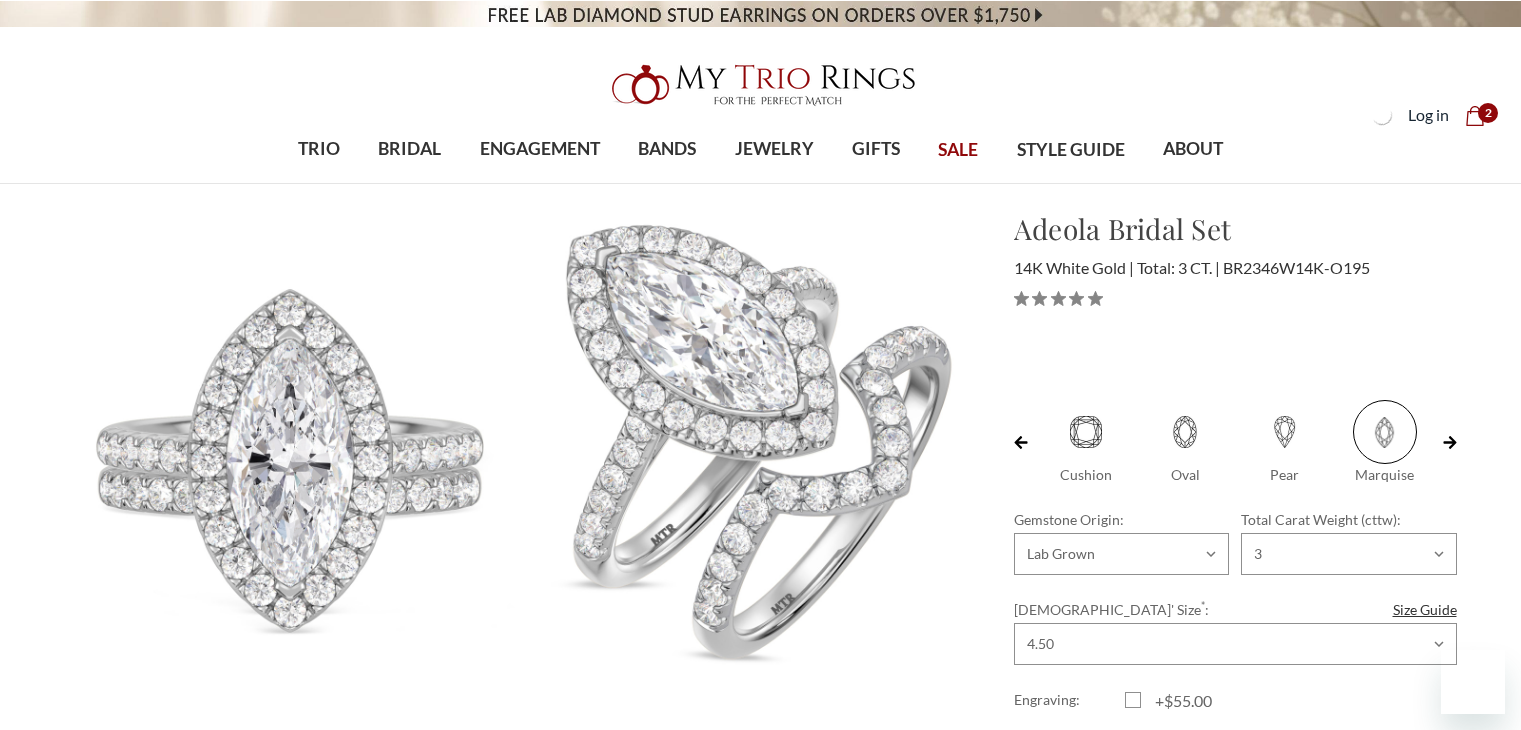 scroll, scrollTop: 0, scrollLeft: 0, axis: both 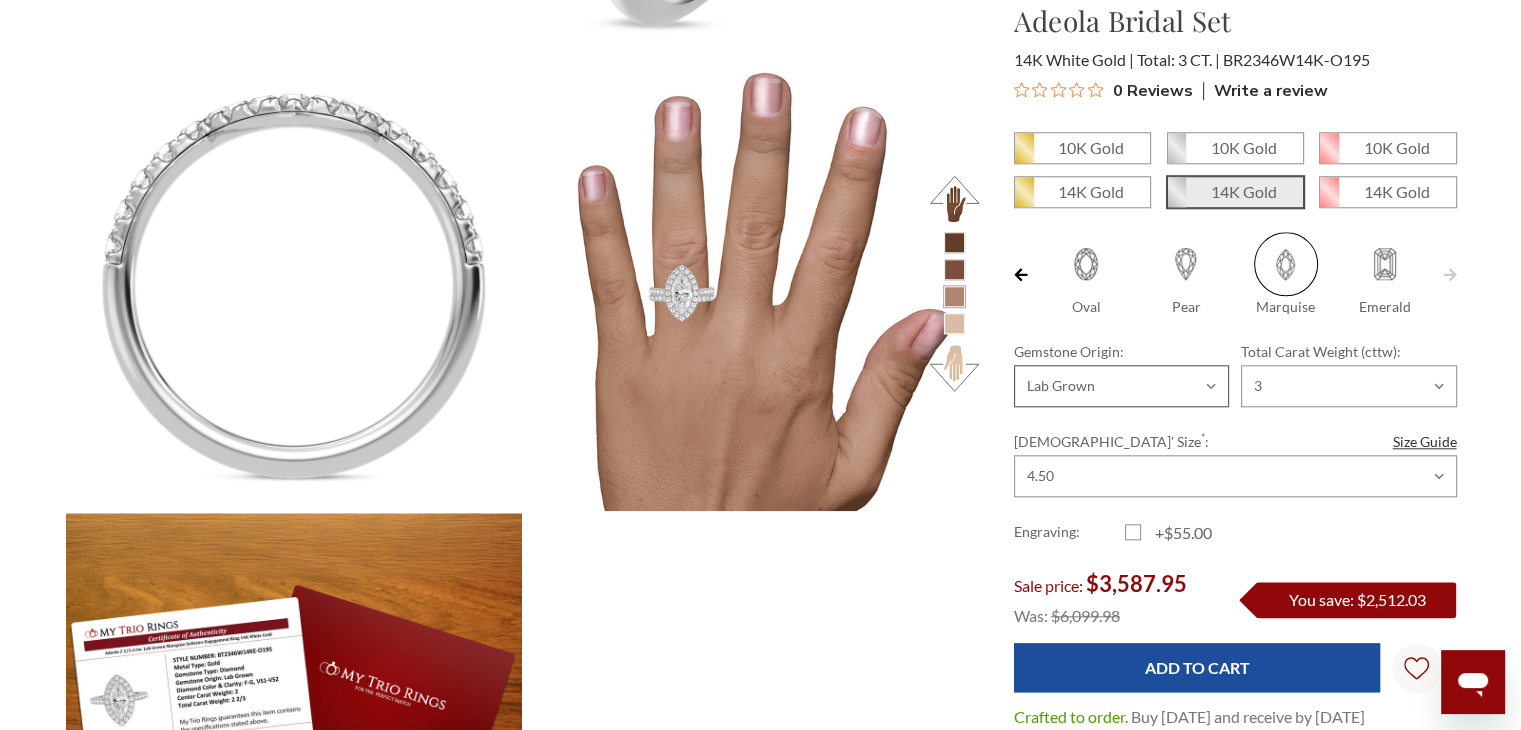 click on "Choose Options
Natural
Lab Grown" at bounding box center (1121, 386) 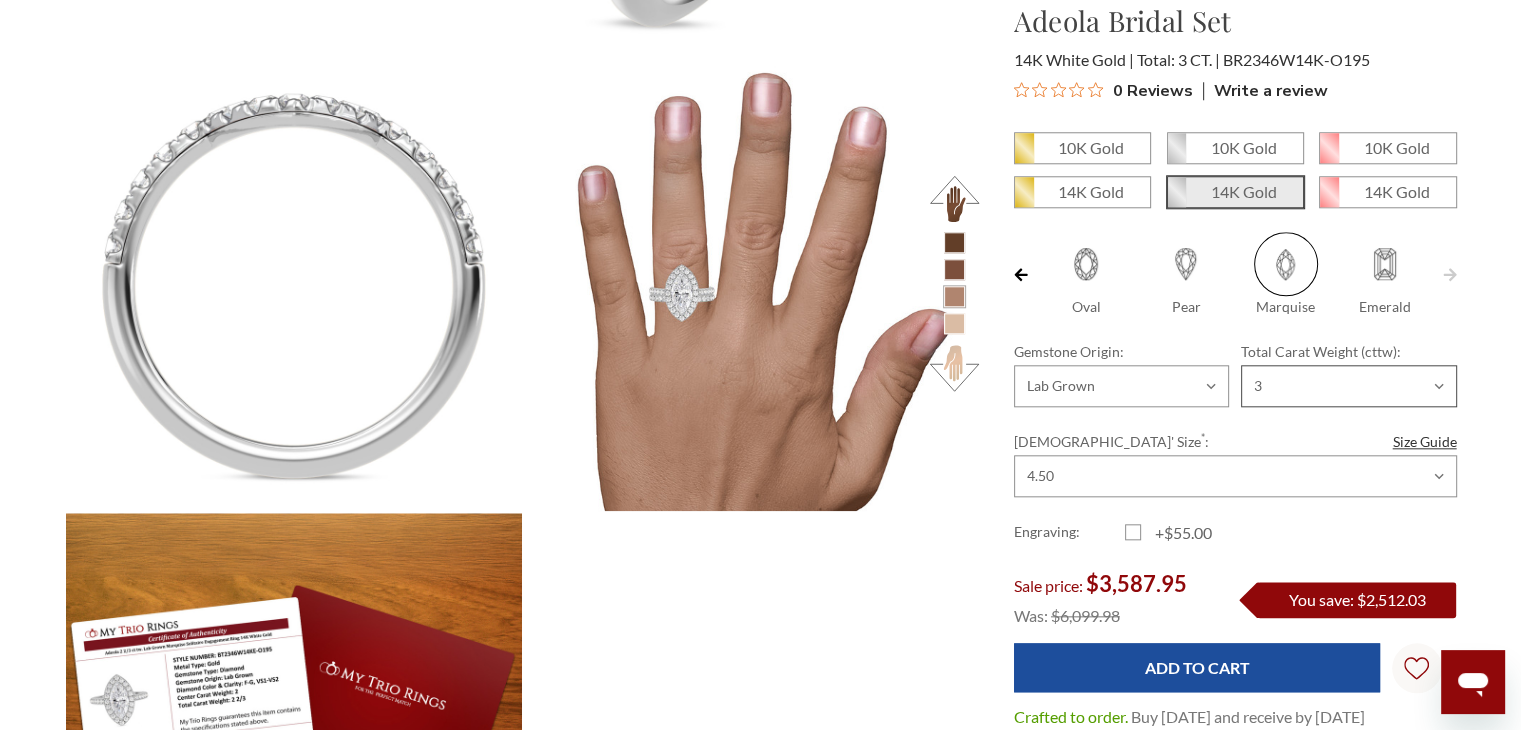click on "Choose Options
7/8
1
1 1/10
1 1/3
1 2/3
1 3/4
2 7/8
3
4 1/7
4 1/6
4 1/5" at bounding box center [1348, 386] 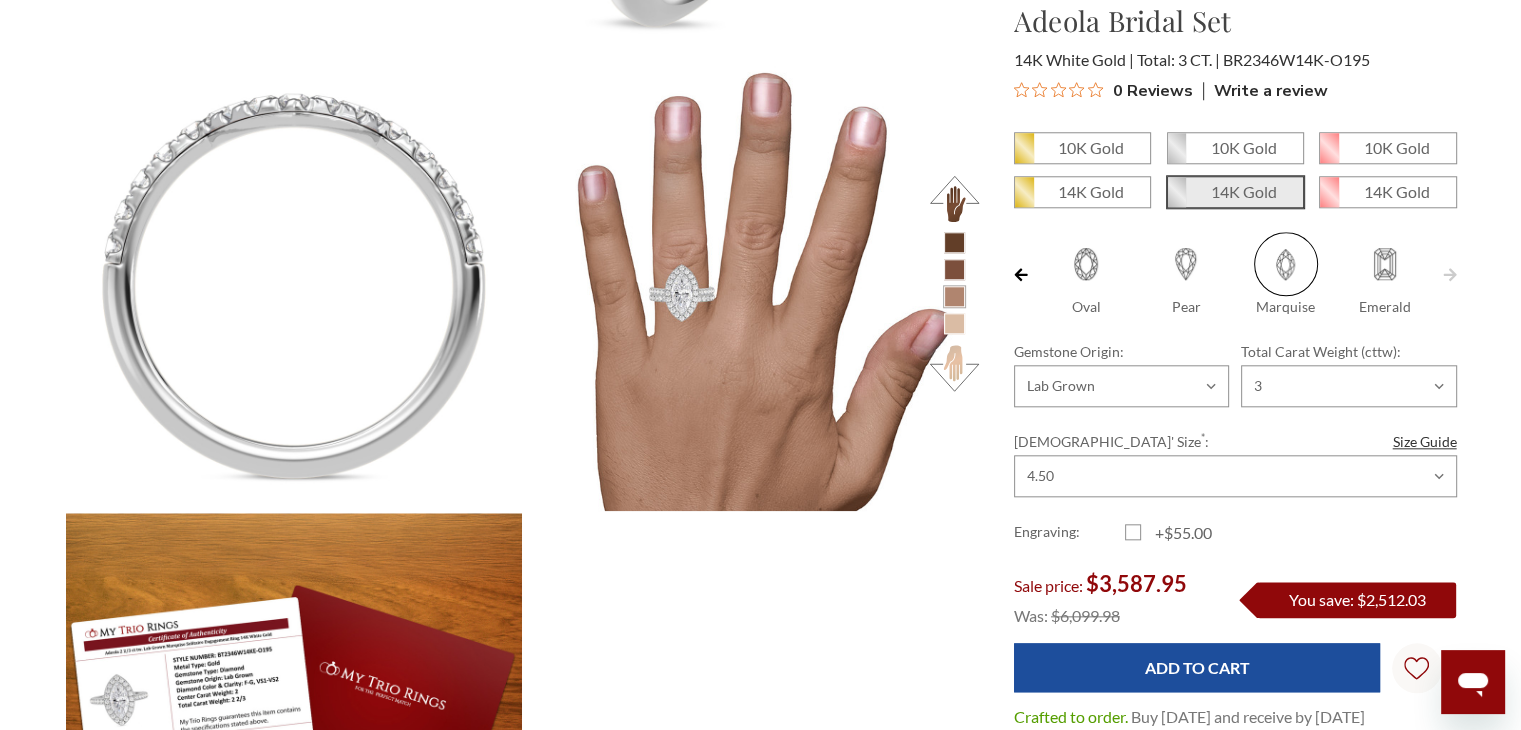 click on "Home
Bridal Wedding Ring Sets
Bridal Ring Sets on Sale
Adeola 3 ct tw. Lab Grown Marquise Solitaire Bridal Set 14K White Gold
Virtual Try-On
%" at bounding box center (760, 2048) 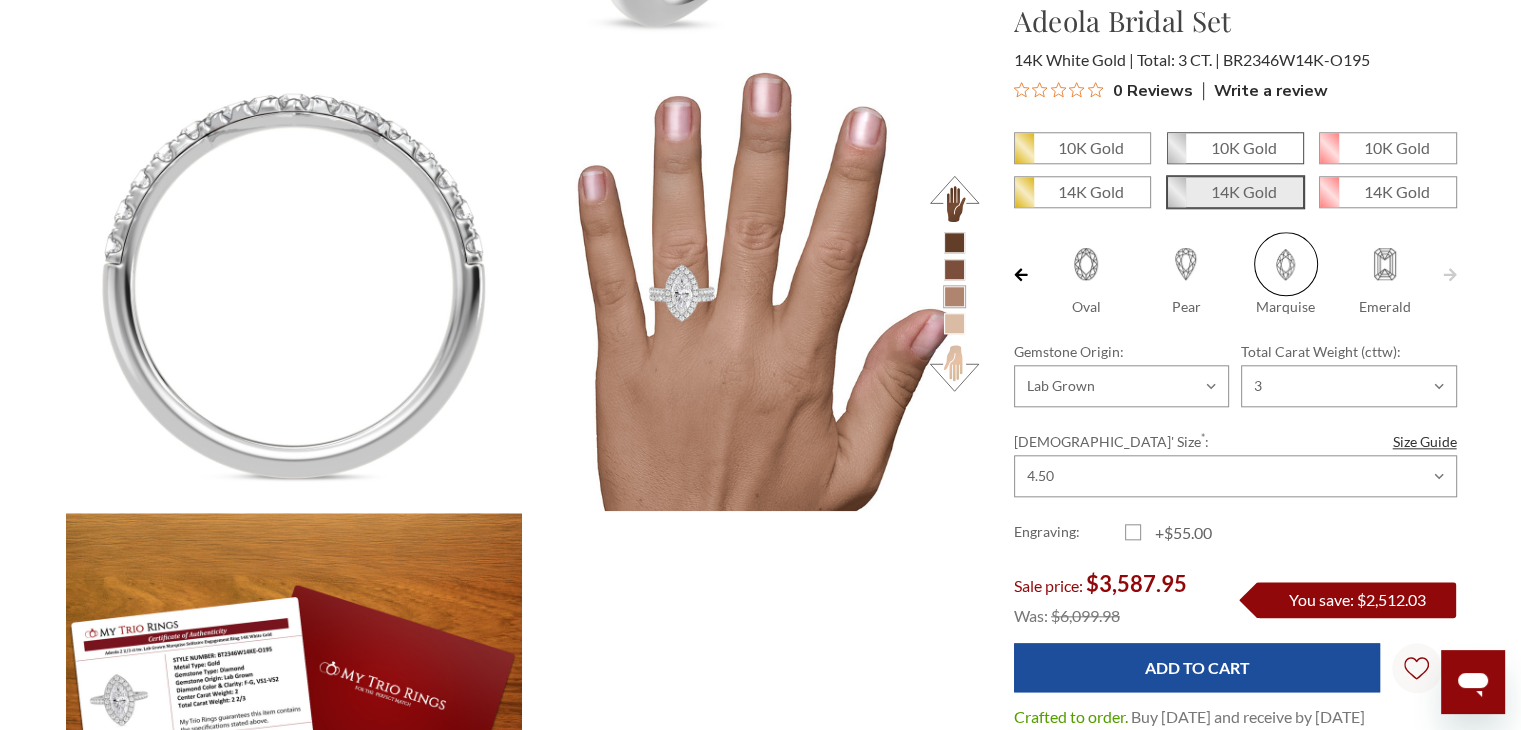 click on "10K  Gold" at bounding box center (1244, 147) 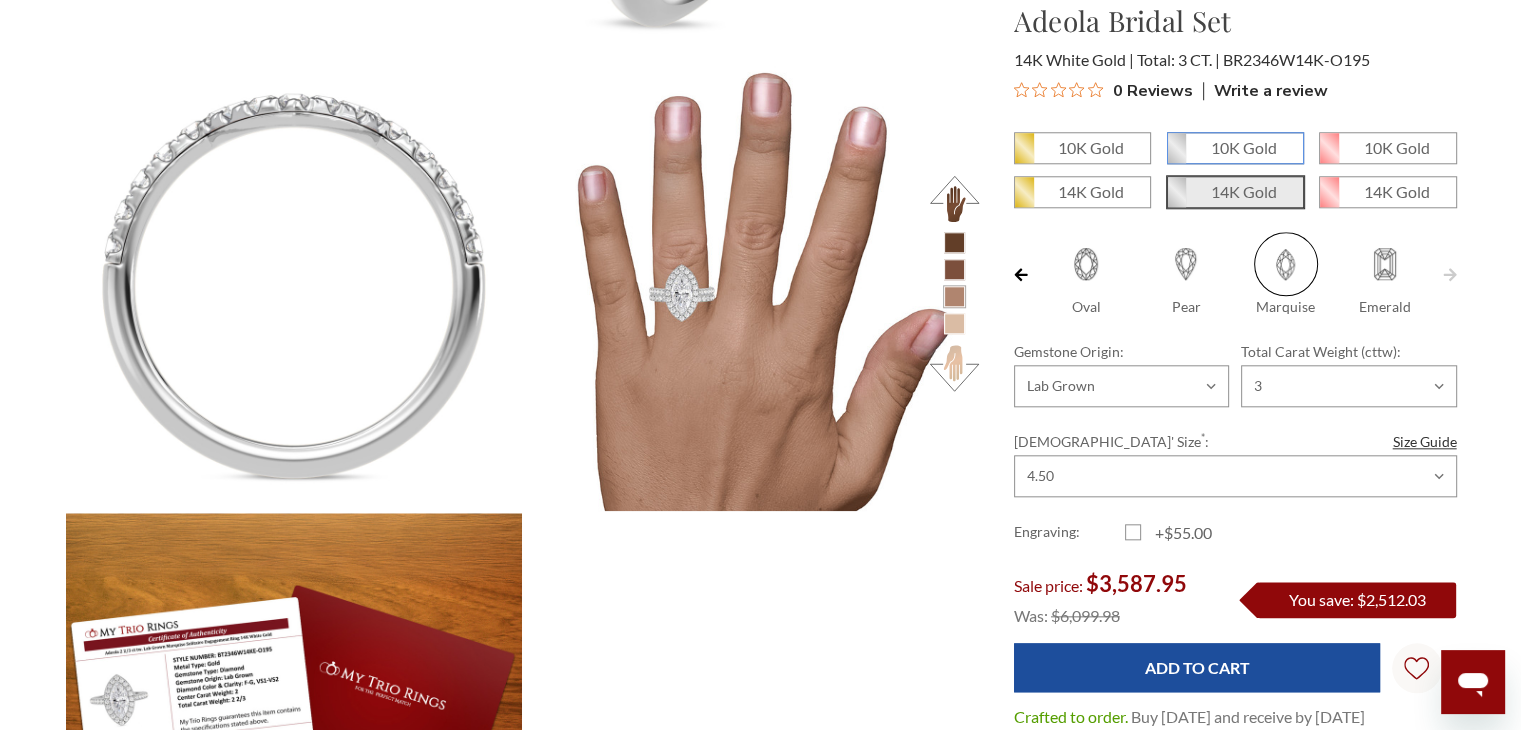 click on "10K  Gold" at bounding box center (1175, 155) 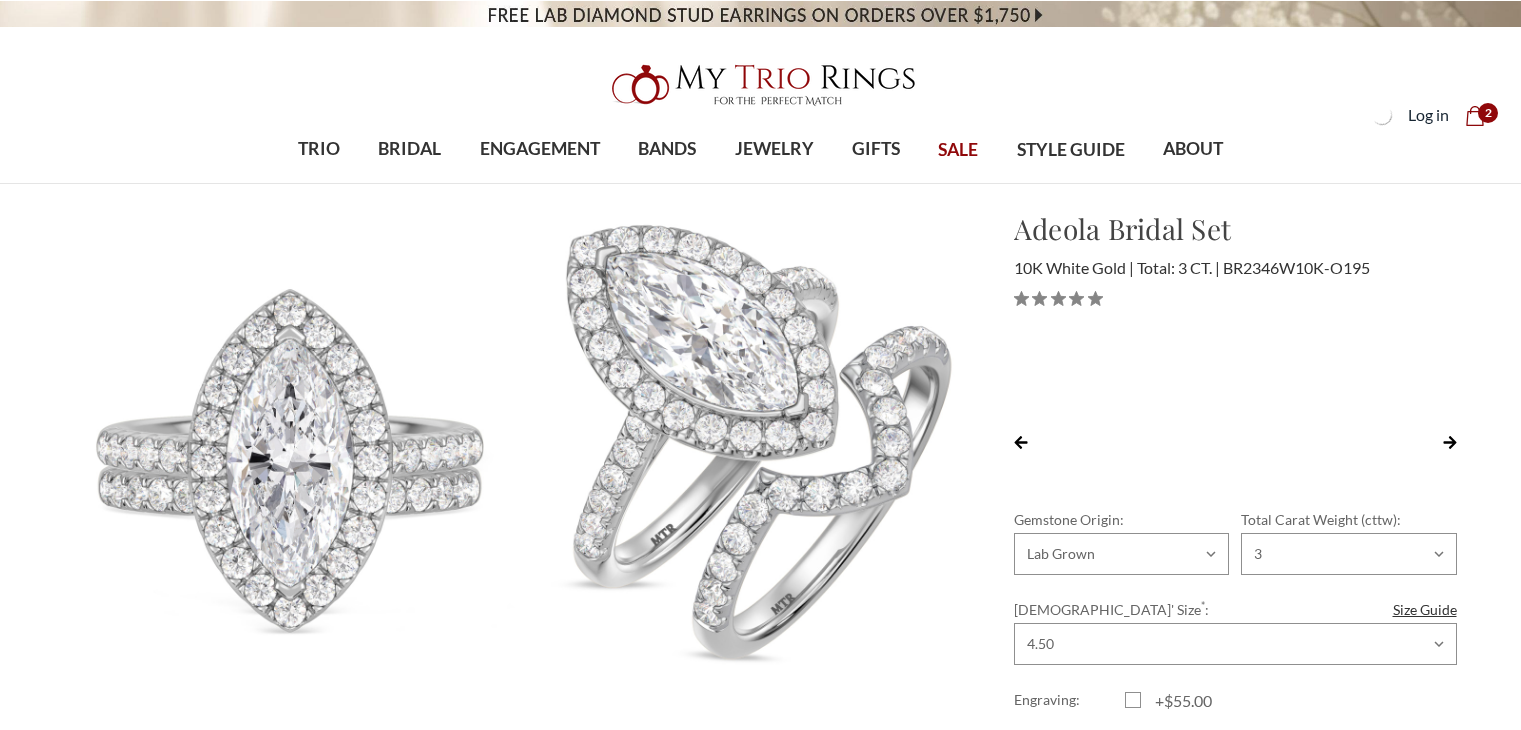 scroll, scrollTop: 0, scrollLeft: 0, axis: both 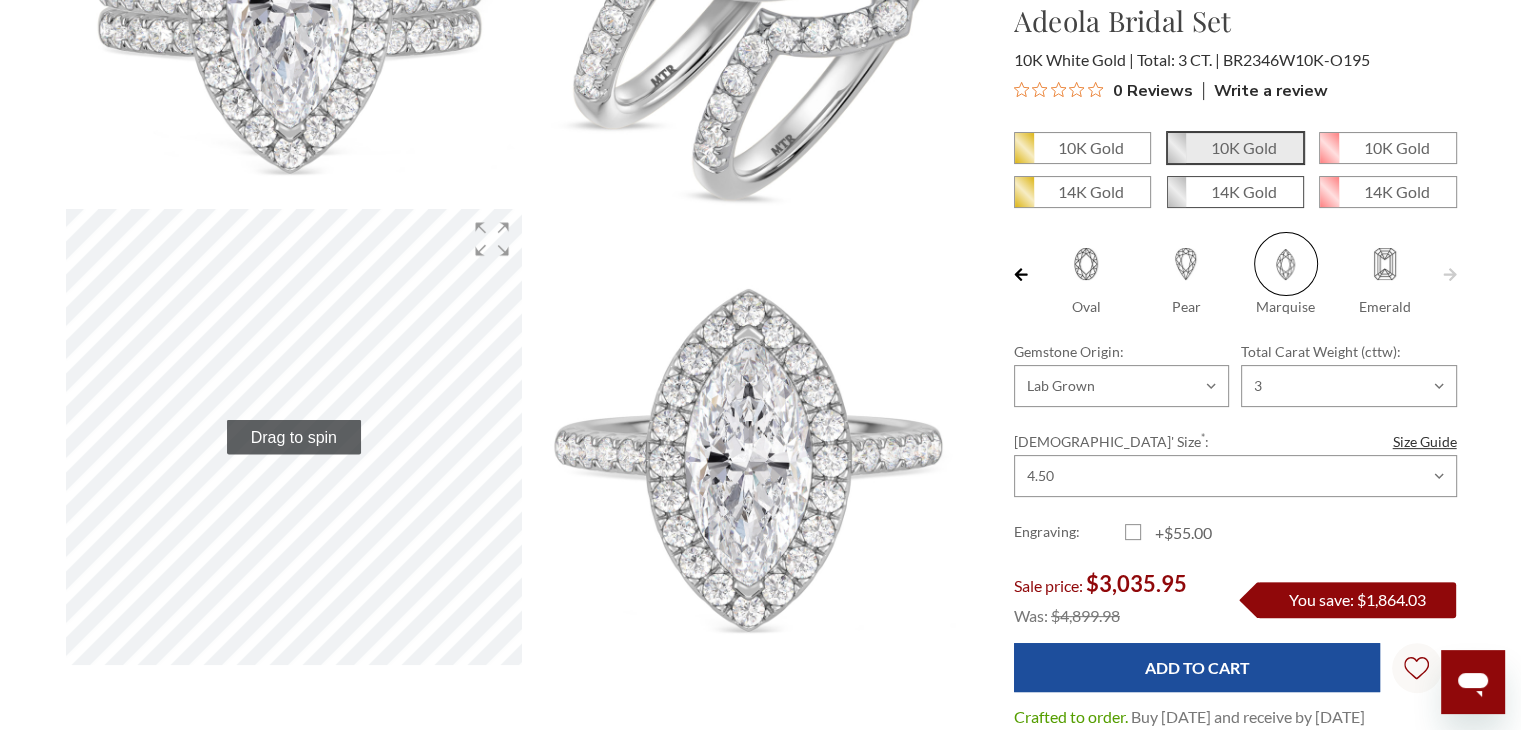 click on "14K  Gold" at bounding box center (1244, 191) 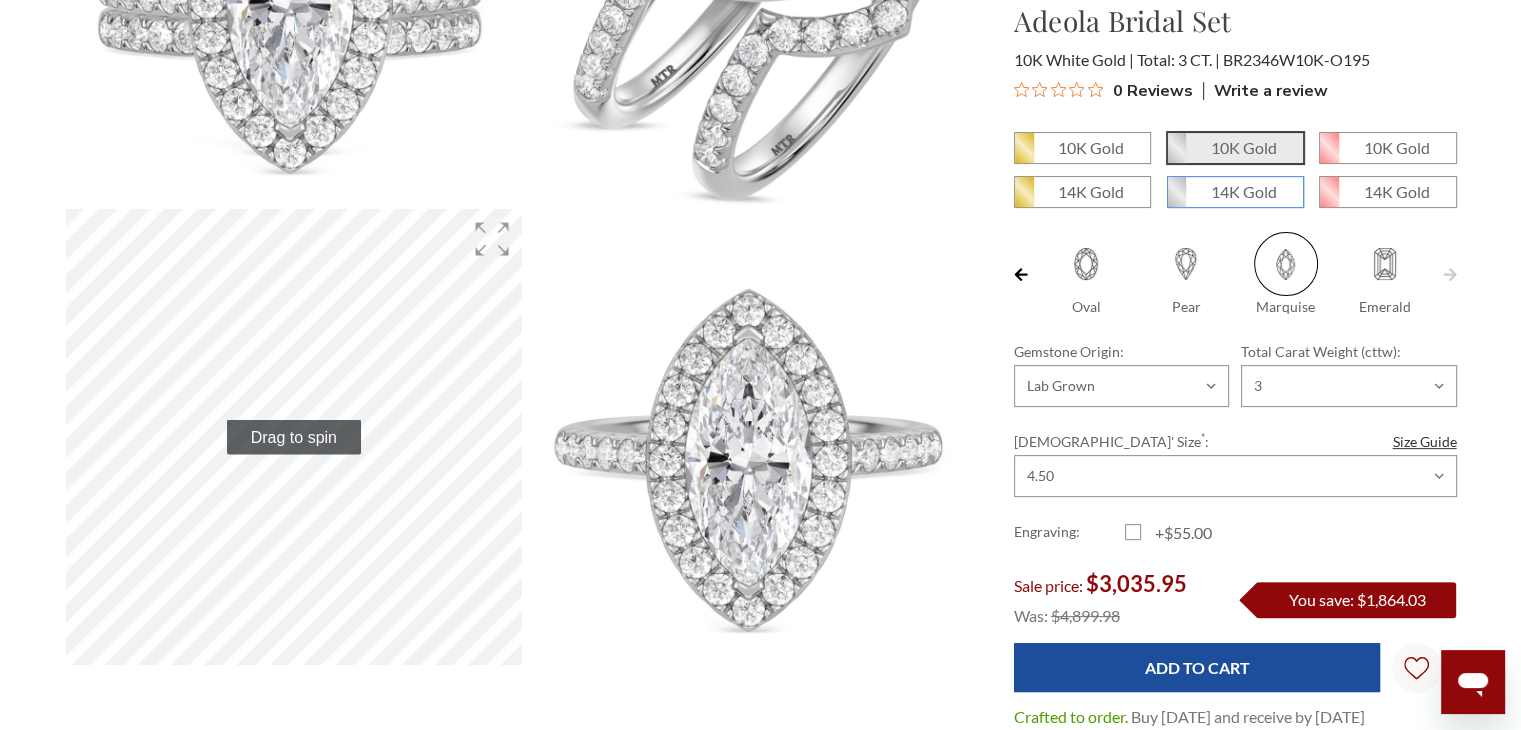 click on "14K  Gold" at bounding box center [1175, 199] 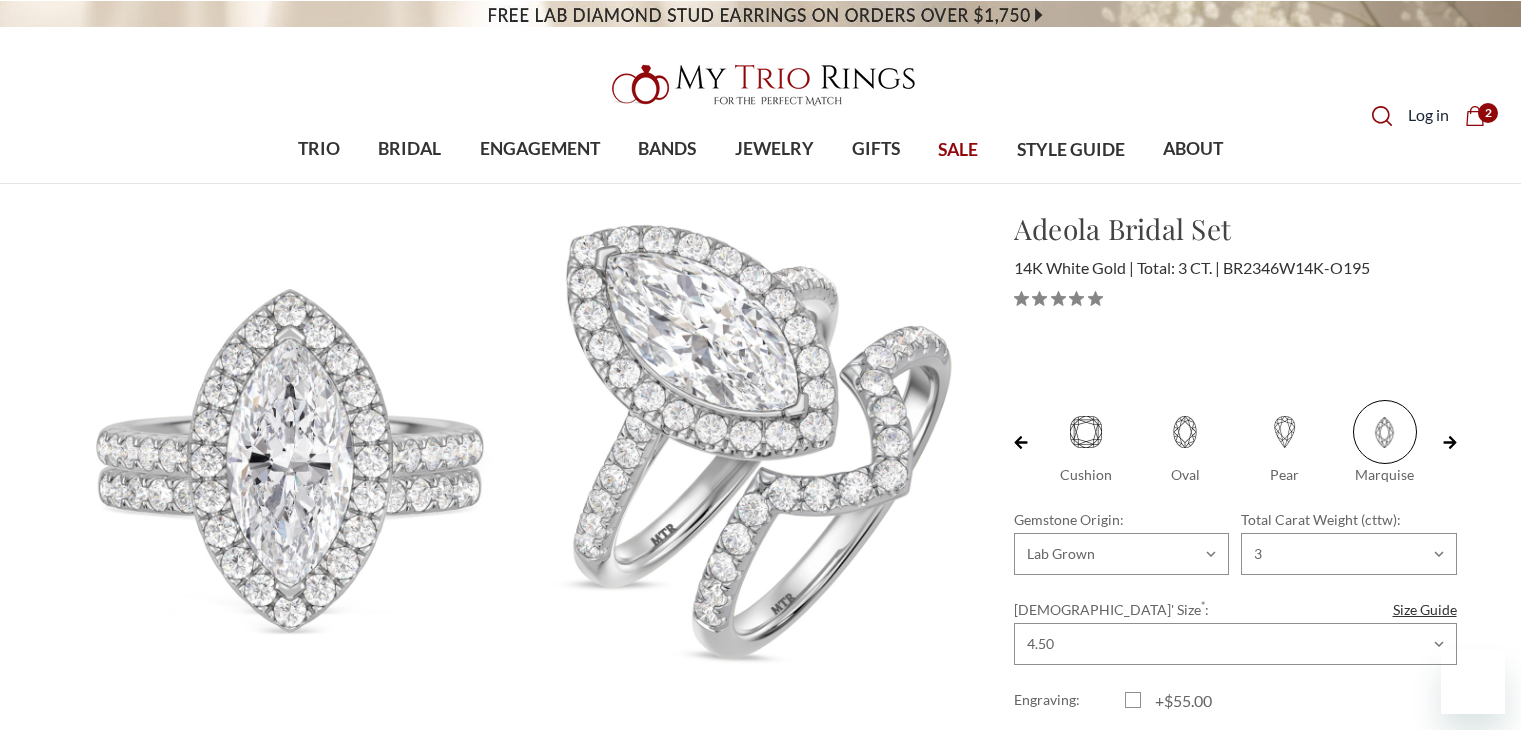 scroll, scrollTop: 0, scrollLeft: 0, axis: both 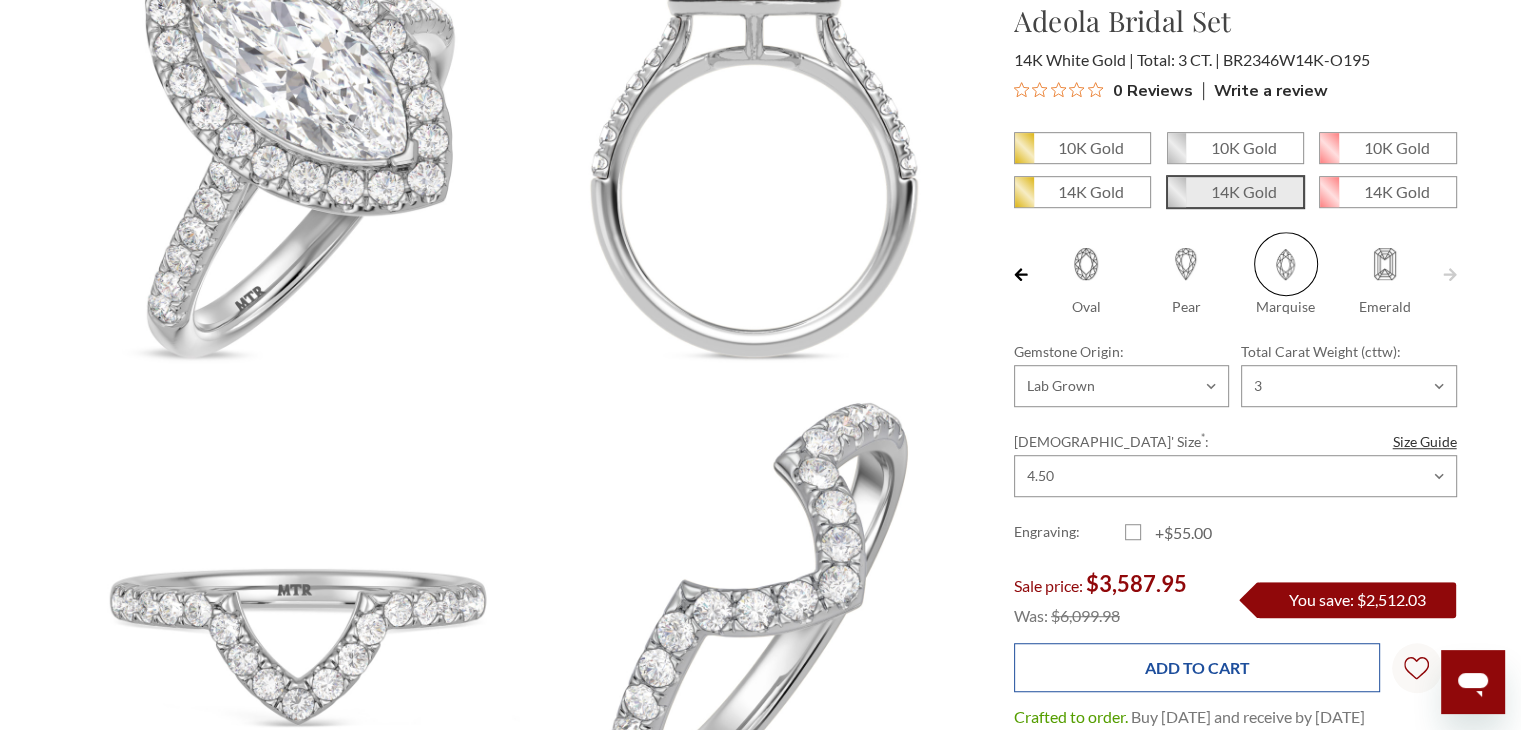 click on "Add to Cart" at bounding box center [1197, 667] 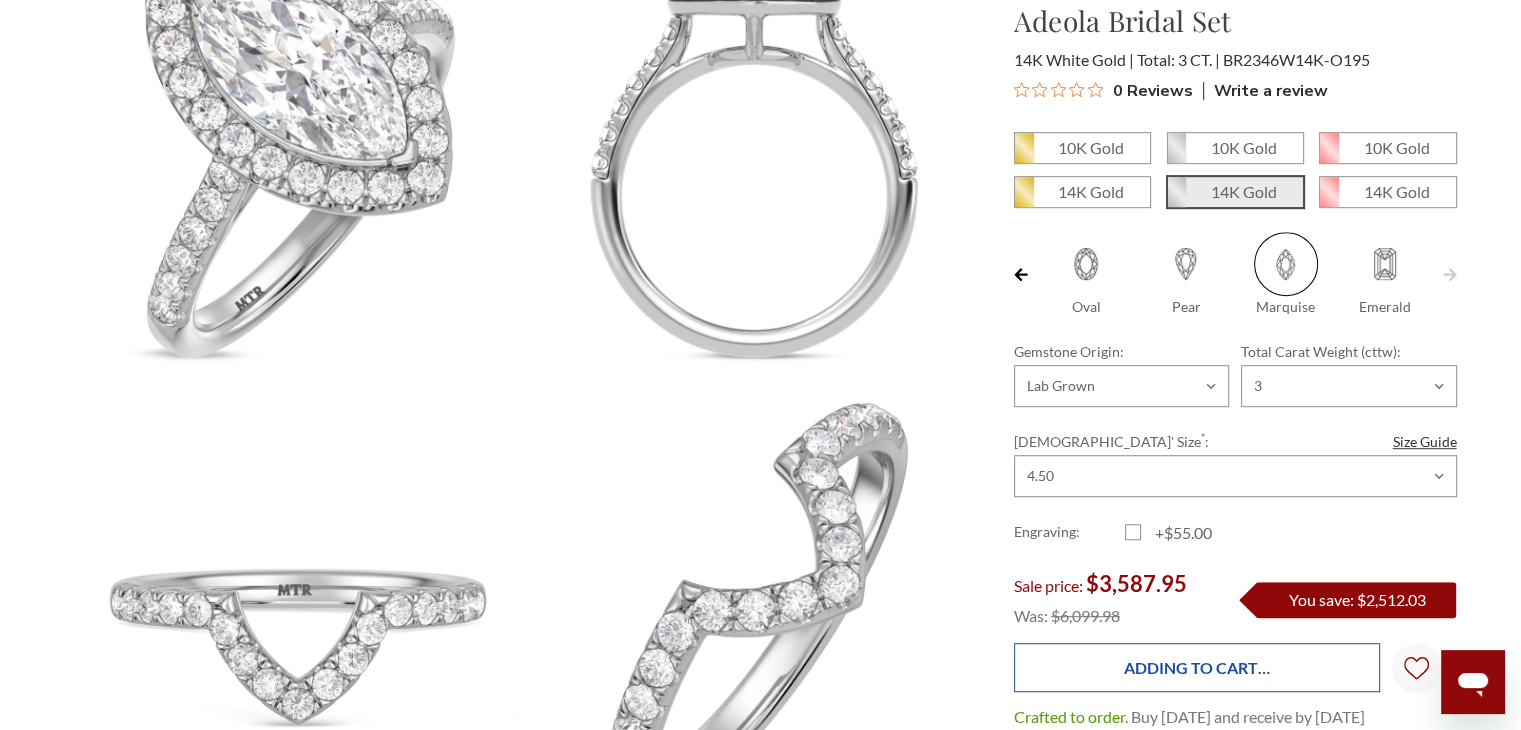 type on "Add to Cart" 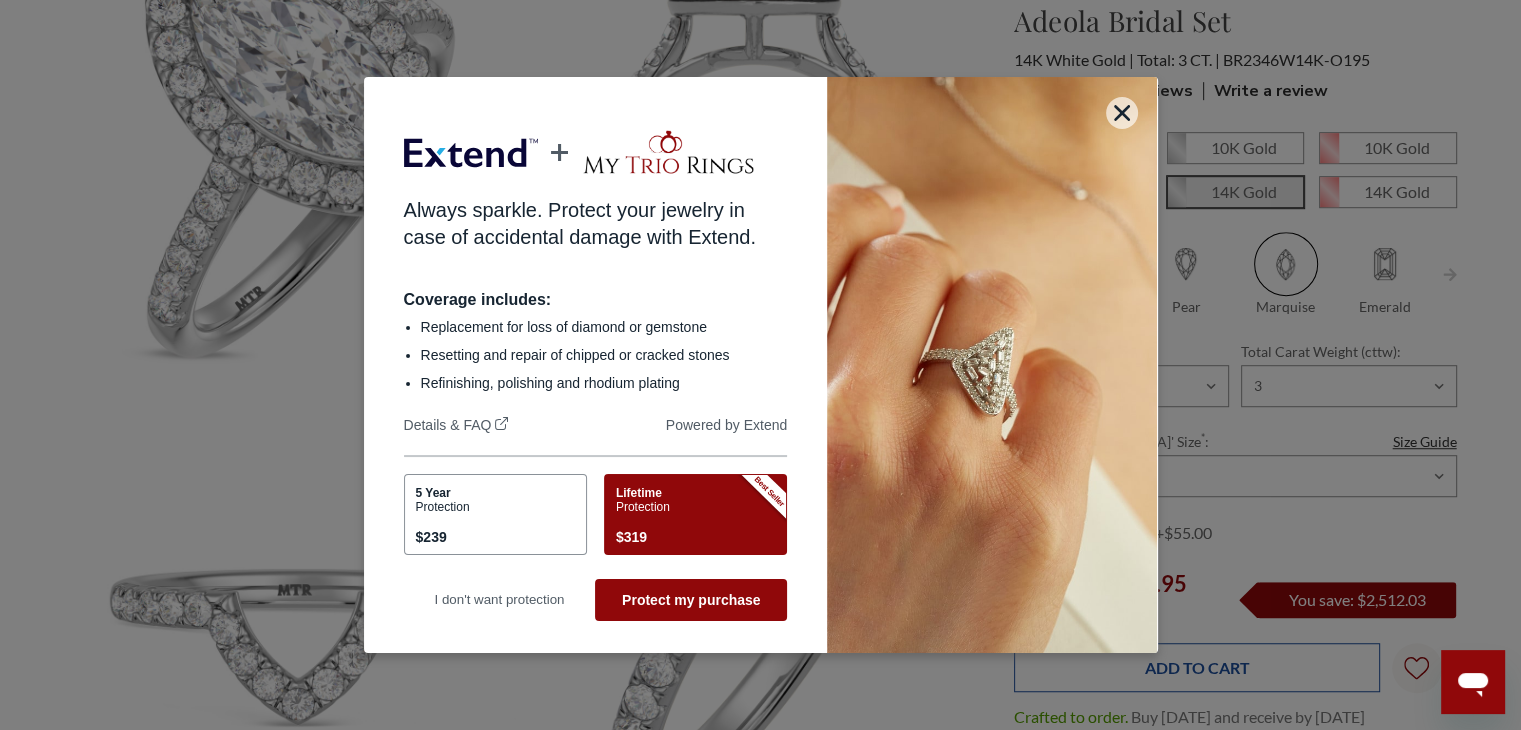 scroll, scrollTop: 0, scrollLeft: 0, axis: both 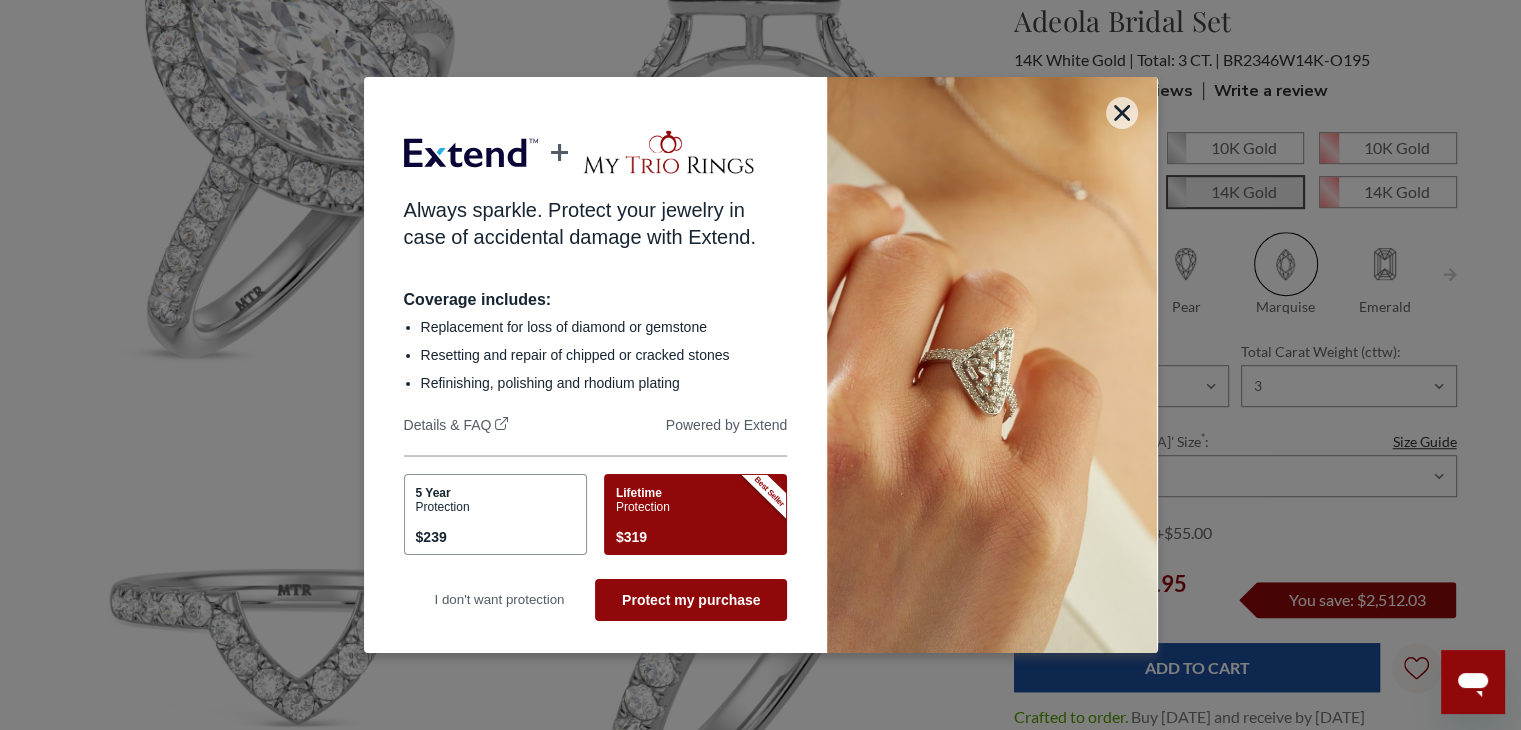 click on "Lifetime Protection $319" at bounding box center (692, 517) 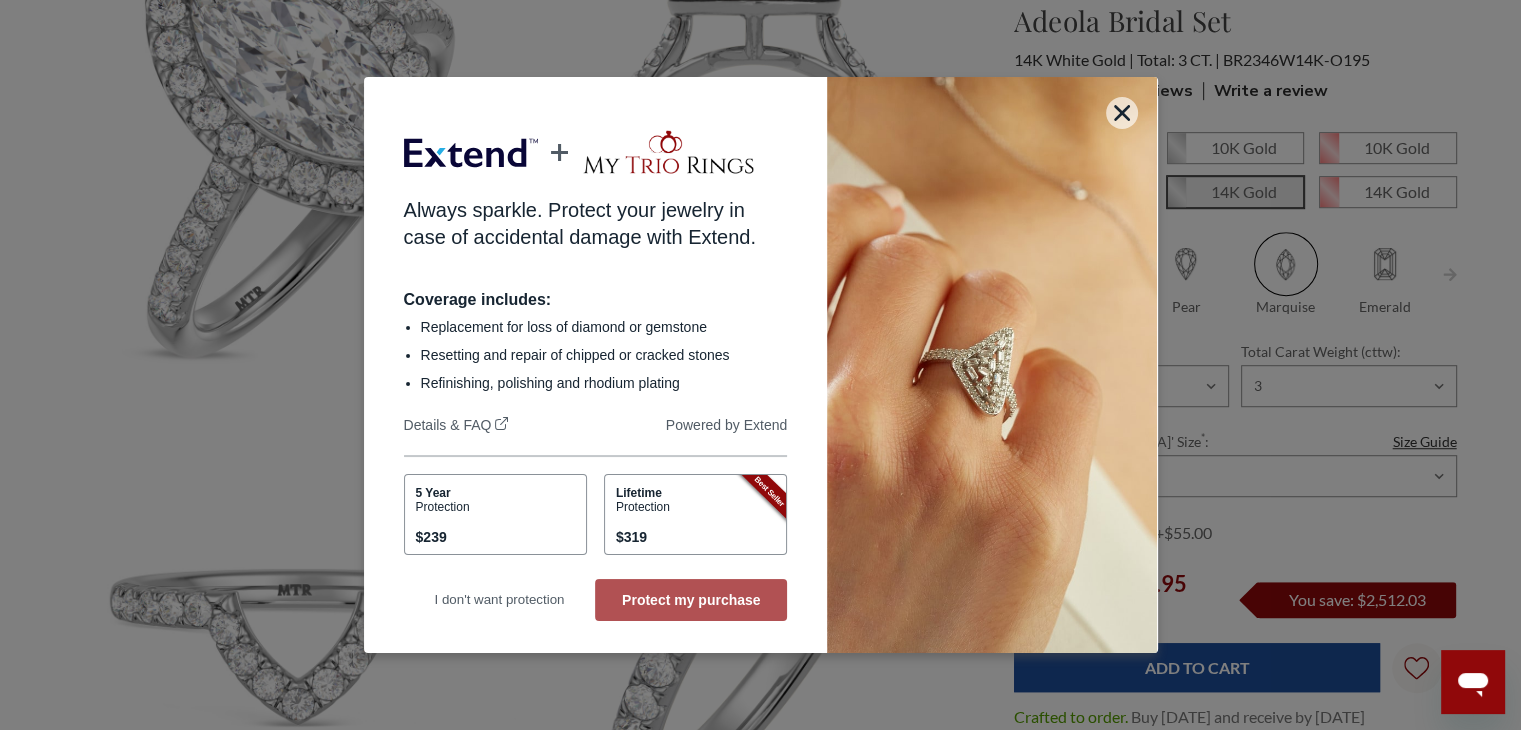 click on "Protect my purchase" at bounding box center [691, 600] 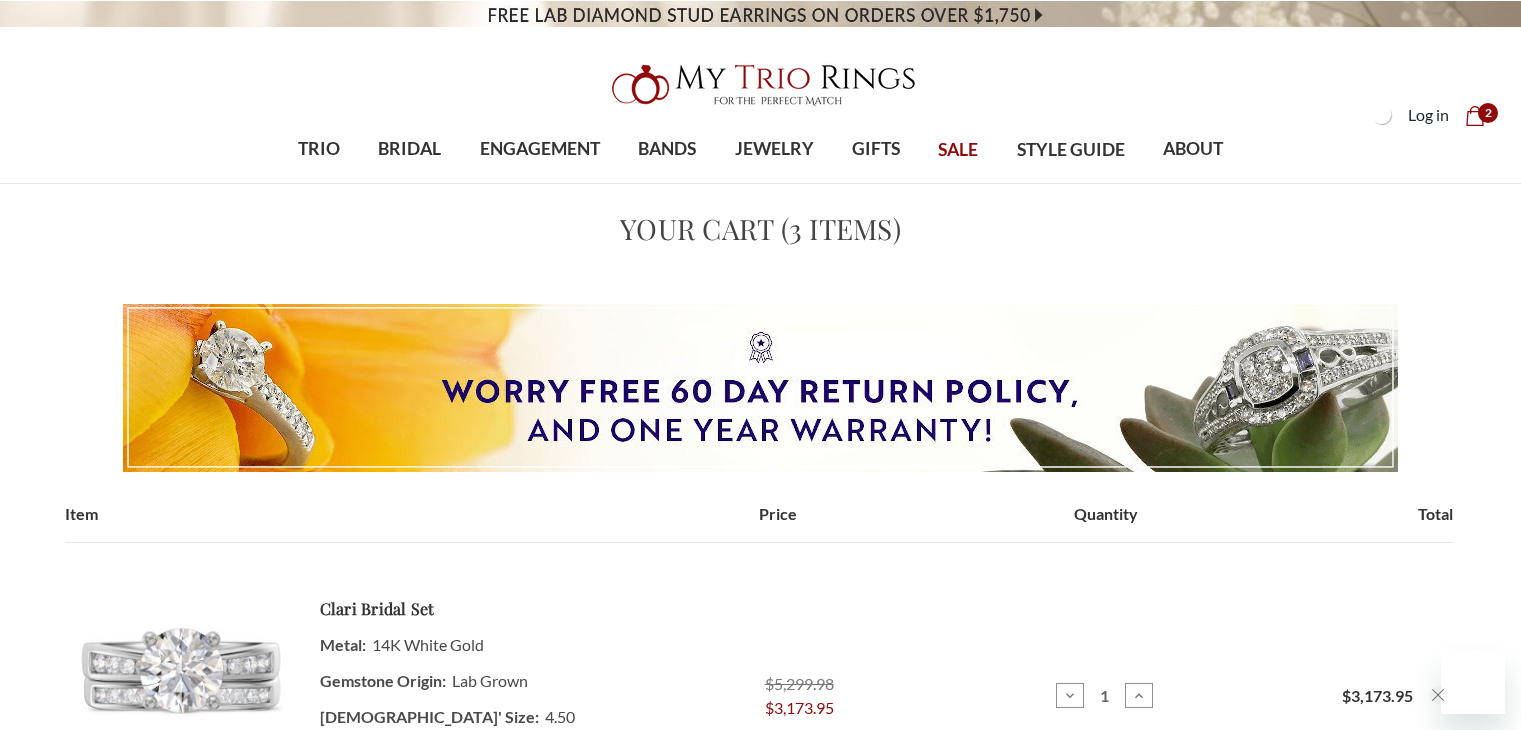 scroll, scrollTop: 0, scrollLeft: 0, axis: both 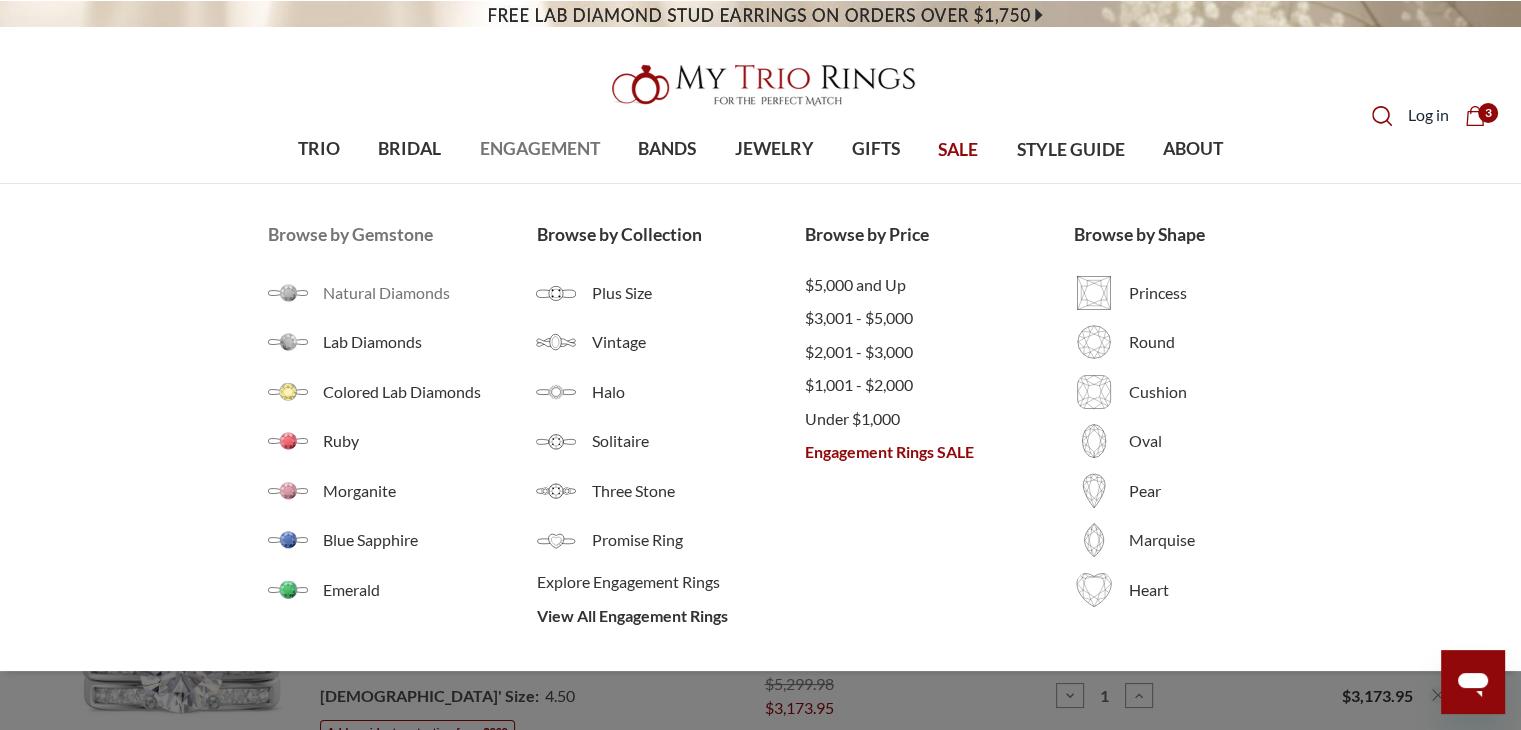 click on "Natural Diamonds" at bounding box center (430, 293) 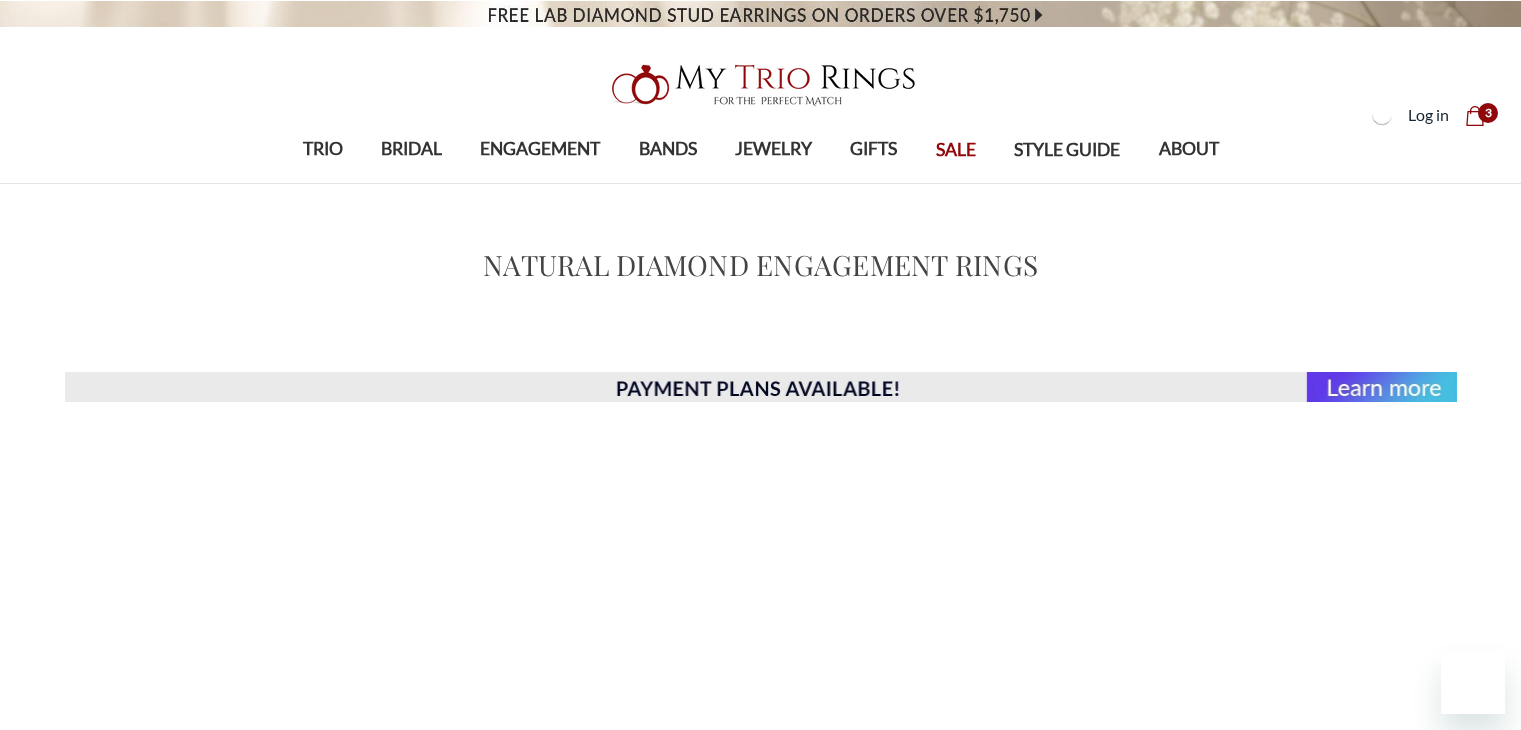 scroll, scrollTop: 0, scrollLeft: 0, axis: both 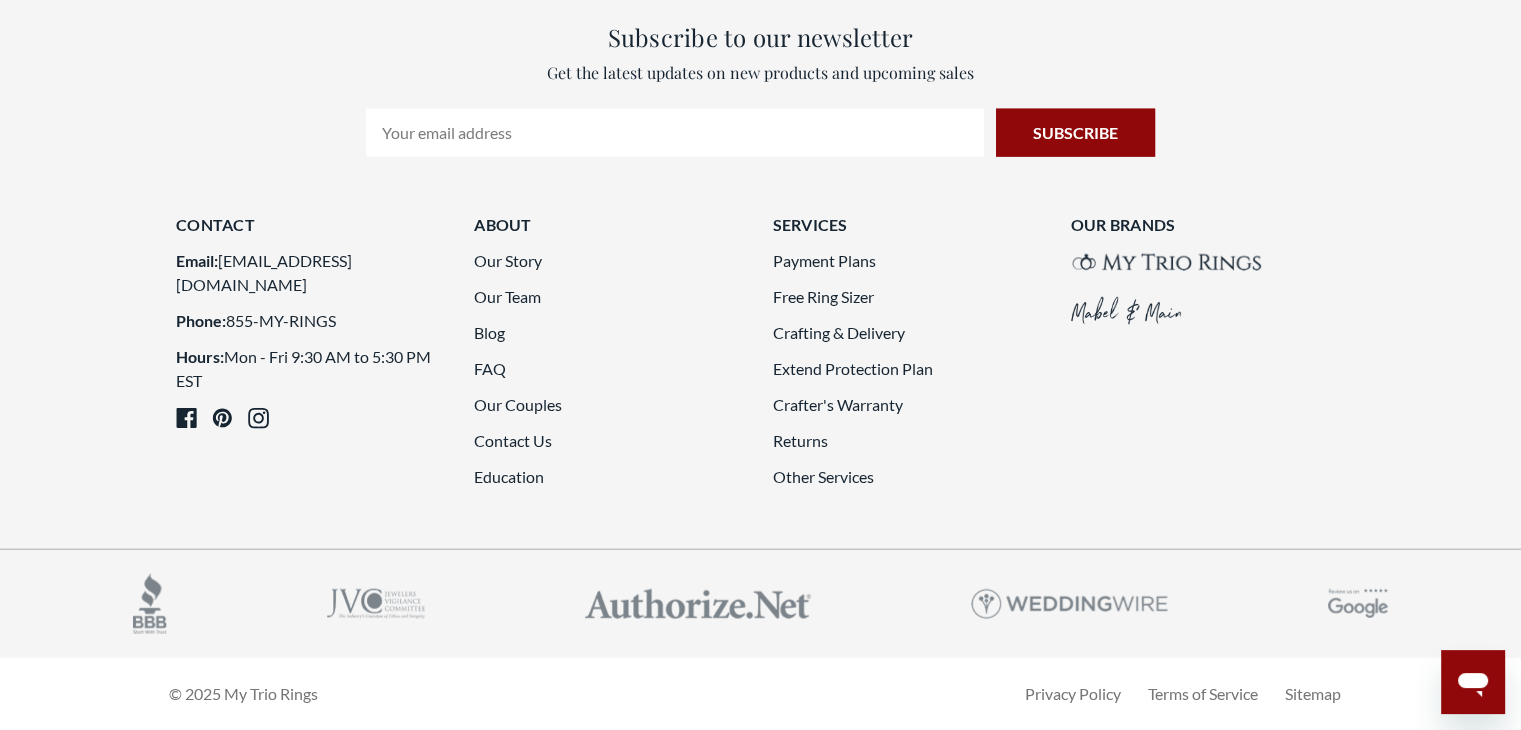 click 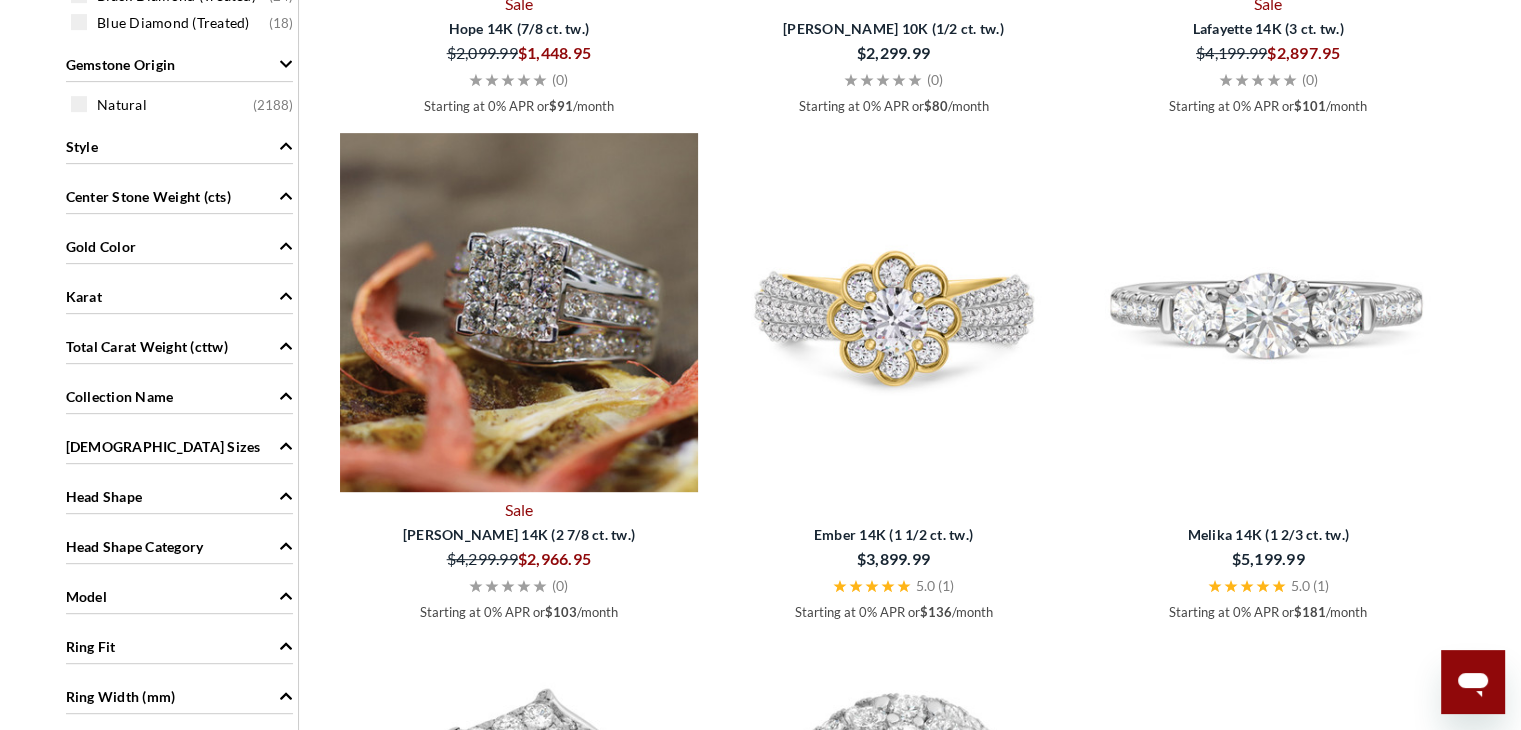 scroll, scrollTop: 864, scrollLeft: 0, axis: vertical 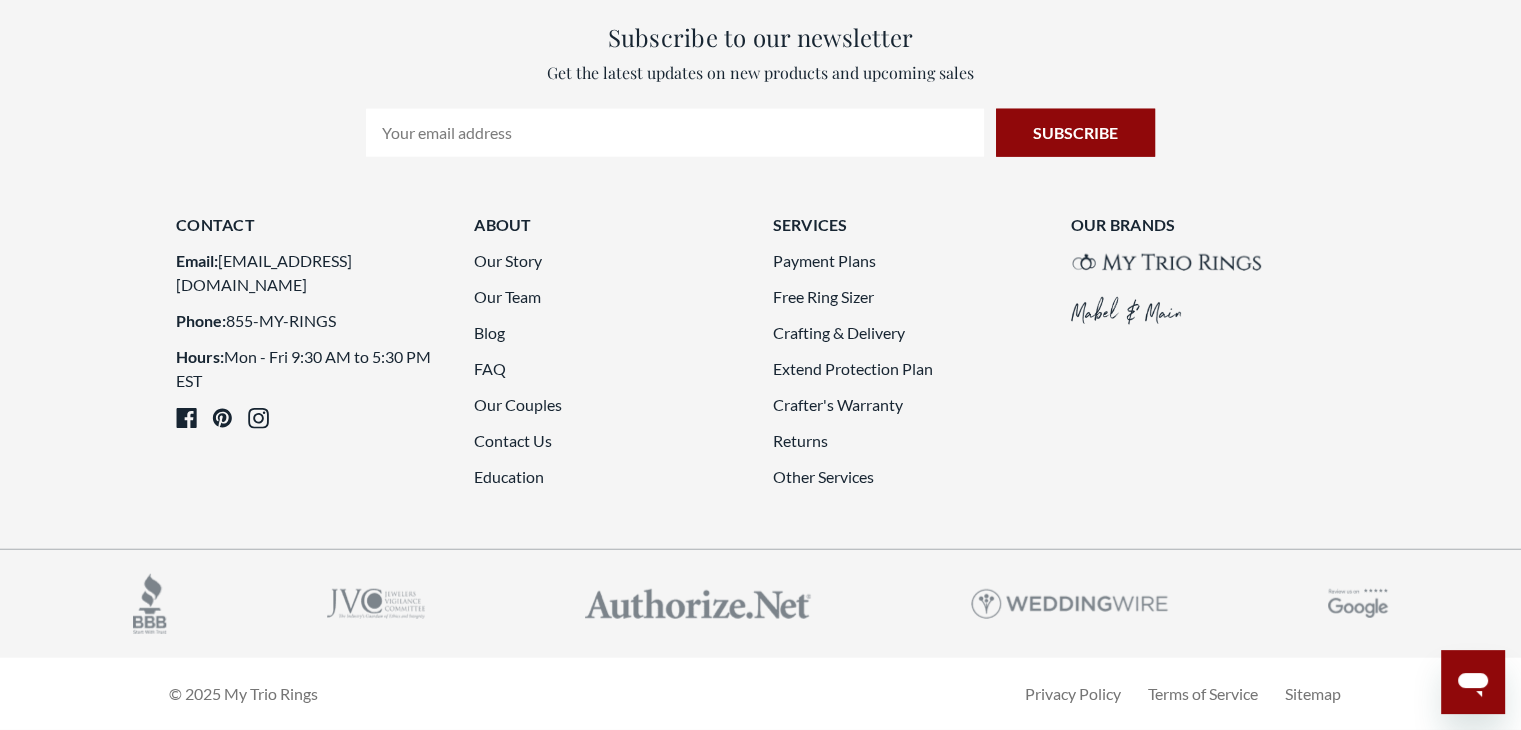 click at bounding box center (1028, -171) 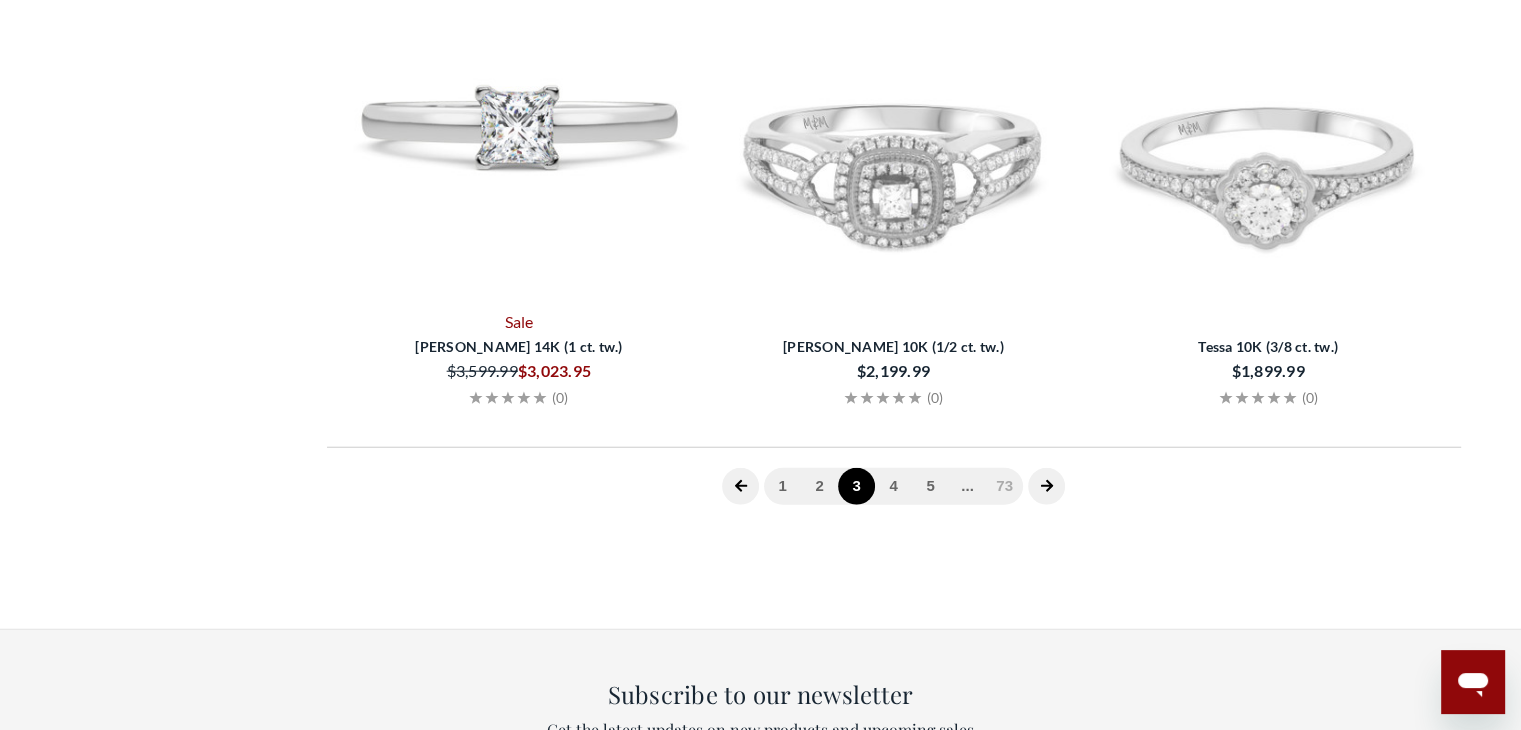 scroll, scrollTop: 401, scrollLeft: 0, axis: vertical 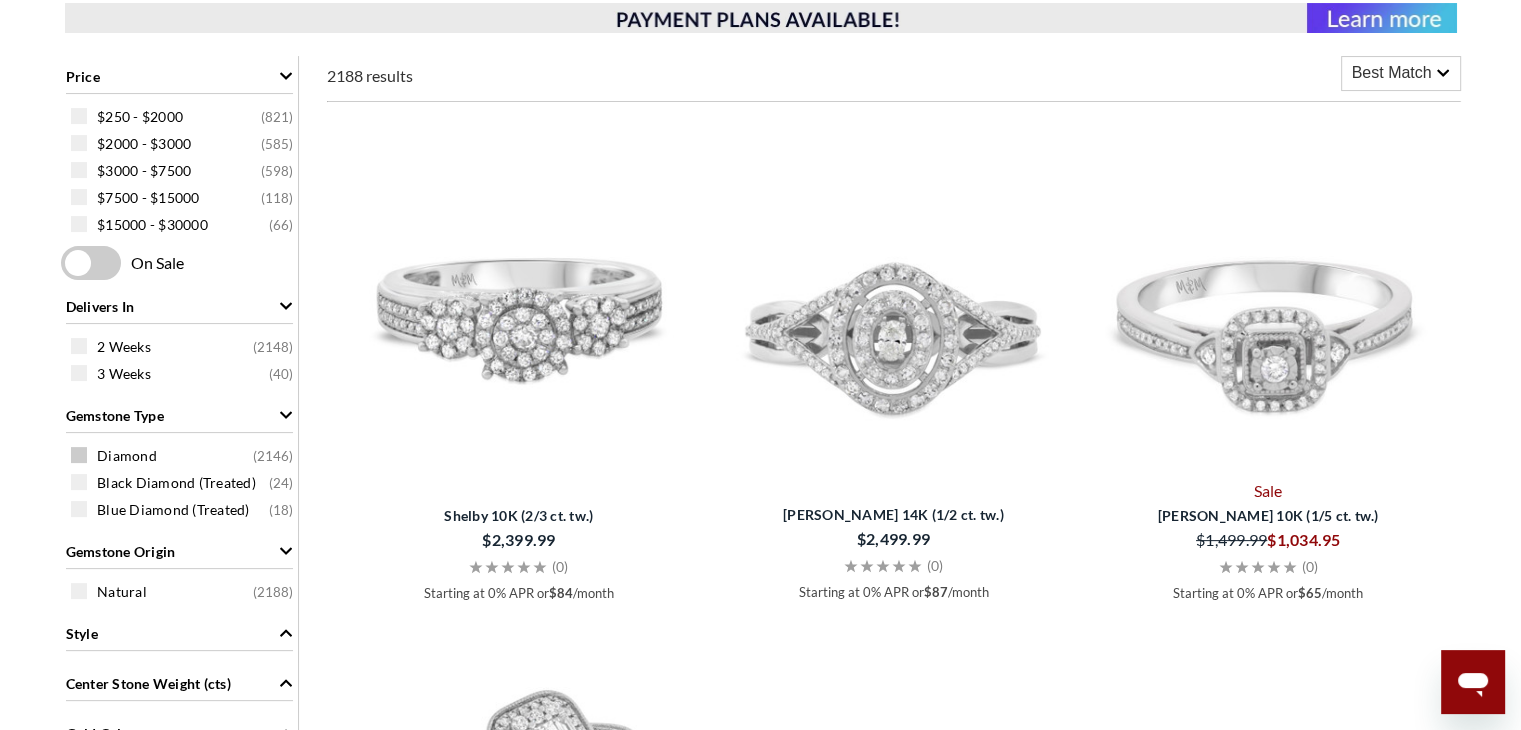 click at bounding box center [79, 455] 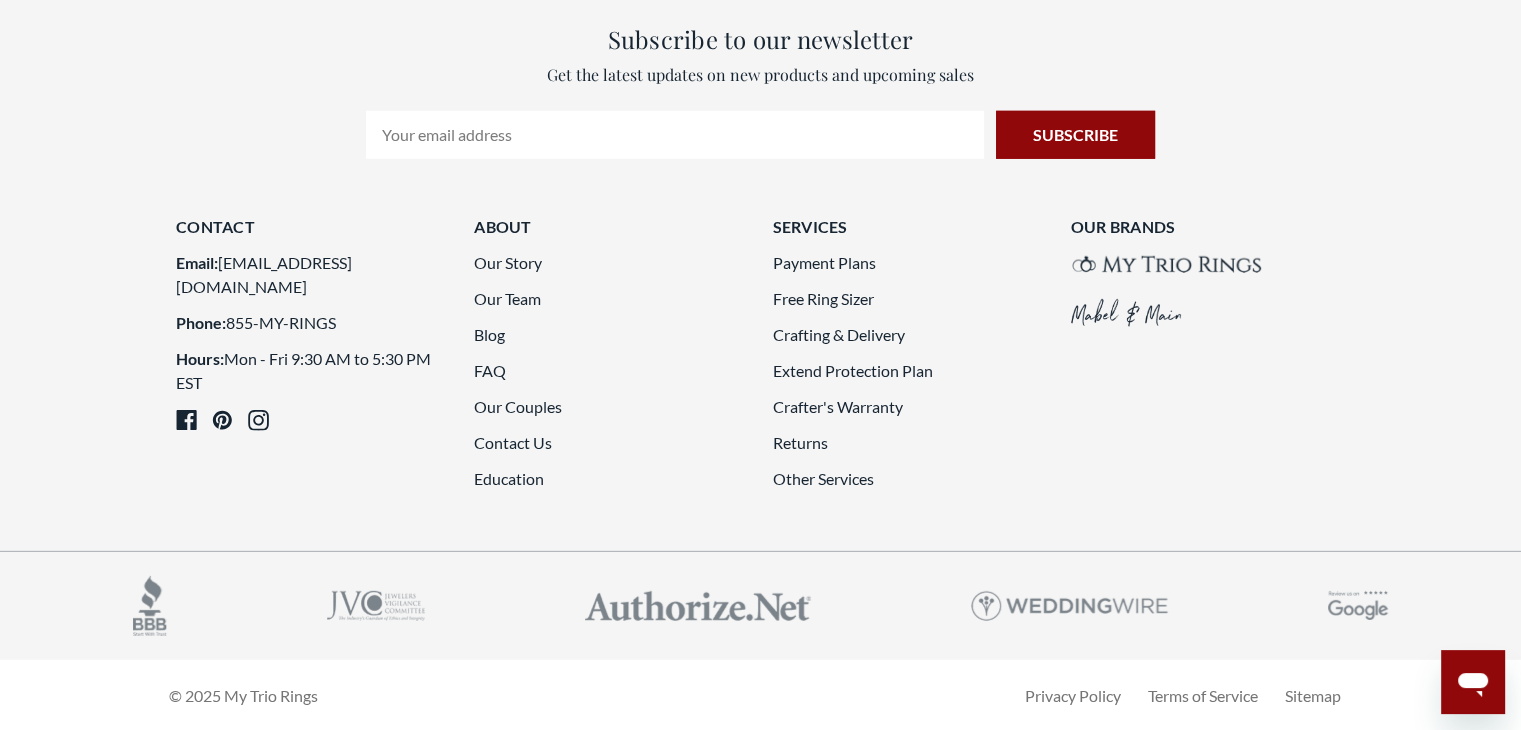 scroll, scrollTop: 5089, scrollLeft: 0, axis: vertical 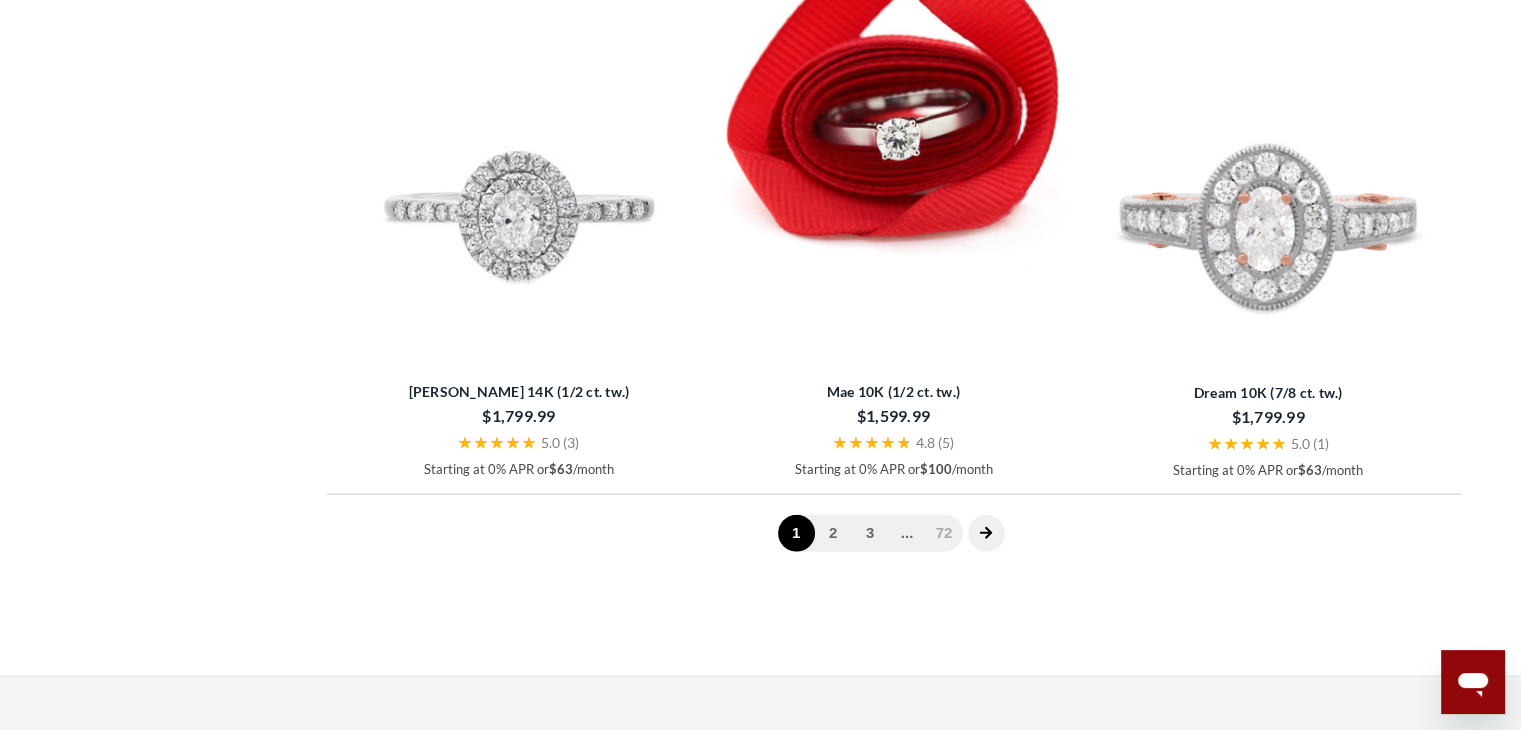 click on "1     2     3                                                                                                                                                                                                                                                                                   ...   72" at bounding box center [870, 533] 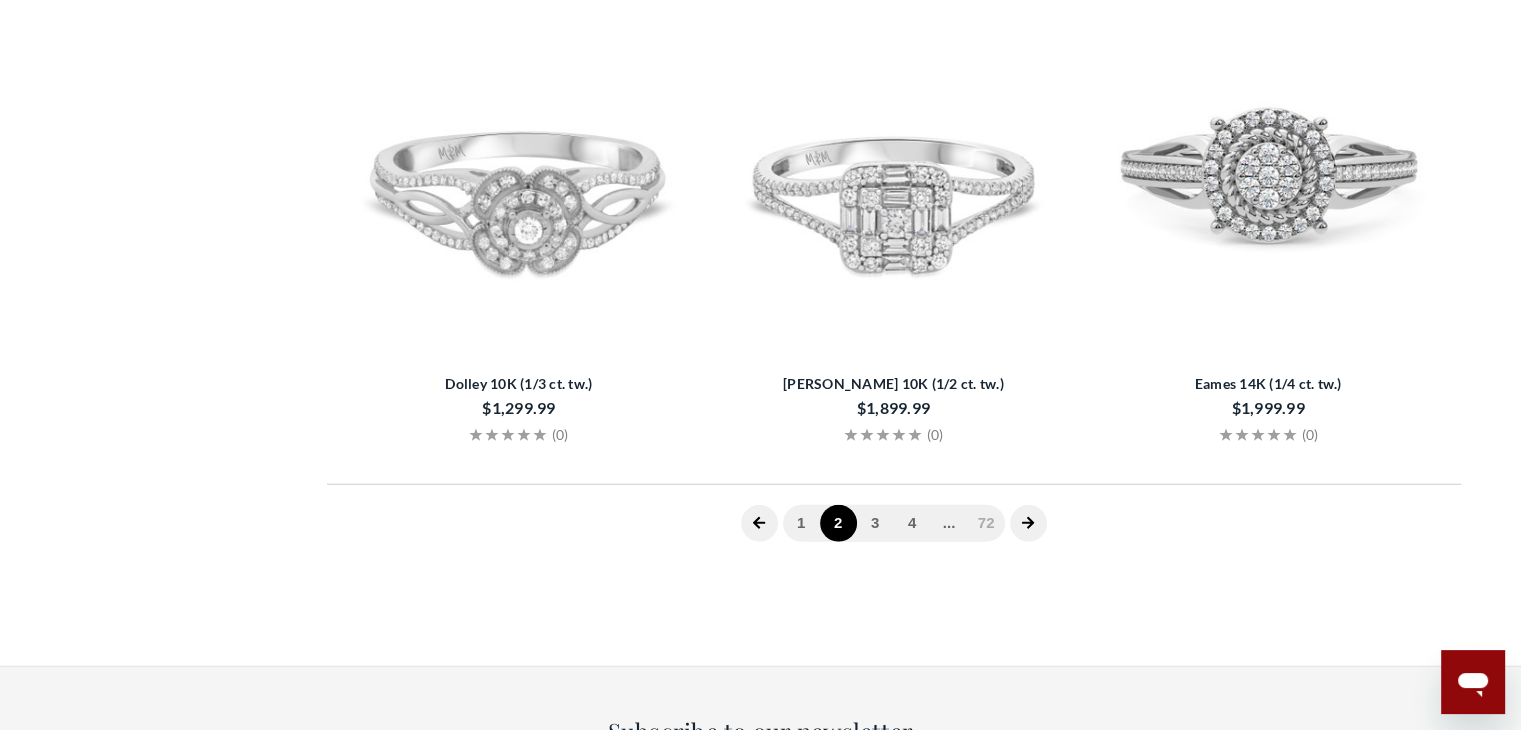 scroll, scrollTop: 401, scrollLeft: 0, axis: vertical 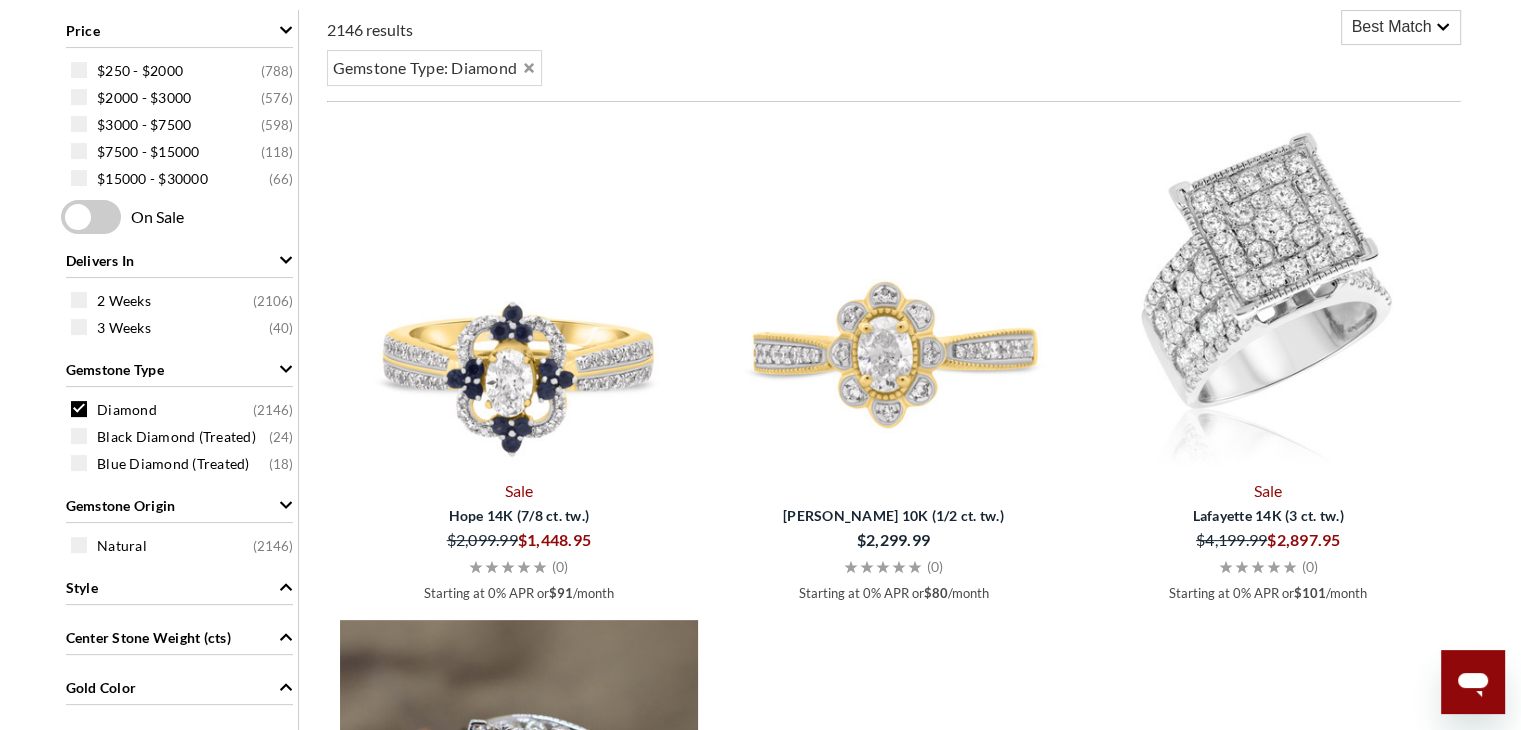 click 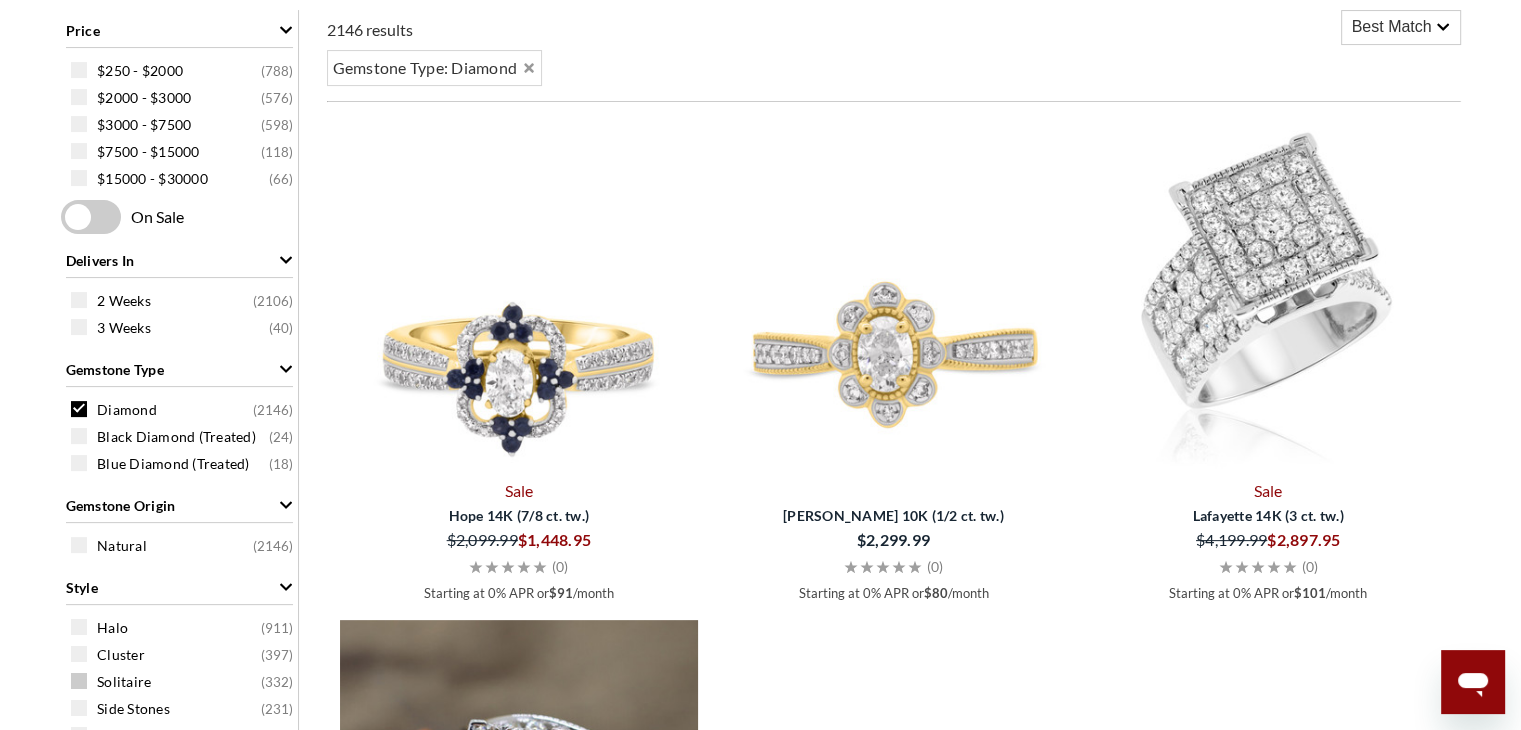 click on "Solitaire" at bounding box center (124, 682) 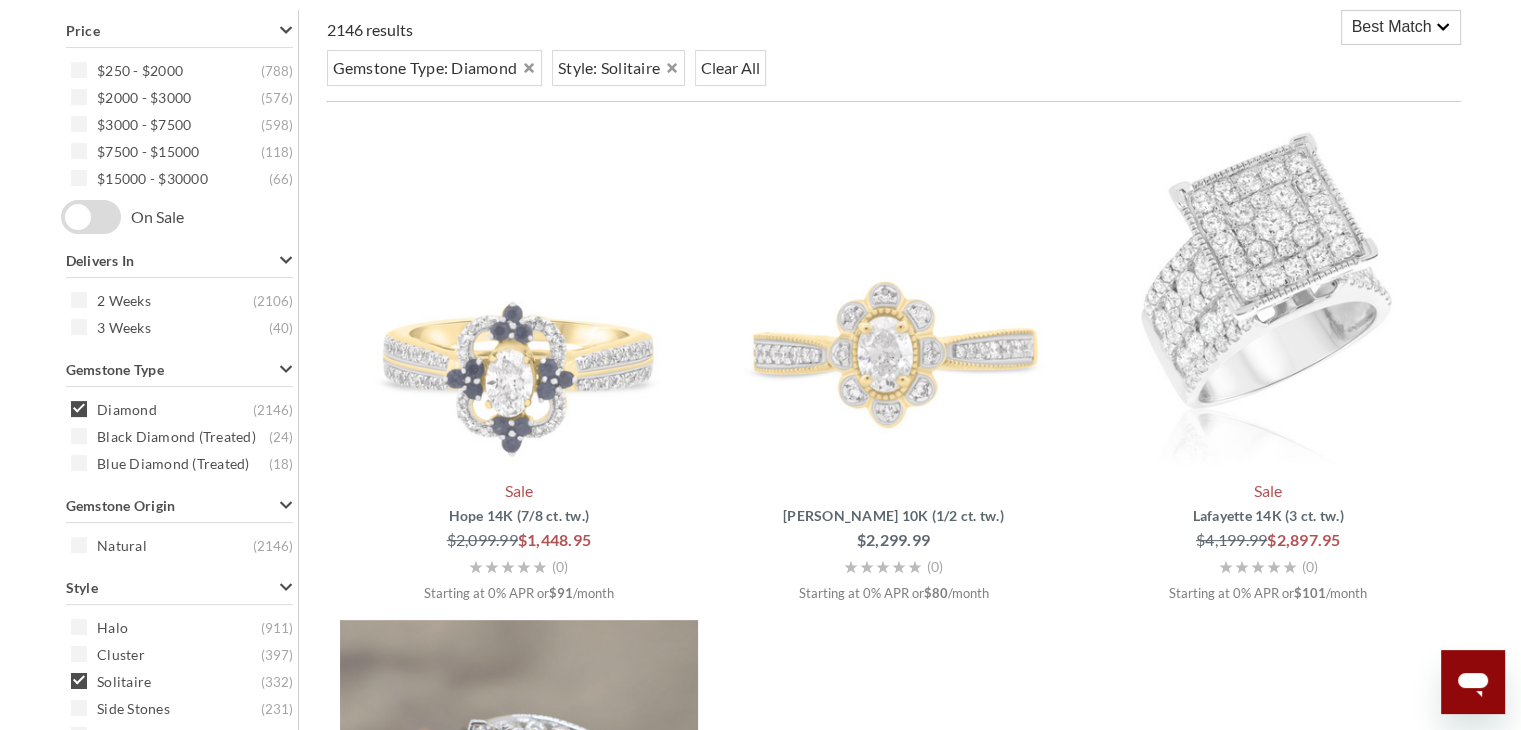 scroll, scrollTop: 401, scrollLeft: 0, axis: vertical 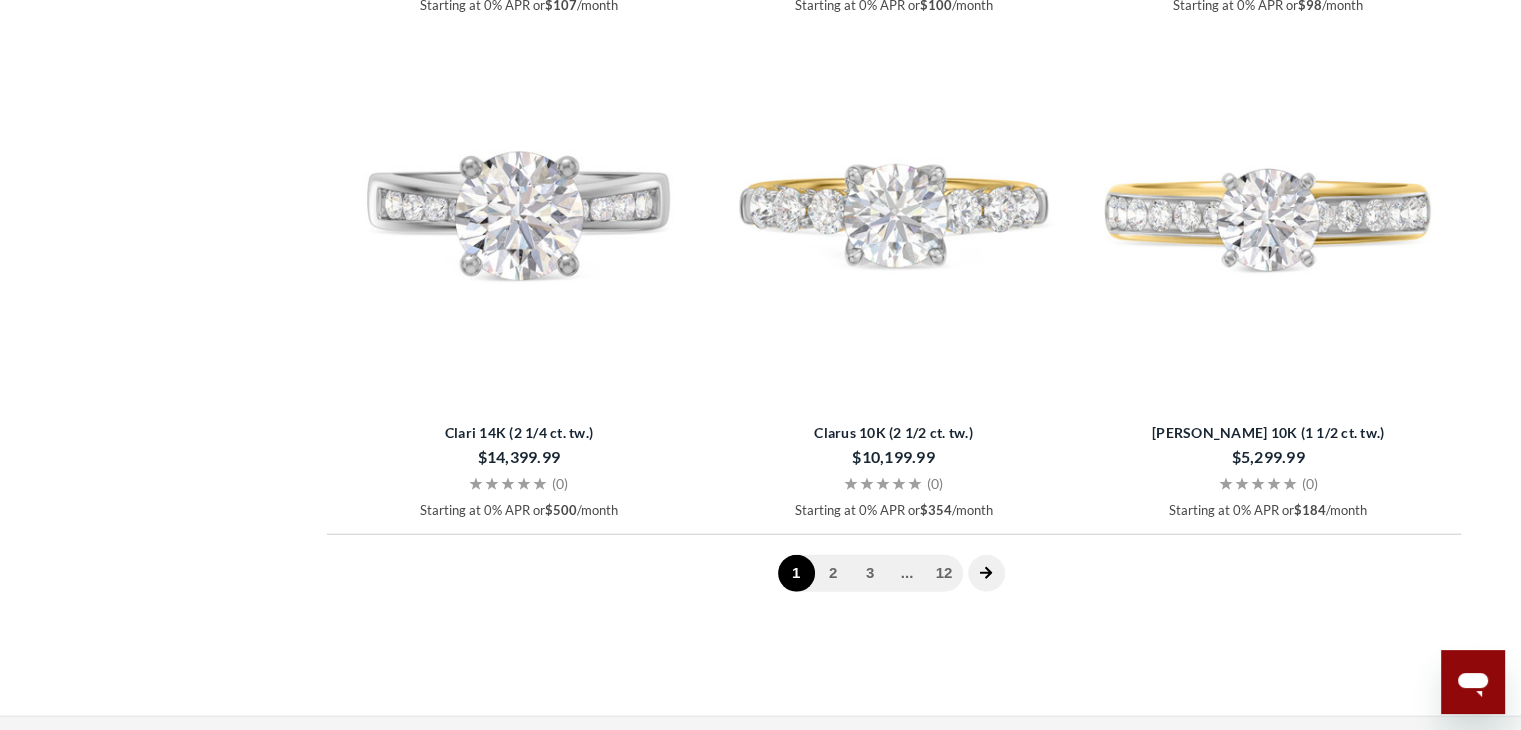 click at bounding box center (986, 573) 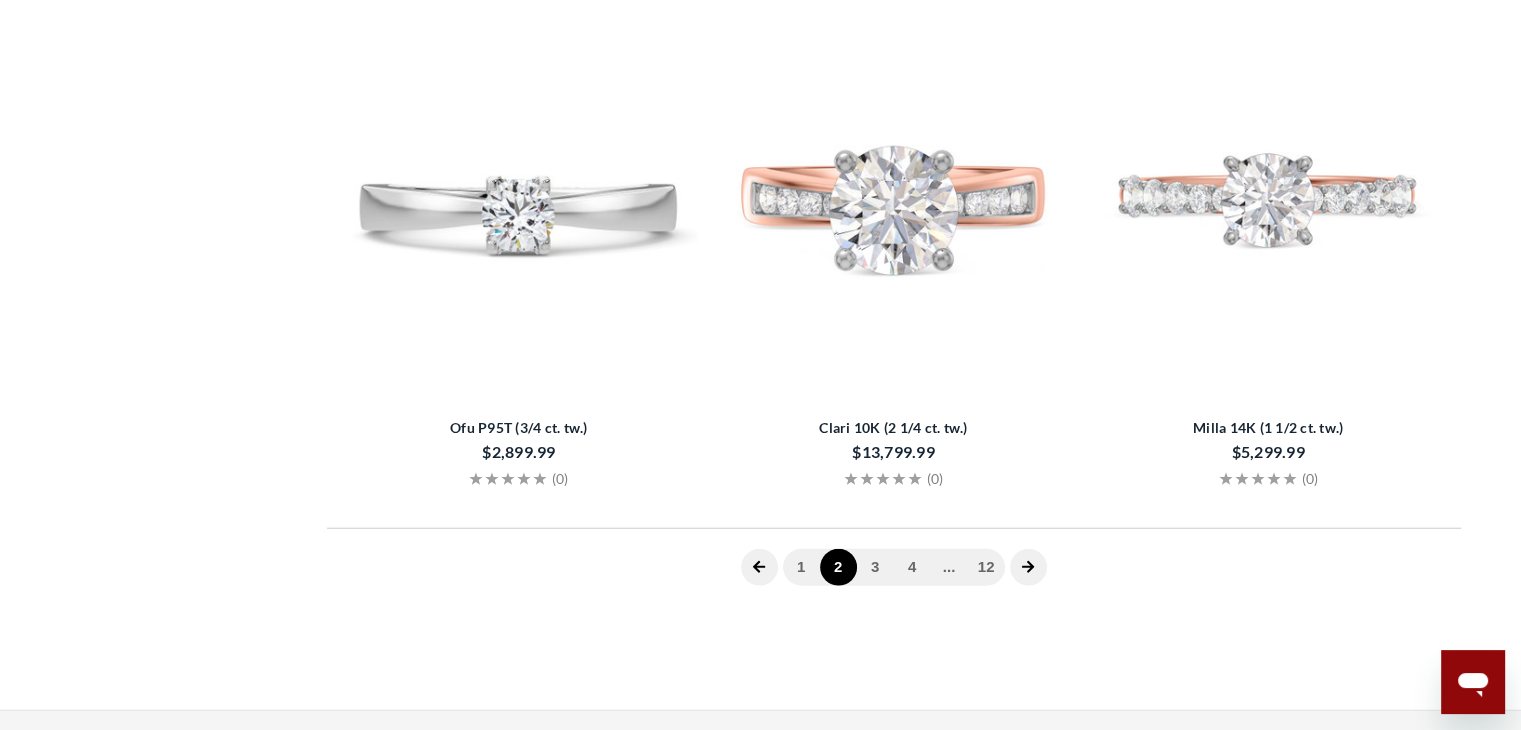 scroll, scrollTop: 401, scrollLeft: 0, axis: vertical 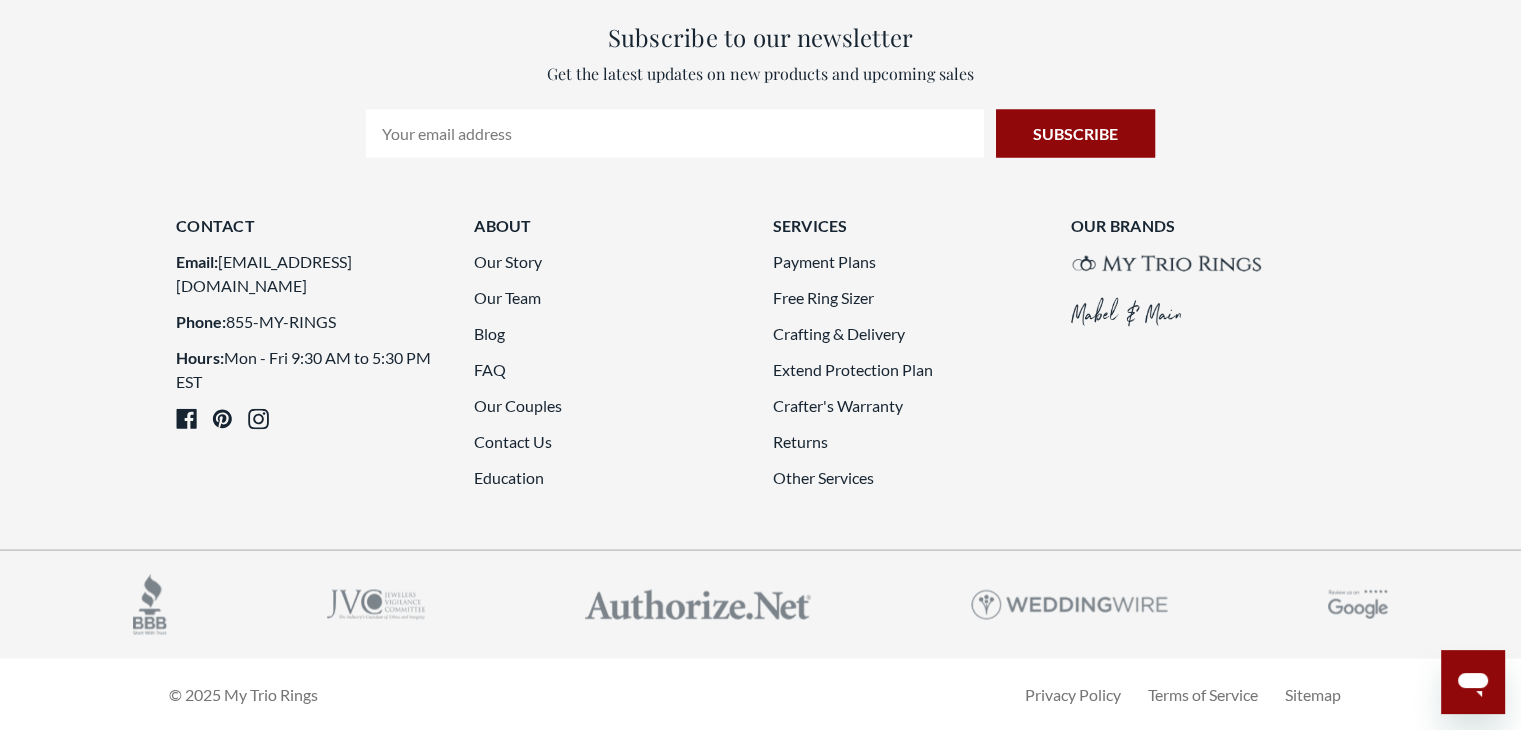 click on "12" 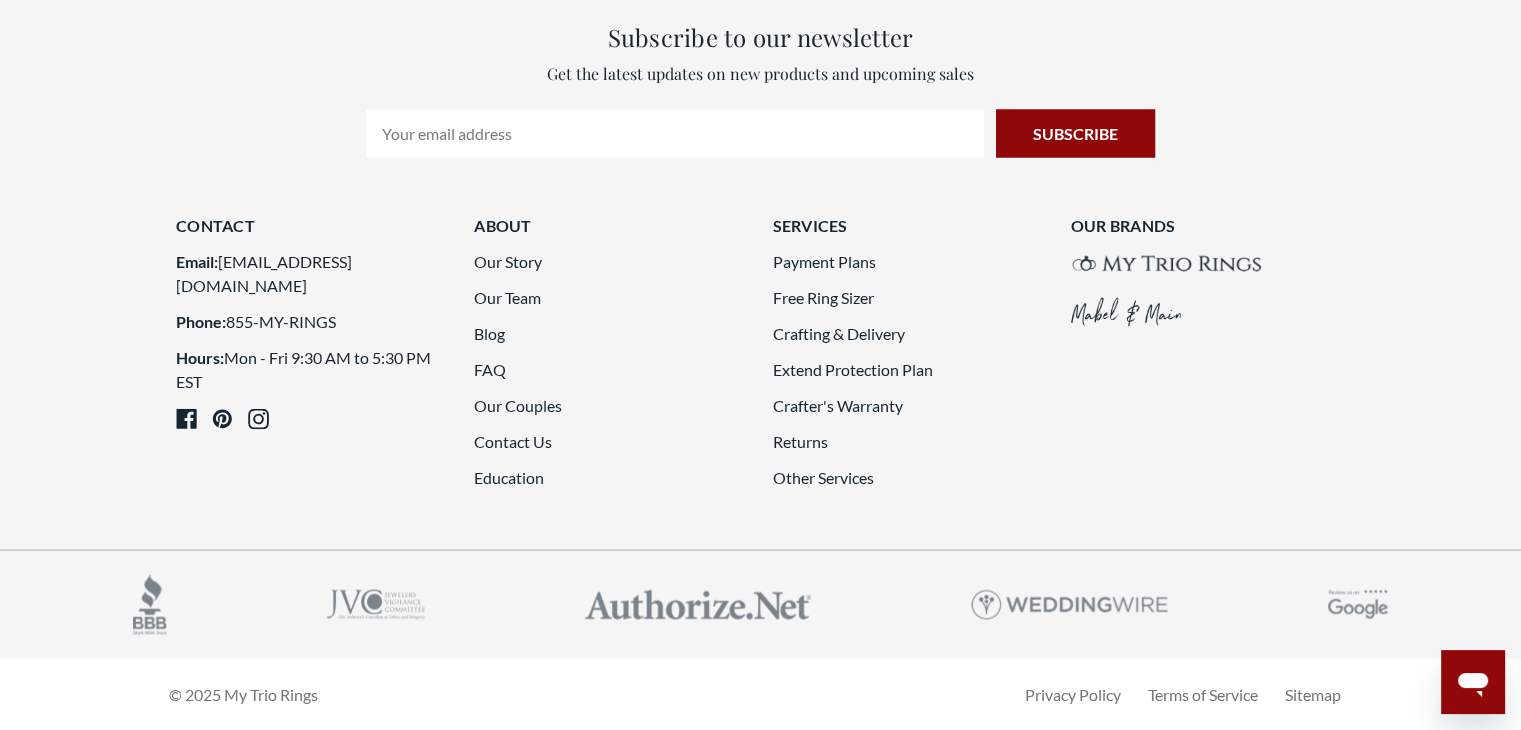 scroll, scrollTop: 401, scrollLeft: 0, axis: vertical 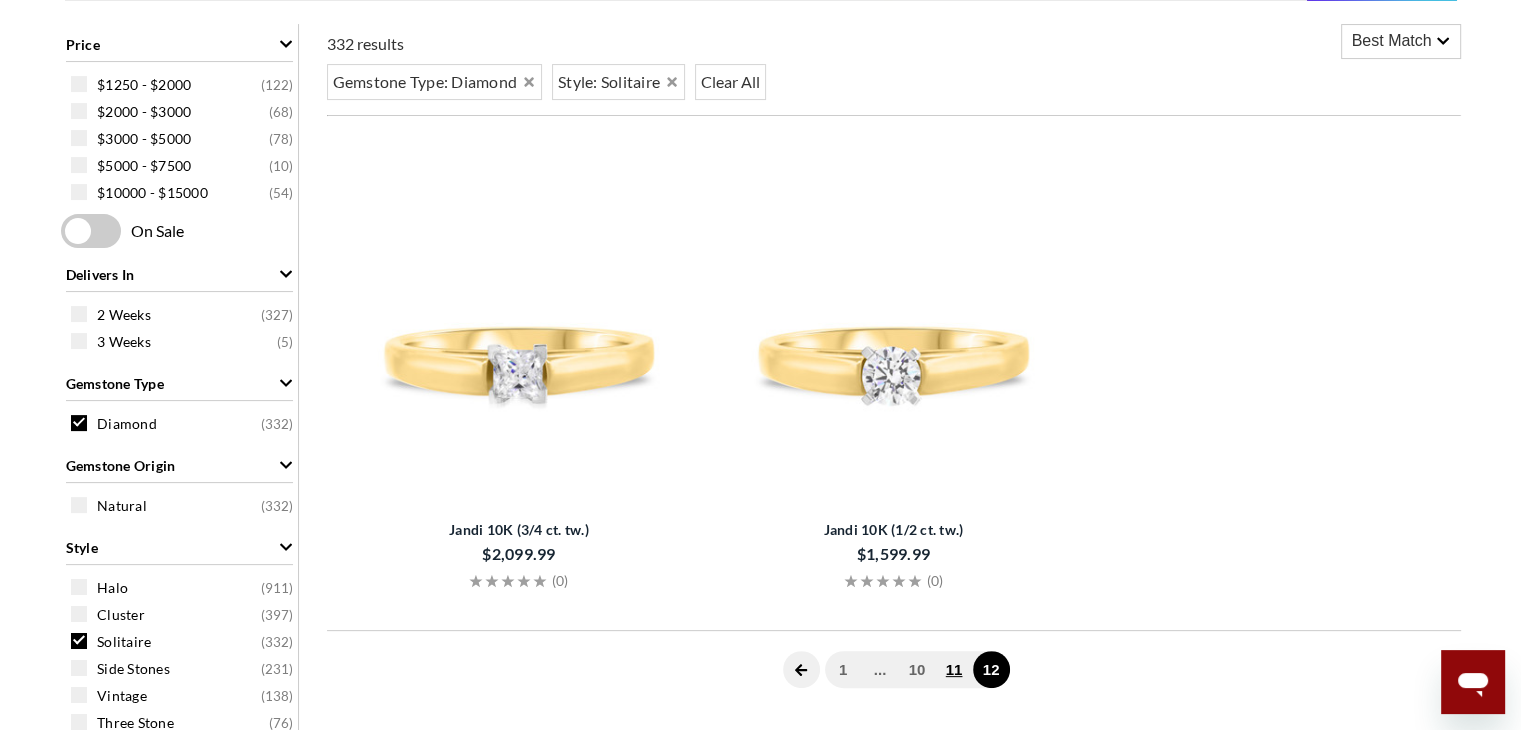click on "11" 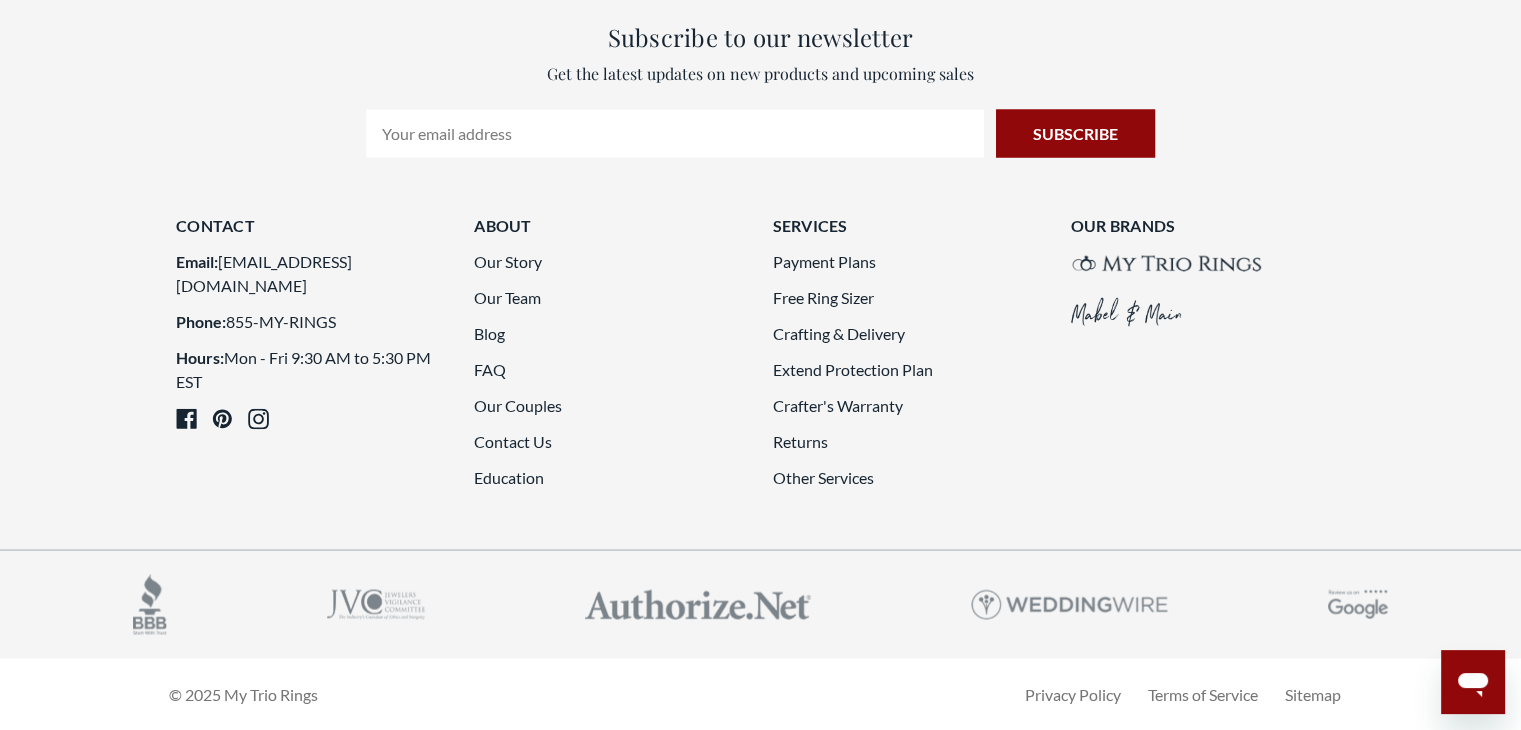 scroll, scrollTop: 401, scrollLeft: 0, axis: vertical 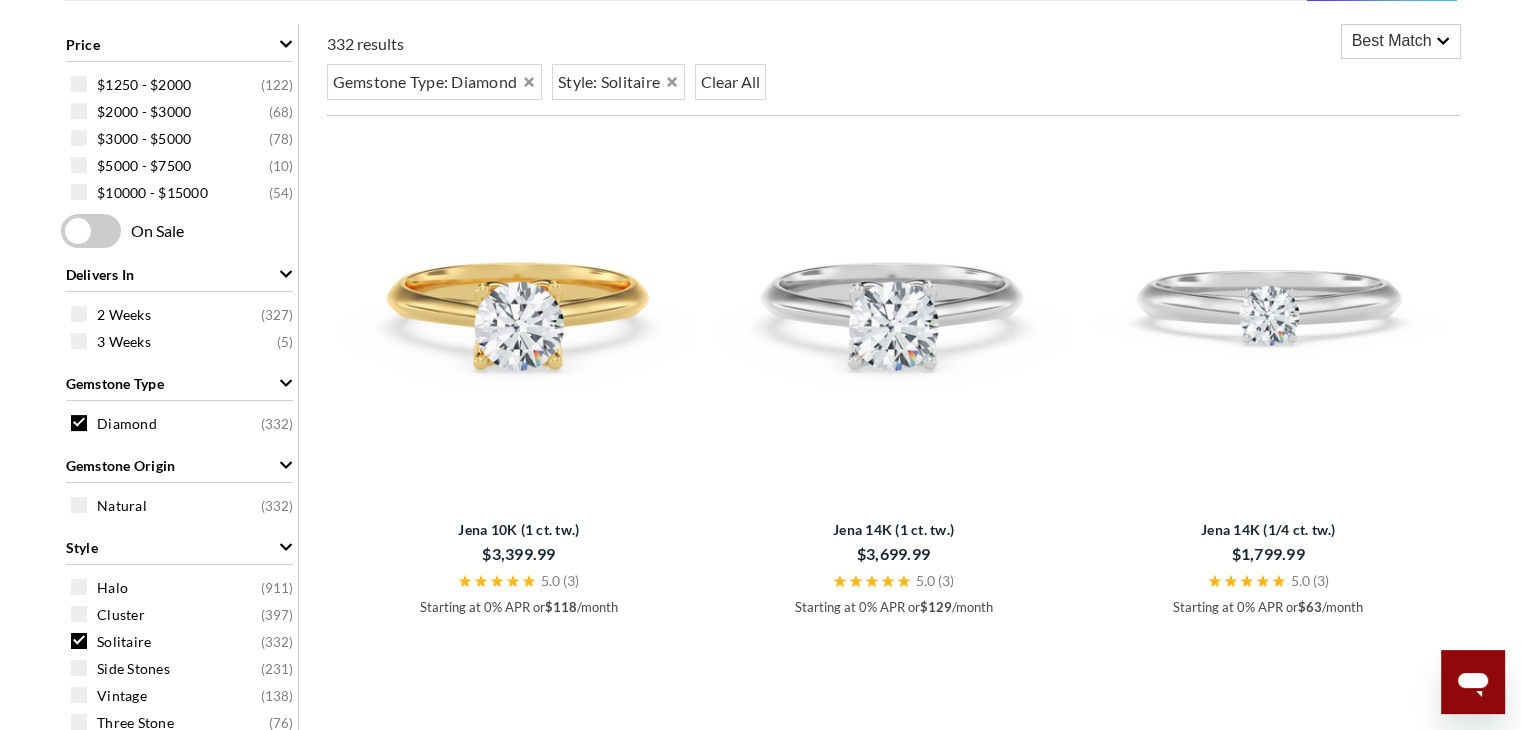 click 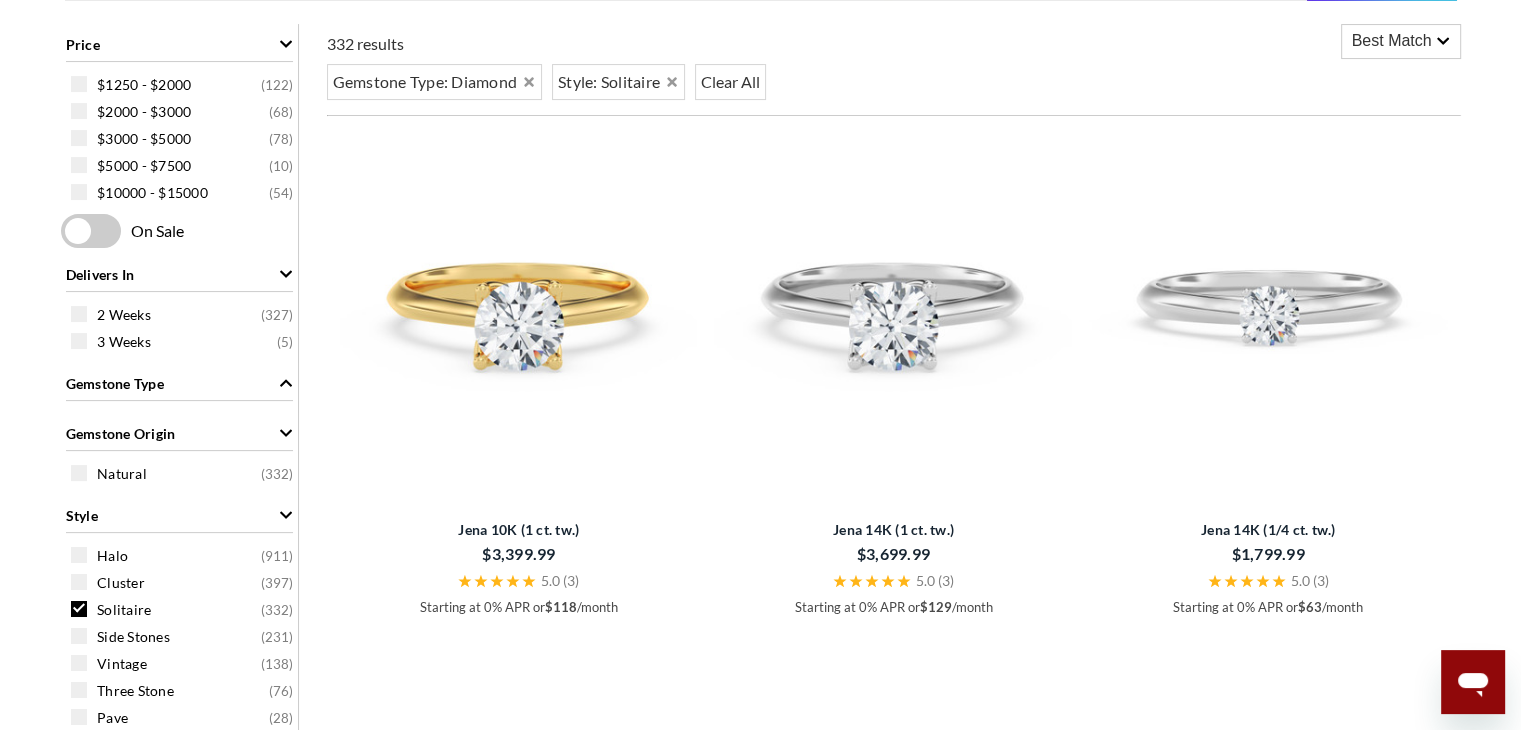 click 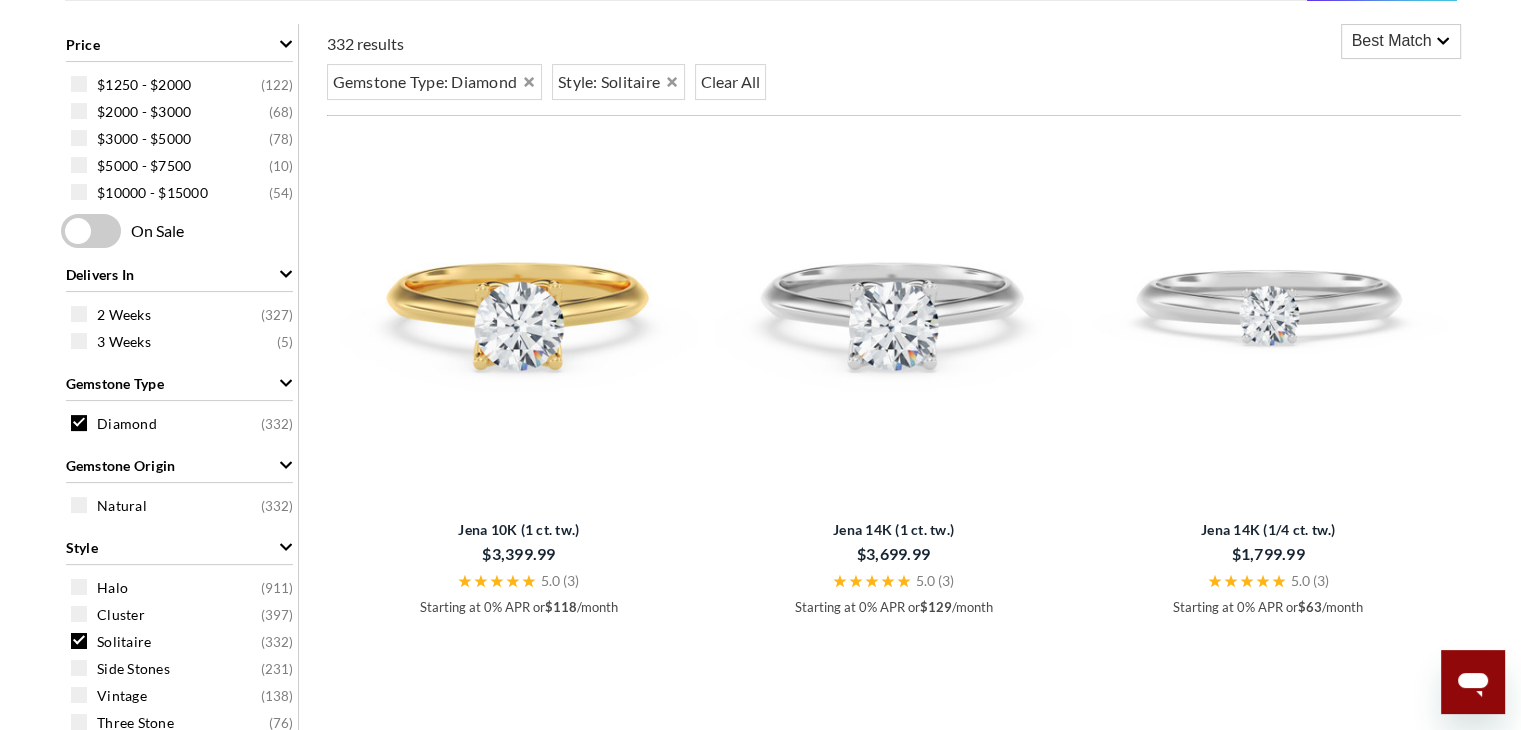 click 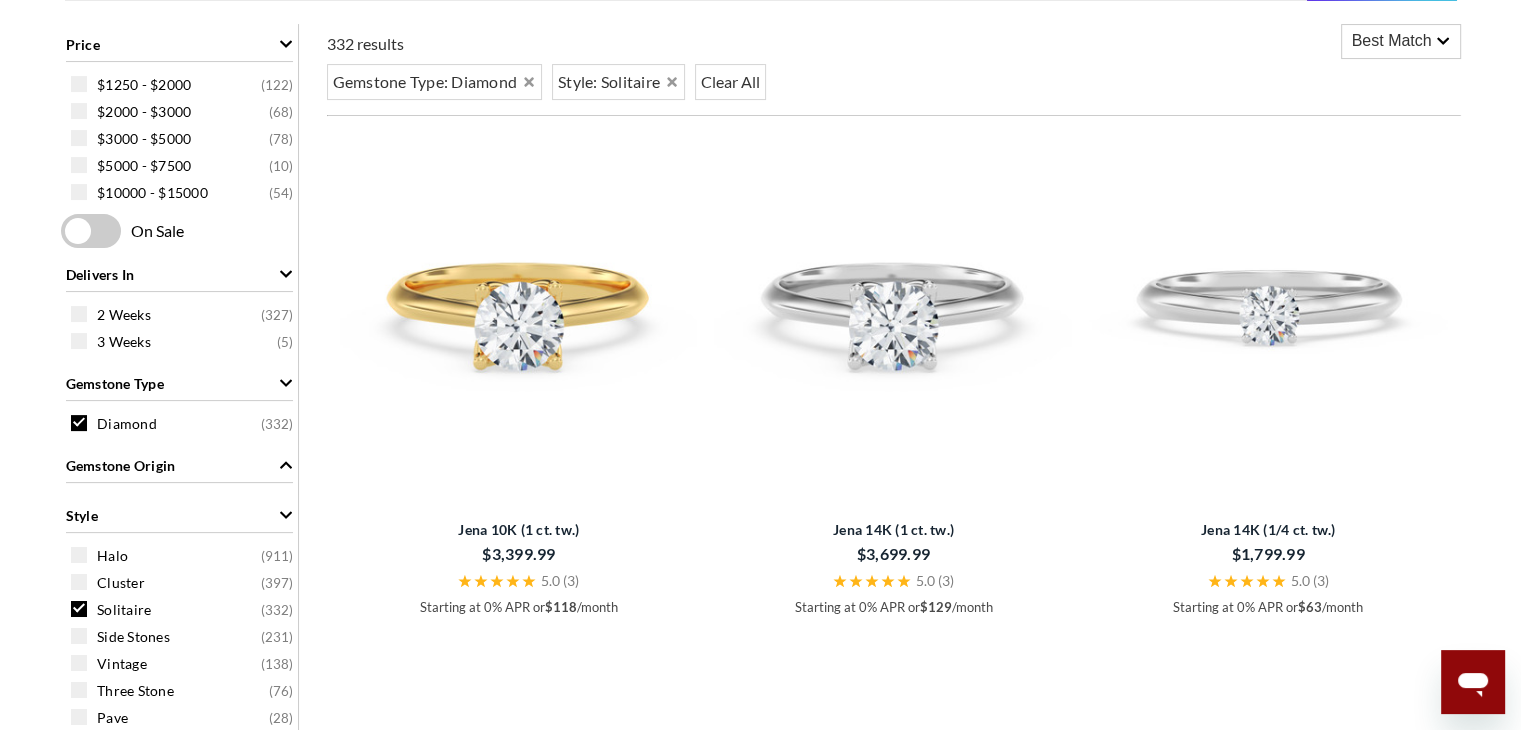 click 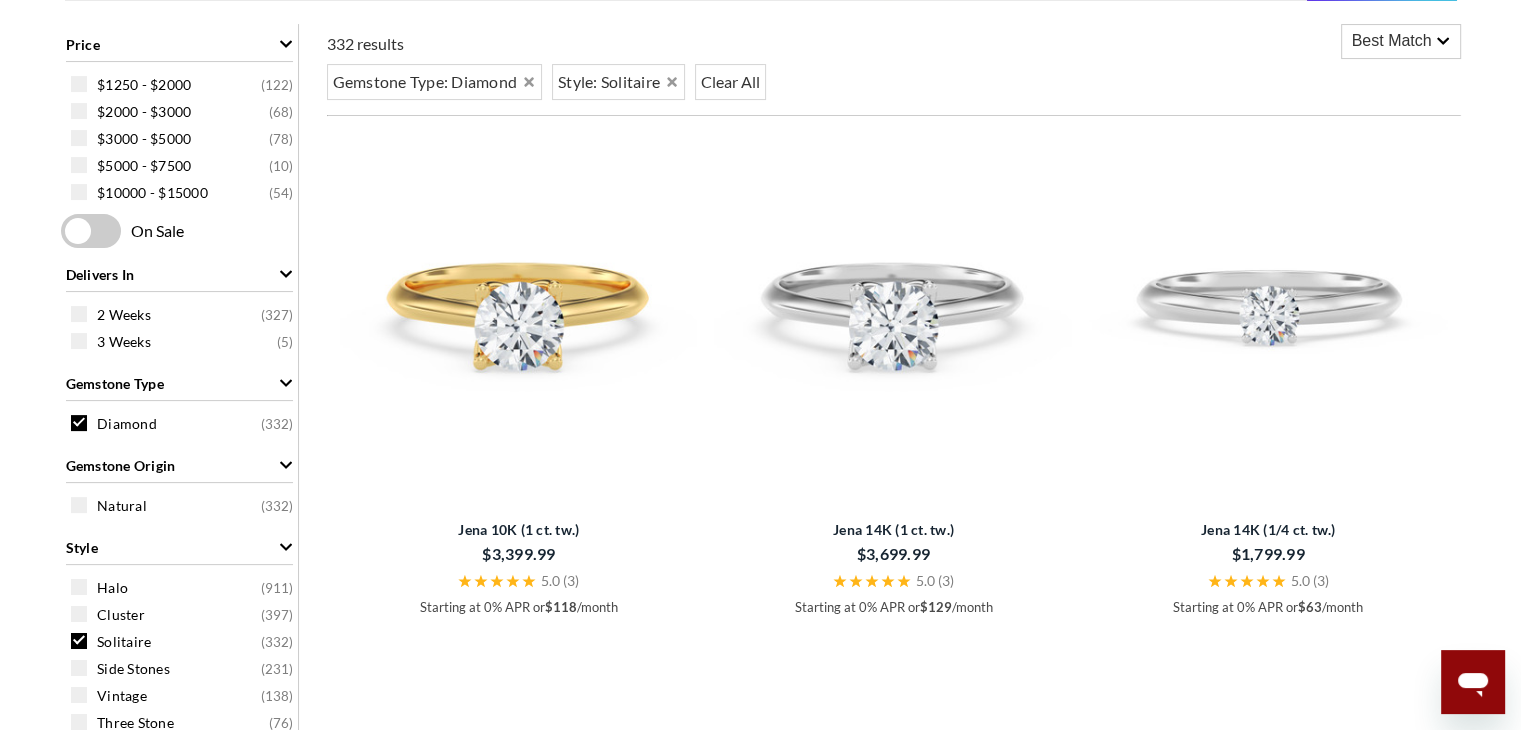 scroll, scrollTop: 14, scrollLeft: 0, axis: vertical 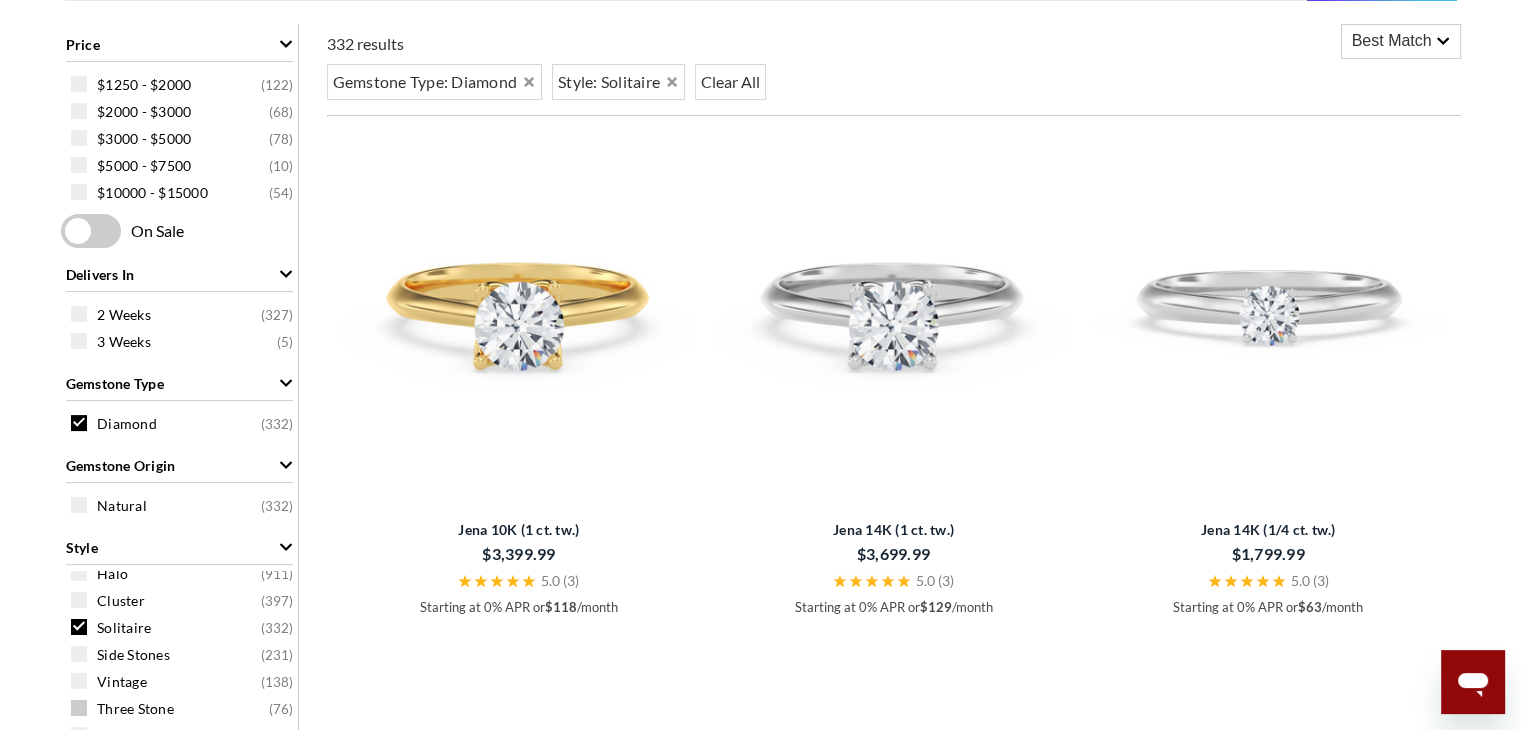 click on "Three Stone" at bounding box center (135, 709) 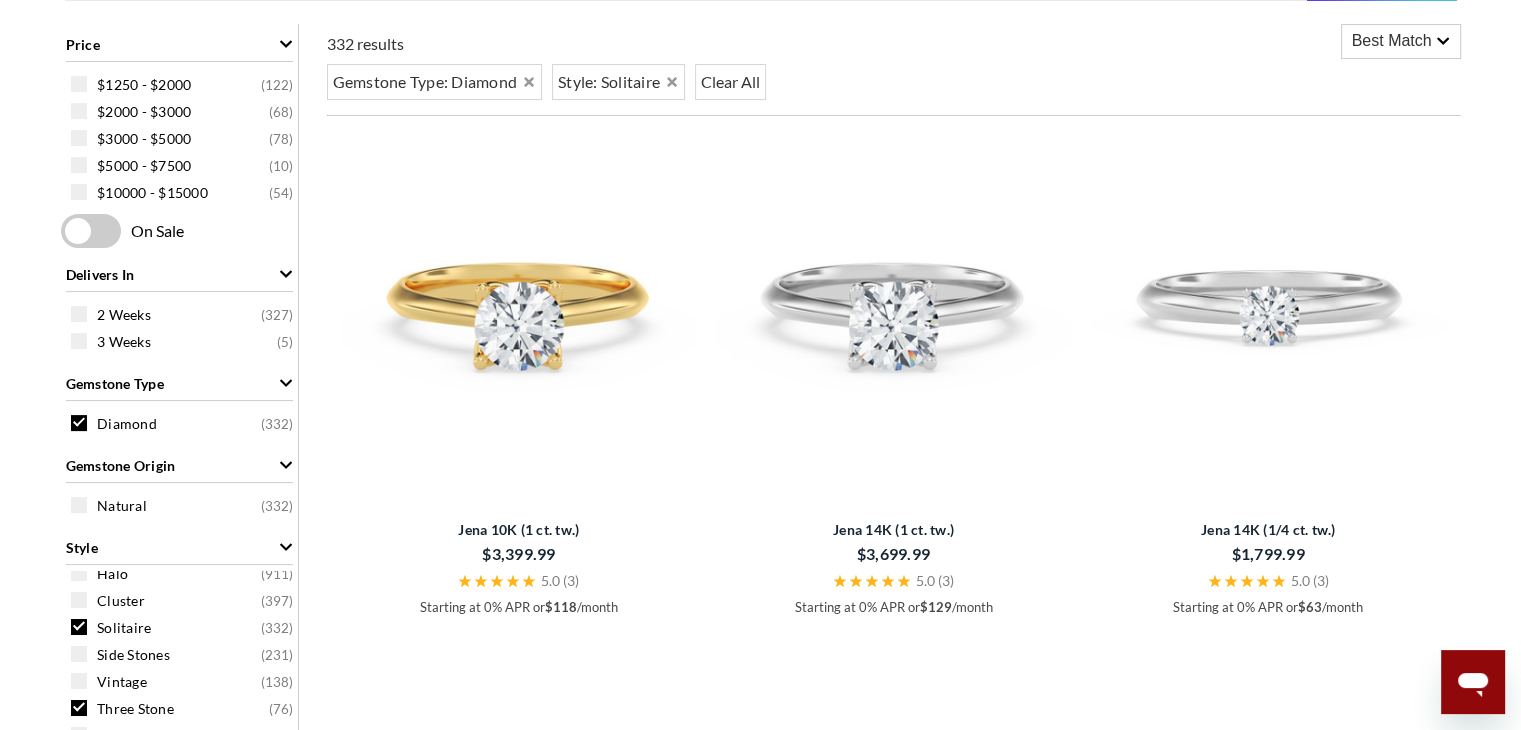 scroll, scrollTop: 0, scrollLeft: 0, axis: both 